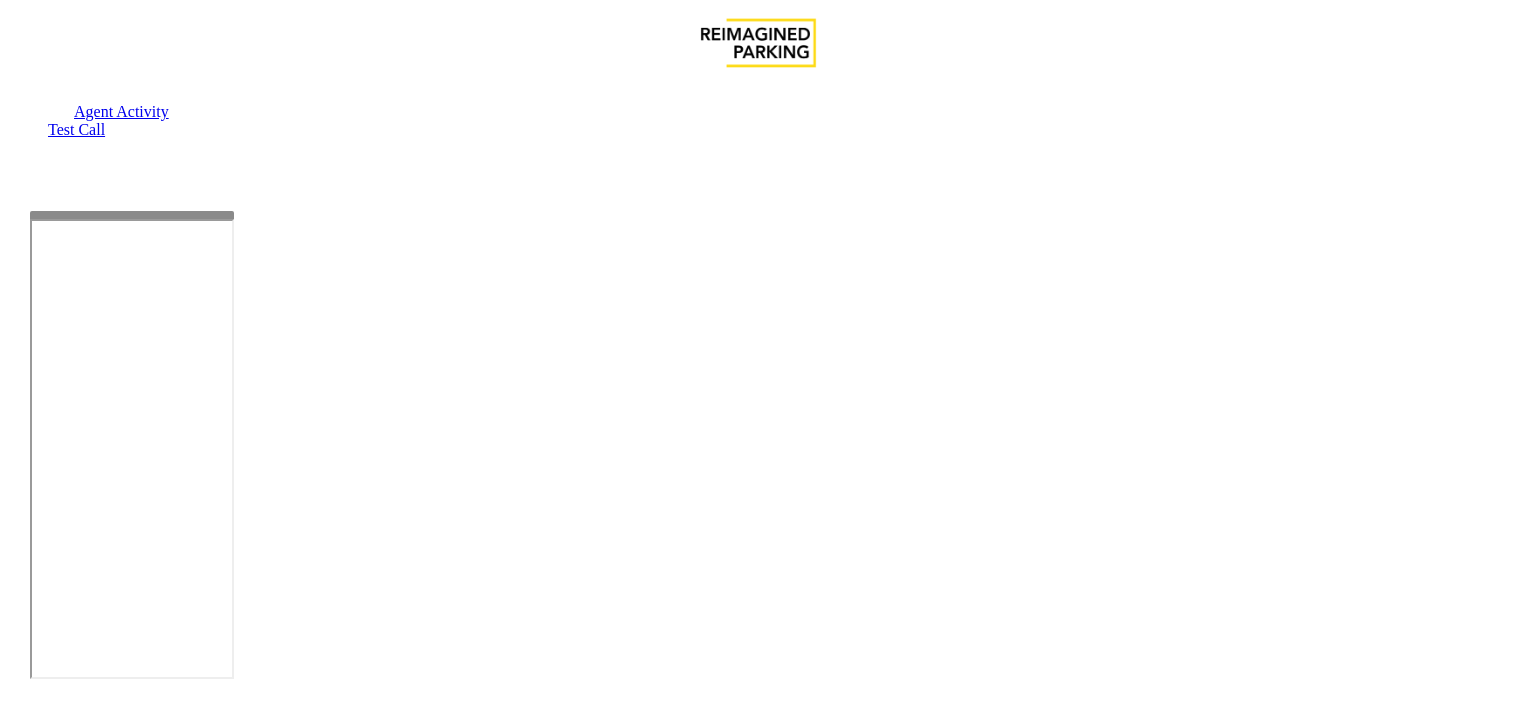 scroll, scrollTop: 0, scrollLeft: 0, axis: both 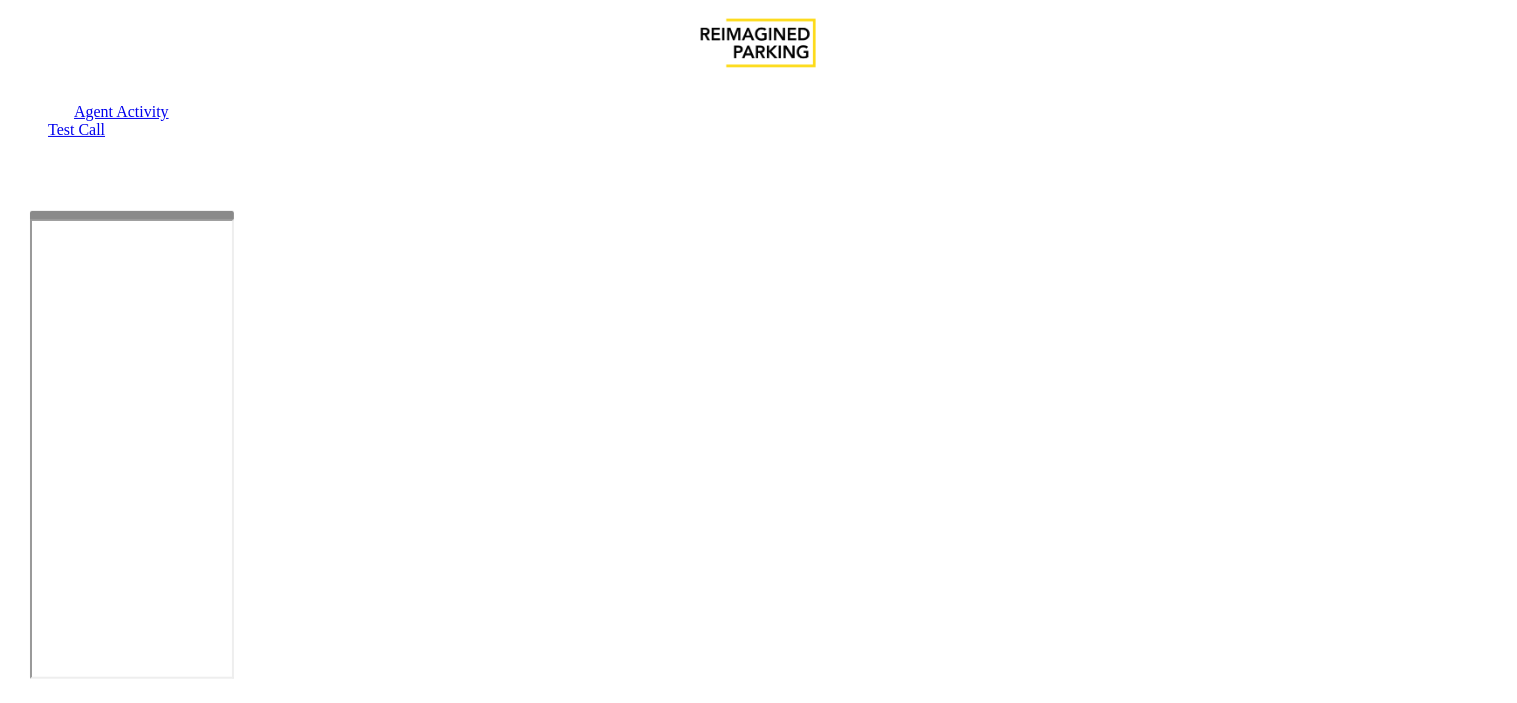 click on "Details Quality Analysis" at bounding box center [759, 1342] 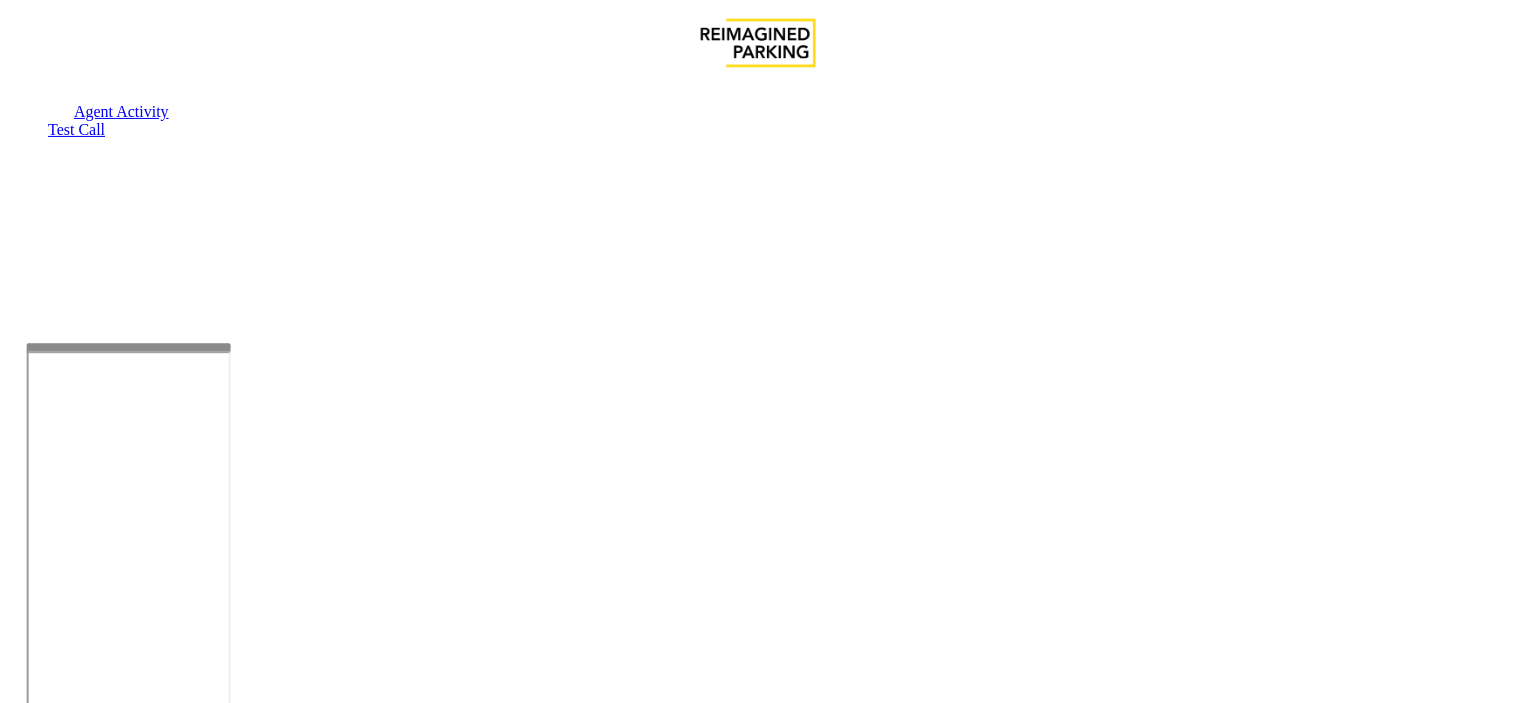 click at bounding box center [129, 347] 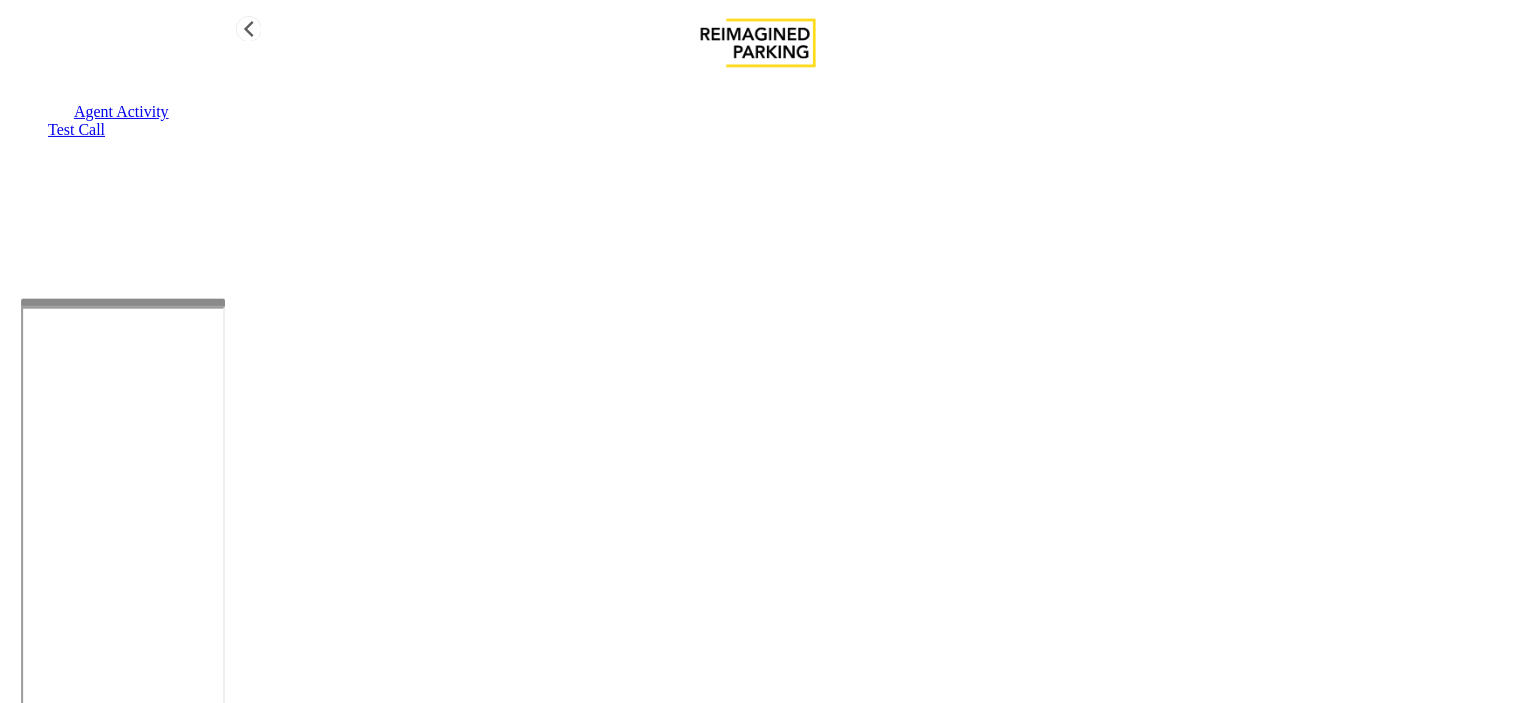 click at bounding box center [123, 303] 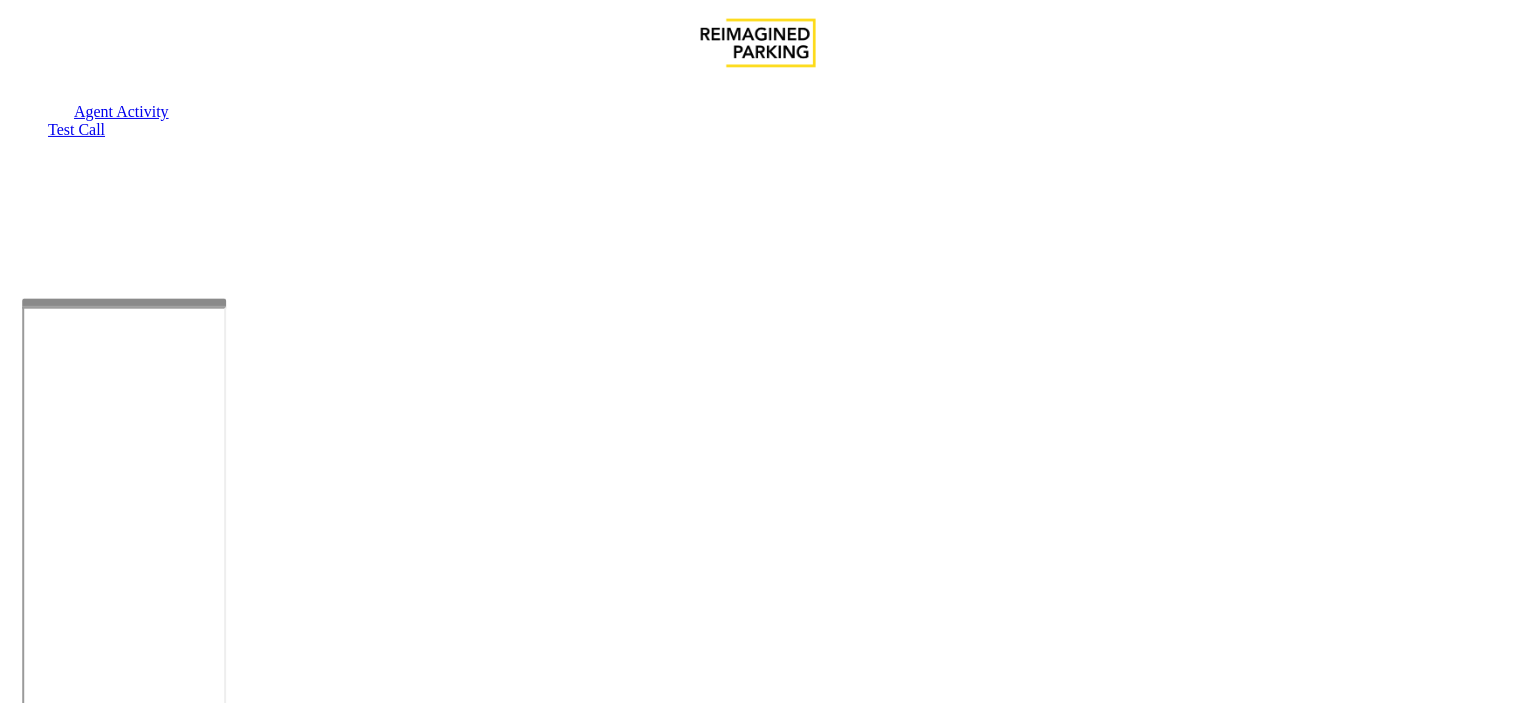 scroll, scrollTop: 0, scrollLeft: 0, axis: both 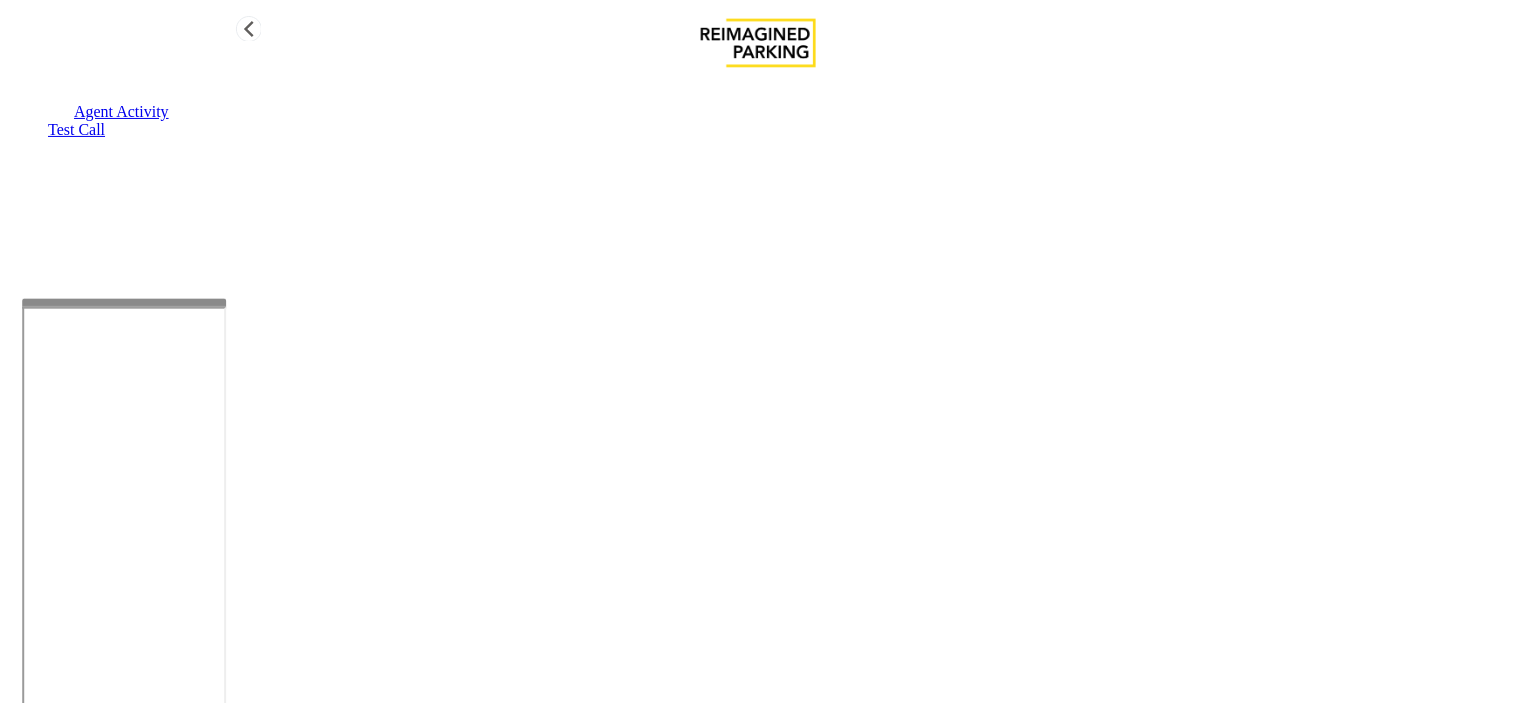 click on "Agent Activity" at bounding box center (121, 111) 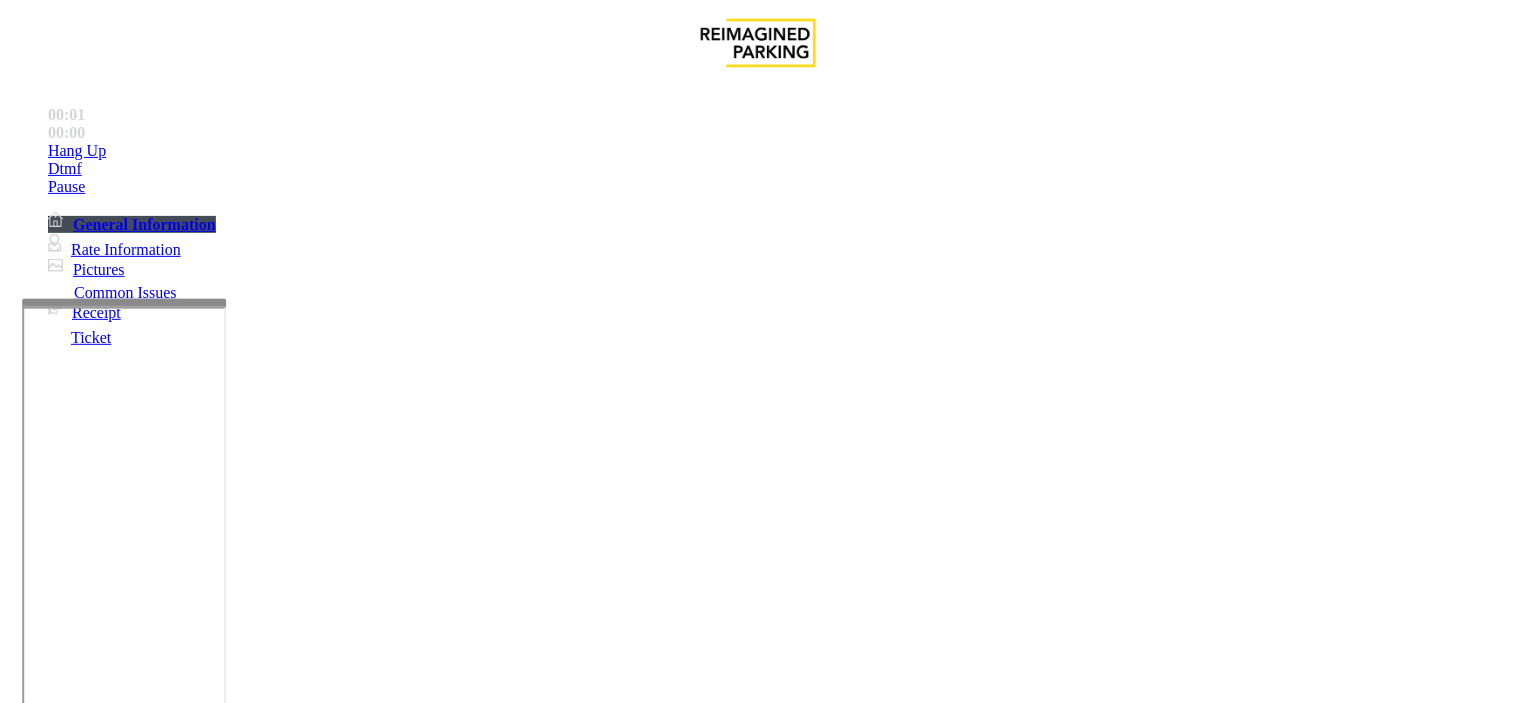 scroll, scrollTop: 444, scrollLeft: 0, axis: vertical 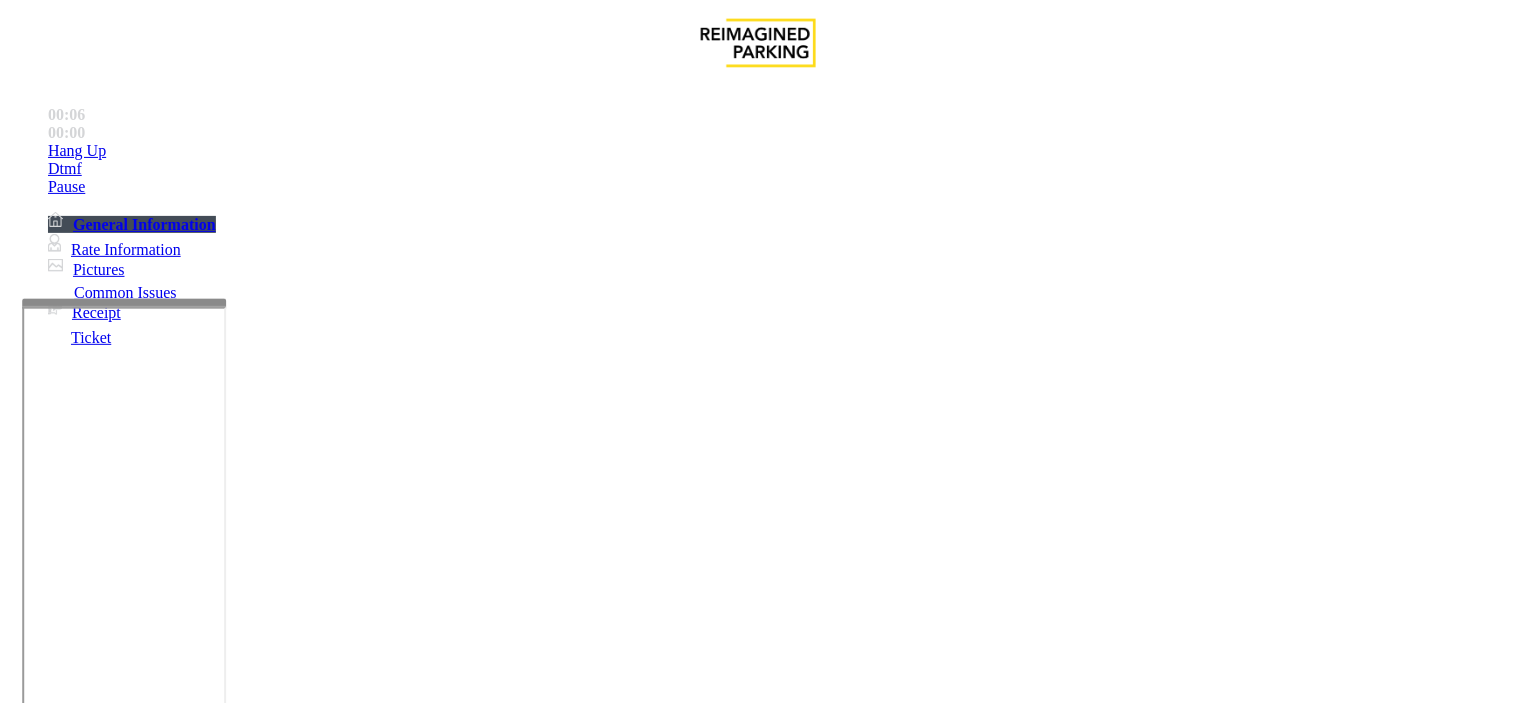 click on "Intercom Issue/No Response" at bounding box center [929, 1356] 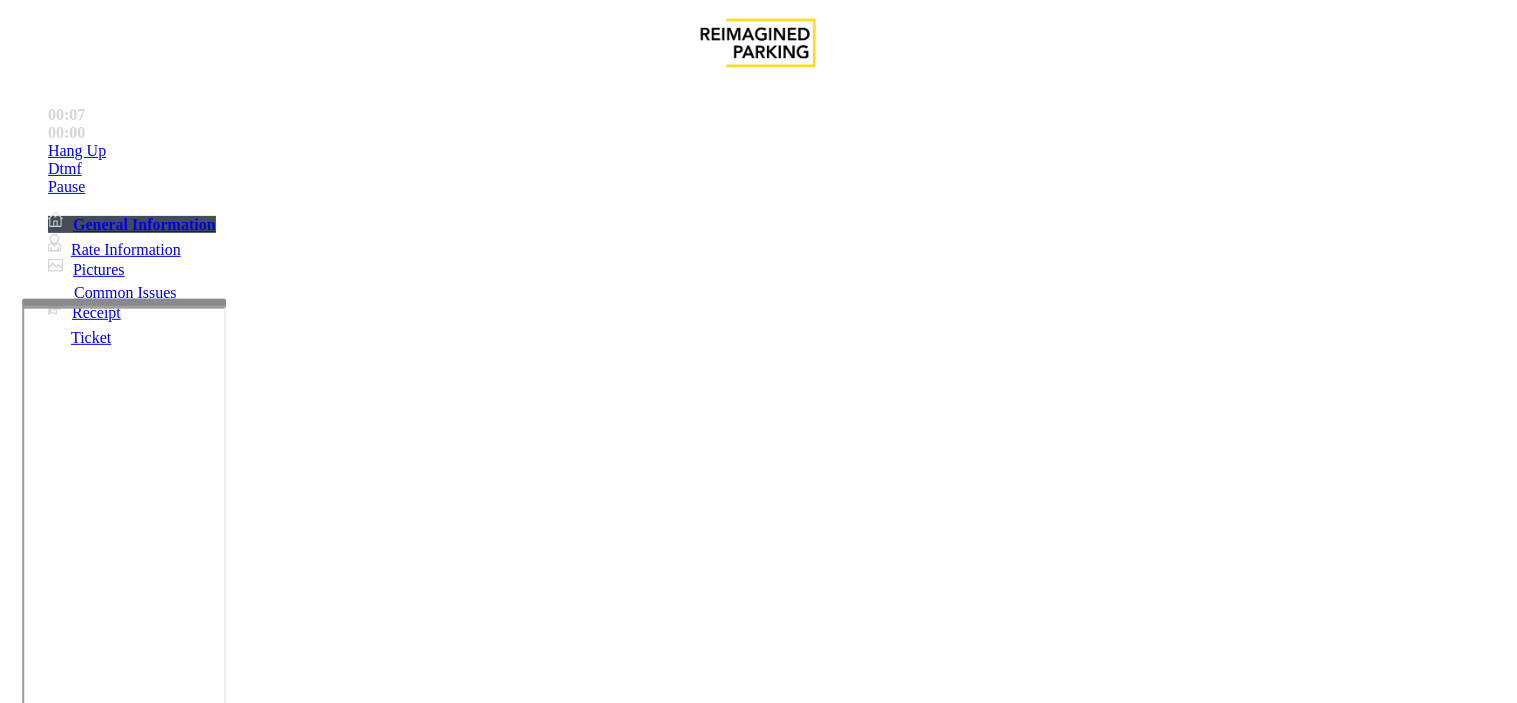 click on "No Response/Unable to hear parker" at bounding box center (142, 1356) 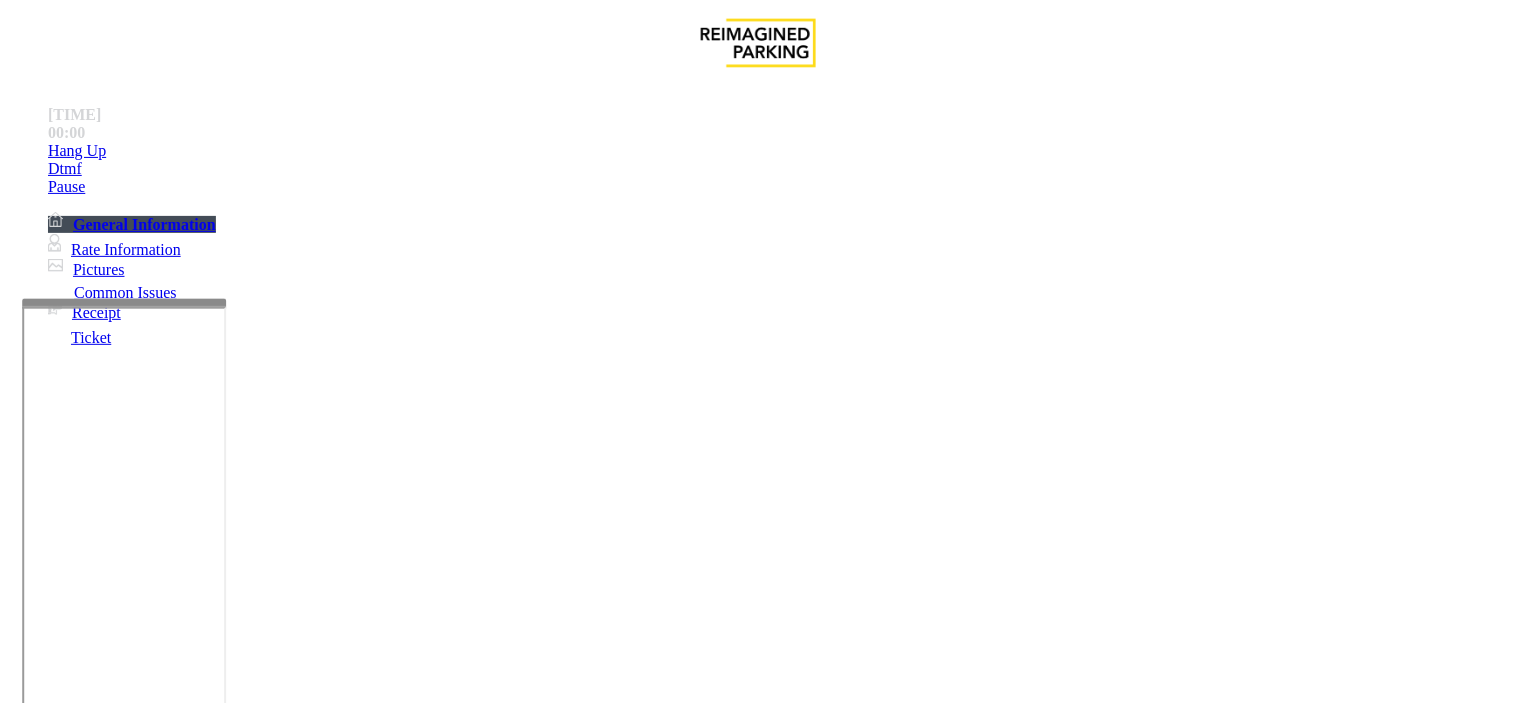 drag, startPoint x: 270, startPoint y: 150, endPoint x: 582, endPoint y: 177, distance: 313.16608 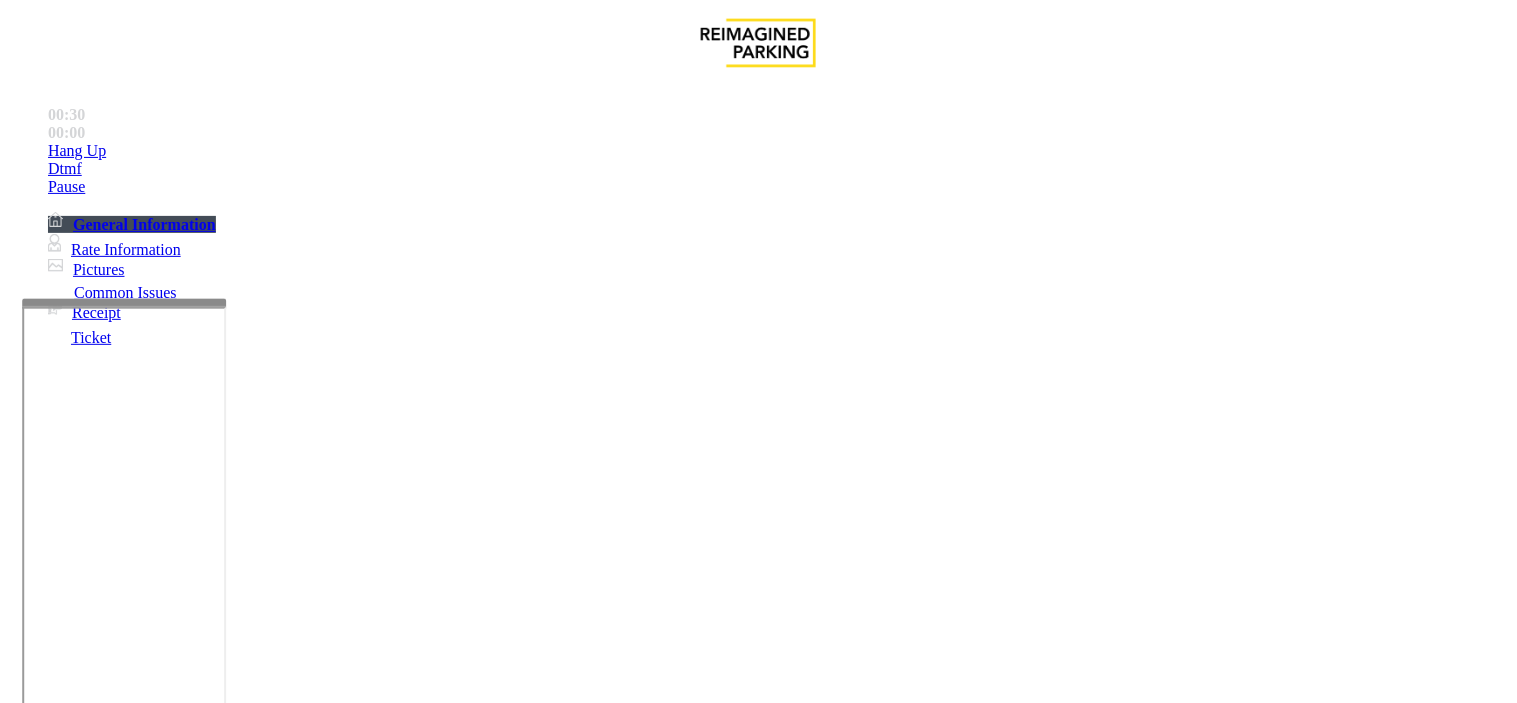 click at bounding box center [254, 1404] 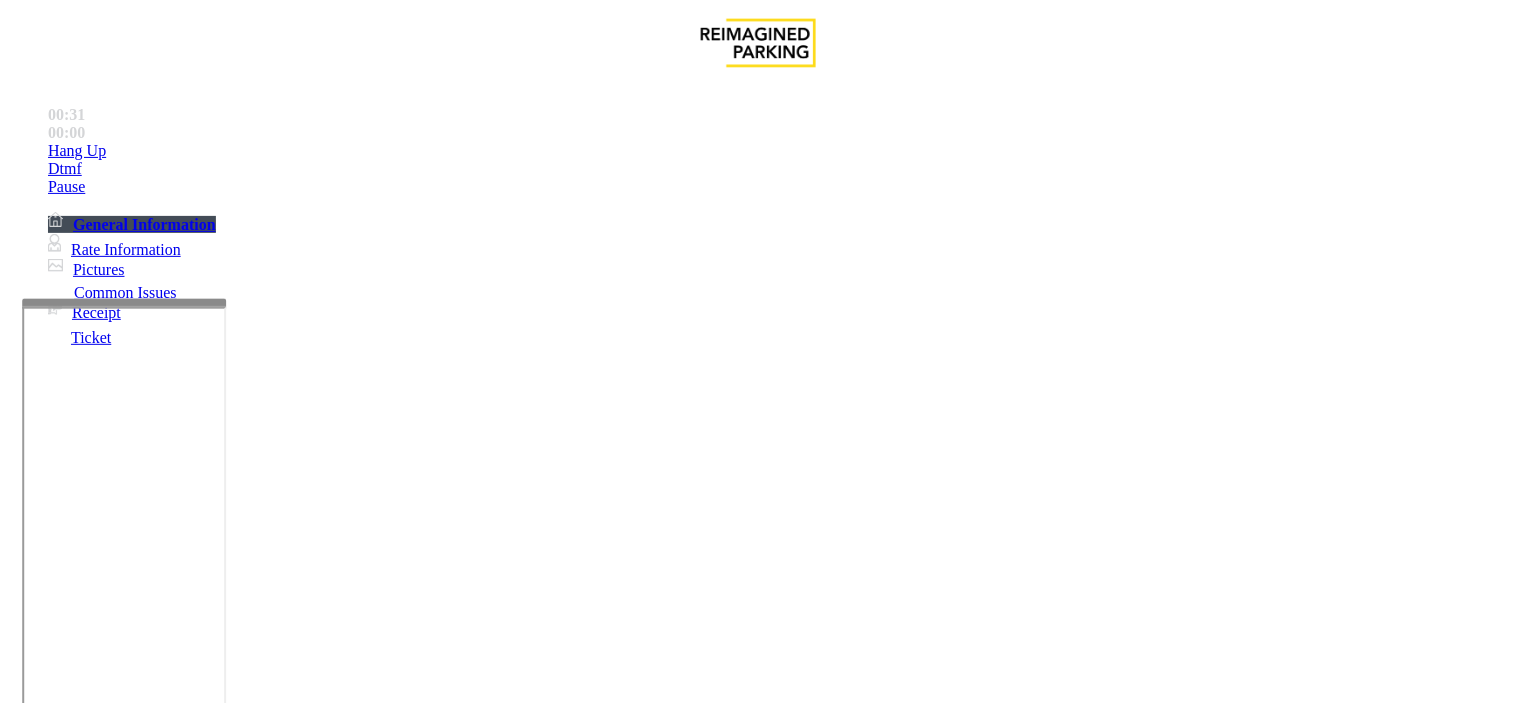 click on "Issue" at bounding box center (42, 1323) 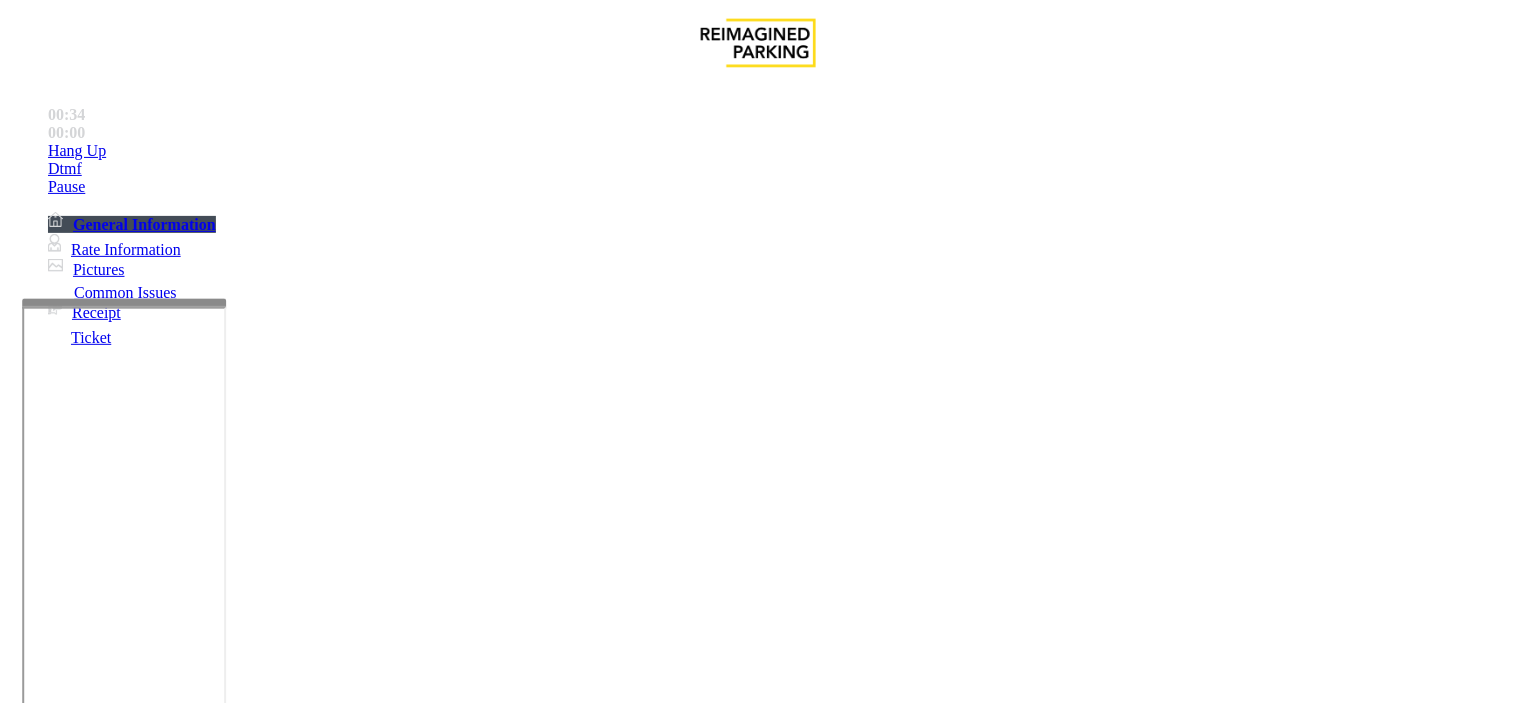 click on "Intercom Issue/No Response" at bounding box center [929, 1356] 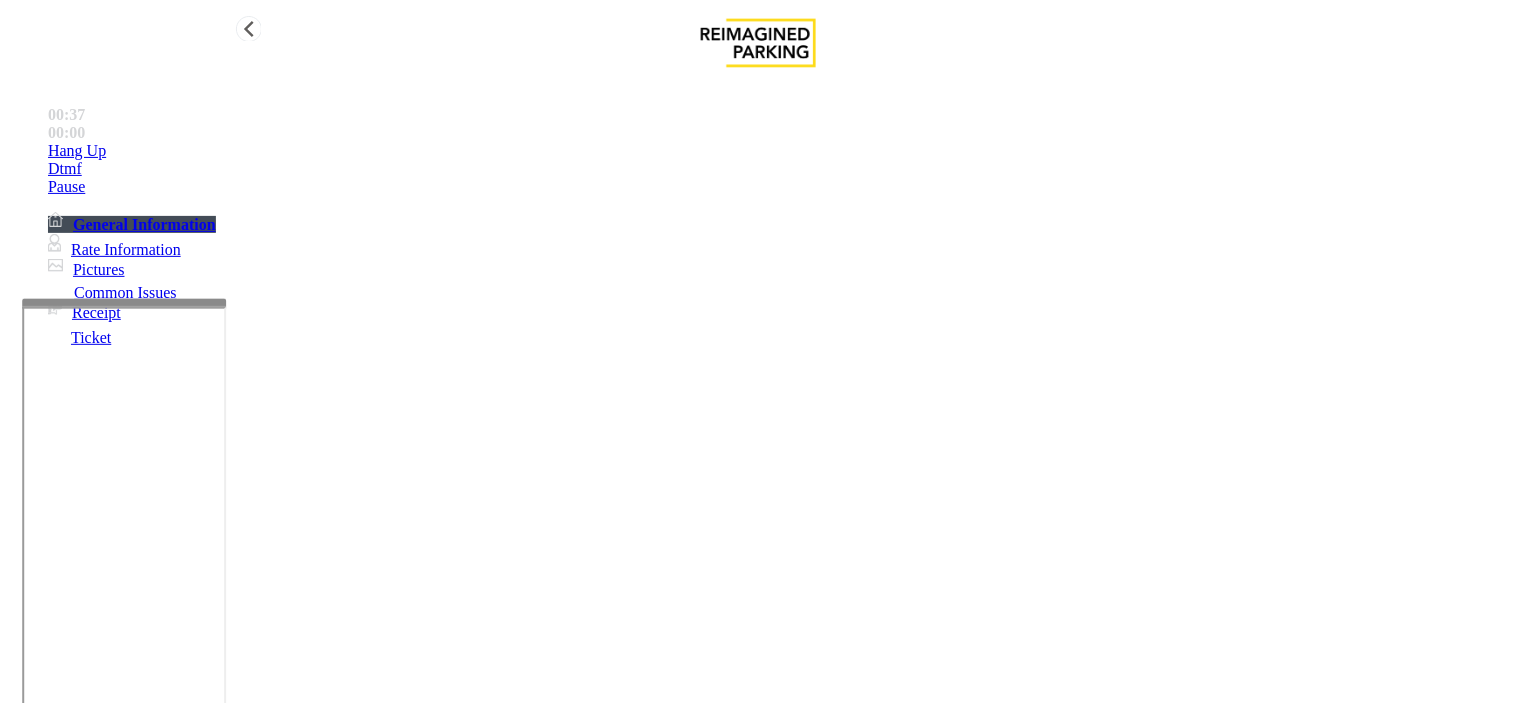 click on "Hang Up" at bounding box center (778, 151) 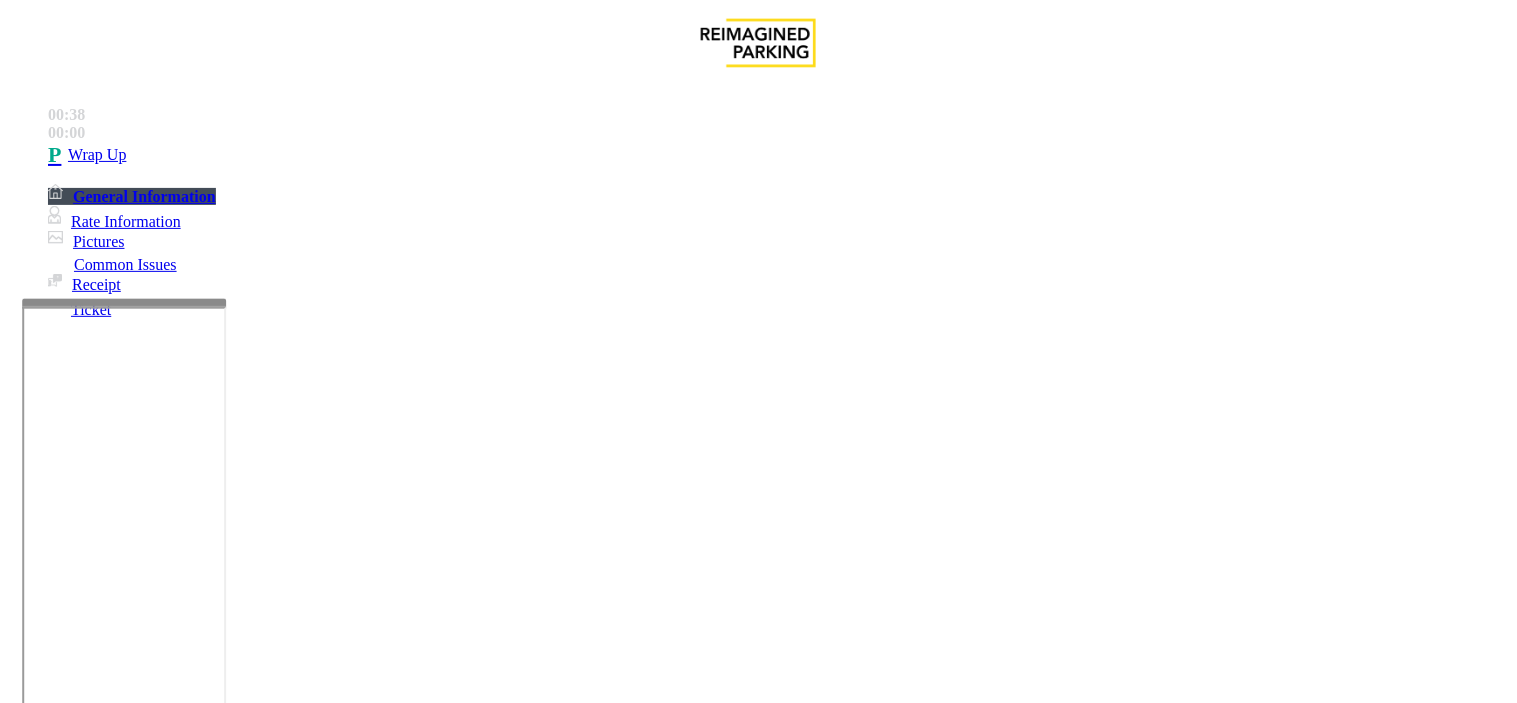 click on "Parker Cannot Hear Call Center Agent" at bounding box center (378, 1356) 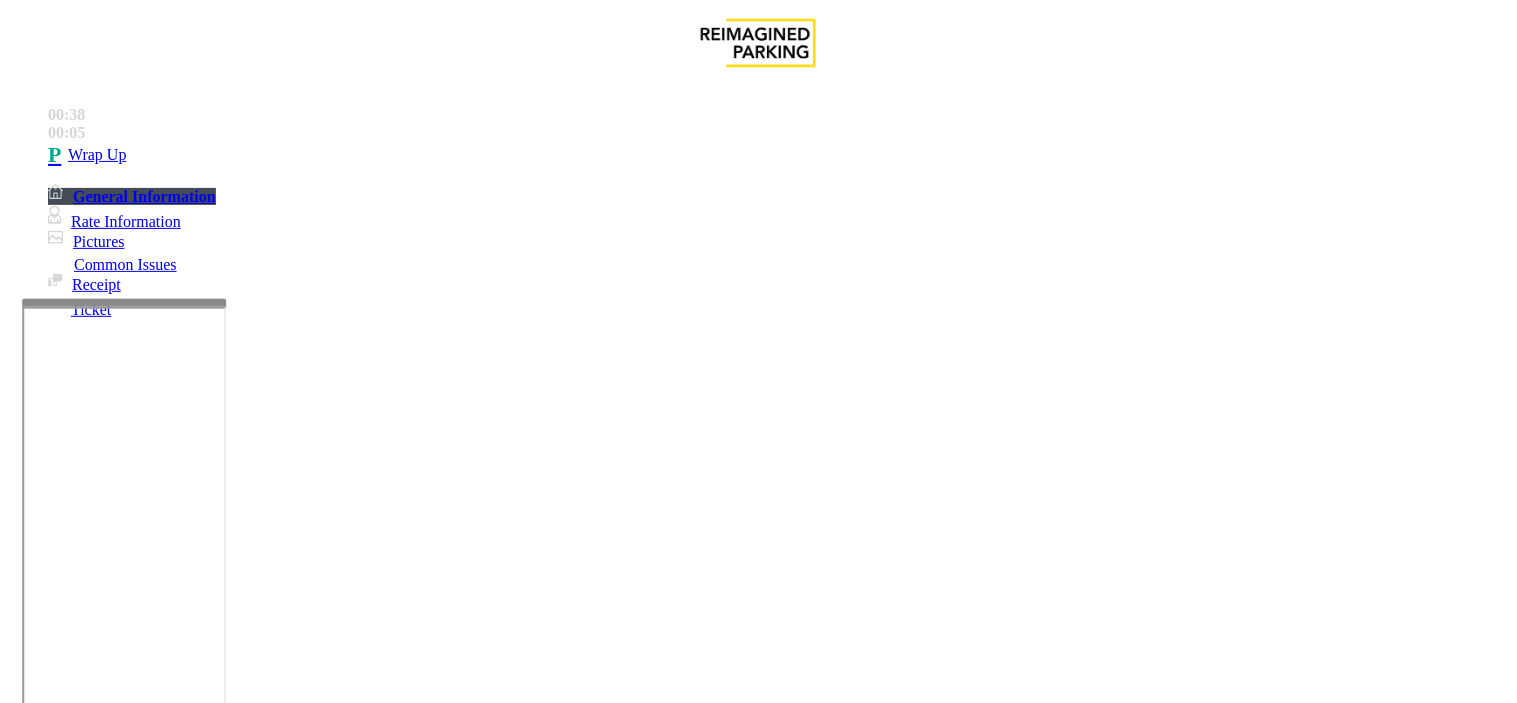 drag, startPoint x: 262, startPoint y: 150, endPoint x: 596, endPoint y: 184, distance: 335.72607 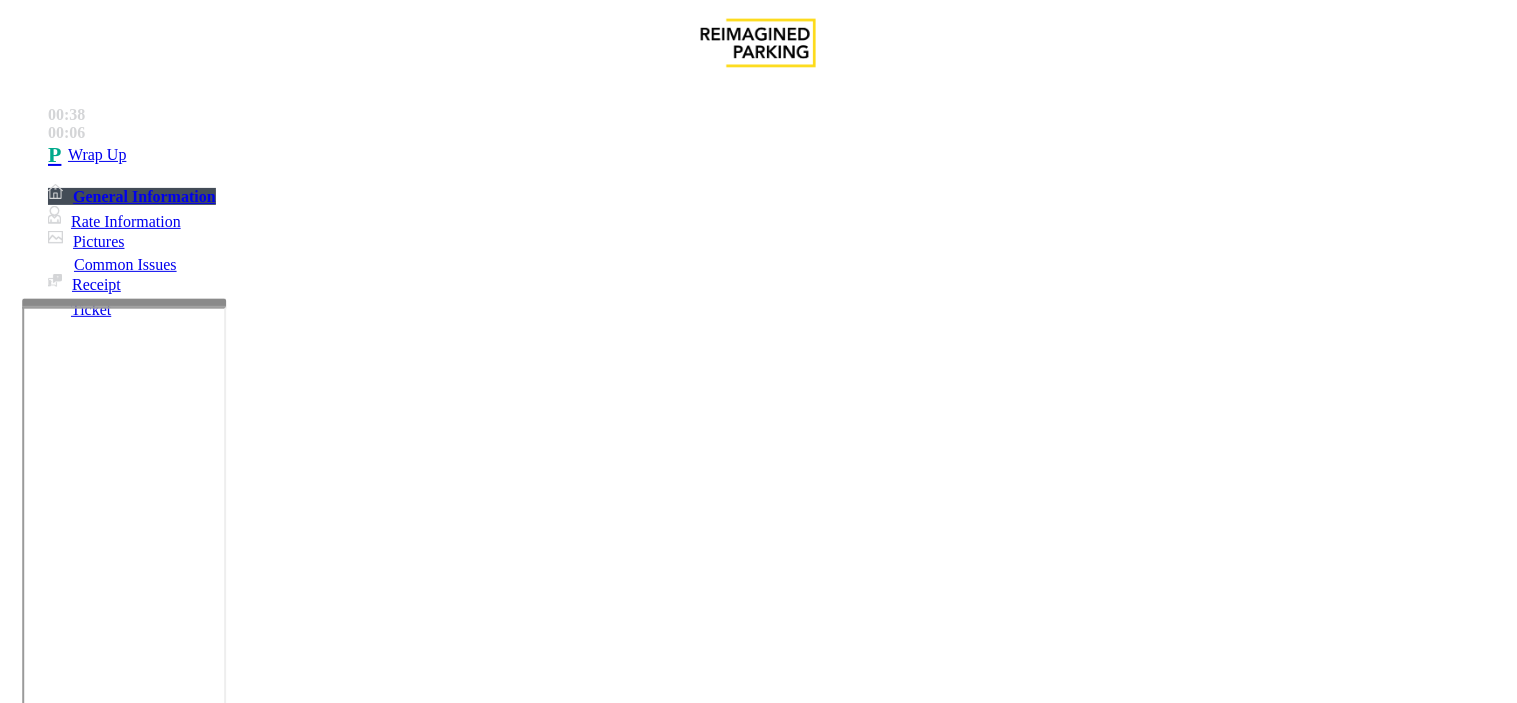 click on "Issue" at bounding box center [42, 1323] 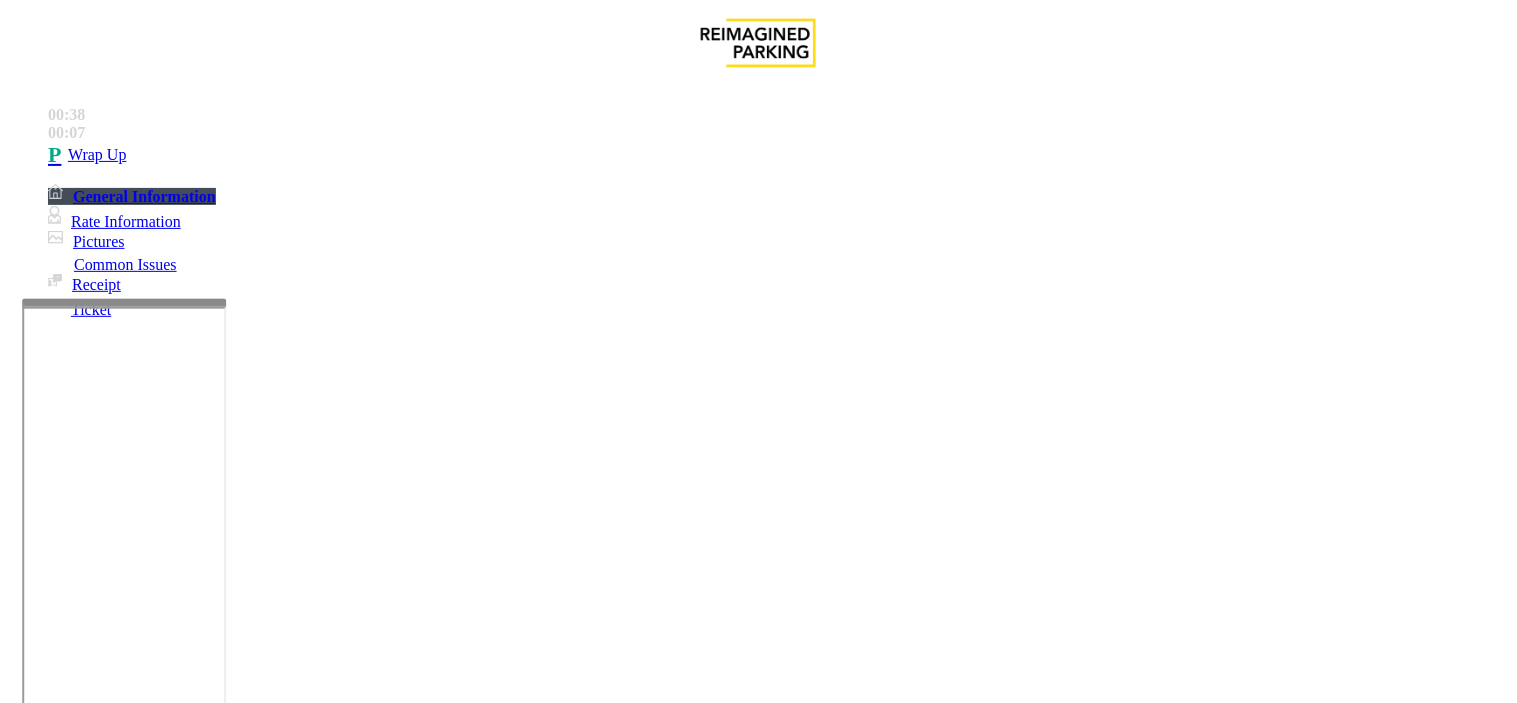 click on "Intercom Issue/No Response" at bounding box center (929, 1356) 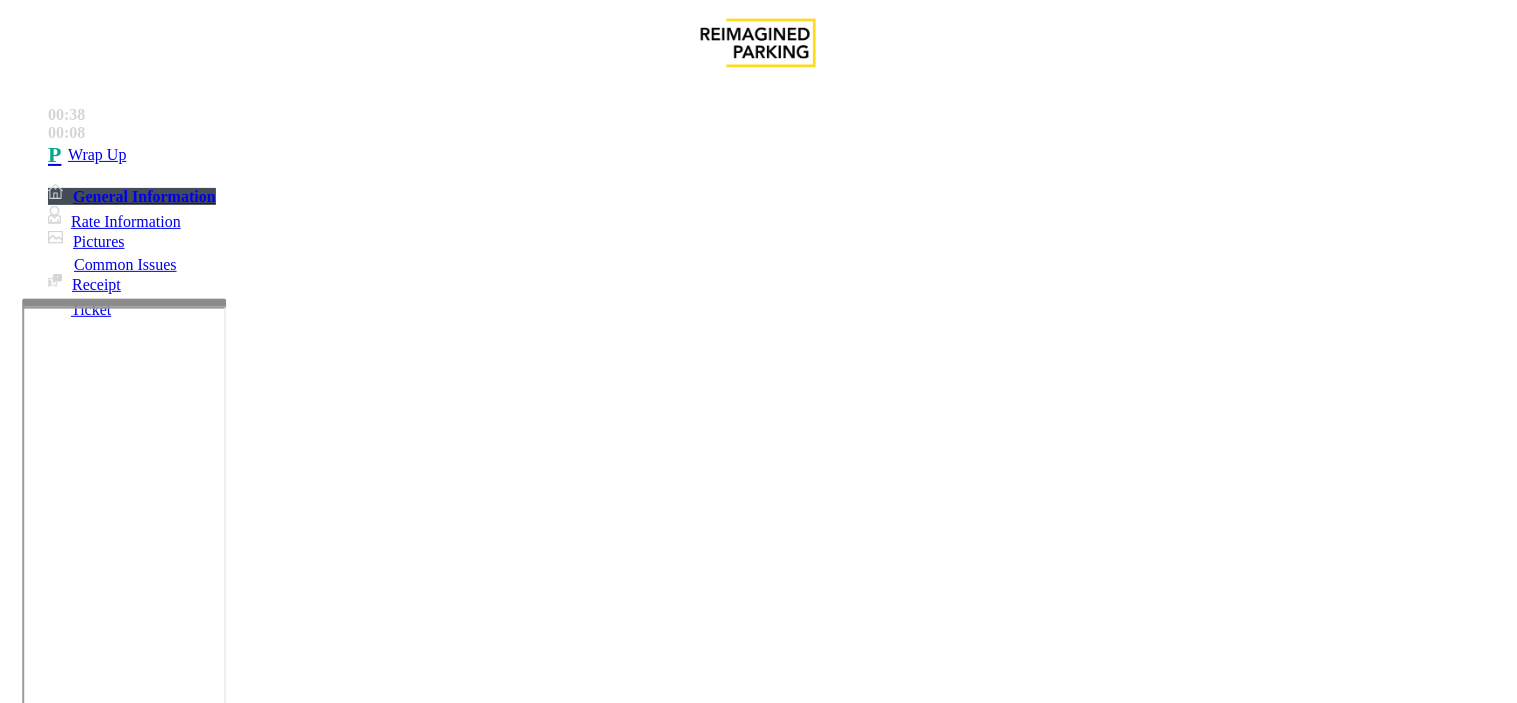 click on "No Response/Unable to hear parker" at bounding box center [142, 1356] 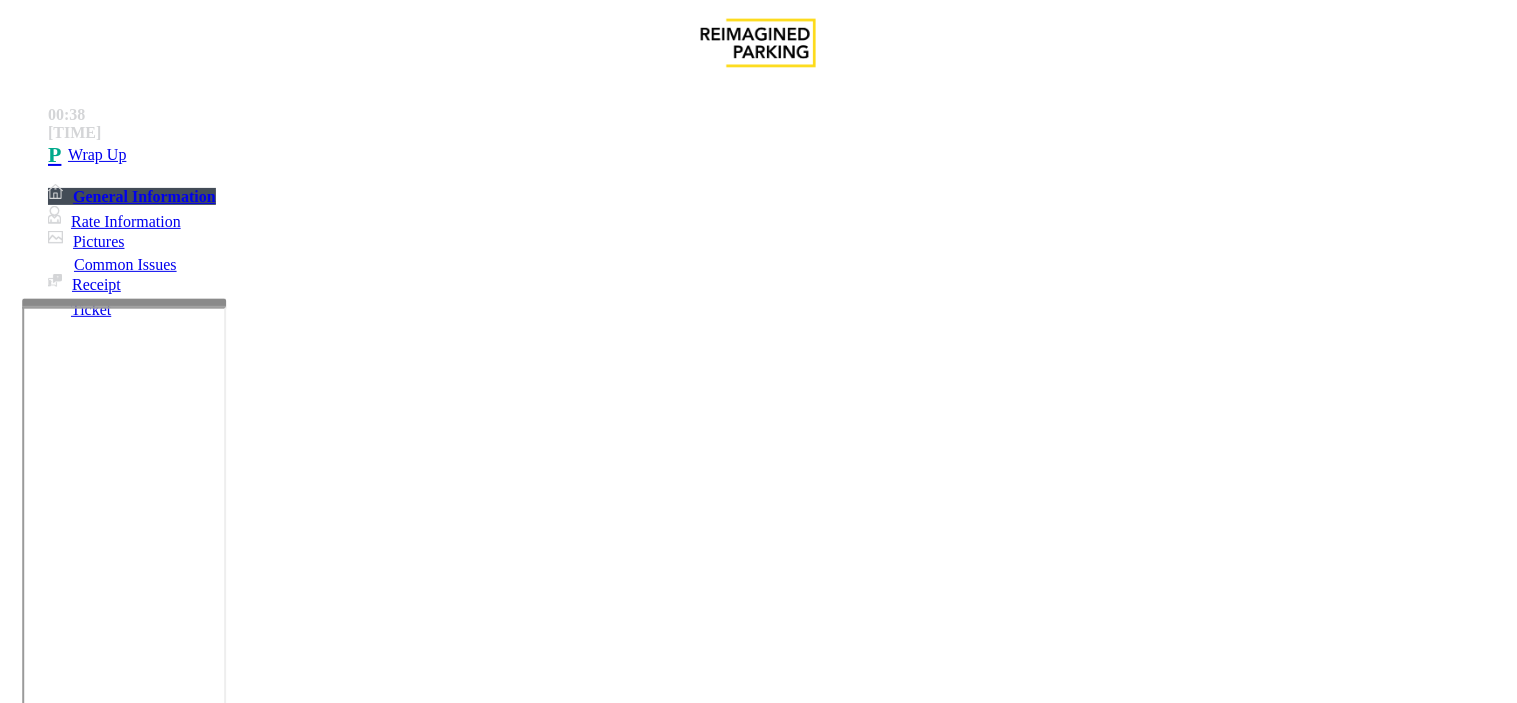 drag, startPoint x: 266, startPoint y: 160, endPoint x: 616, endPoint y: 185, distance: 350.89172 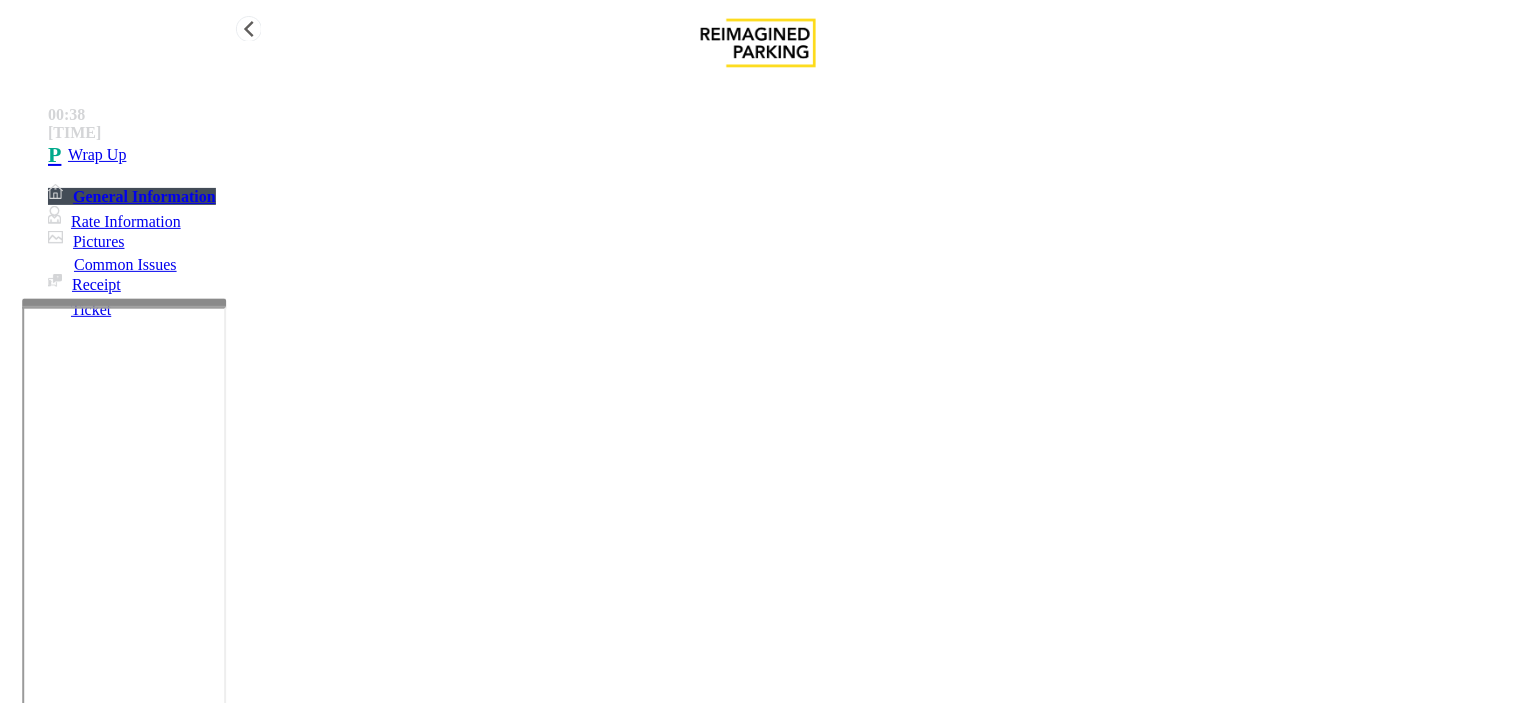 type on "**********" 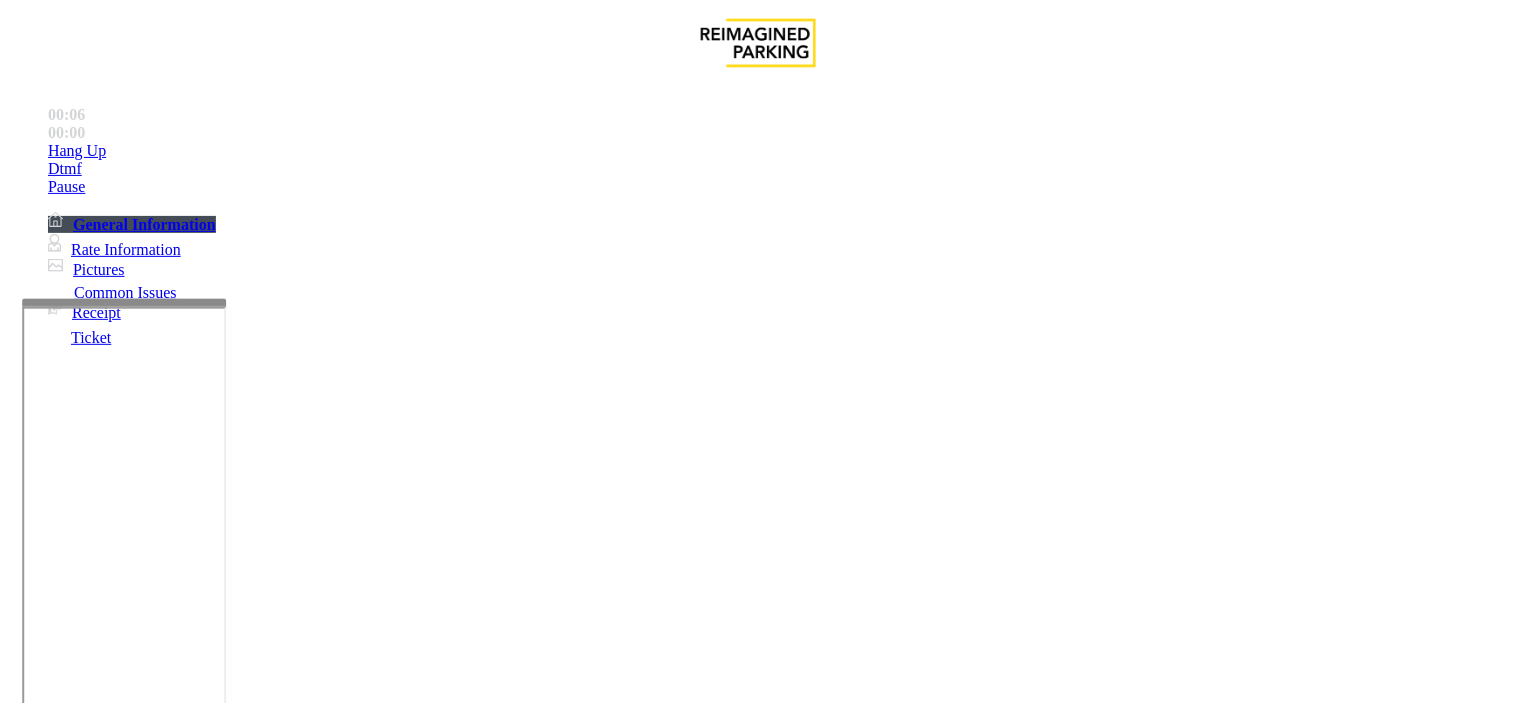scroll, scrollTop: 666, scrollLeft: 0, axis: vertical 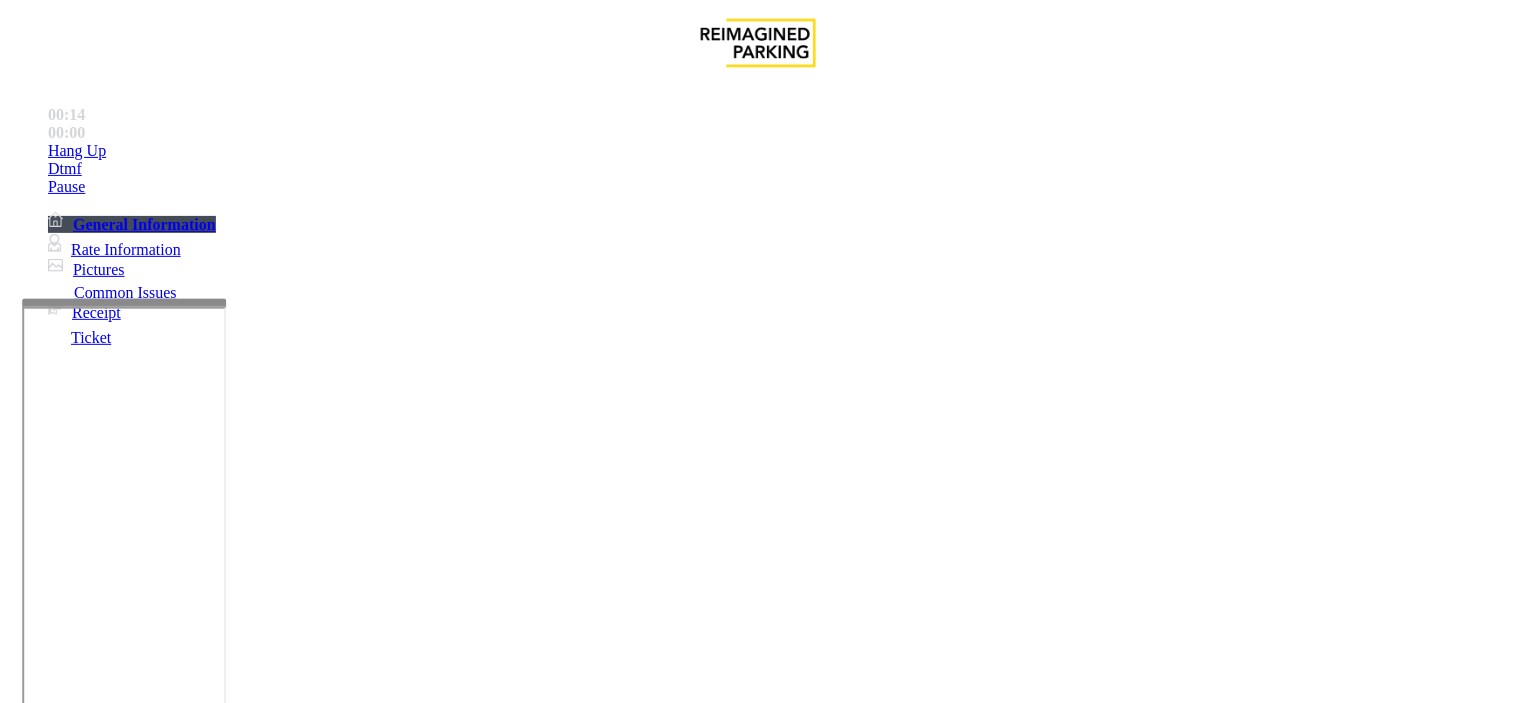 click on "Intercom Issue/No Response" at bounding box center [752, 1356] 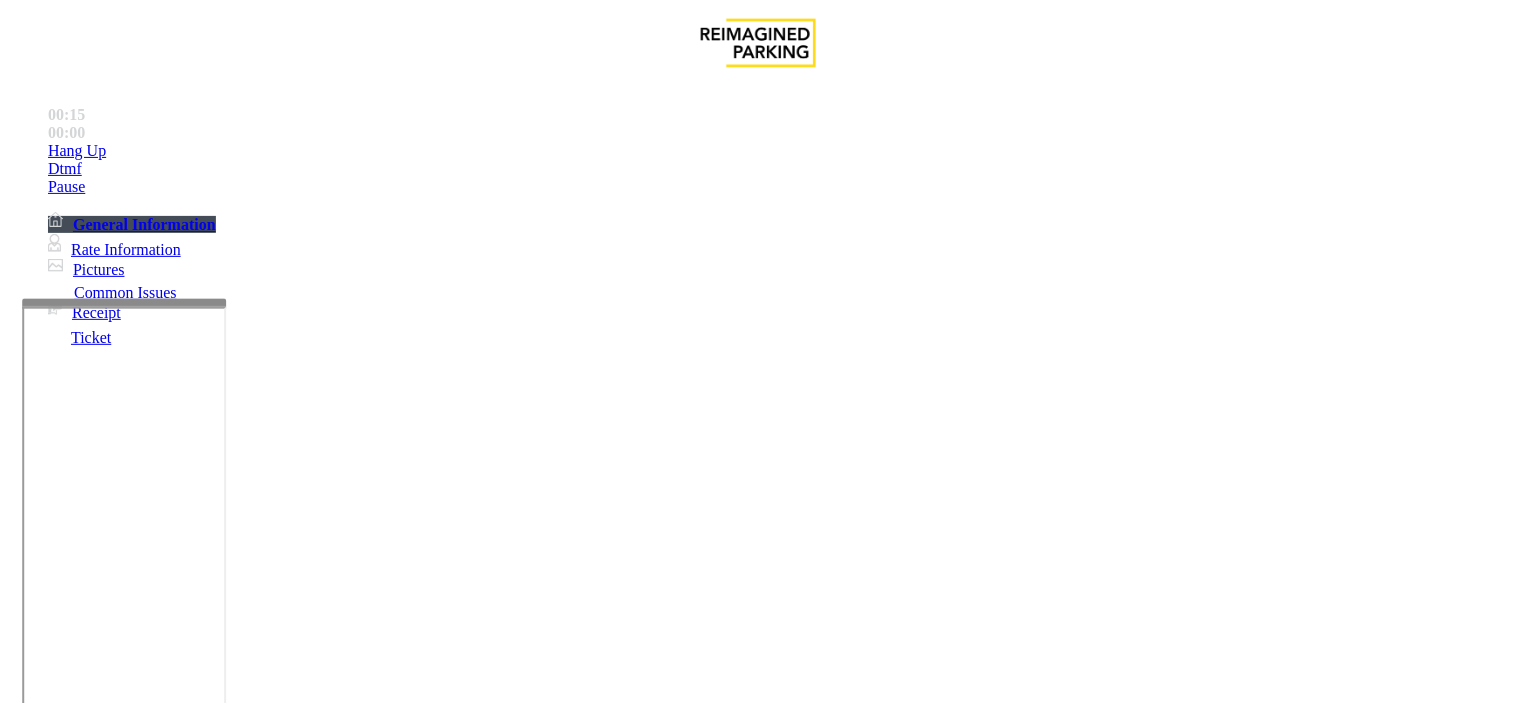 click on "Issue" at bounding box center [42, 1323] 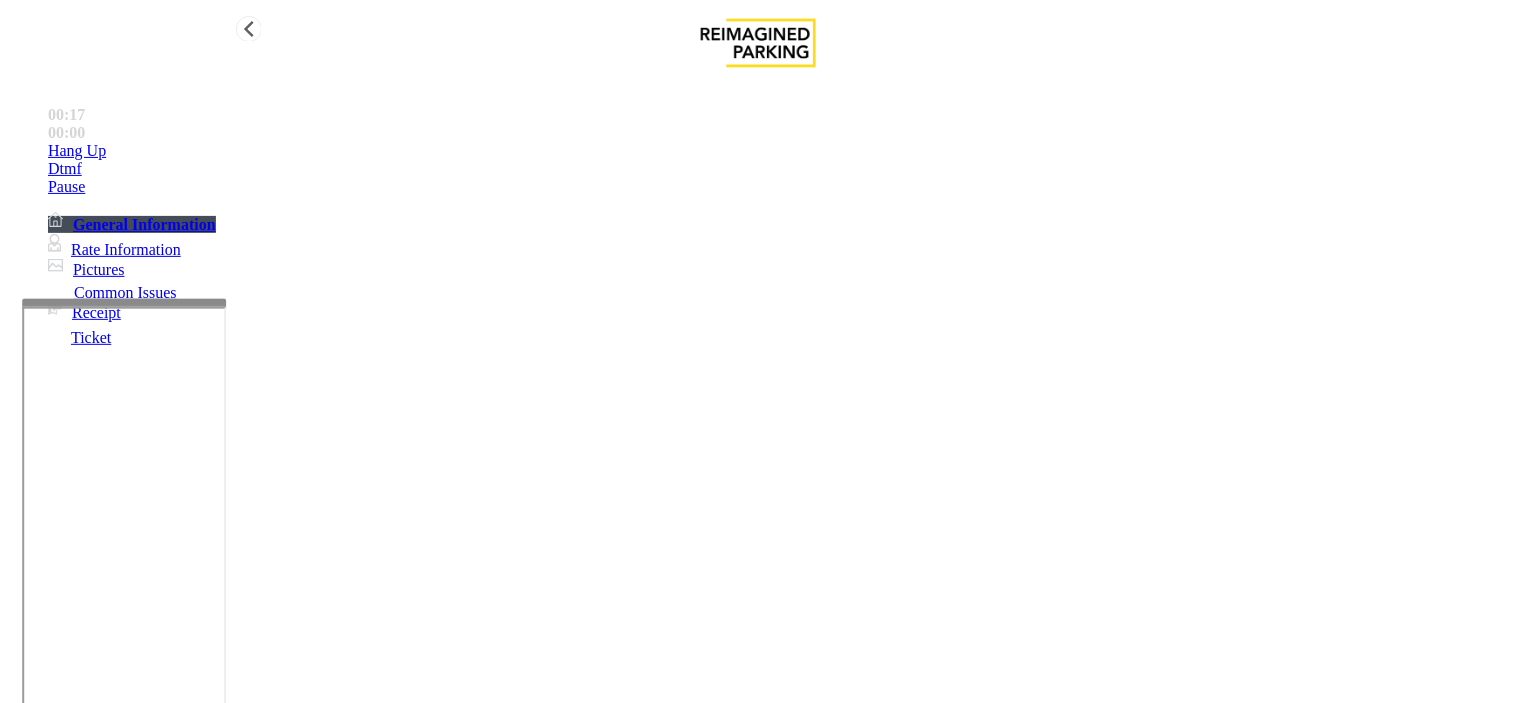 click on "Hang Up" at bounding box center (778, 151) 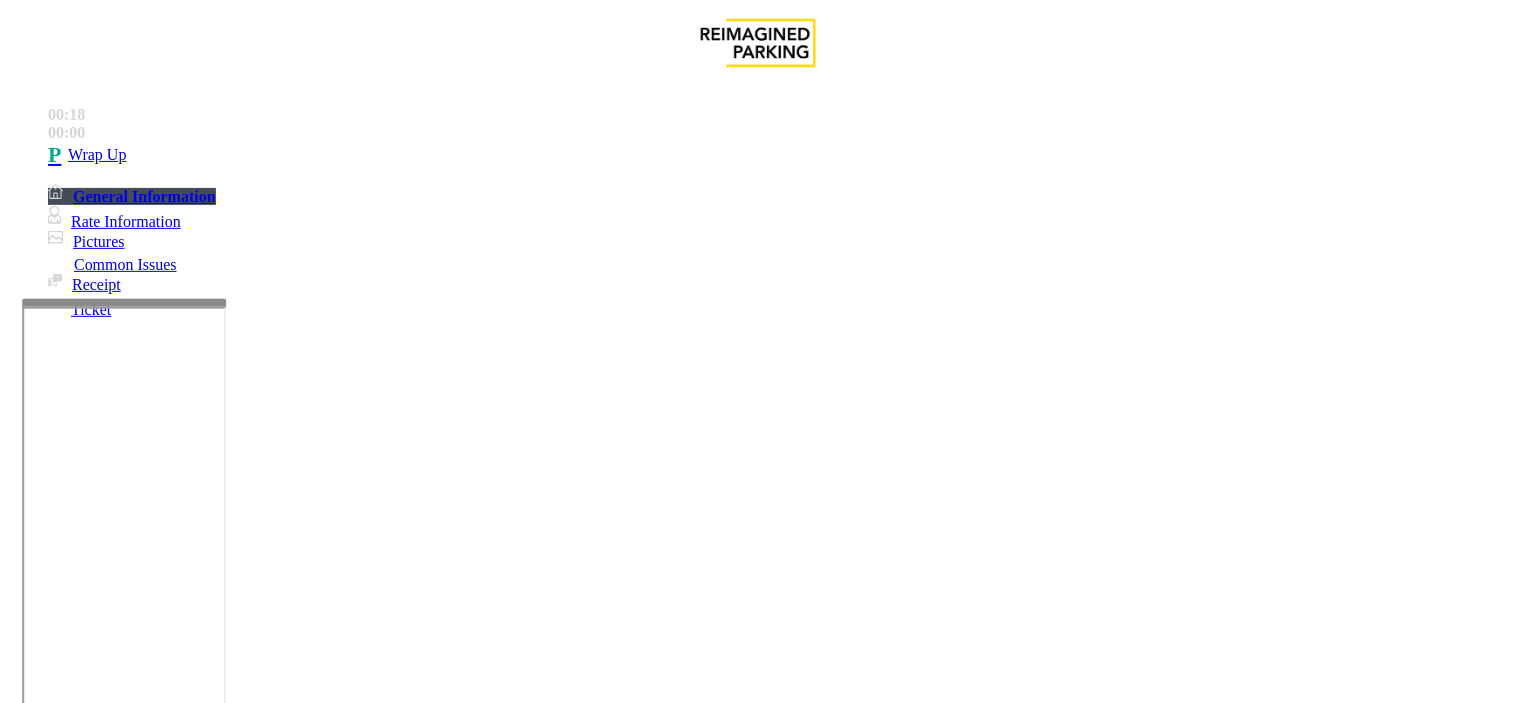 click on "Intercom Issue/No Response" at bounding box center (940, 1356) 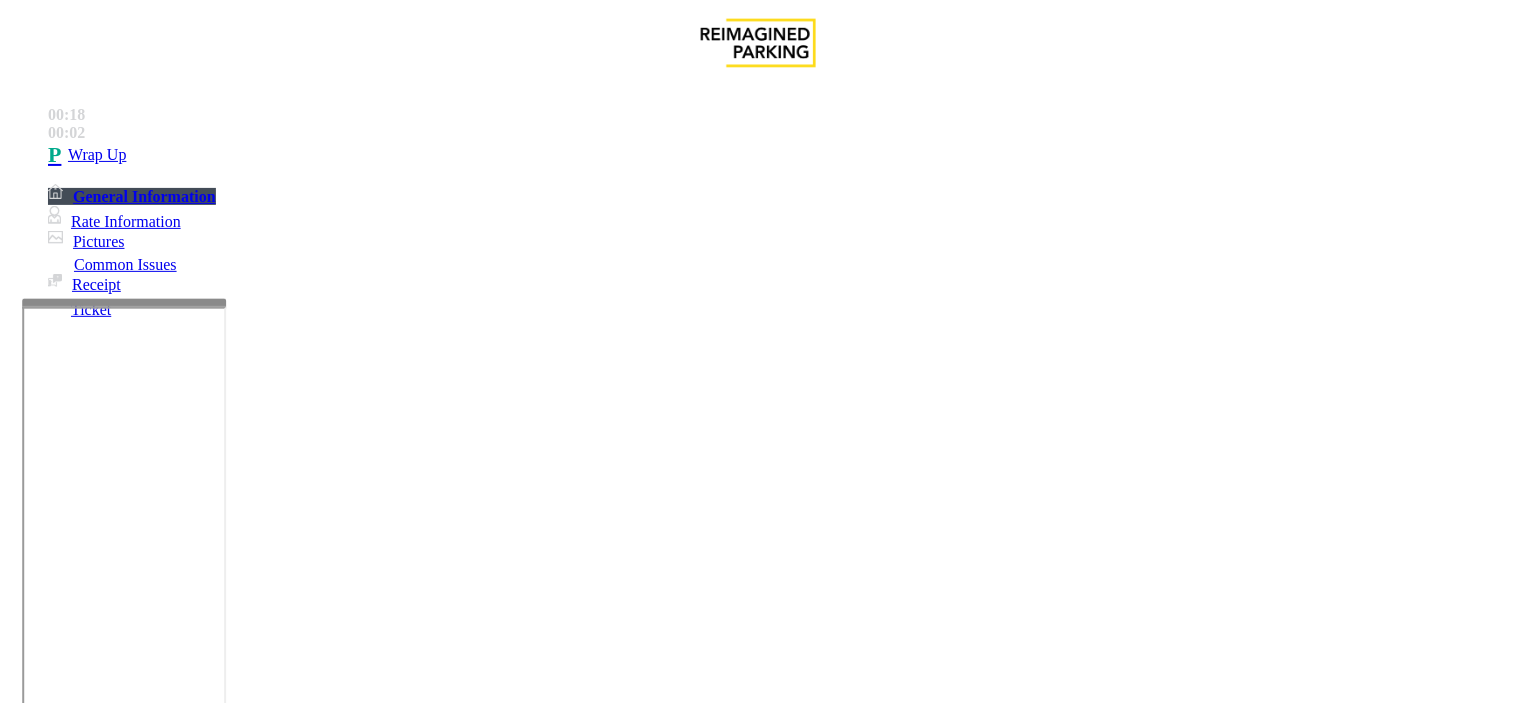 drag, startPoint x: 262, startPoint y: 158, endPoint x: 606, endPoint y: 186, distance: 345.13766 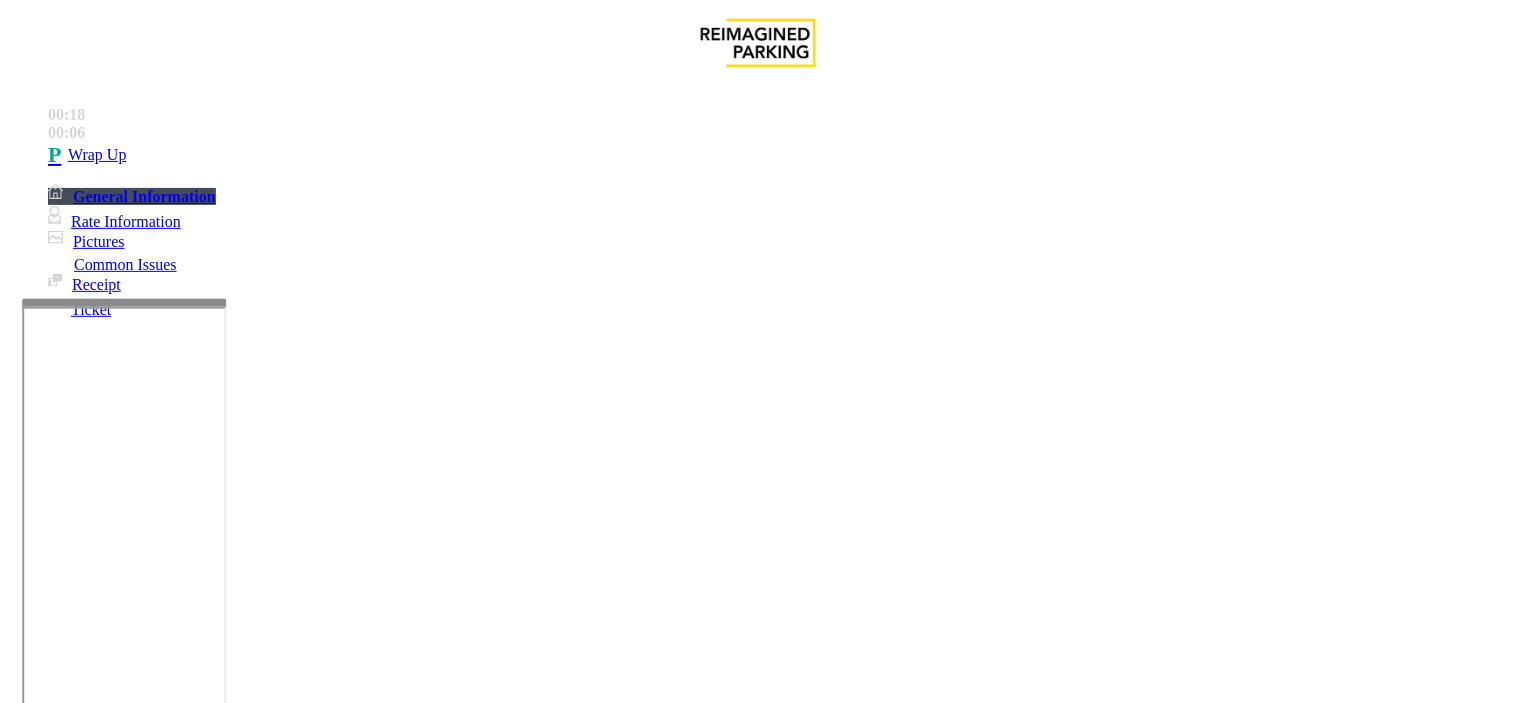 copy on "Issue  -  Intercom Issue/No Response No Response/Unable to hear parker" 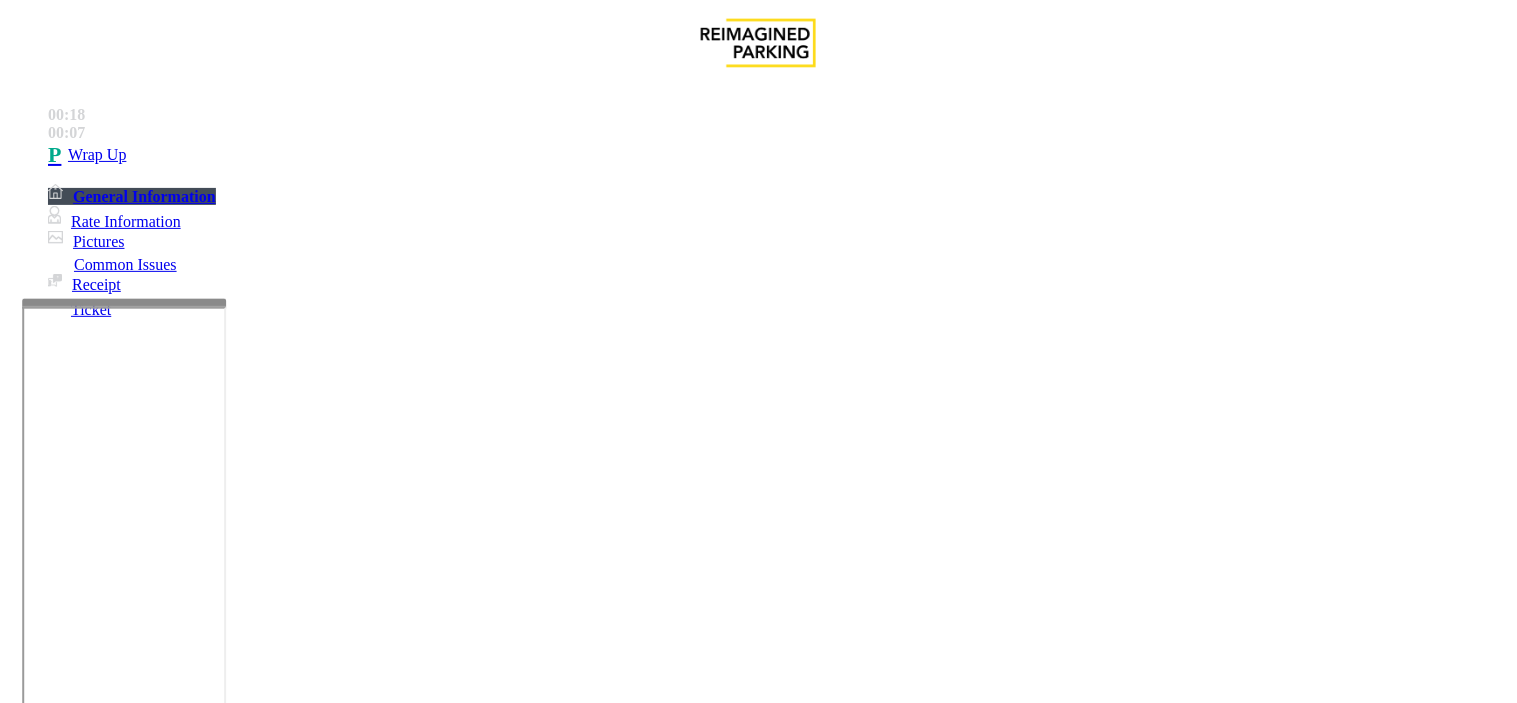 click at bounding box center (254, 1404) 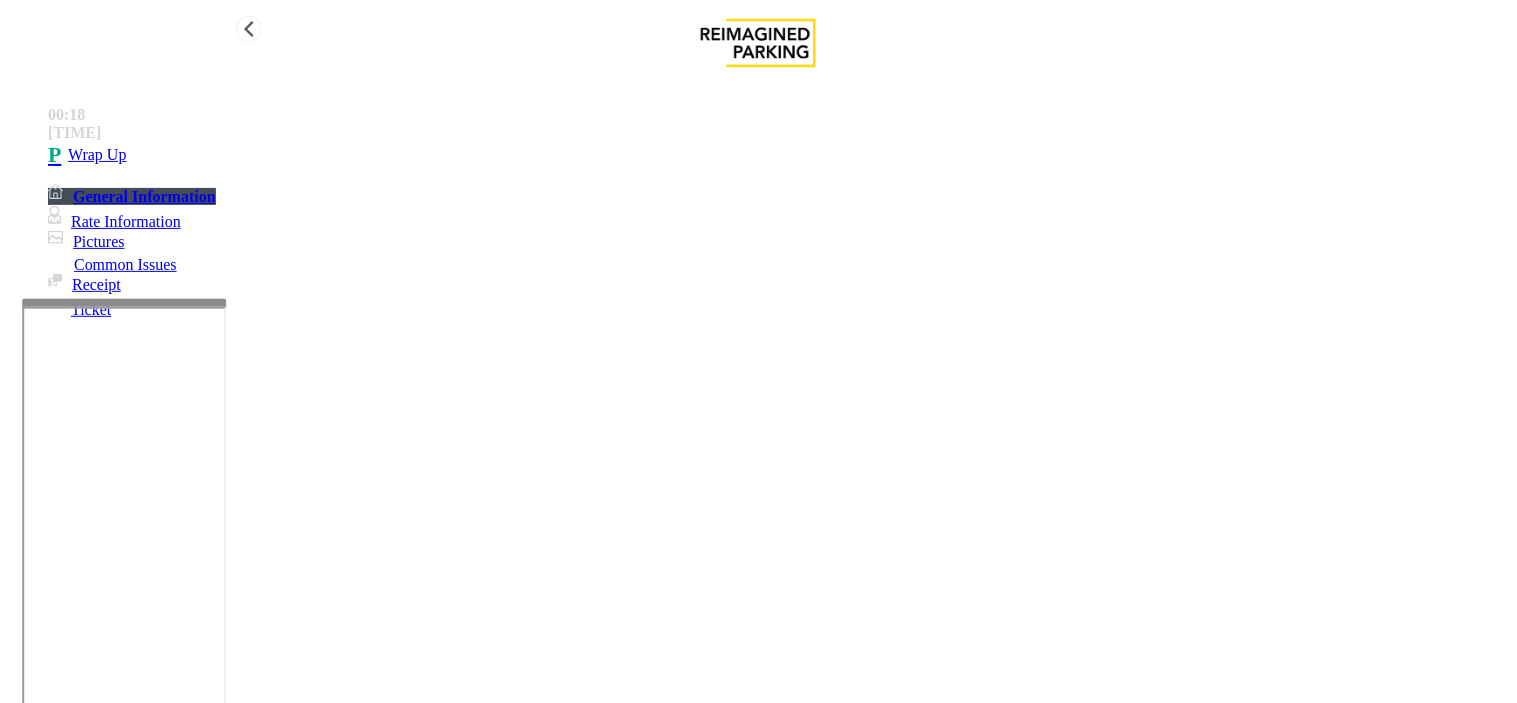 type on "**********" 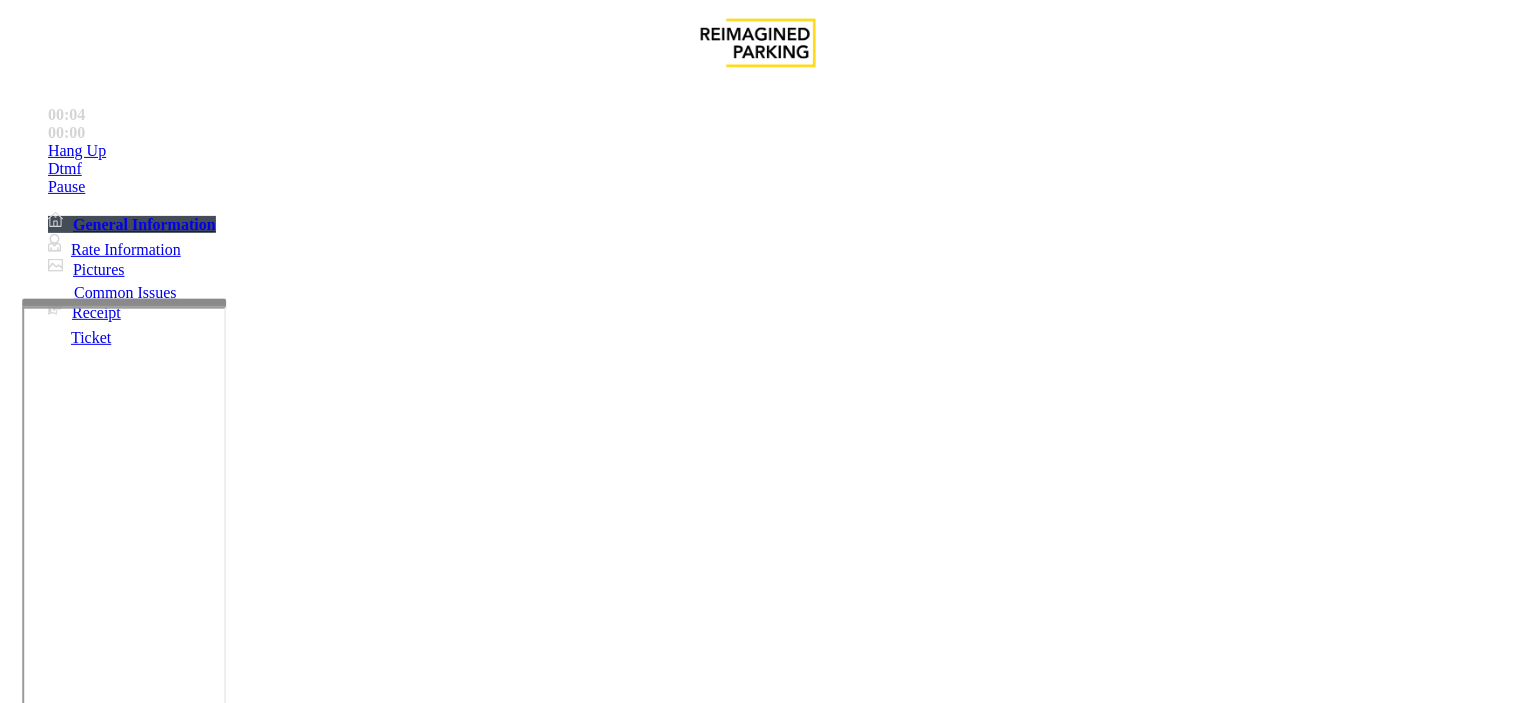 scroll, scrollTop: 444, scrollLeft: 0, axis: vertical 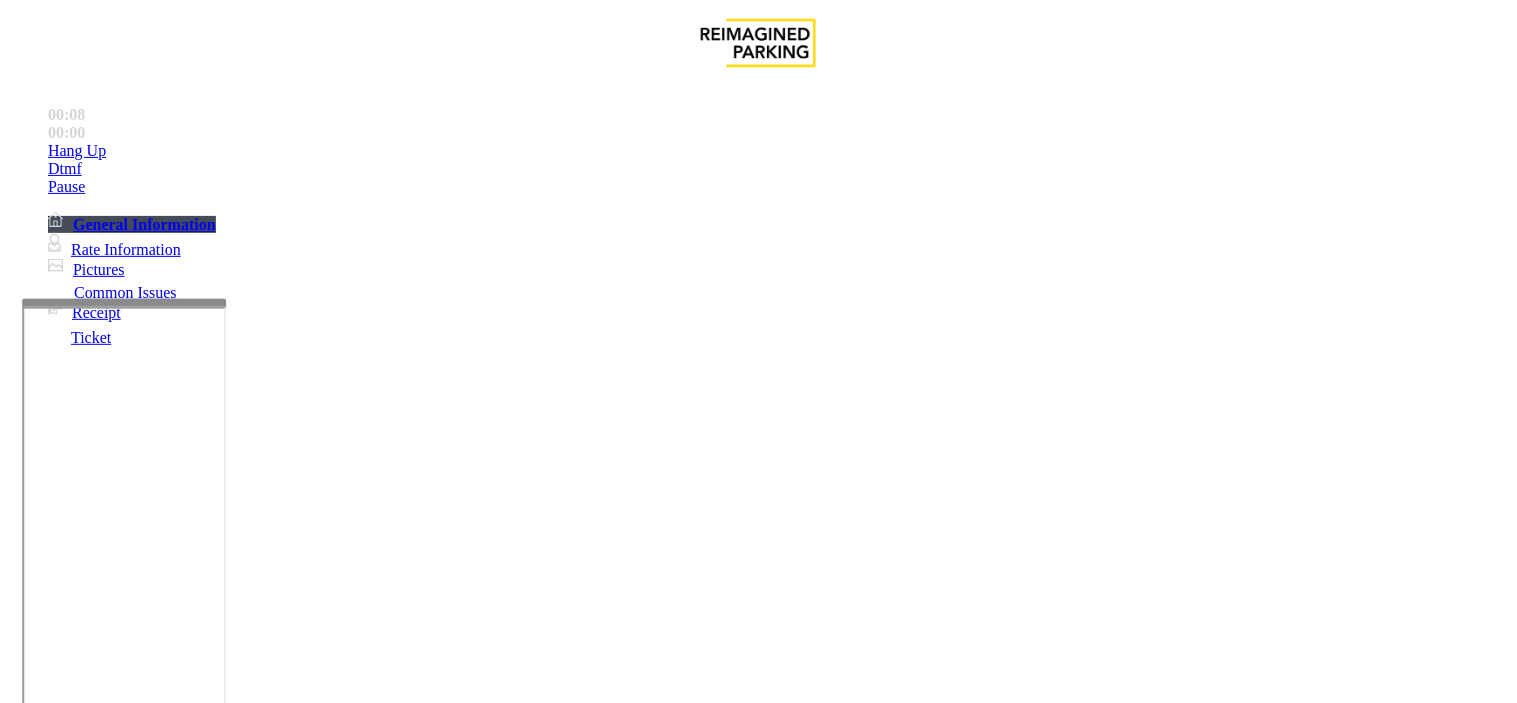 click on "Services" at bounding box center (687, 1356) 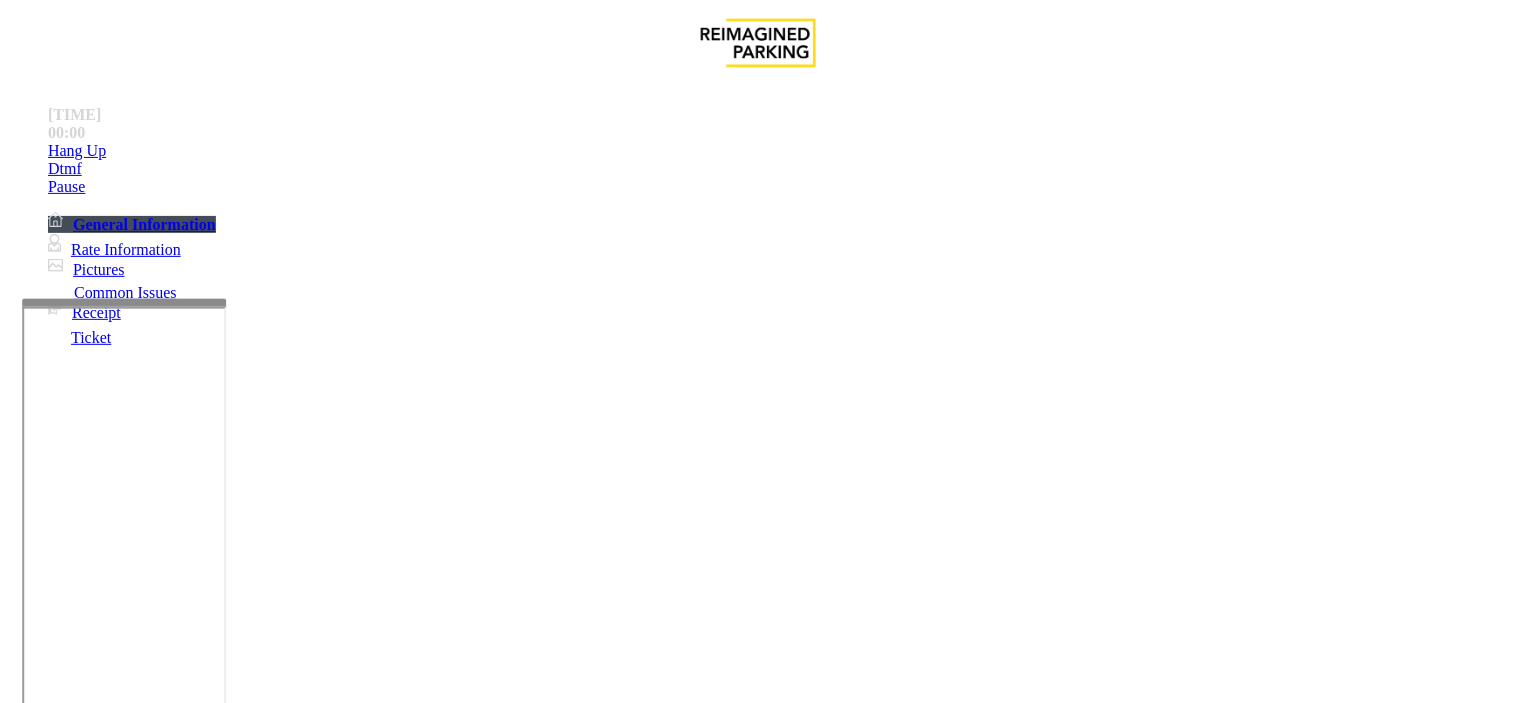 click on "Hotel Customer" at bounding box center [406, 1356] 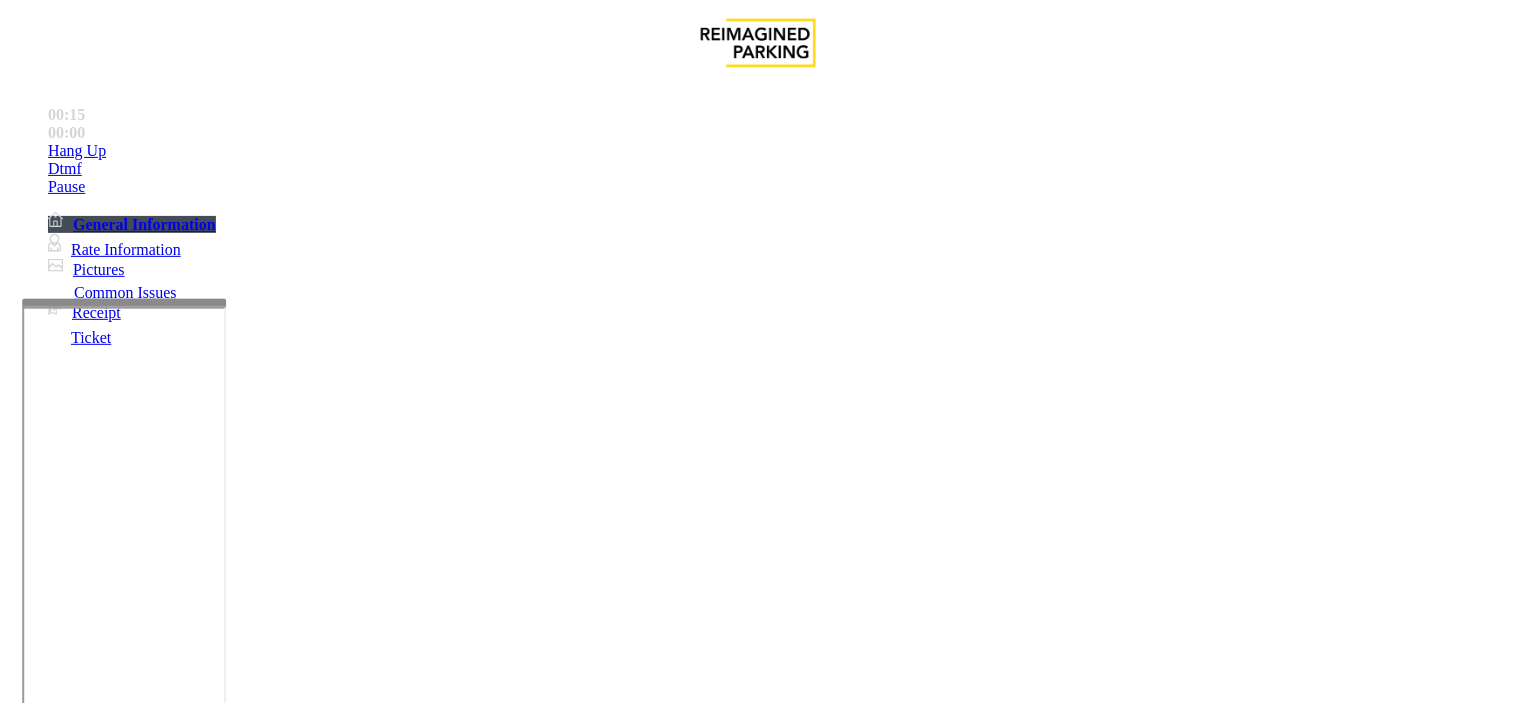 scroll, scrollTop: 828, scrollLeft: 0, axis: vertical 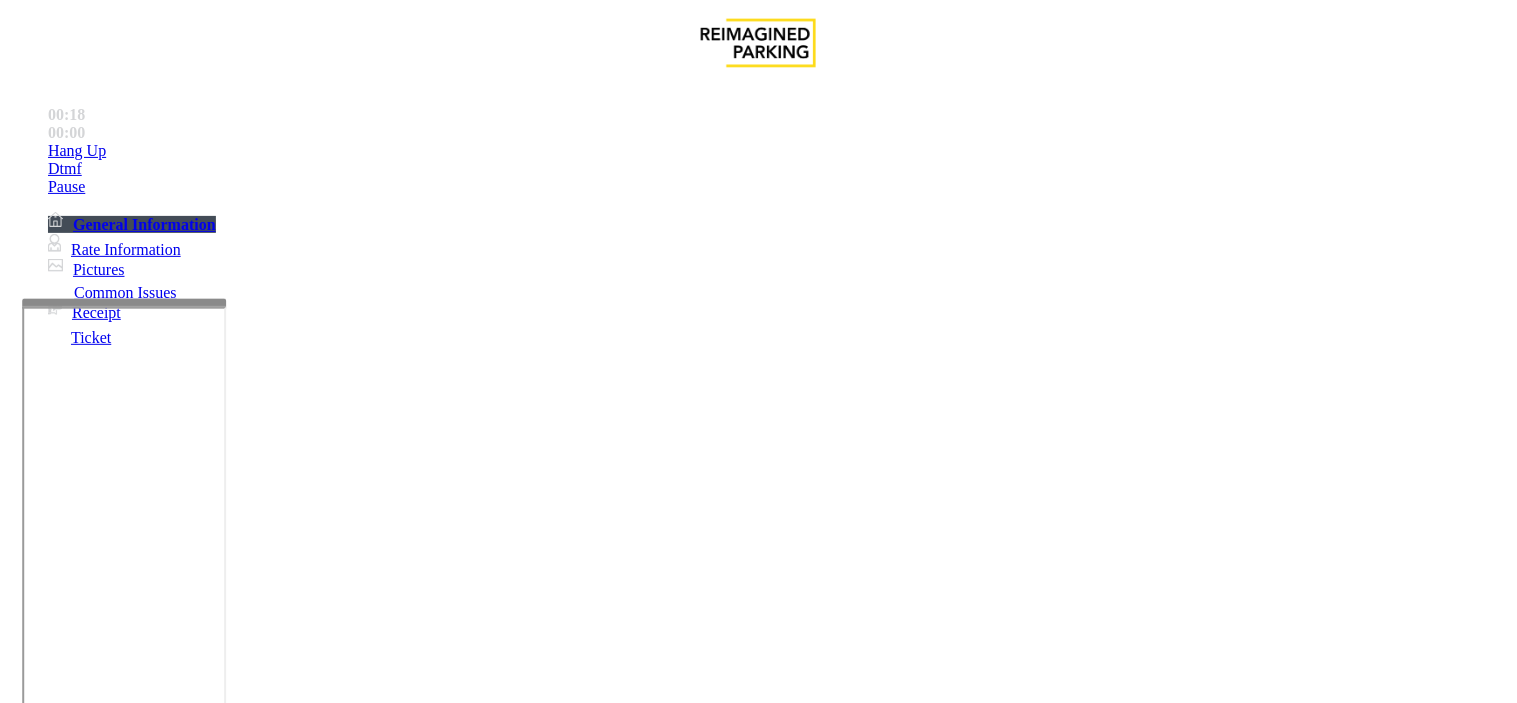 click at bounding box center (246, 1658) 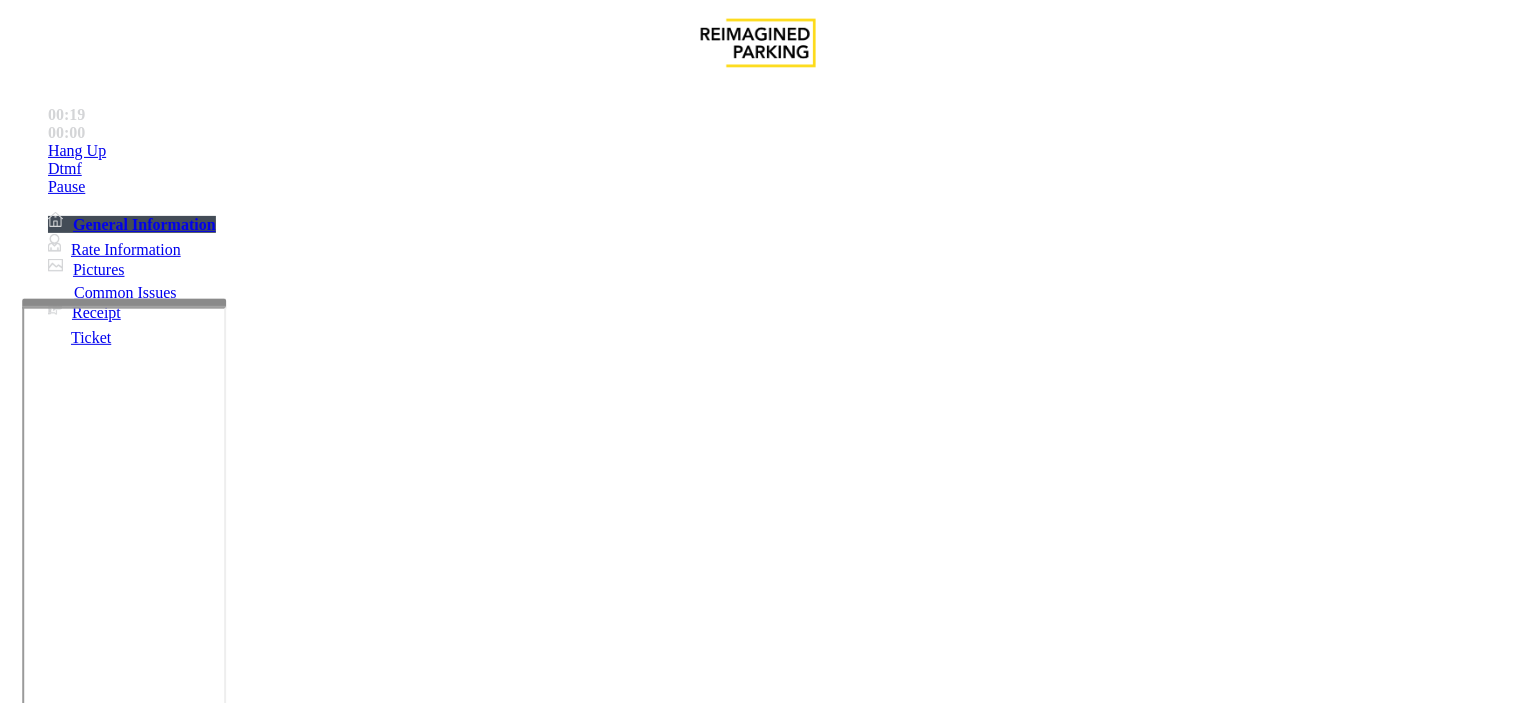 scroll, scrollTop: 495, scrollLeft: 0, axis: vertical 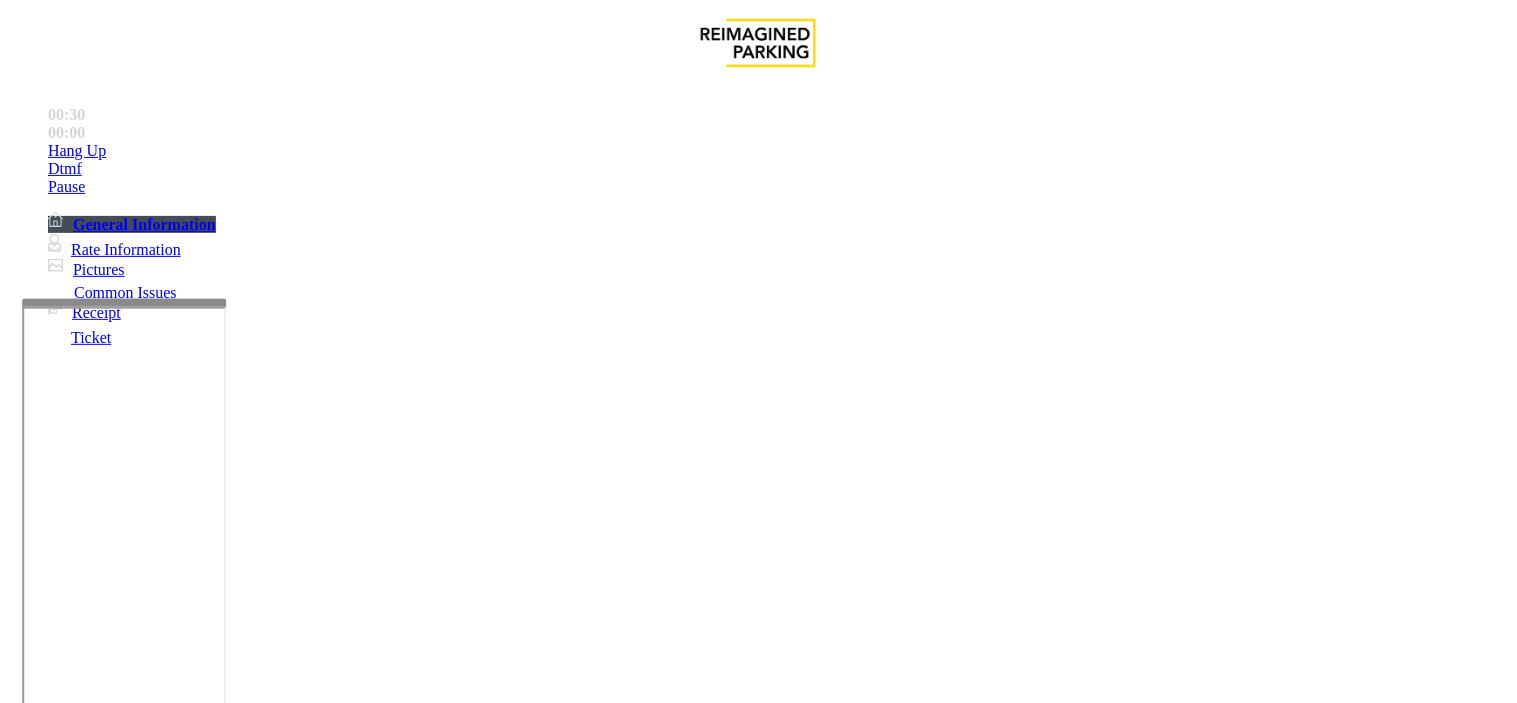 click at bounding box center (246, 1658) 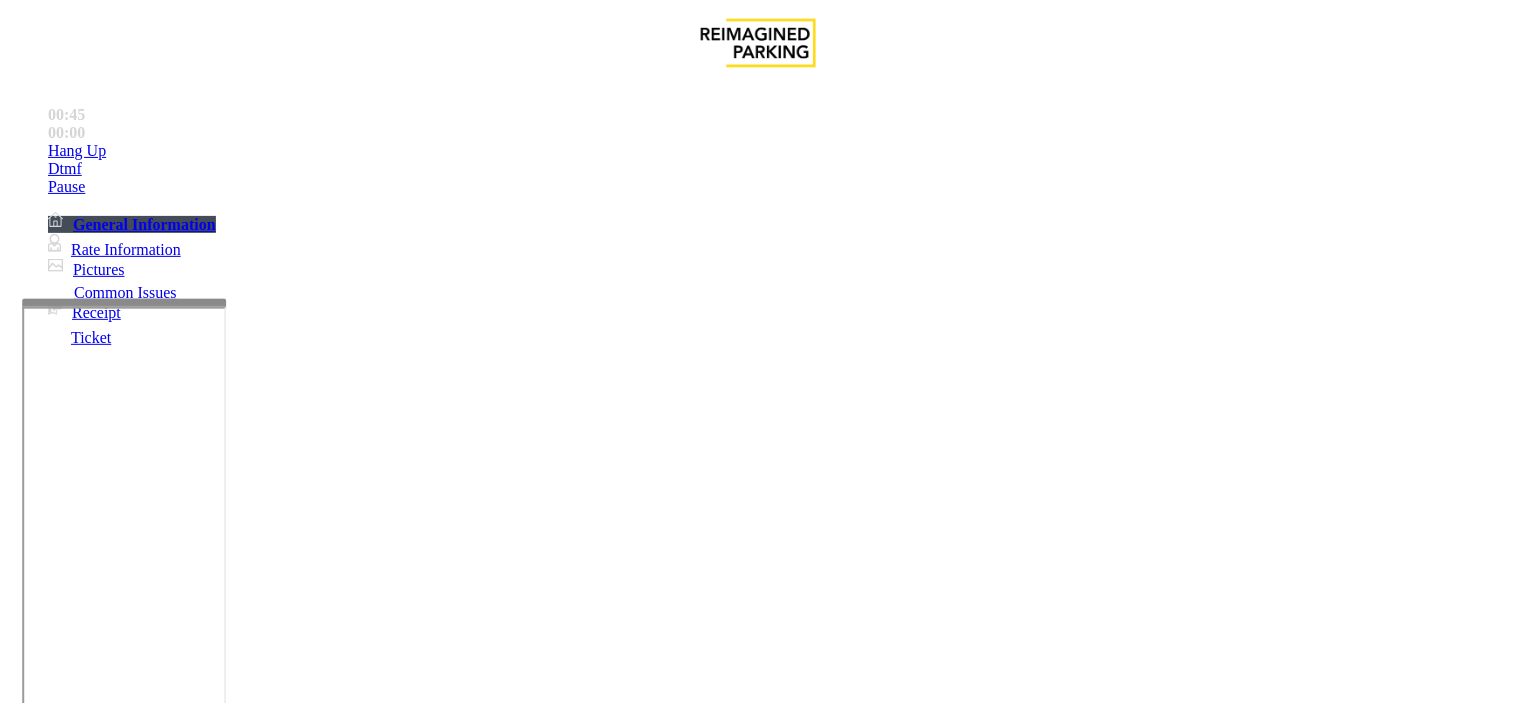 click on "Vend Gate" at bounding box center (69, 1751) 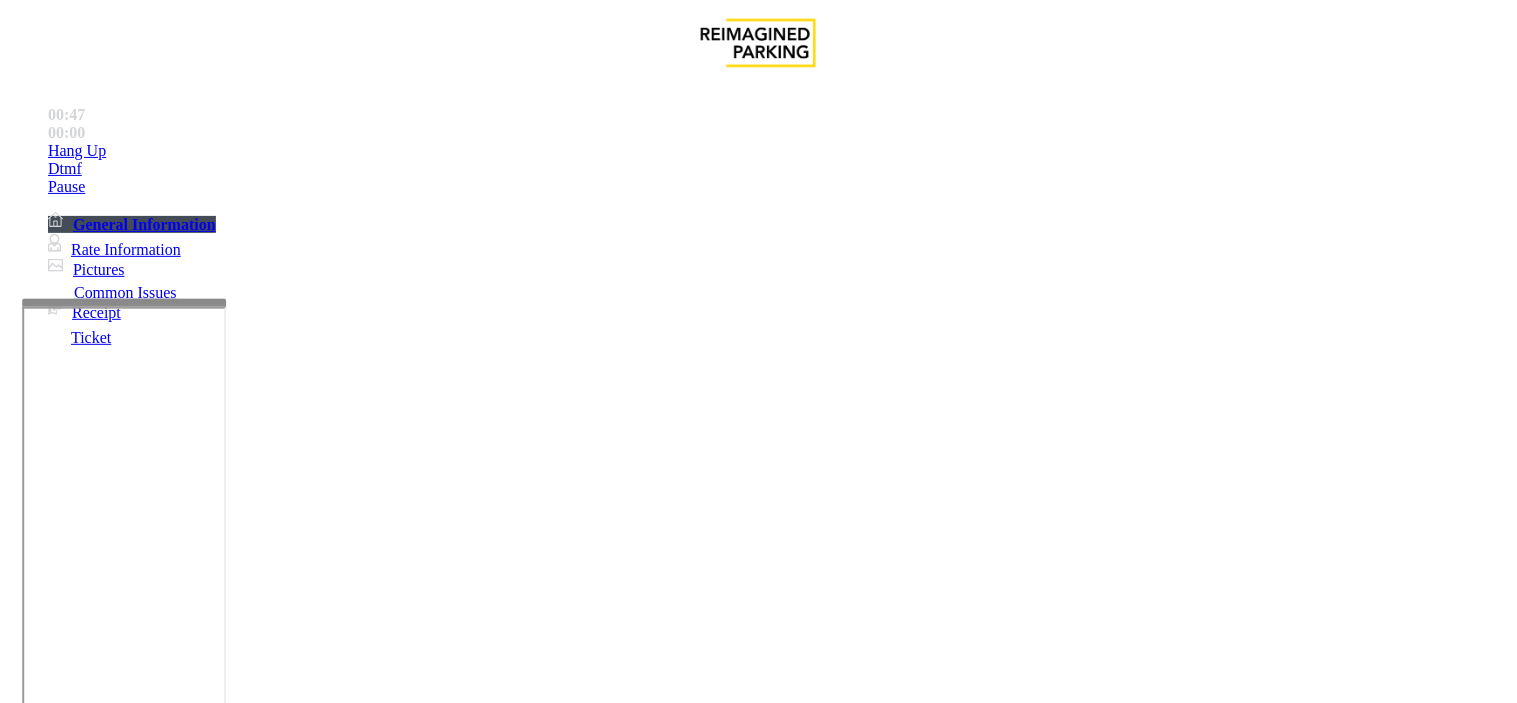 click at bounding box center (246, 1658) 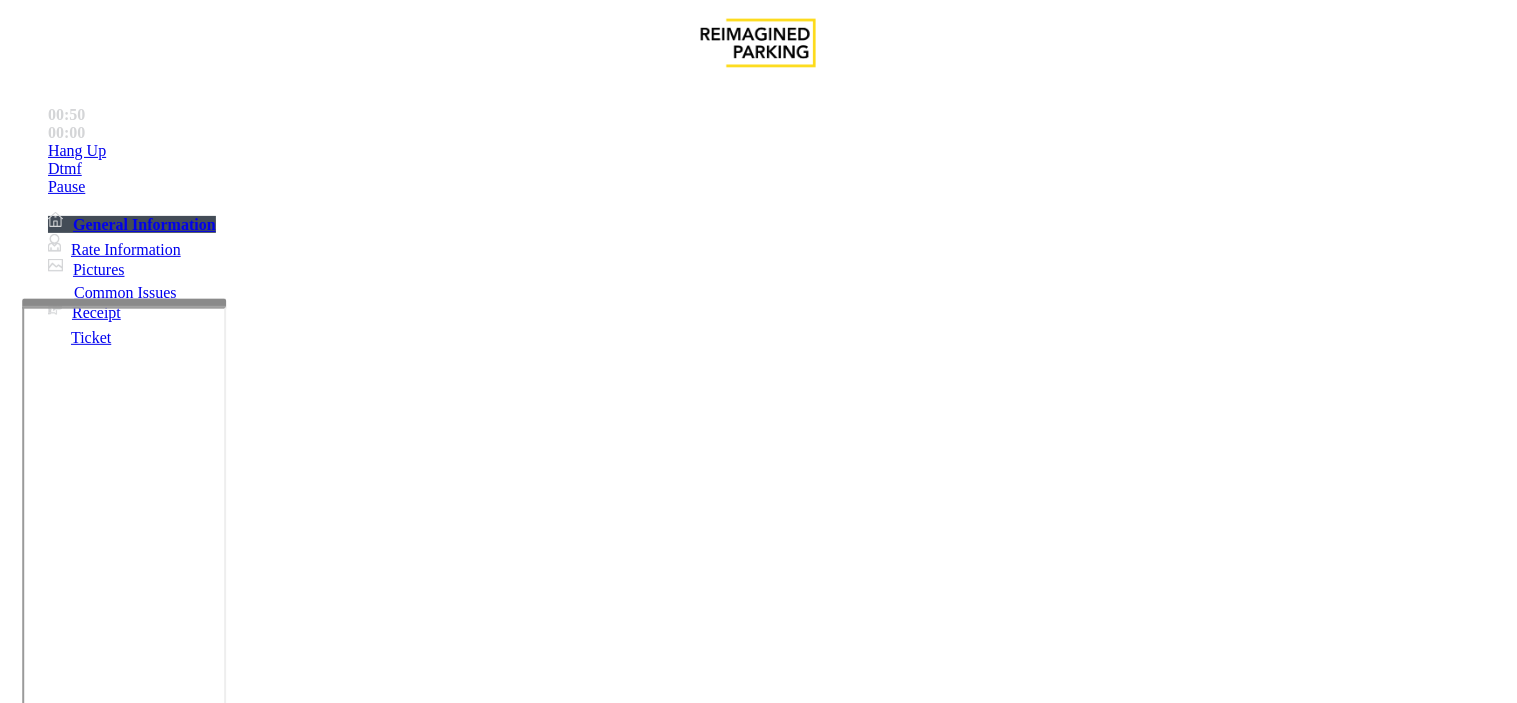 scroll, scrollTop: 21, scrollLeft: 0, axis: vertical 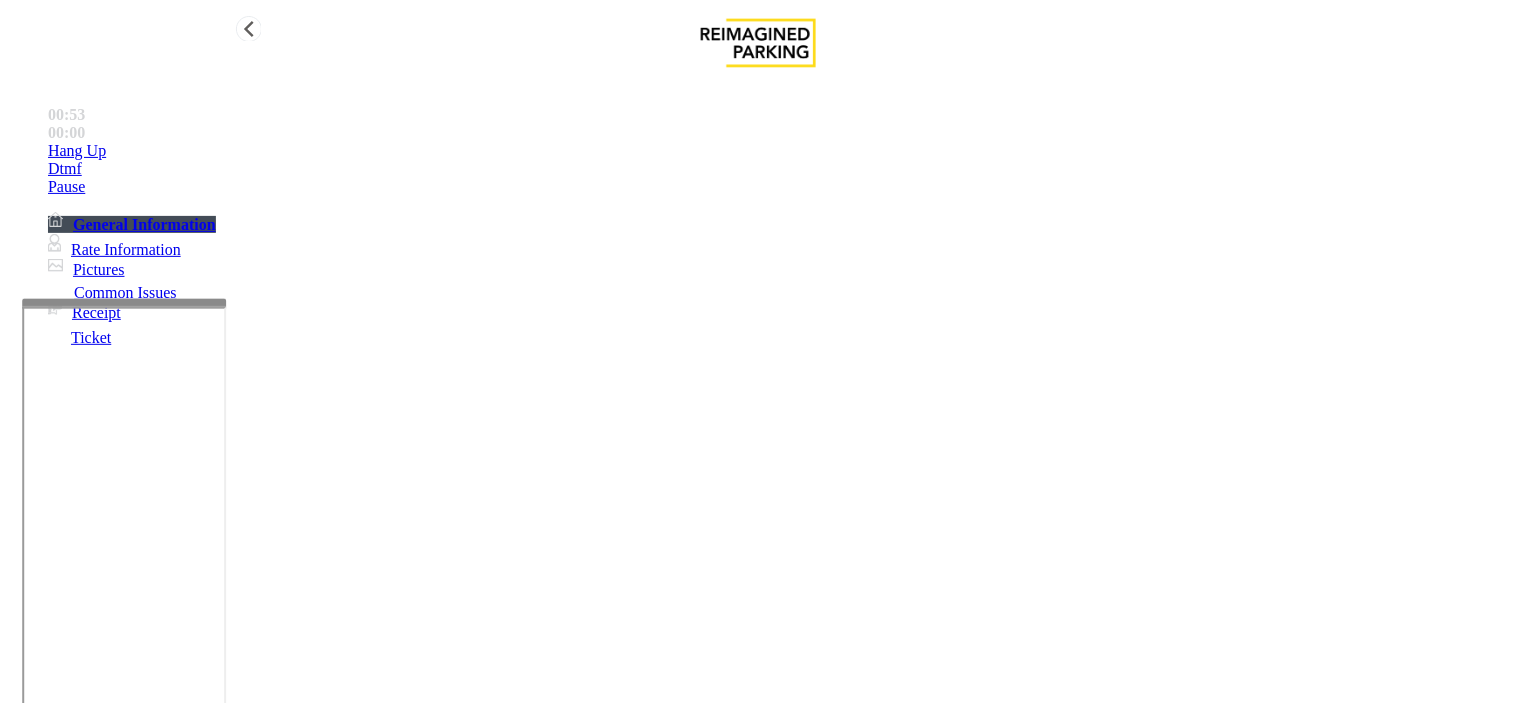 click on "Hang Up" at bounding box center [778, 151] 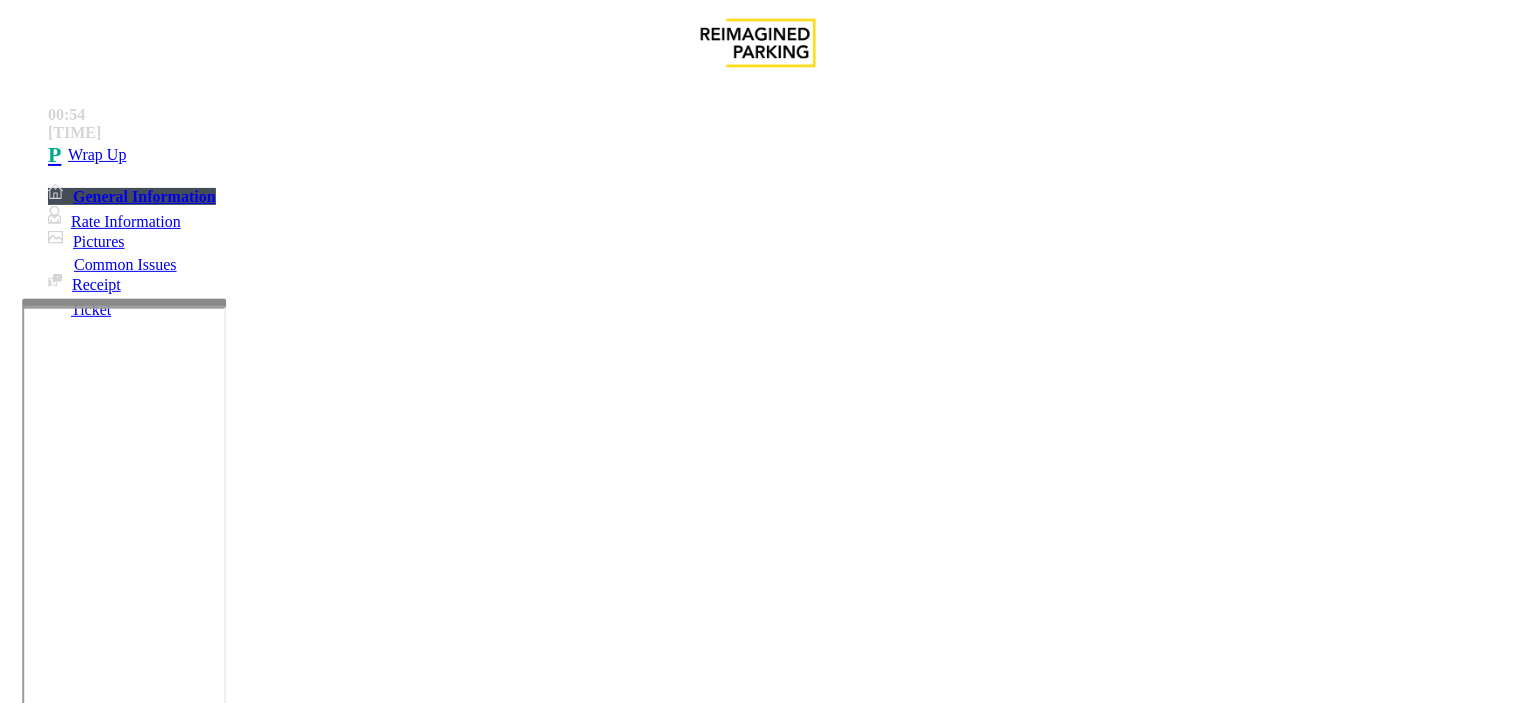 scroll, scrollTop: 0, scrollLeft: 0, axis: both 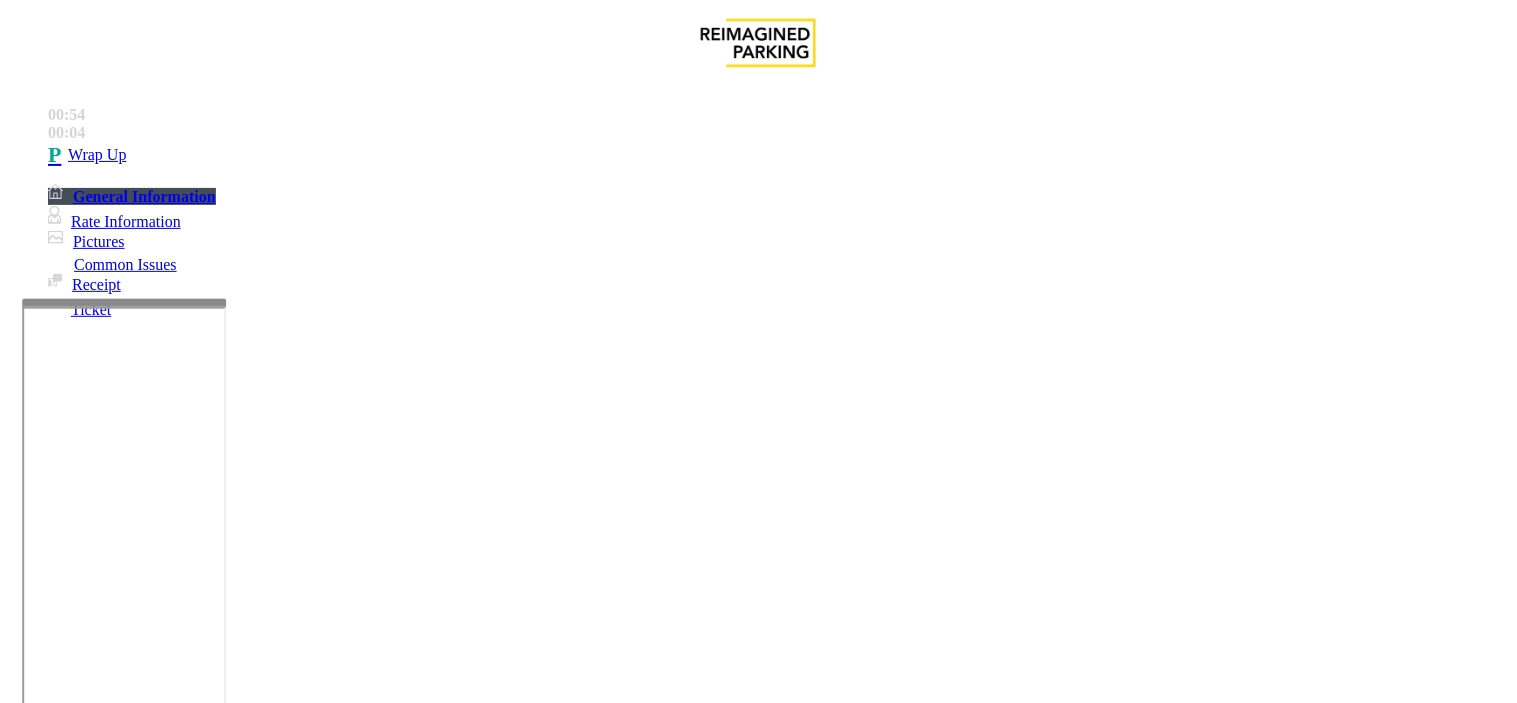 click at bounding box center (246, 1658) 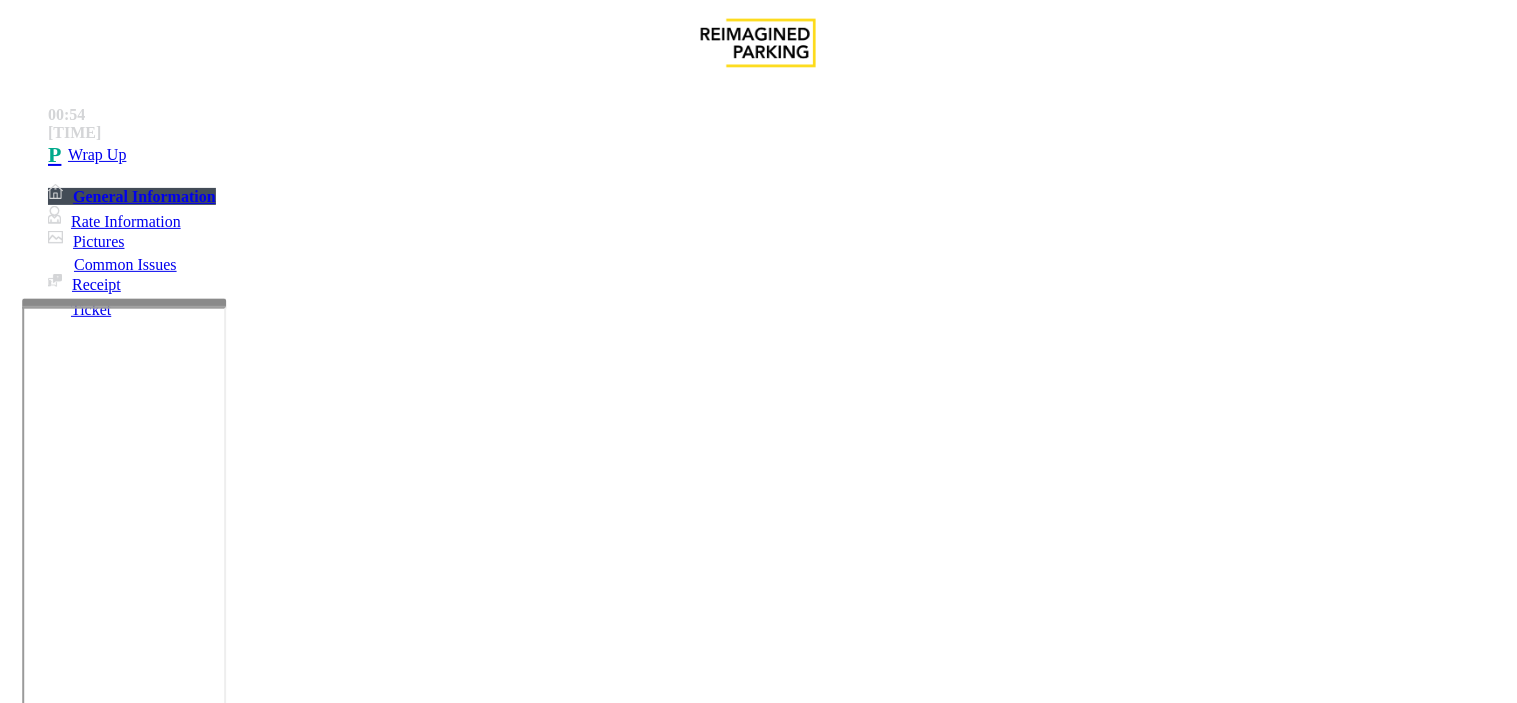 click at bounding box center (246, 1658) 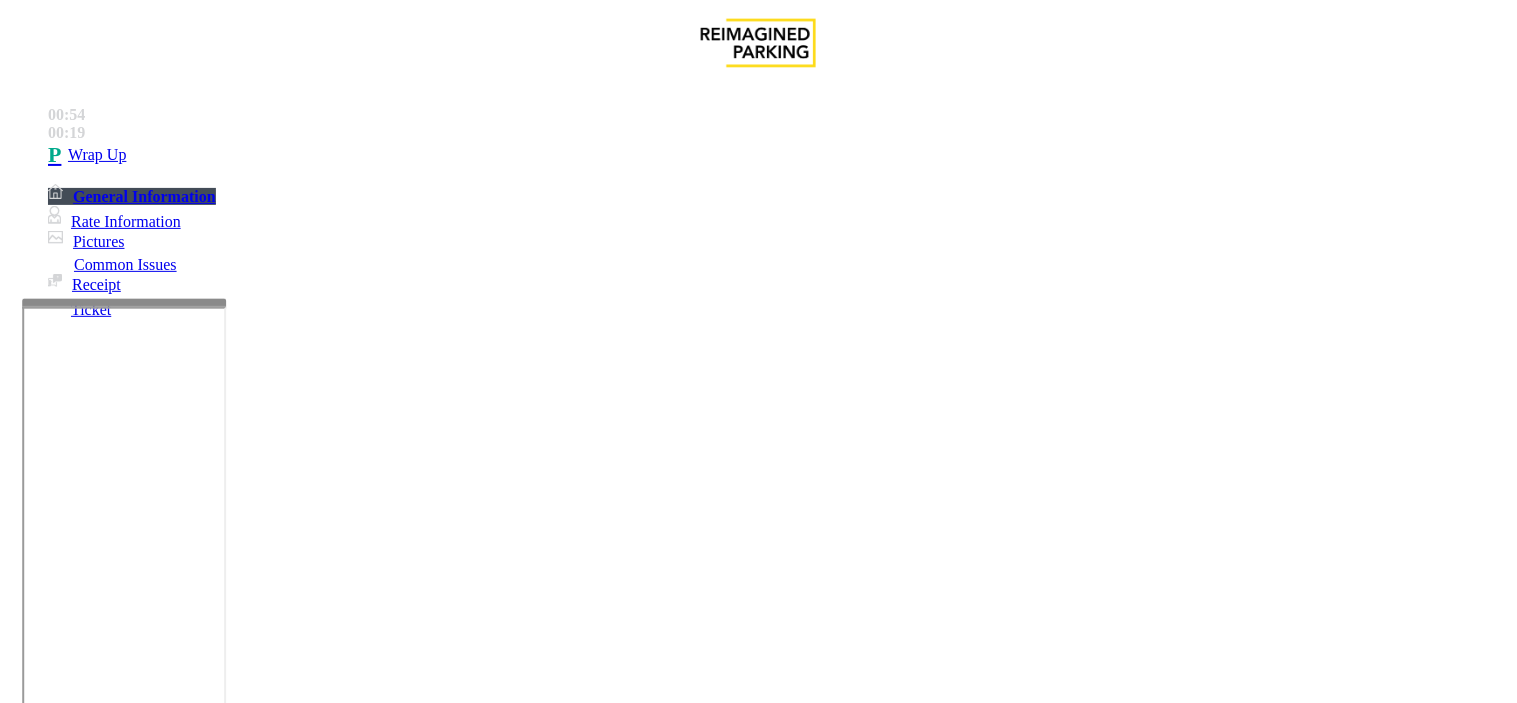 click at bounding box center (246, 1658) 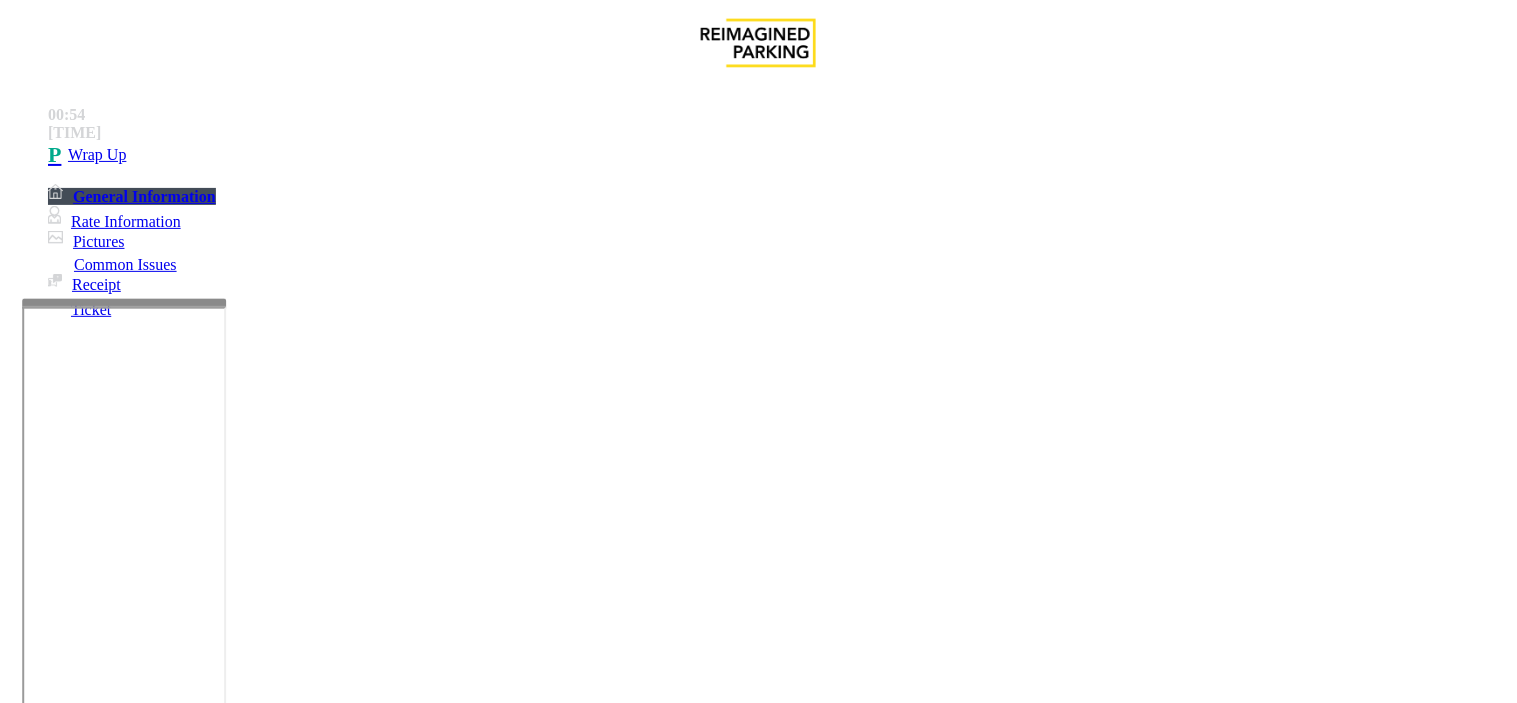 scroll, scrollTop: 14, scrollLeft: 0, axis: vertical 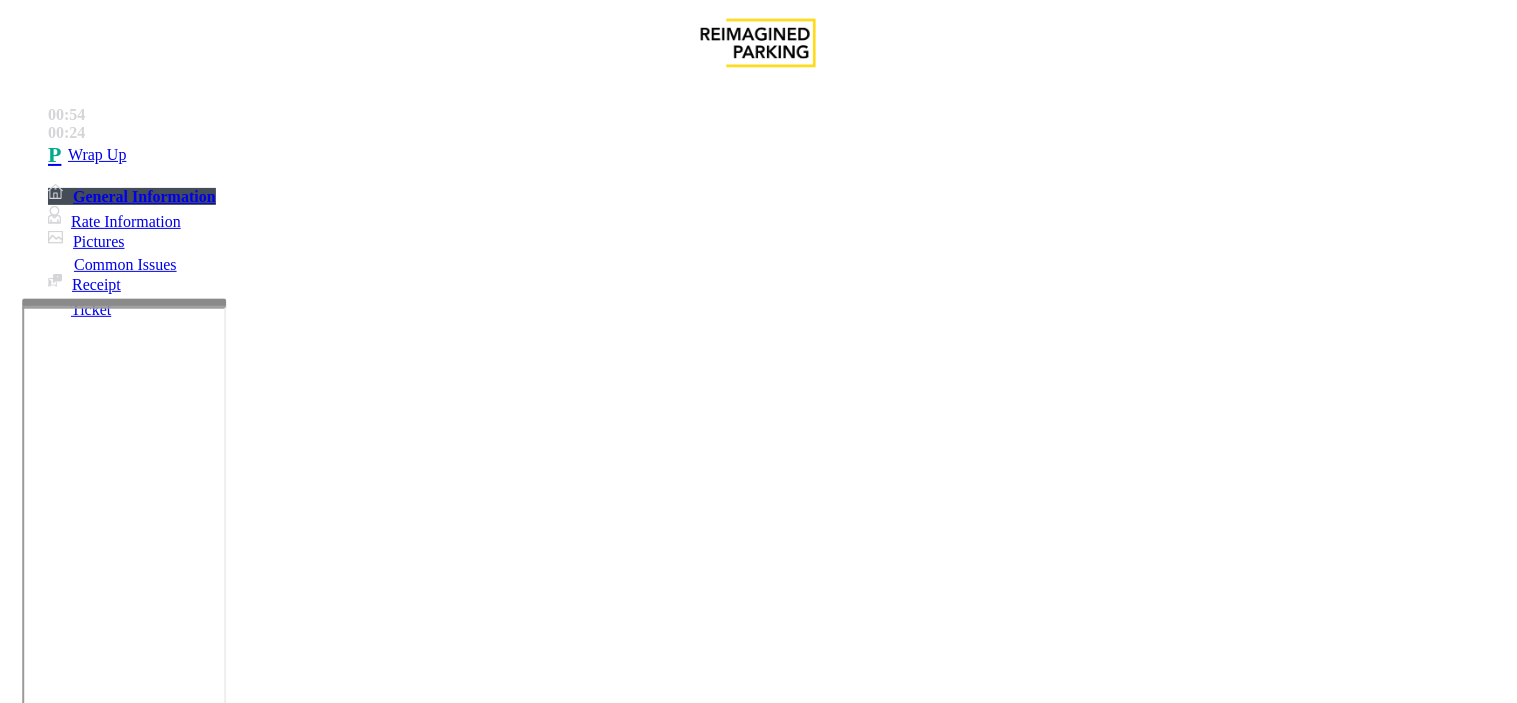 drag, startPoint x: 268, startPoint y: 161, endPoint x: 432, endPoint y: 178, distance: 164.87874 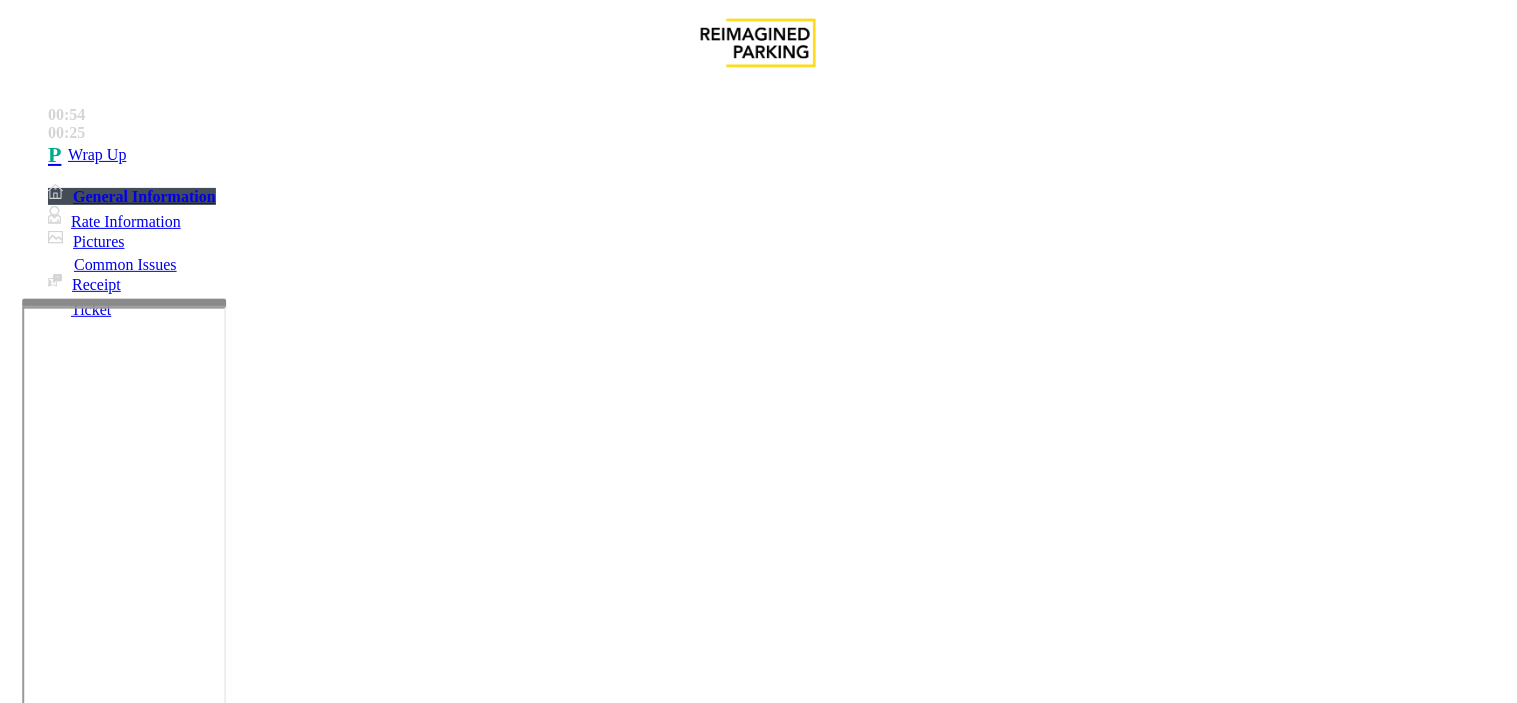 copy on "Issue  -  Services Hotel Customer" 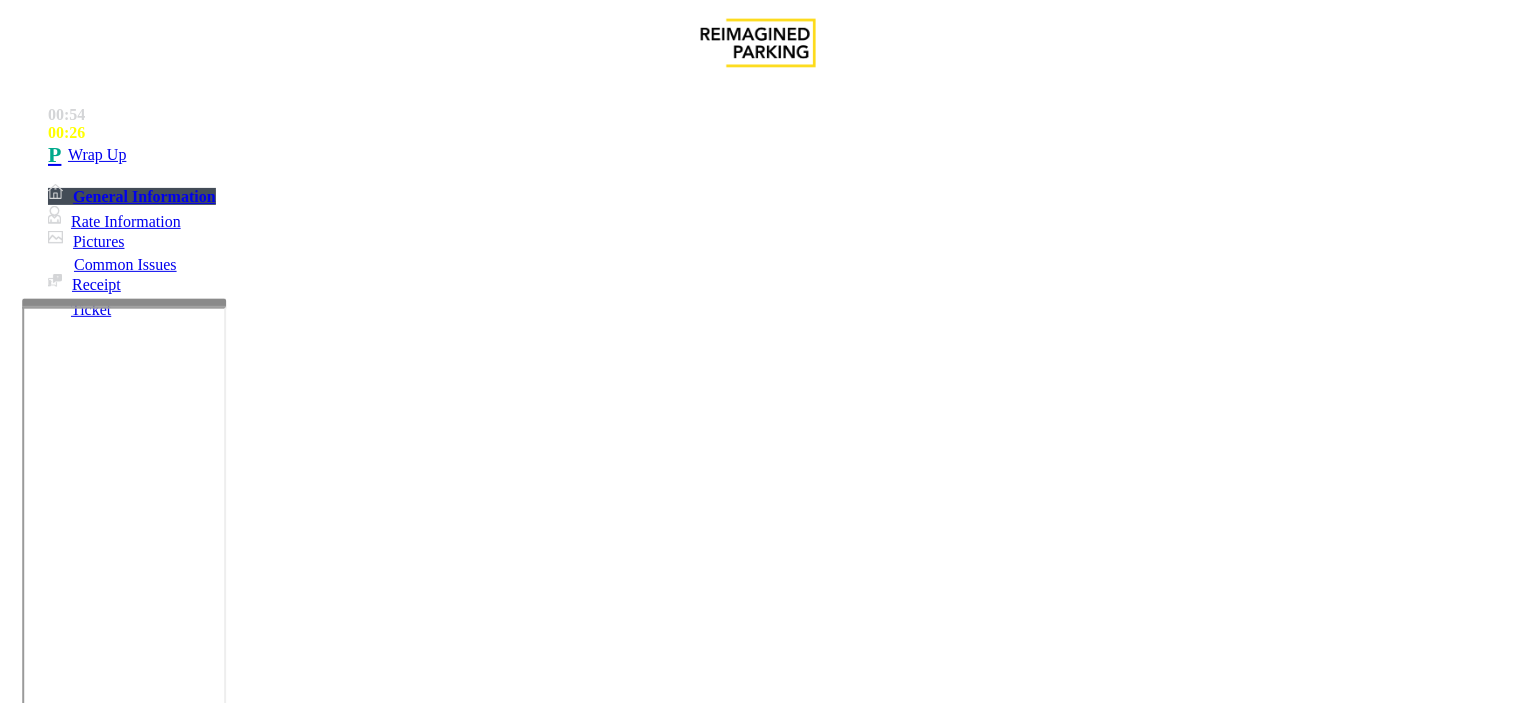 scroll, scrollTop: 215, scrollLeft: 0, axis: vertical 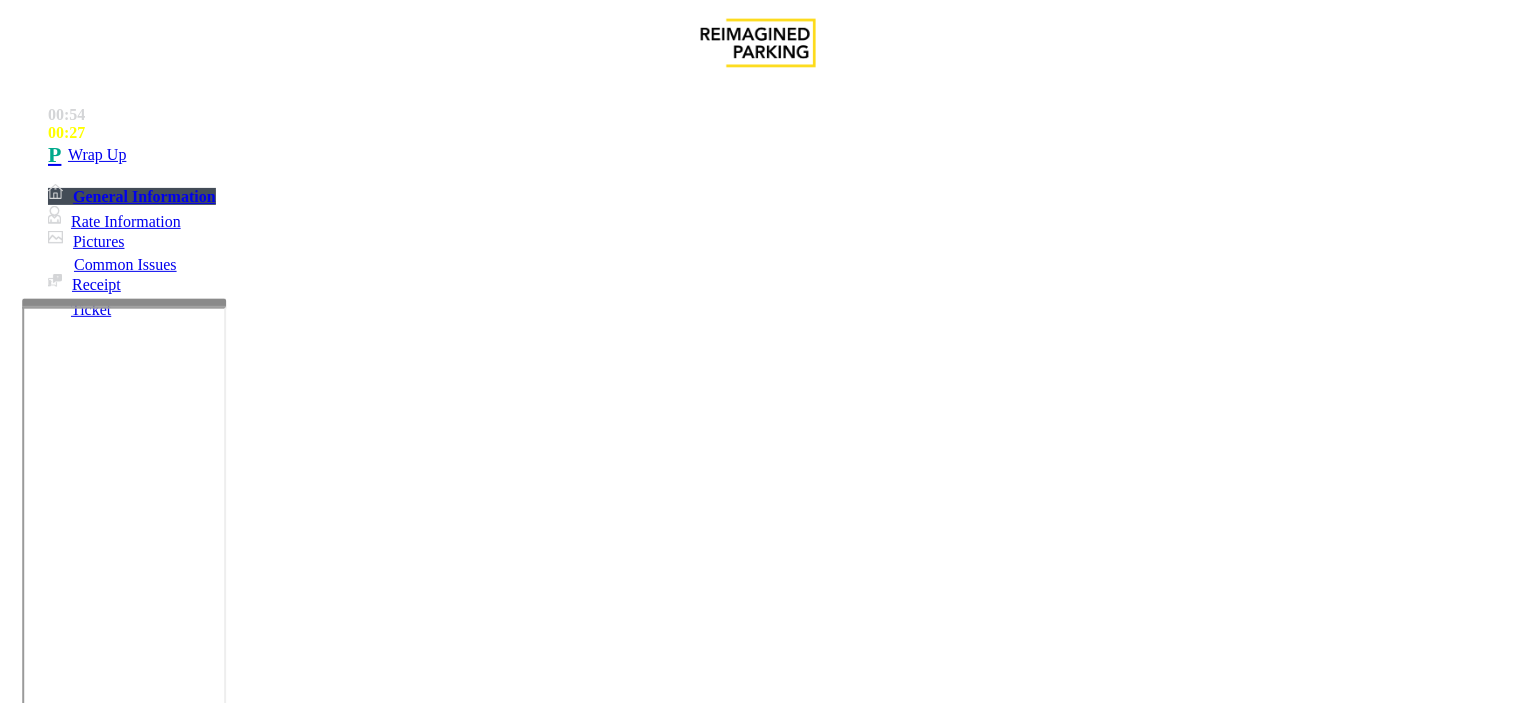 paste on "**********" 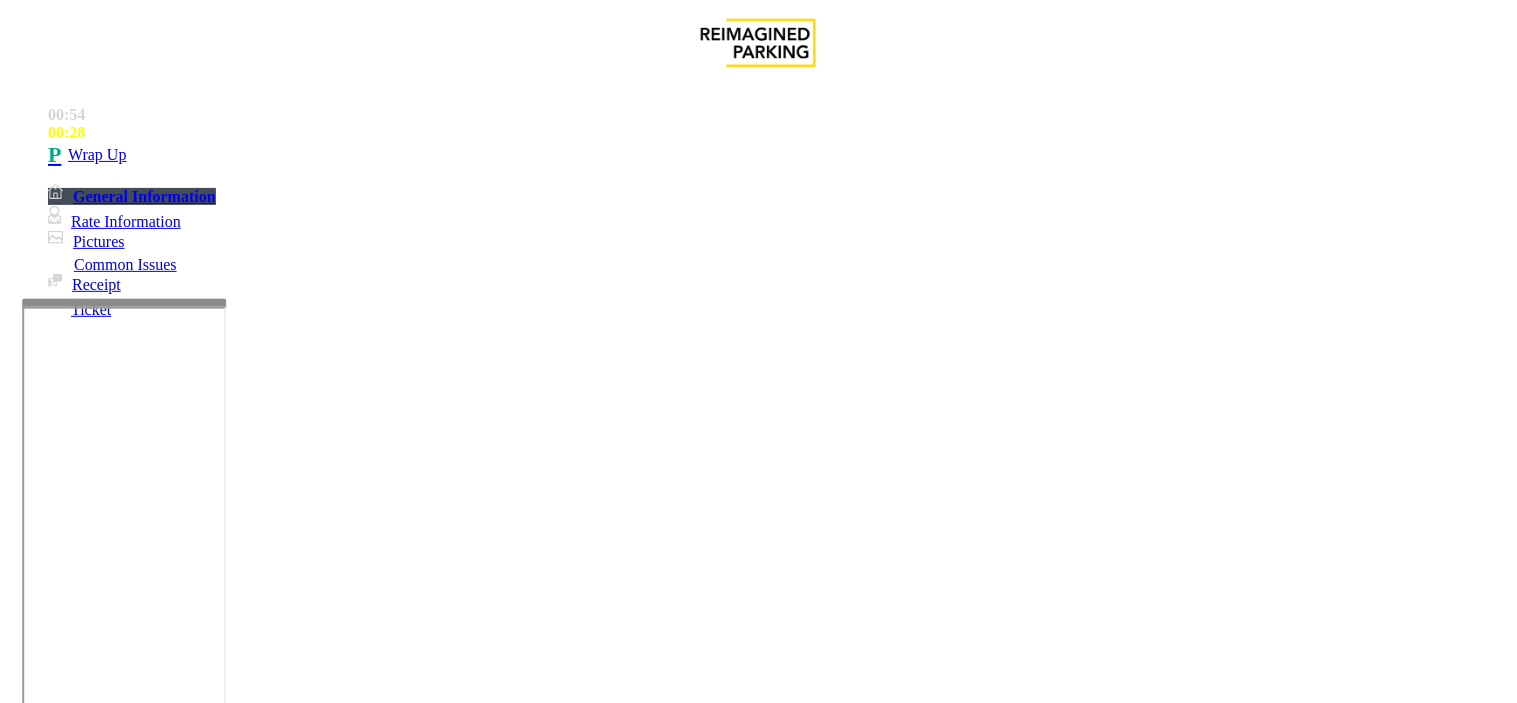 scroll, scrollTop: 77, scrollLeft: 0, axis: vertical 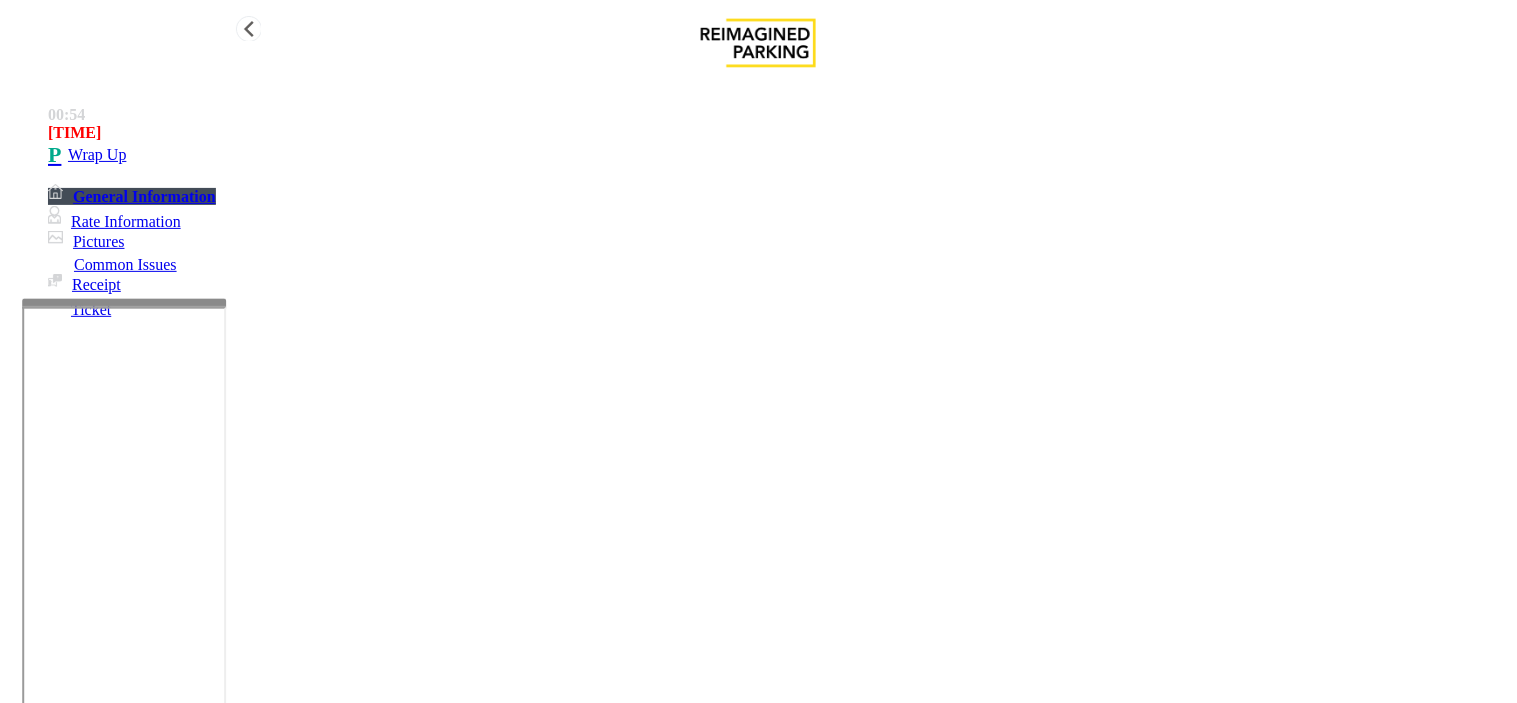 type on "**********" 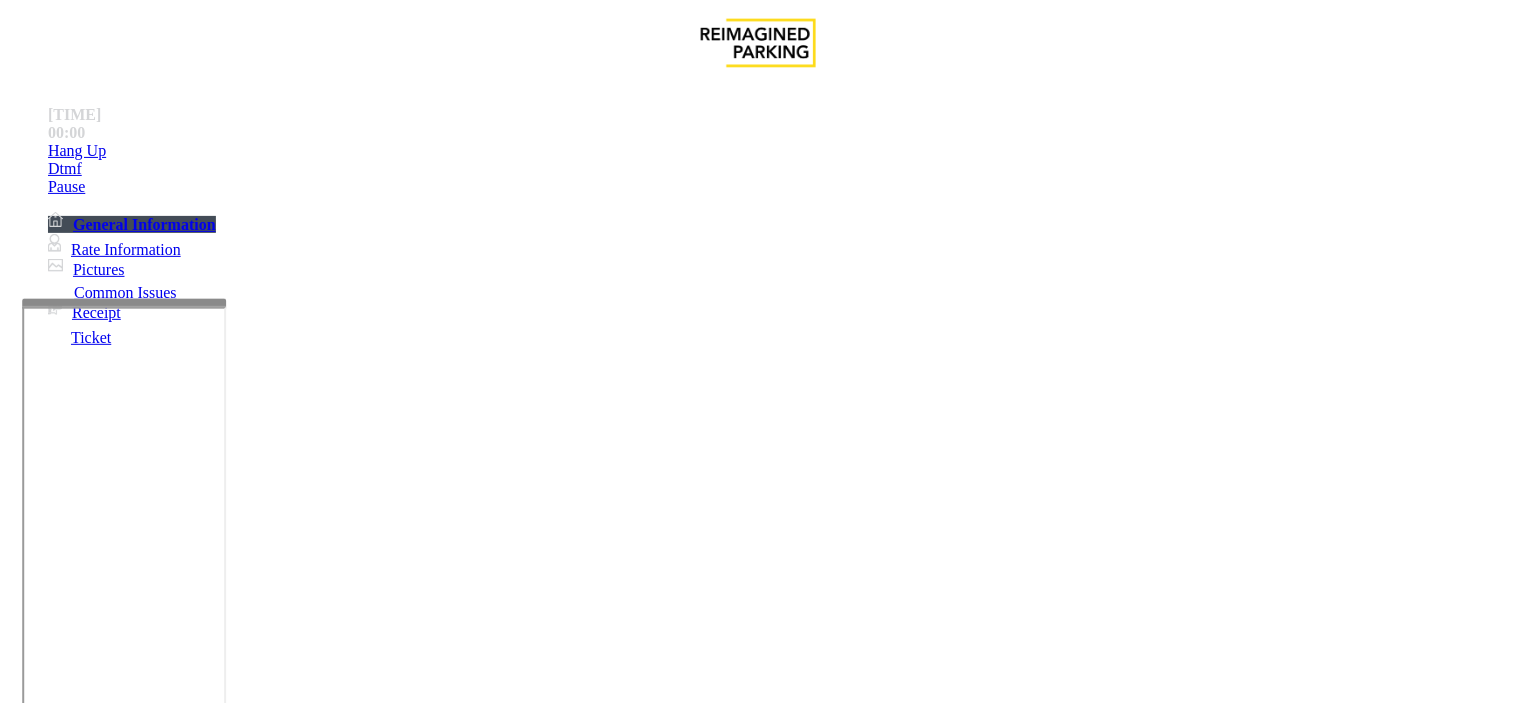 scroll, scrollTop: 333, scrollLeft: 0, axis: vertical 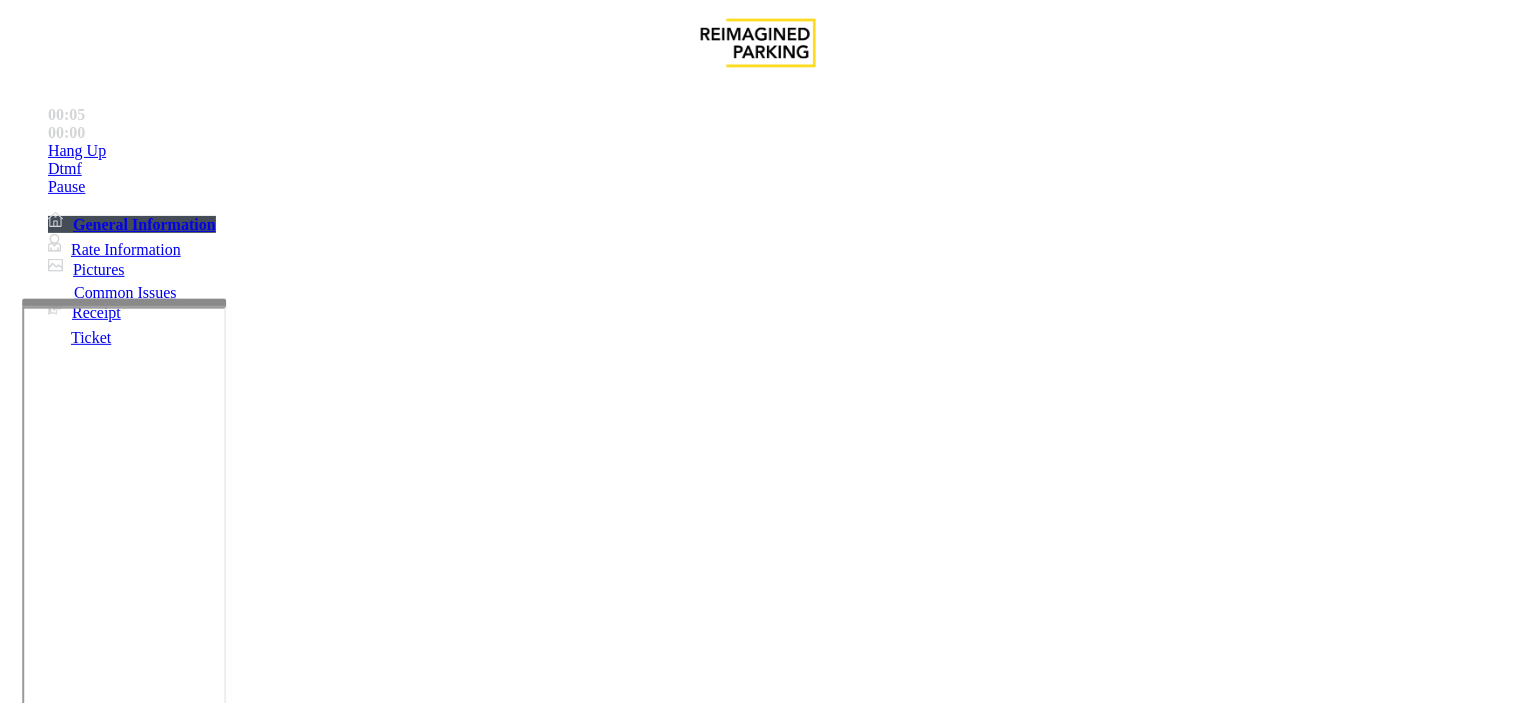 click on "Intercom Issue/No Response" at bounding box center [929, 1356] 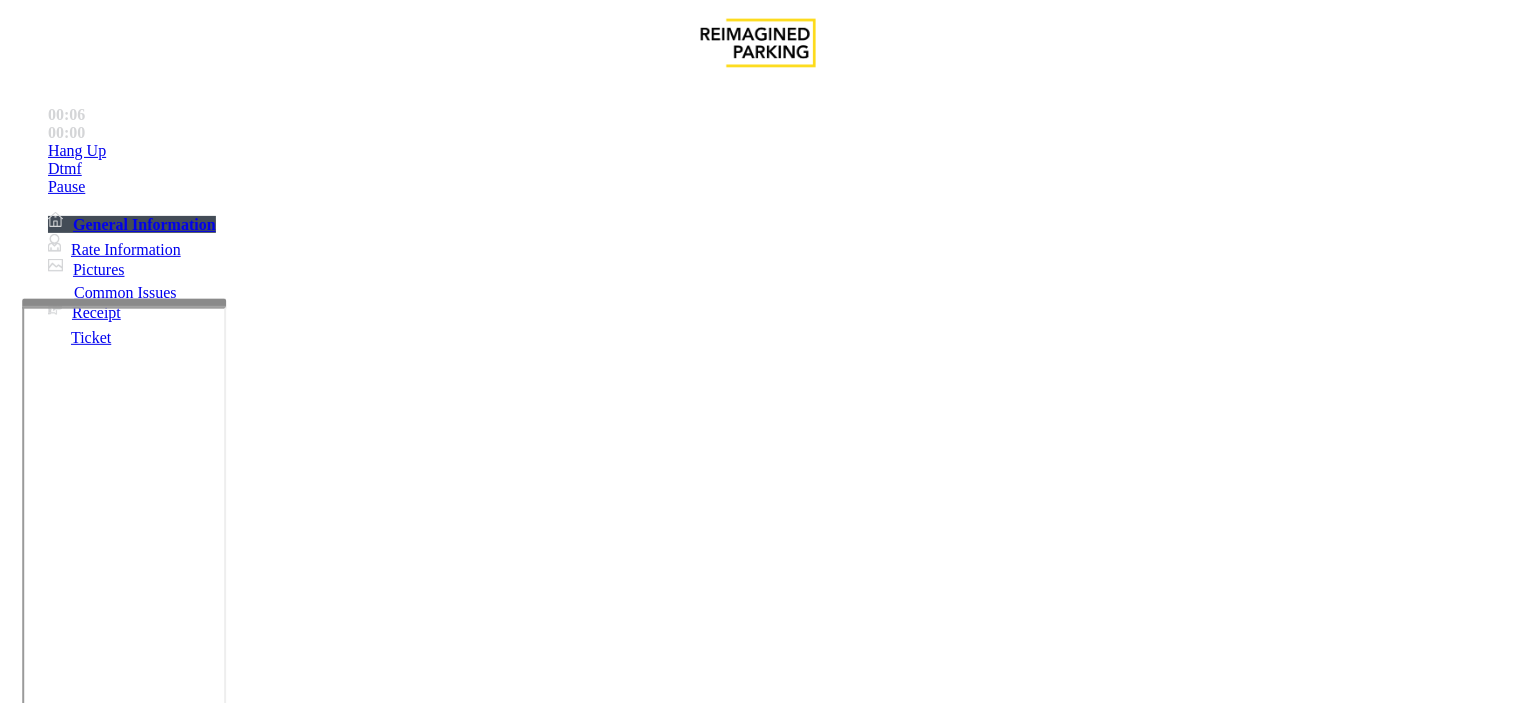 click on "No Response/Unable to hear parker" at bounding box center [142, 1356] 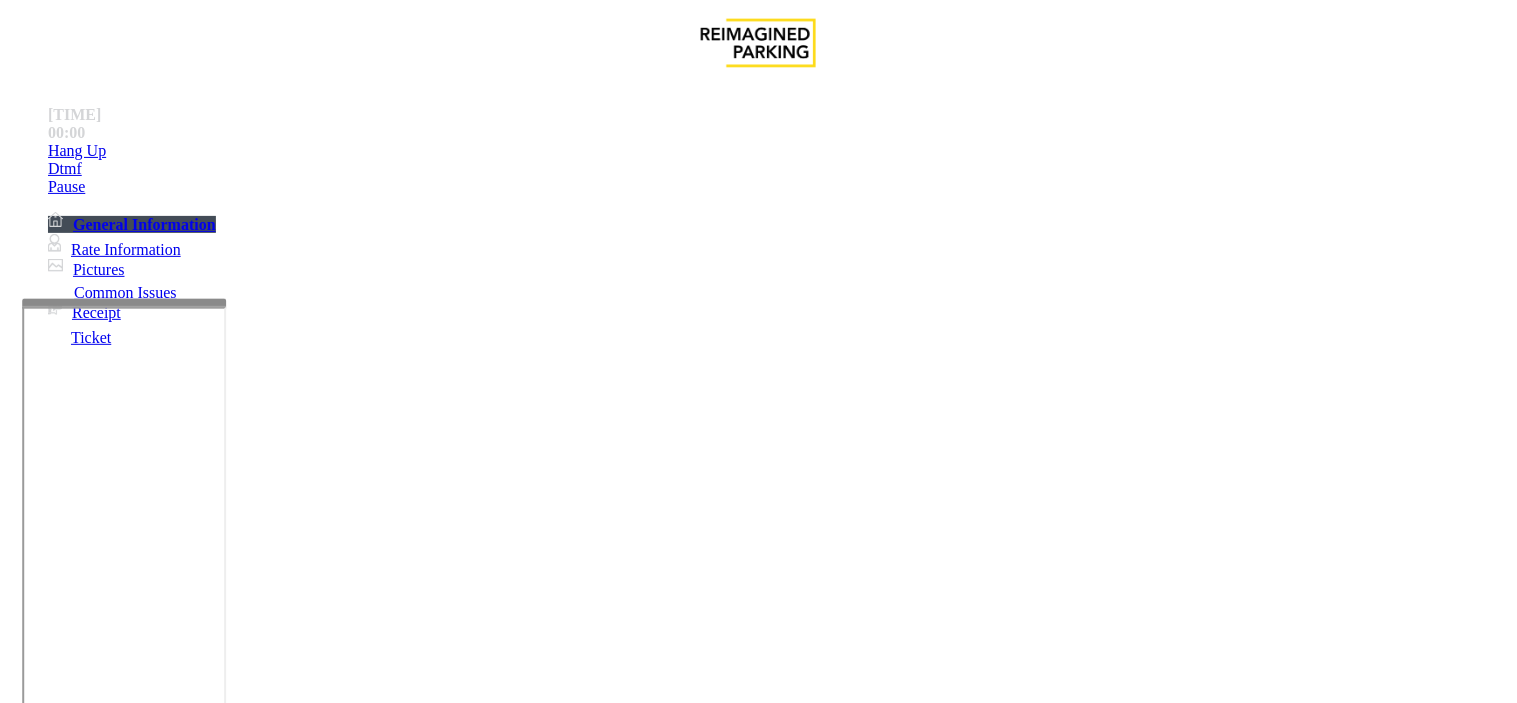 drag, startPoint x: 277, startPoint y: 154, endPoint x: 583, endPoint y: 190, distance: 308.11038 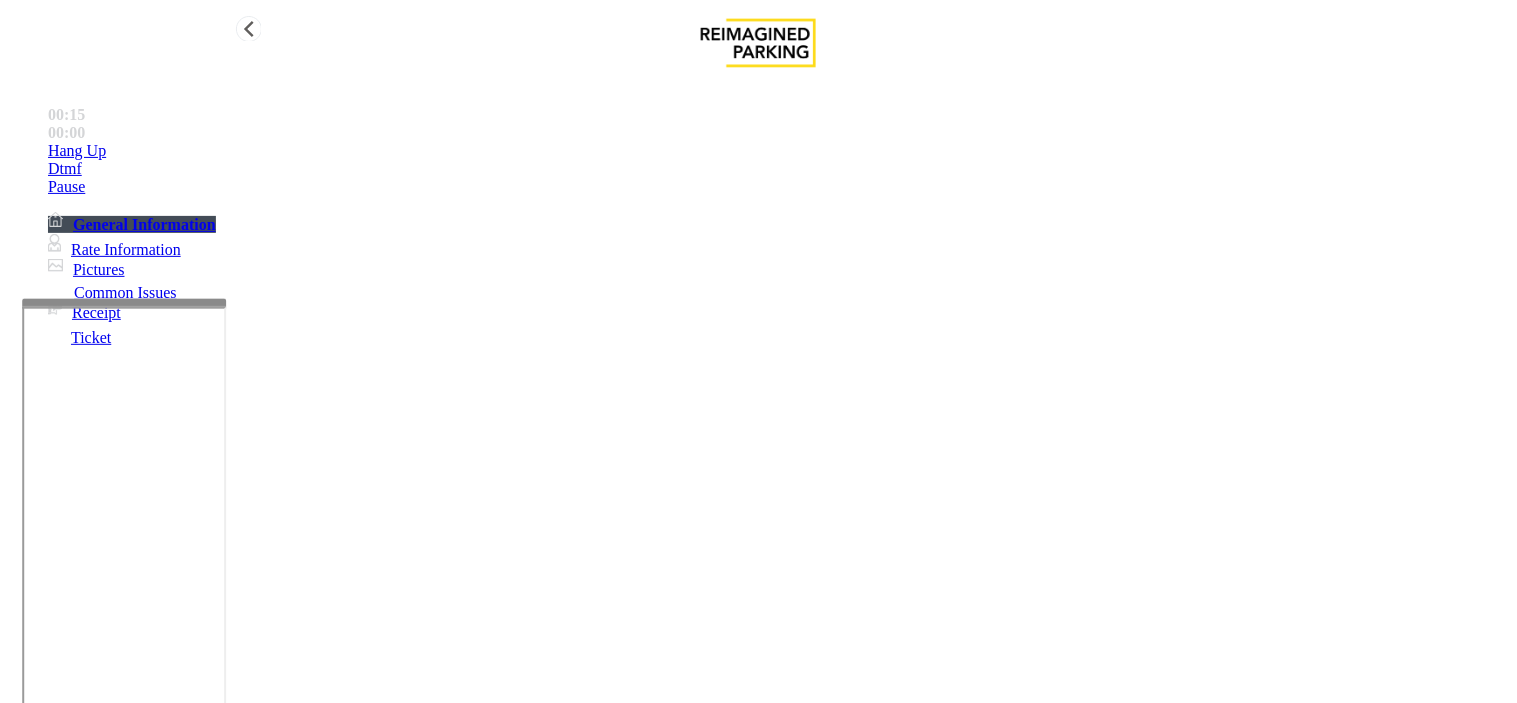 click on "Hang Up" at bounding box center (778, 151) 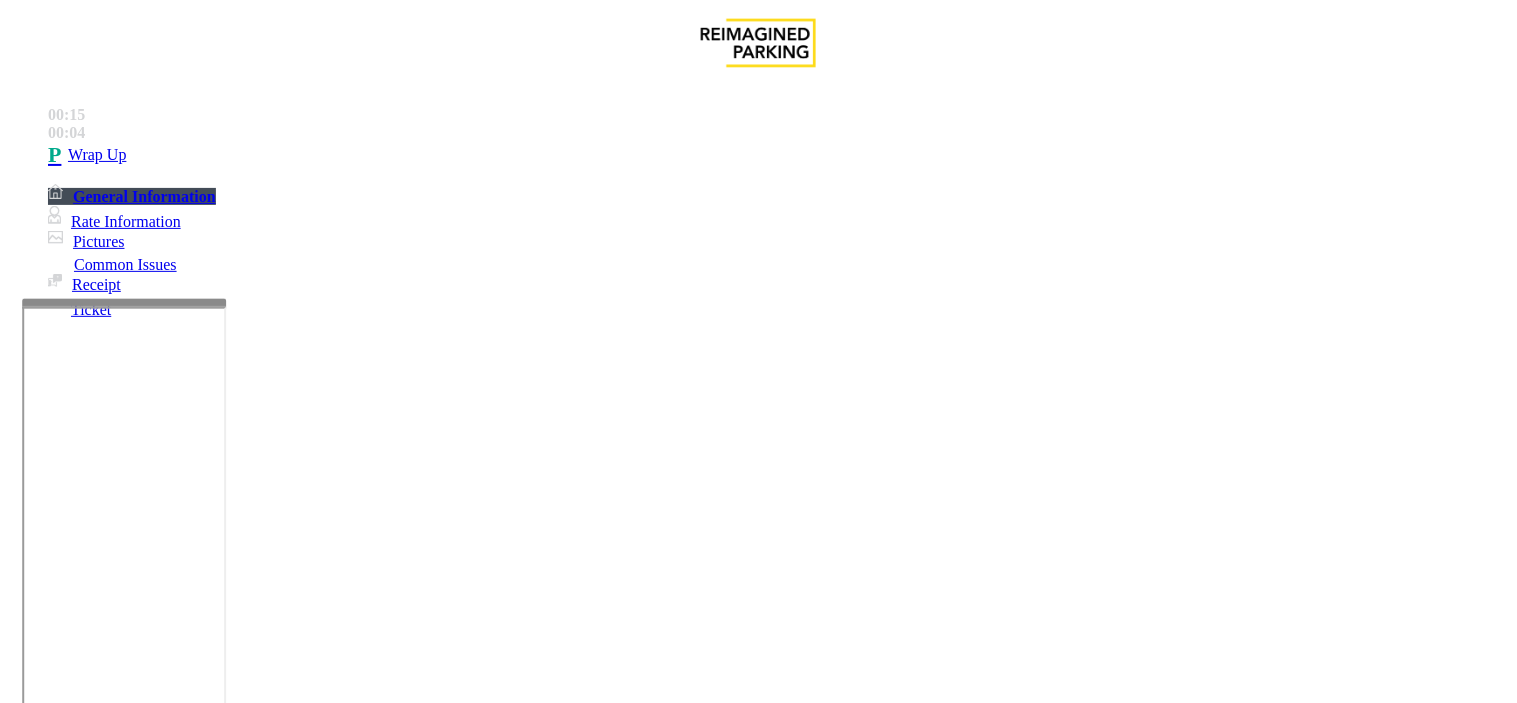 copy on "Issue  -  Intercom Issue/No Response No Response/Unable to hear parker" 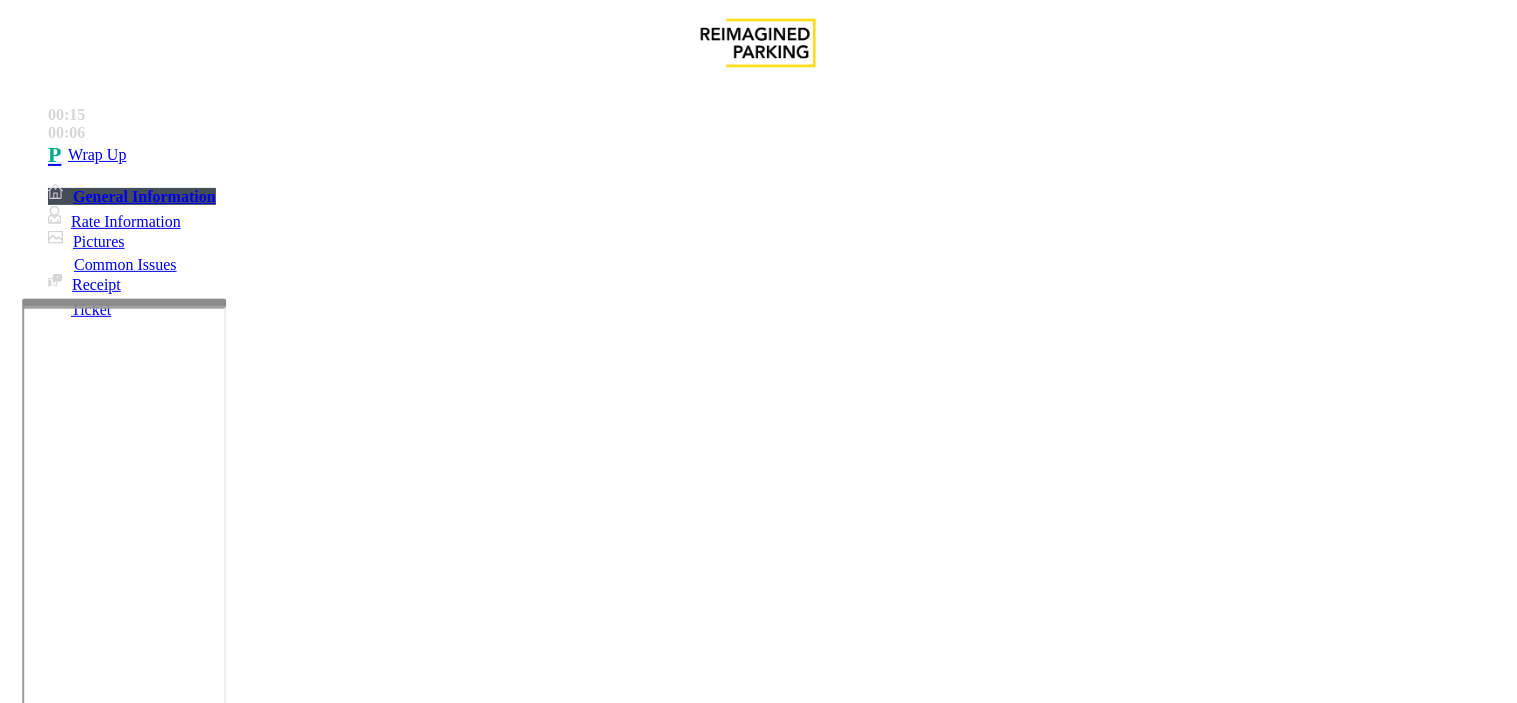 click at bounding box center [254, 1404] 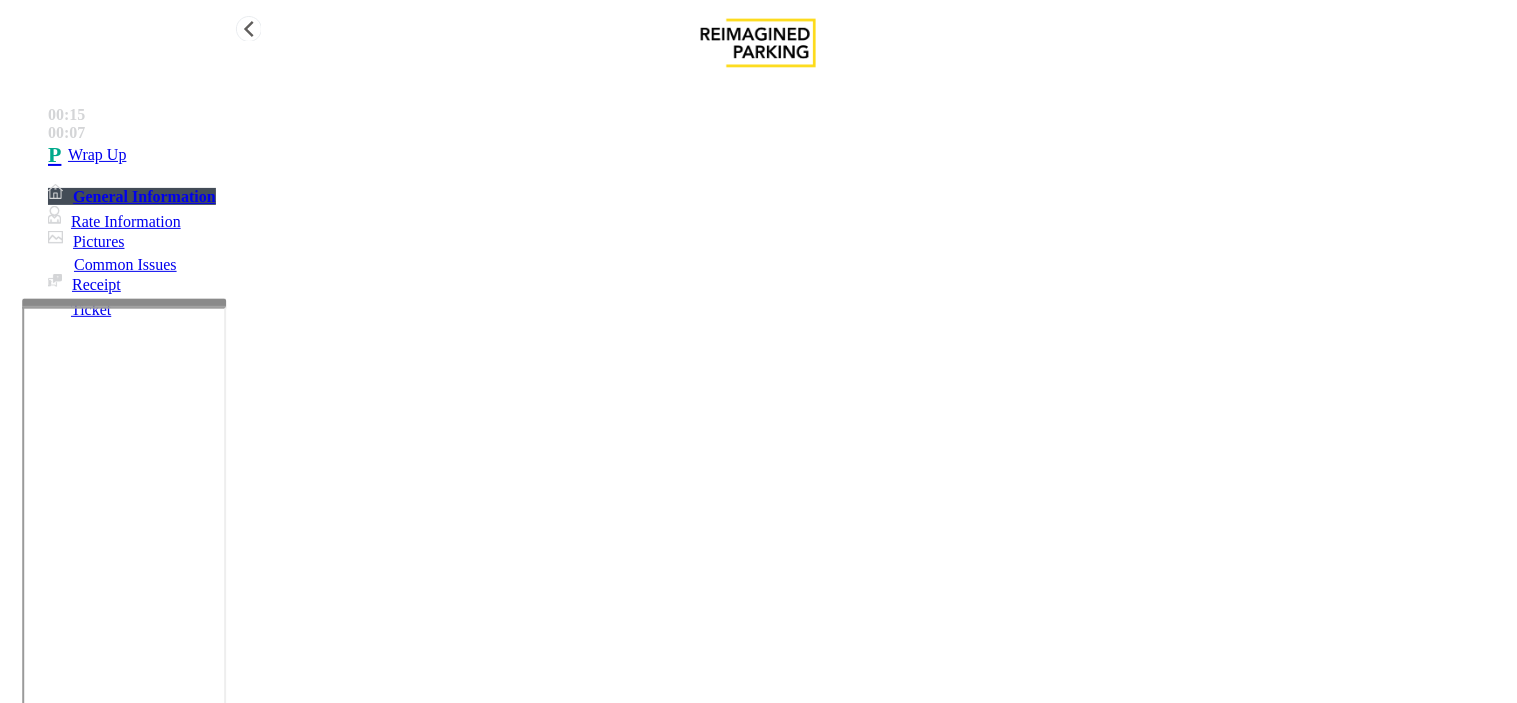 paste on "**********" 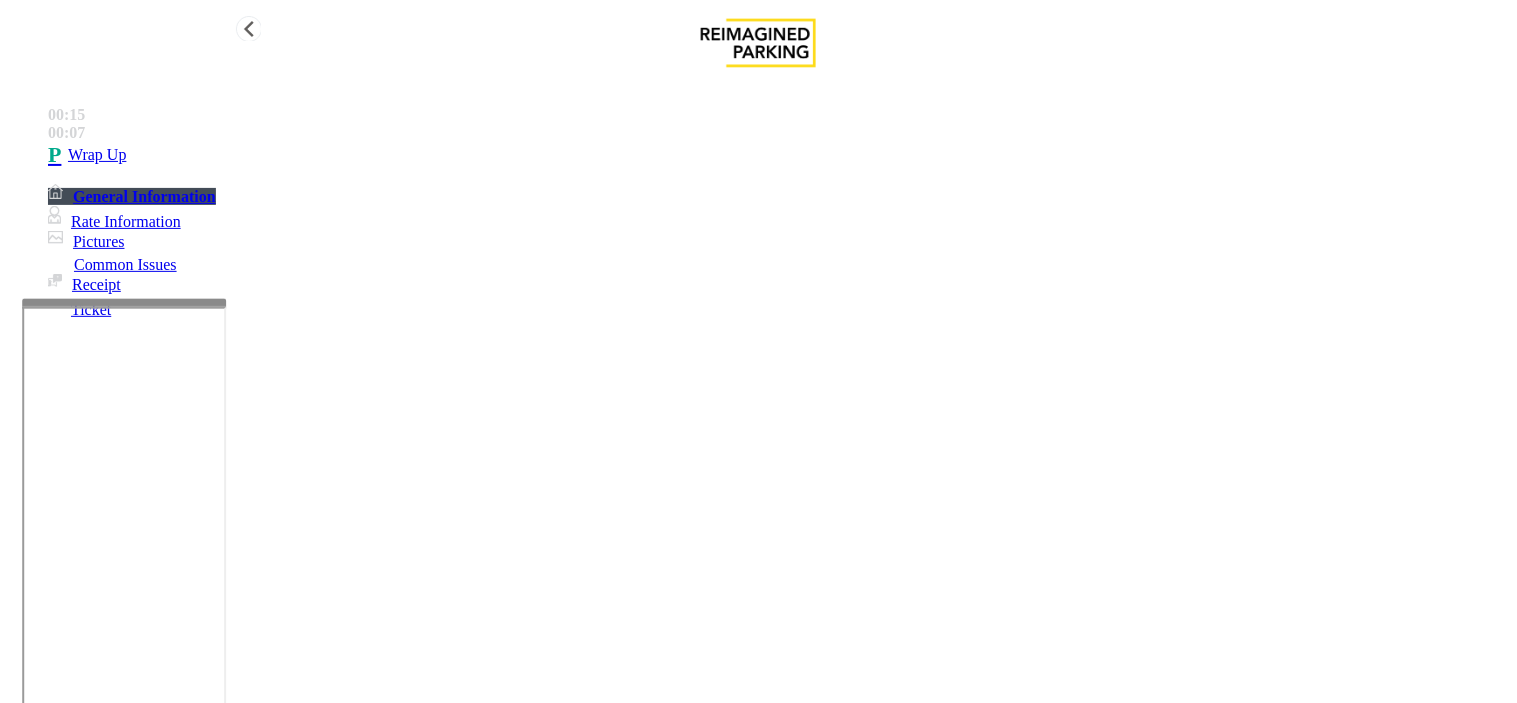 type on "**********" 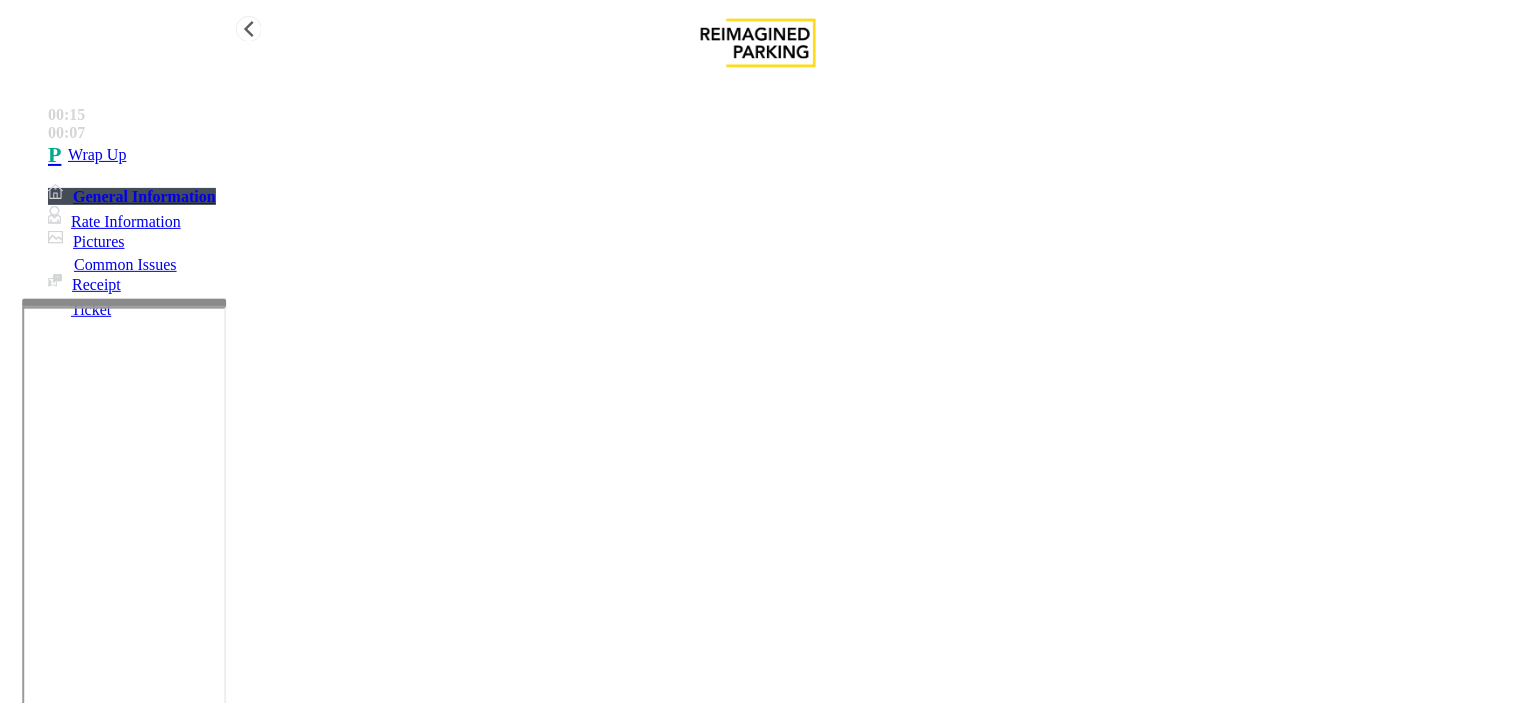click on "Wrap Up" at bounding box center [778, 155] 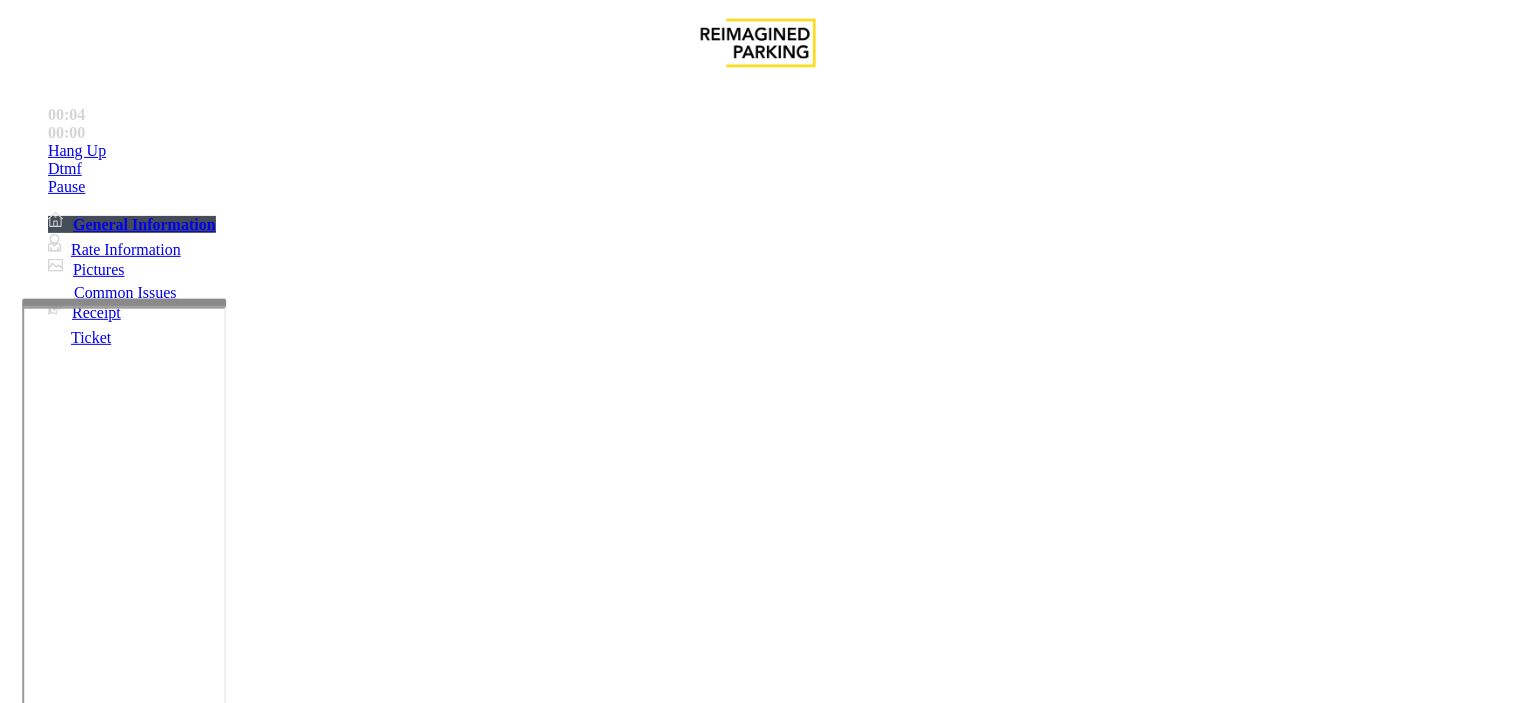scroll, scrollTop: 333, scrollLeft: 0, axis: vertical 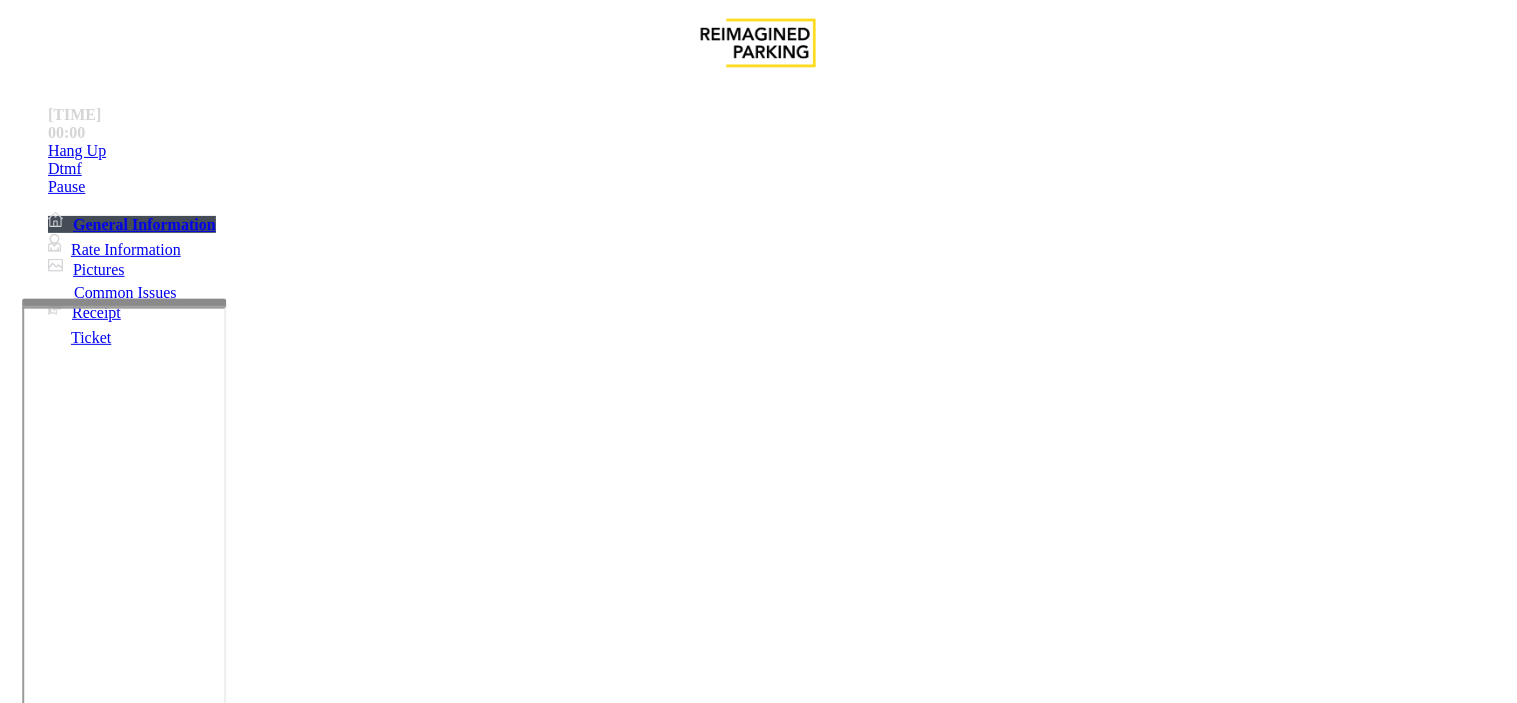click on "Validation Issue" at bounding box center [371, 1356] 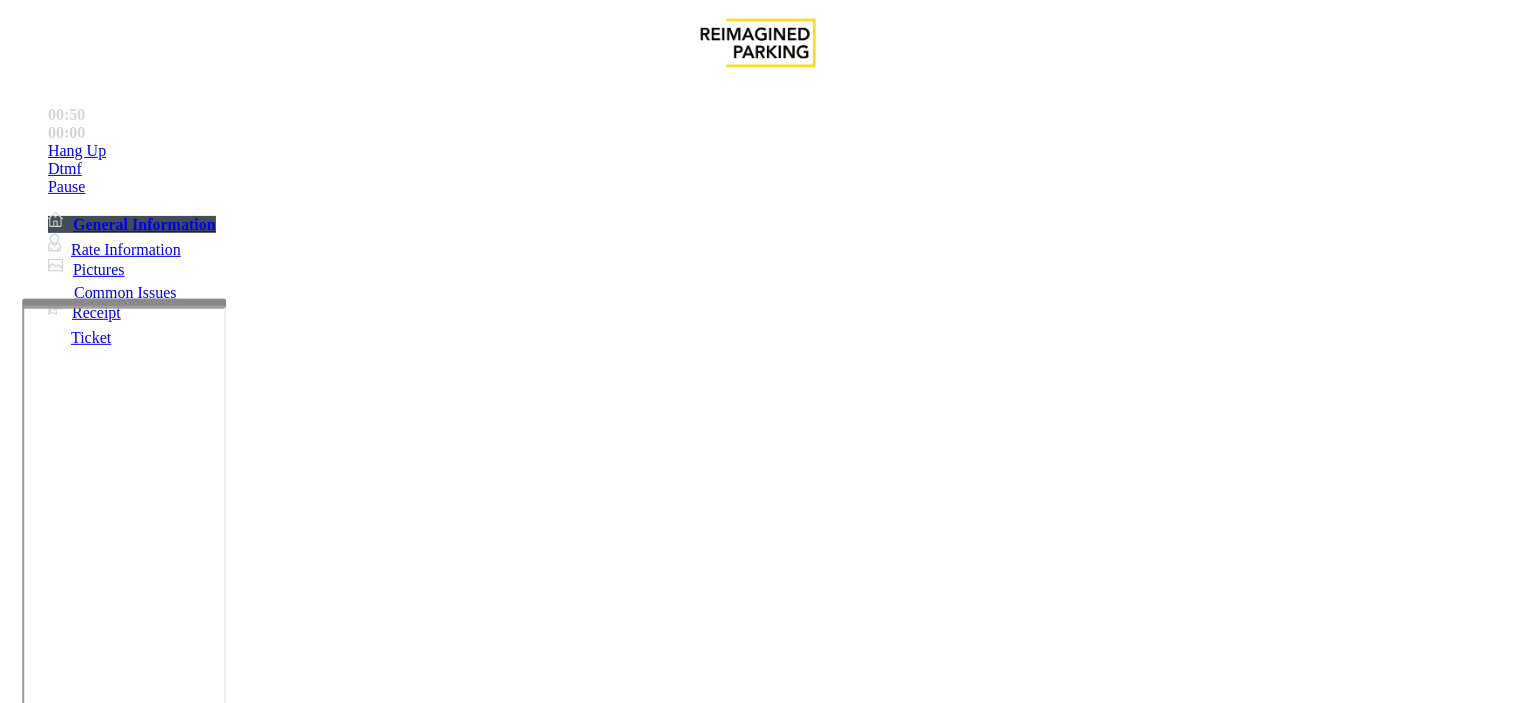 click on "Vend Gate" at bounding box center (69, 1497) 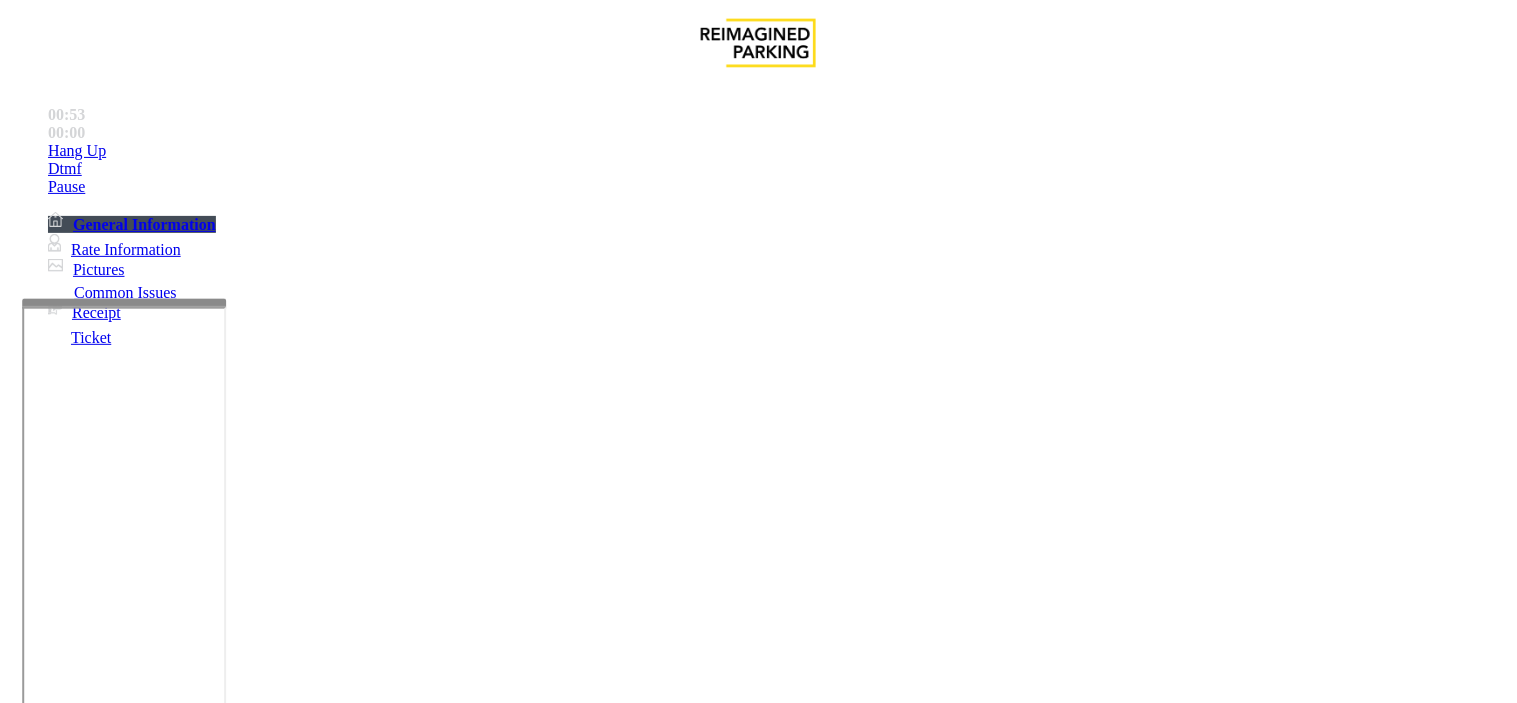 click at bounding box center (254, 1404) 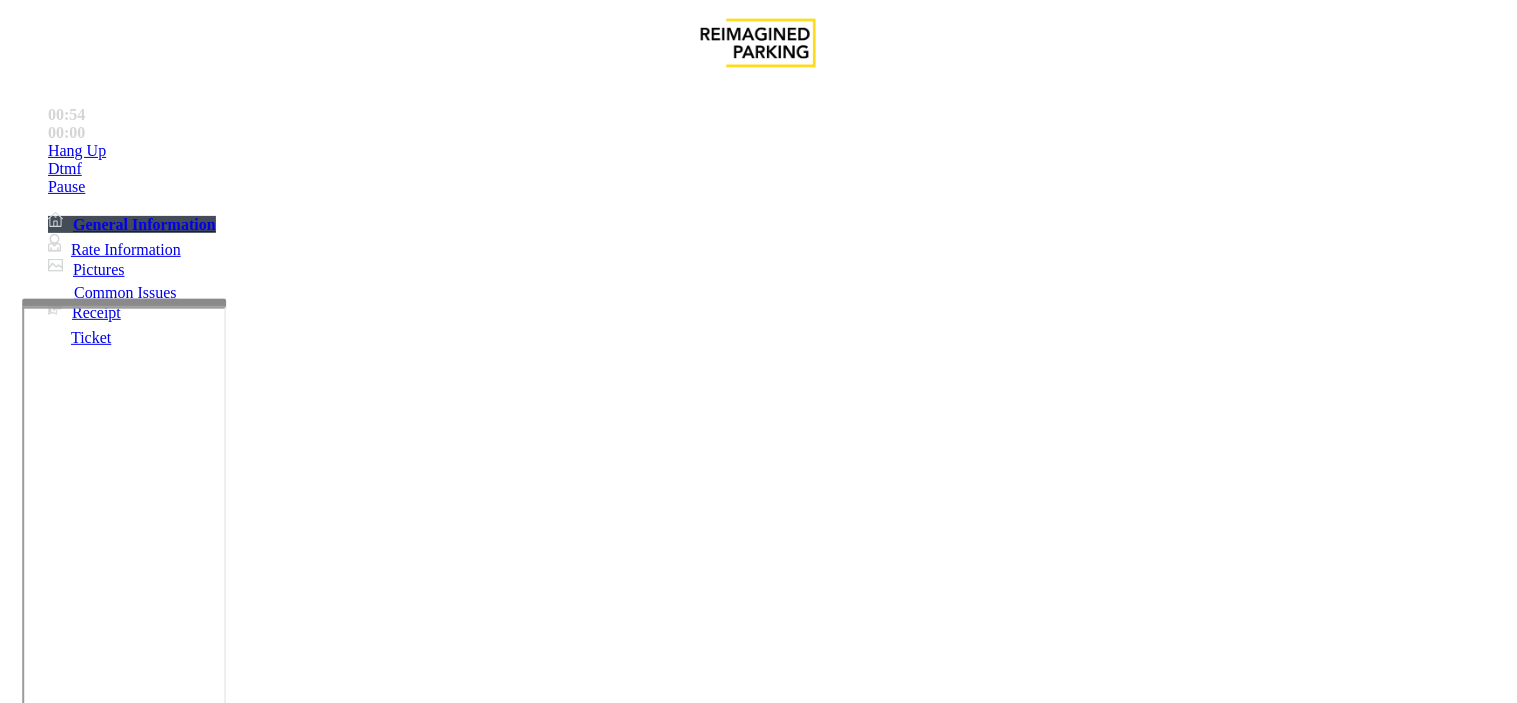 scroll, scrollTop: 35, scrollLeft: 0, axis: vertical 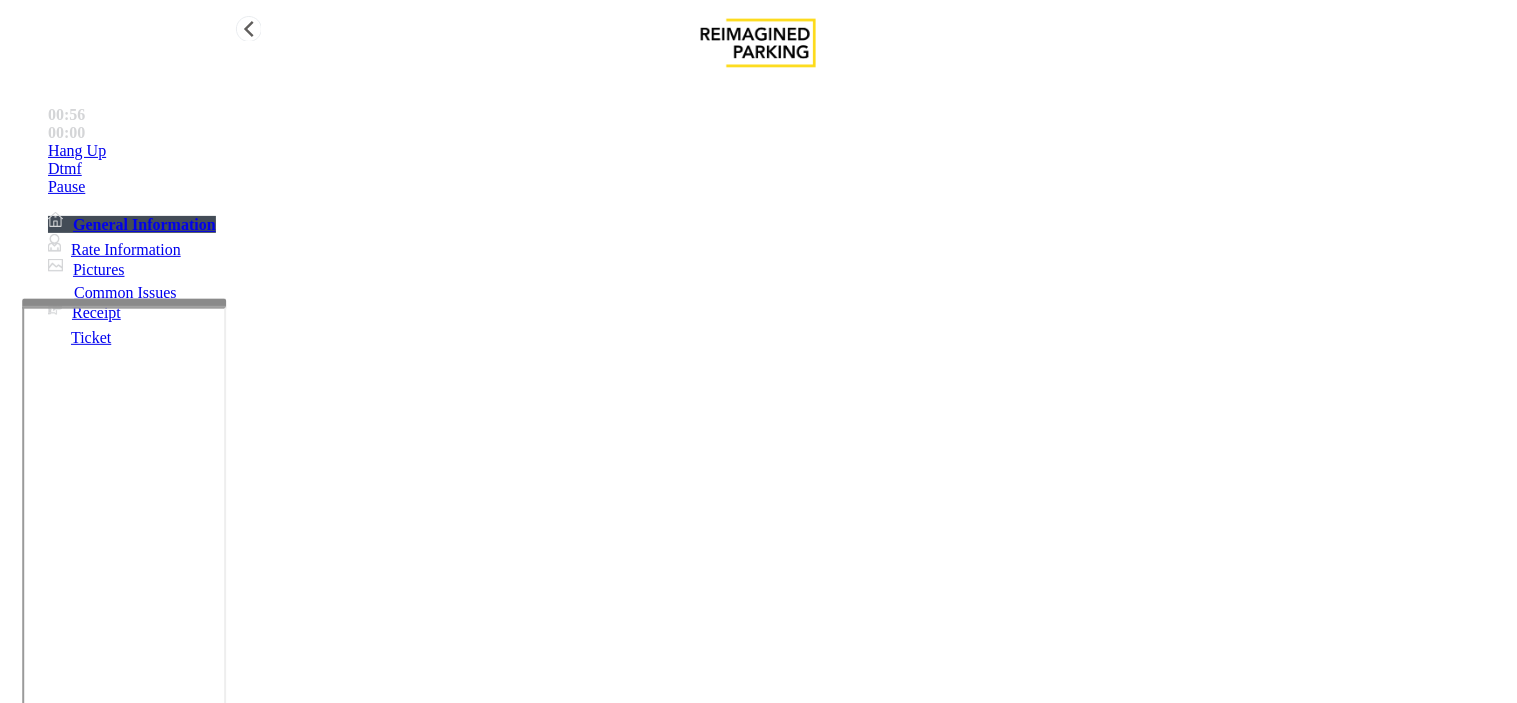 click on "Hang Up" at bounding box center [778, 151] 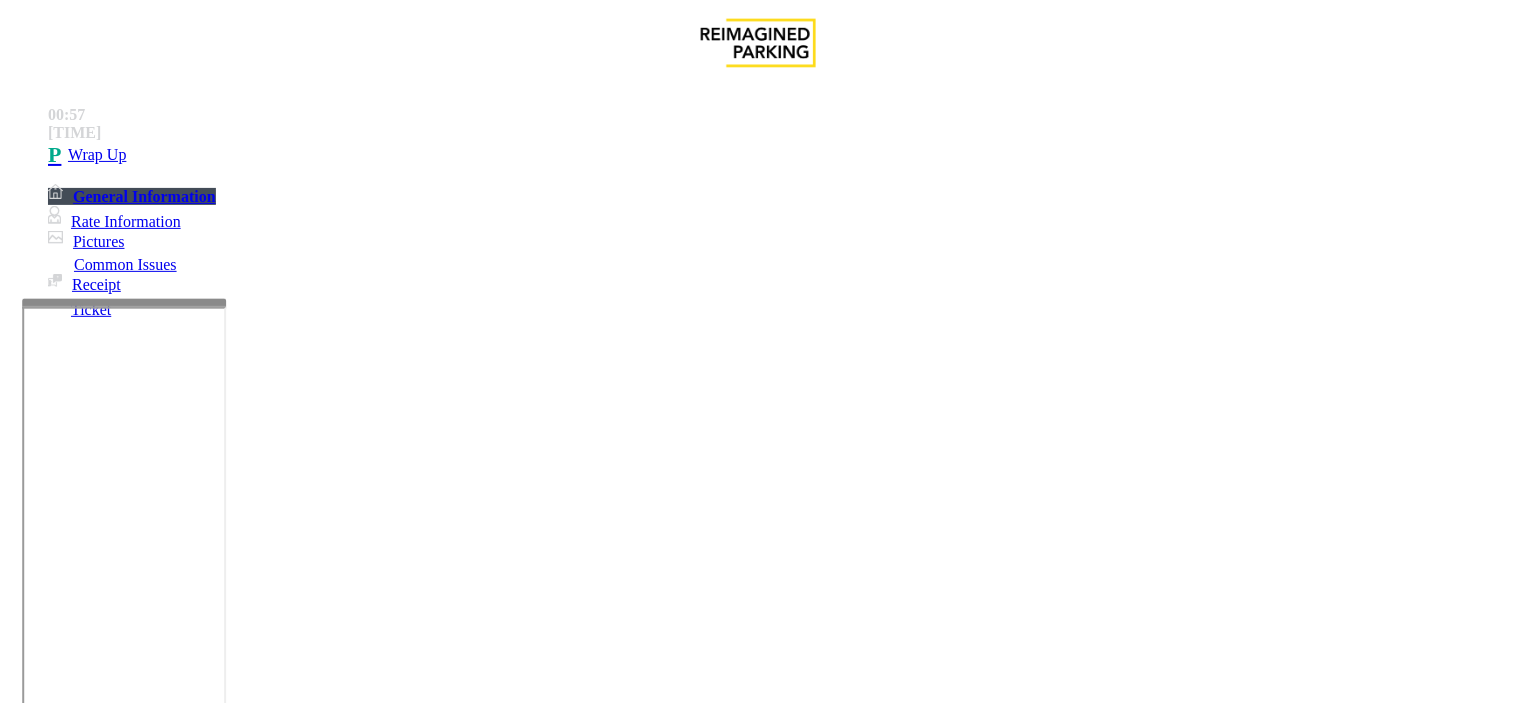 scroll, scrollTop: 0, scrollLeft: 0, axis: both 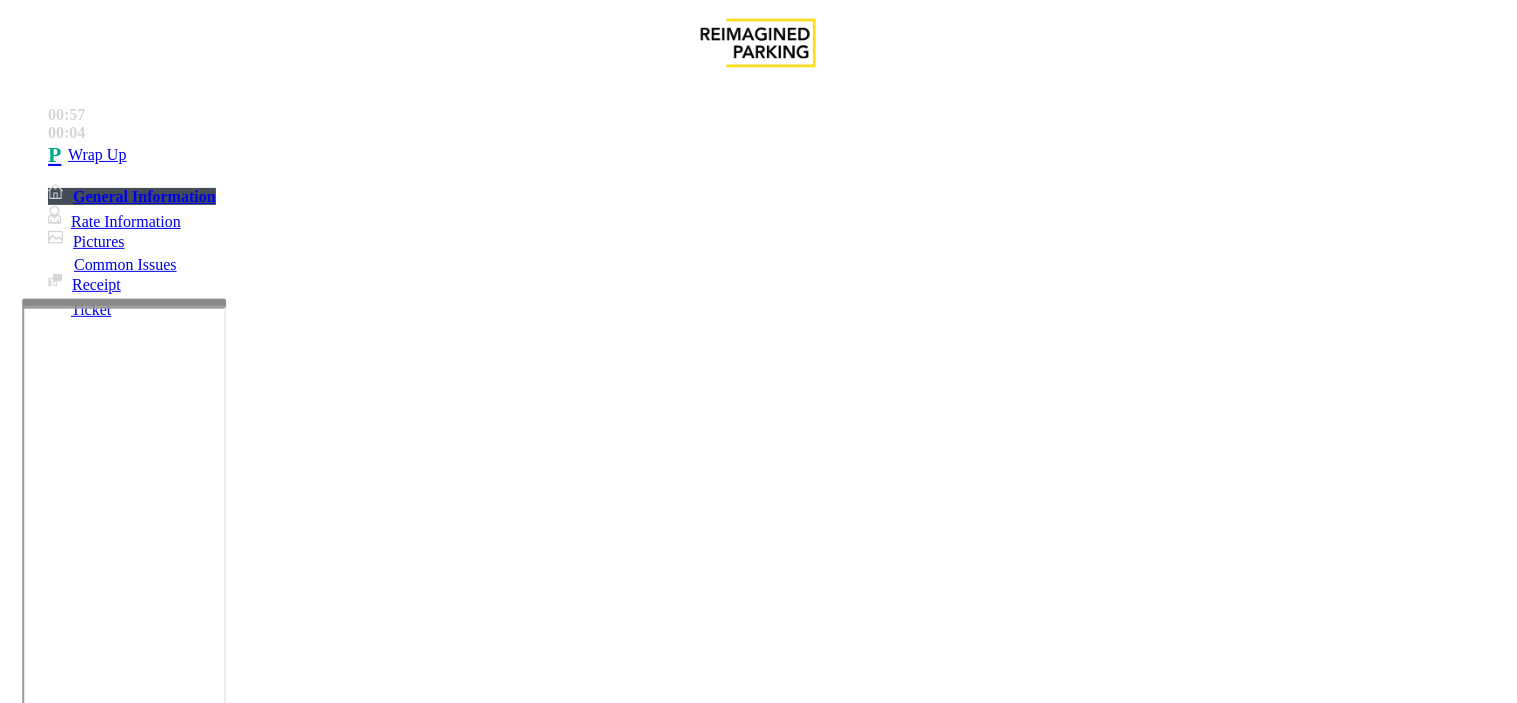 click at bounding box center [254, 1404] 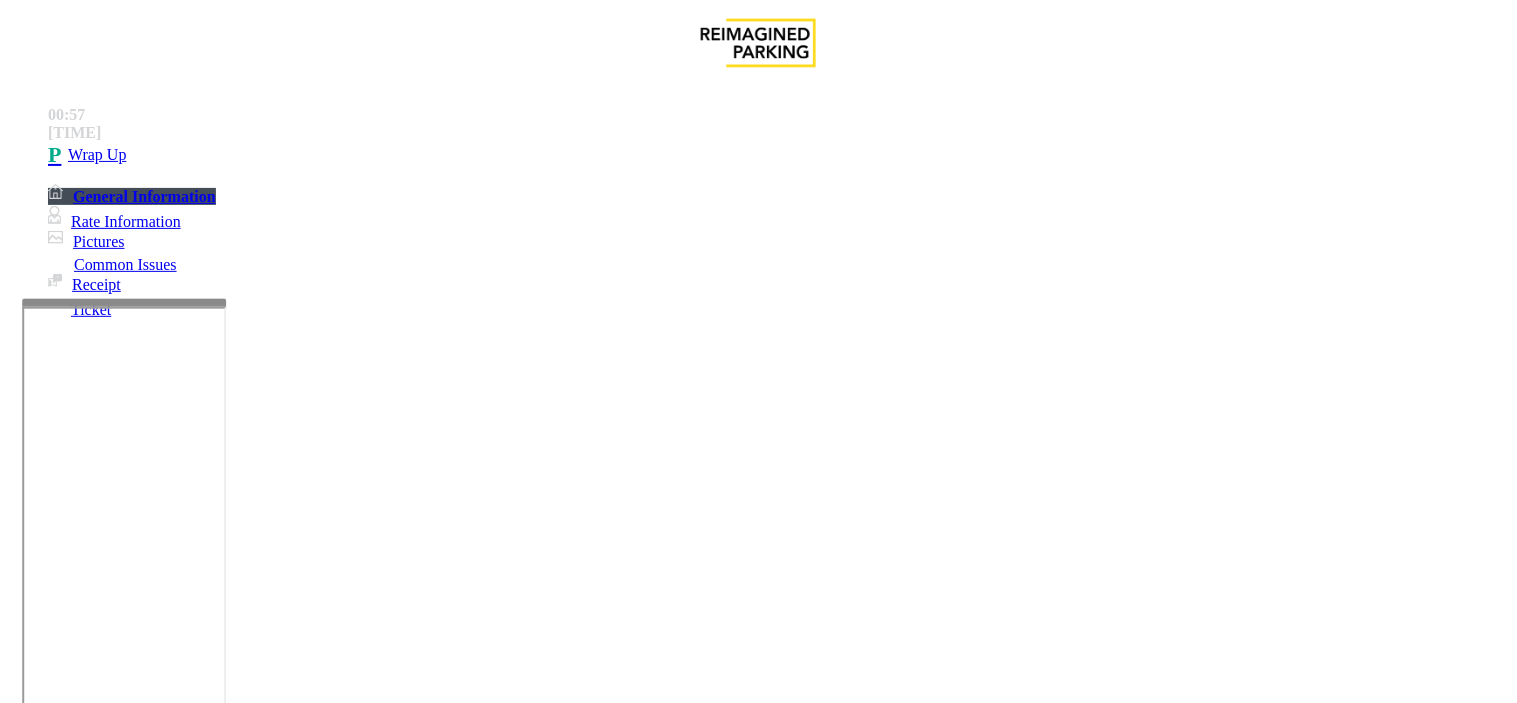 click at bounding box center (254, 1404) 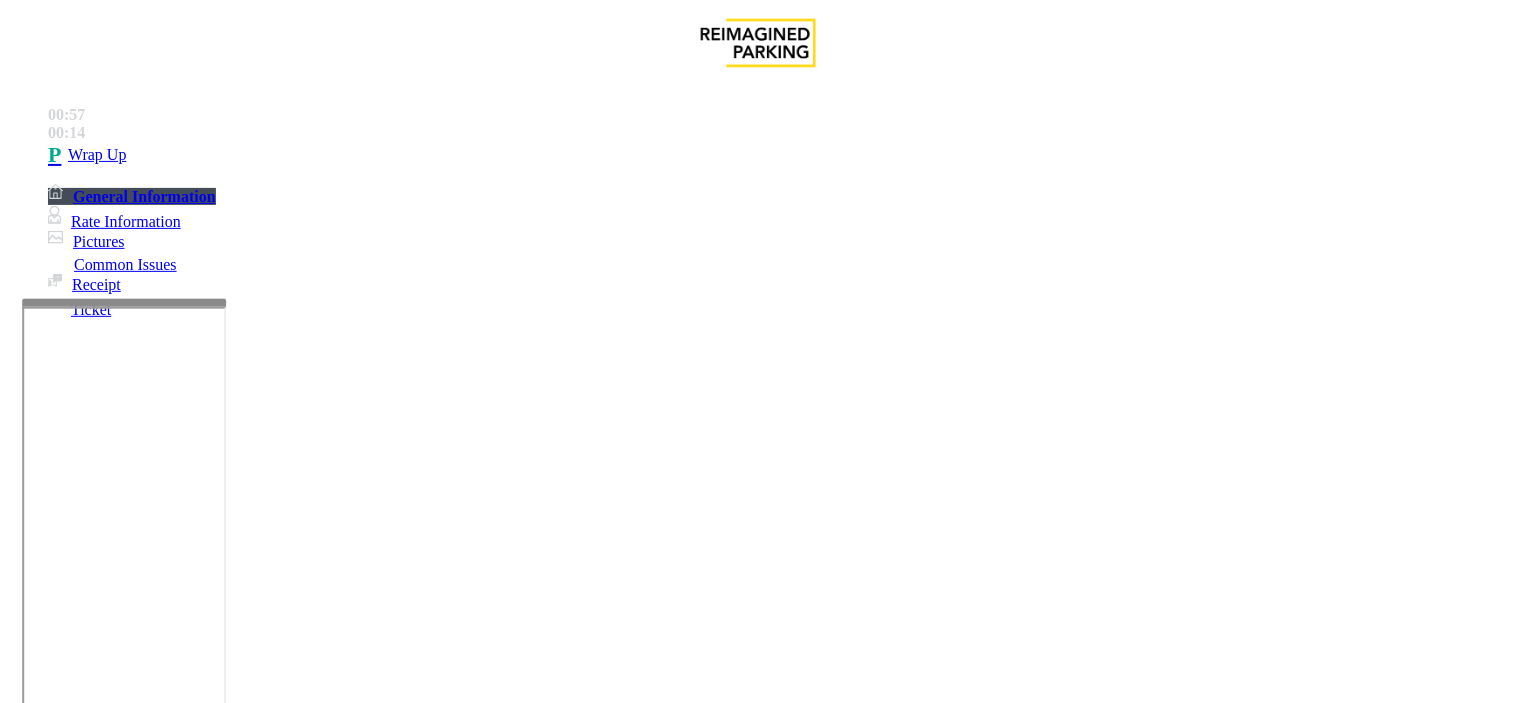 click on "Notes:                      Send alerts to manager  Vend Gate  * Vend will be performed using 1 tone  Vended Steps to Resolve Vend if unable to resolve. Note default parker details." at bounding box center (758, 1499) 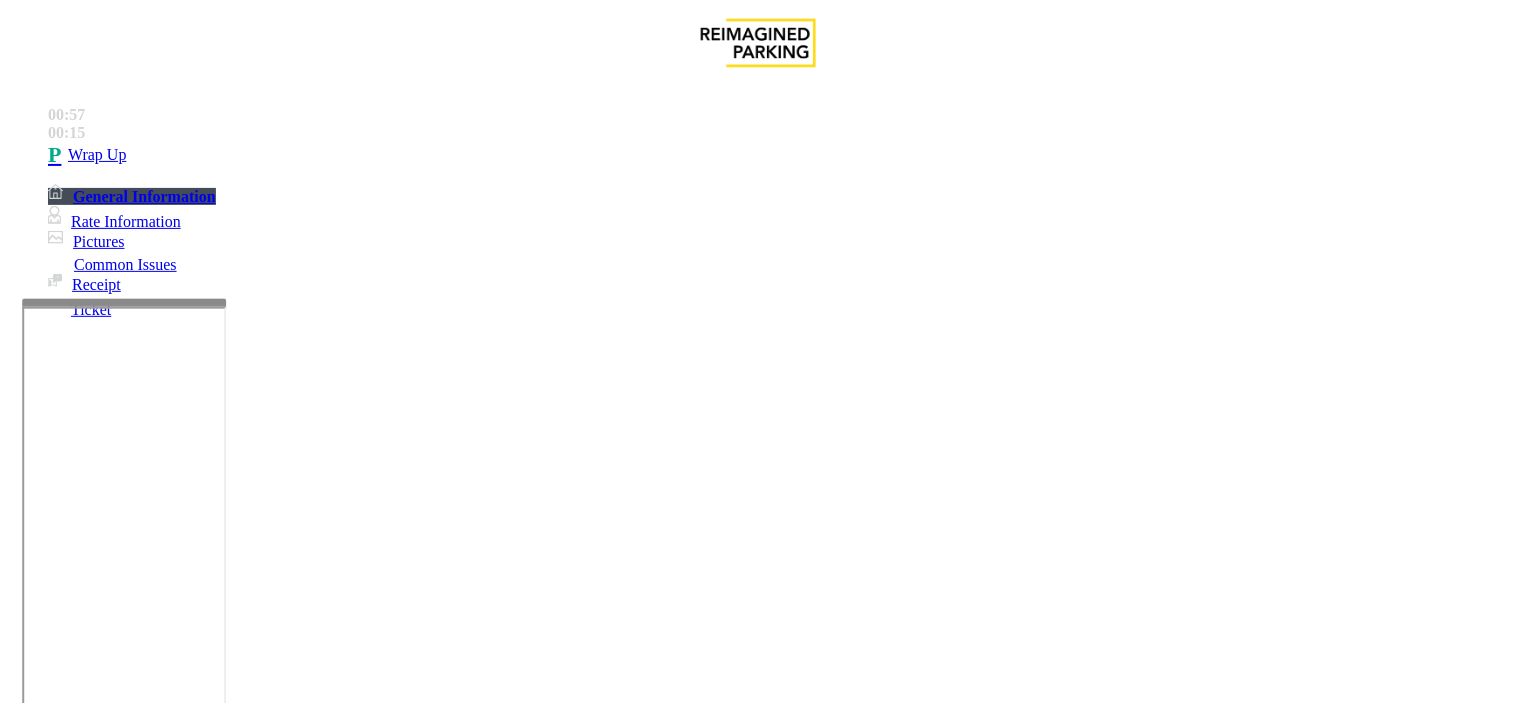 click on "Notes:                      Send alerts to manager  Vend Gate  * Vend will be performed using 1 tone  Vended Steps to Resolve Vend if unable to resolve. Note default parker details." at bounding box center (758, 1499) 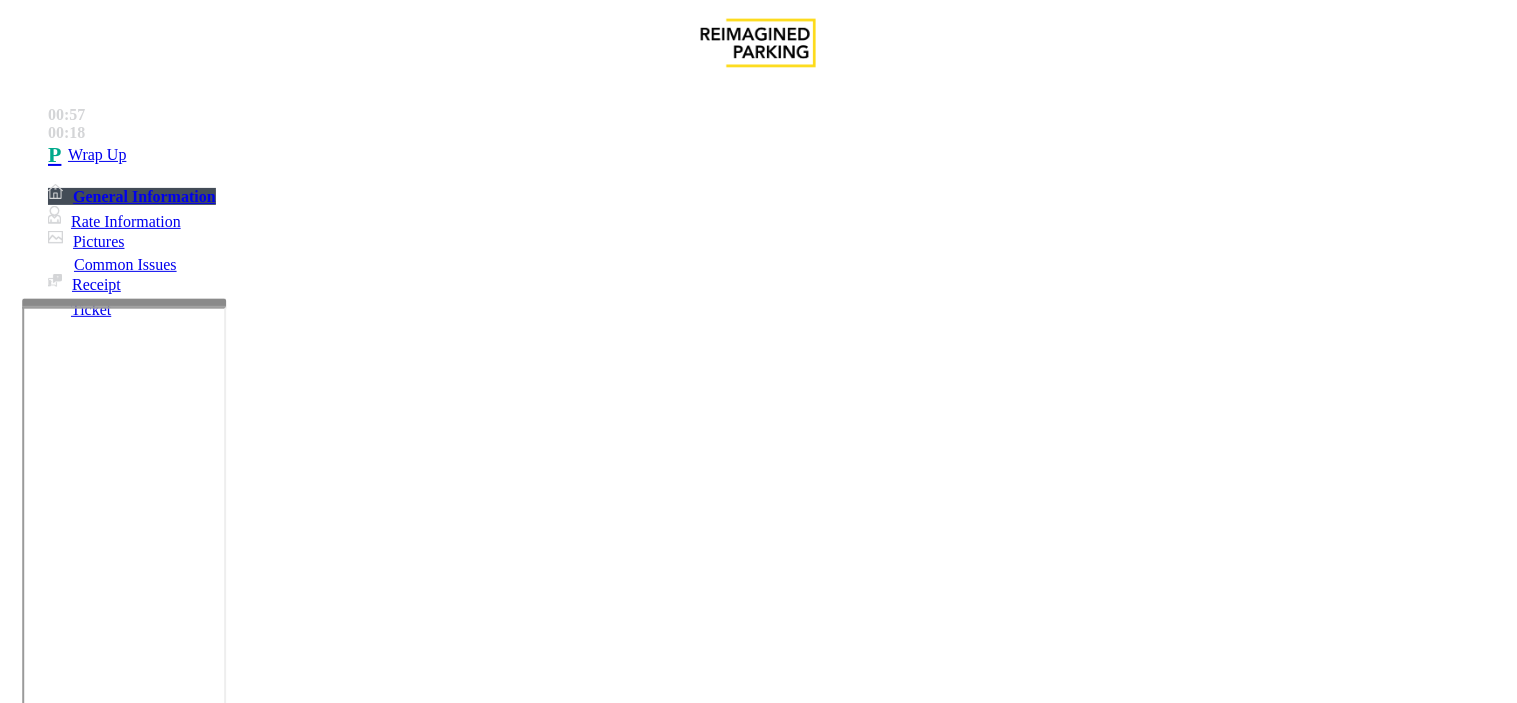 click at bounding box center [254, 1404] 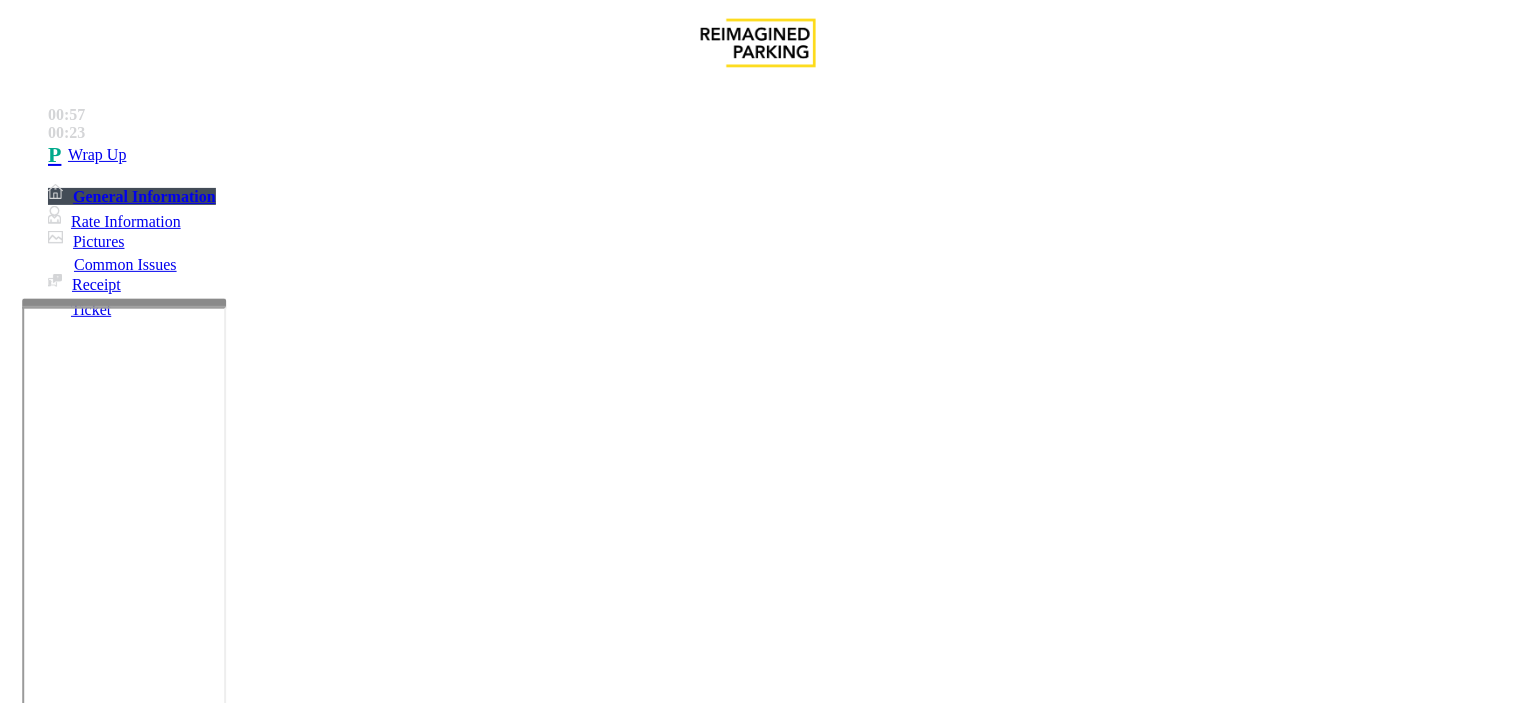 click at bounding box center (254, 1404) 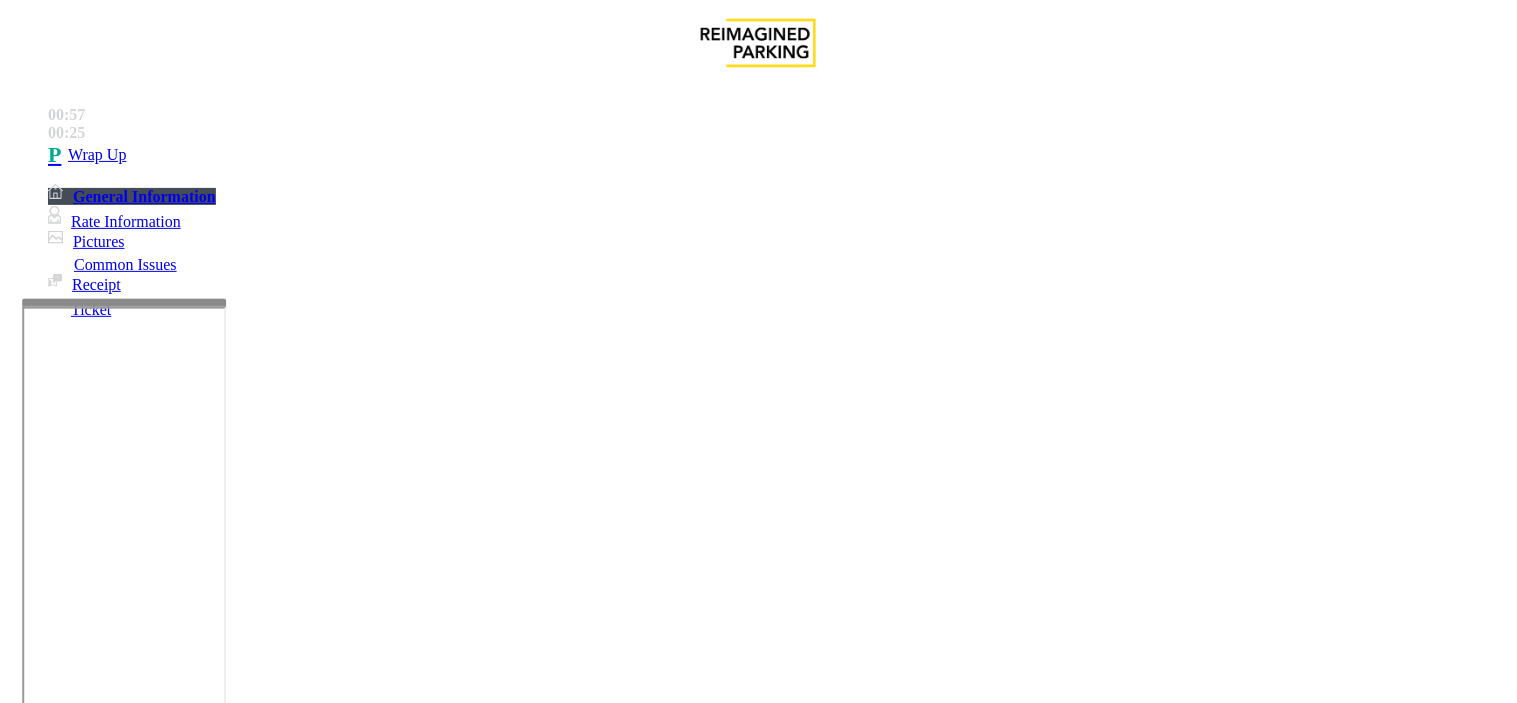 drag, startPoint x: 304, startPoint y: 154, endPoint x: 425, endPoint y: 181, distance: 123.97581 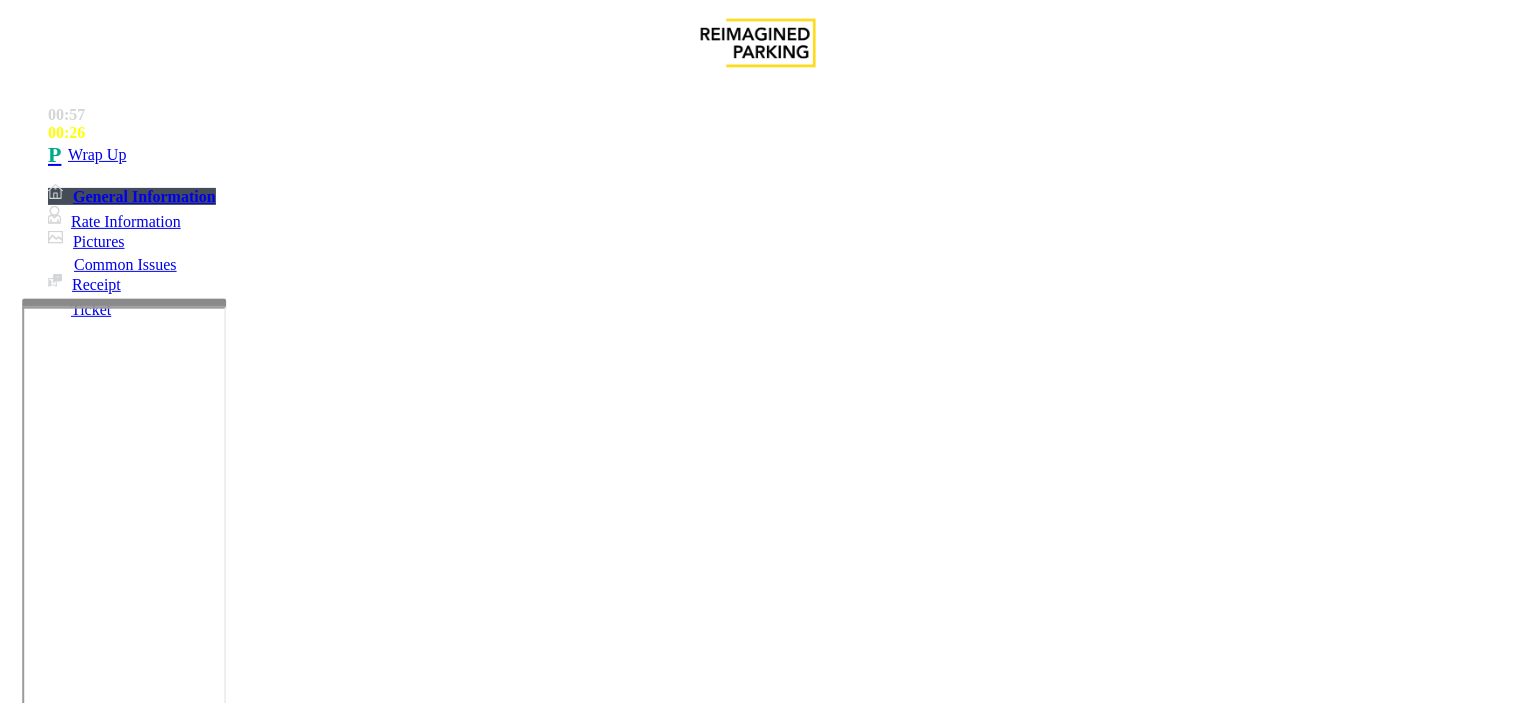 copy on "Issue  -  Validation Issue Validation Error" 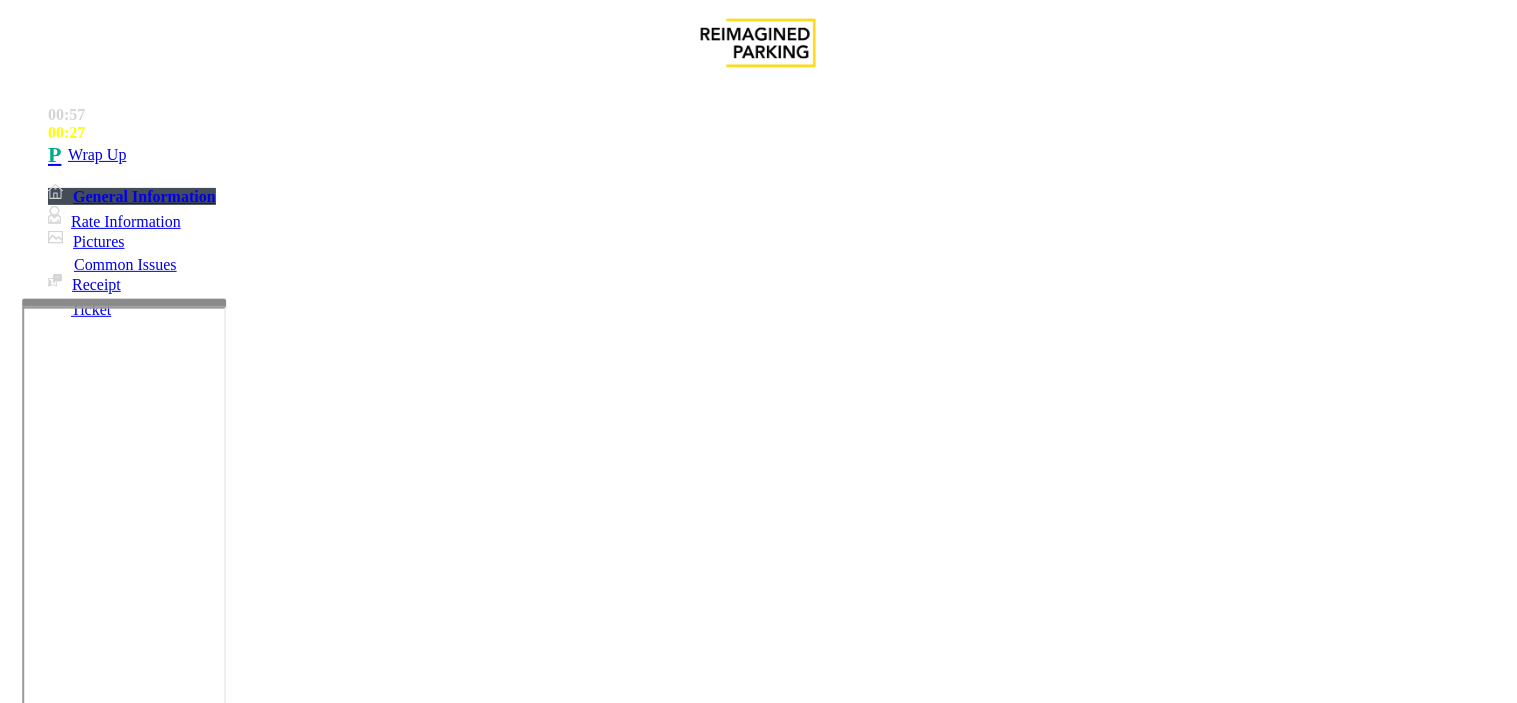 click at bounding box center [254, 1404] 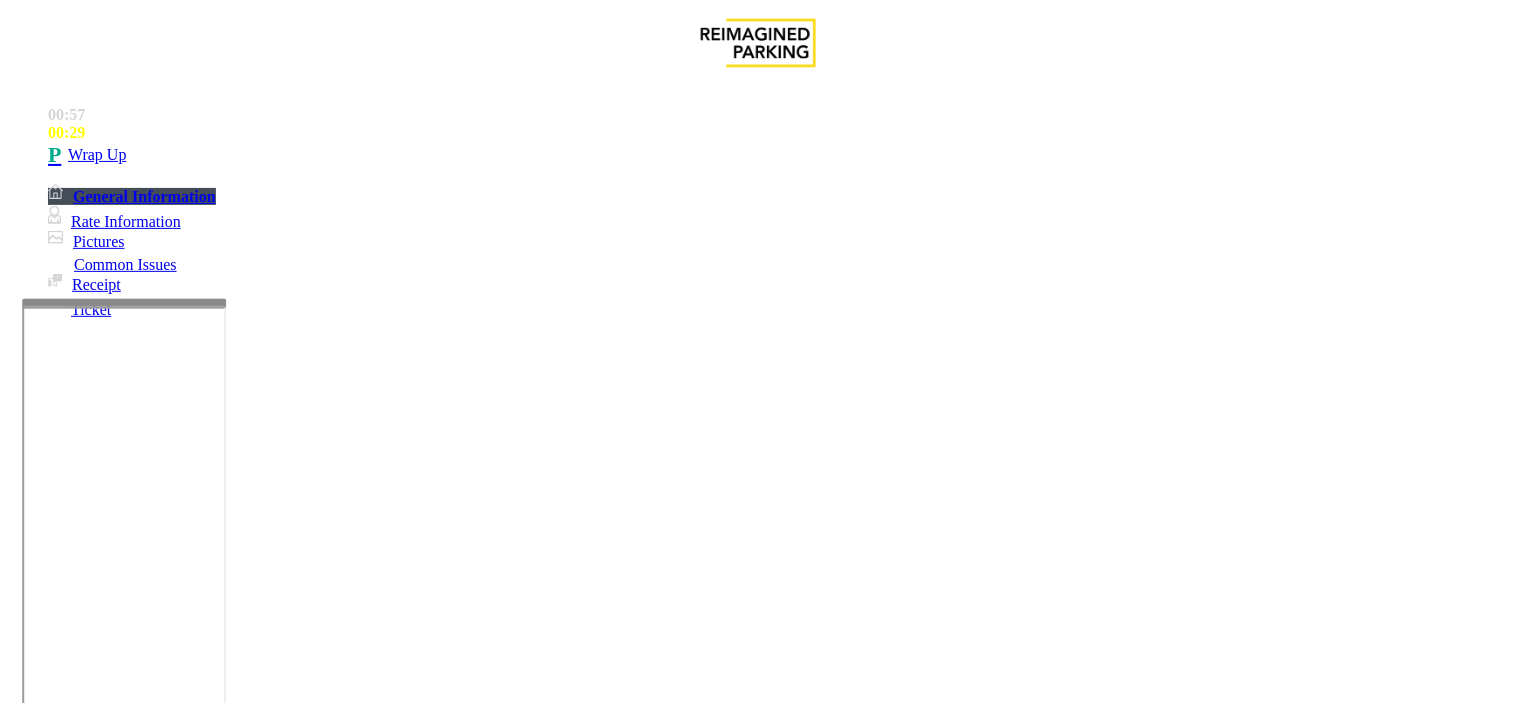 paste on "**********" 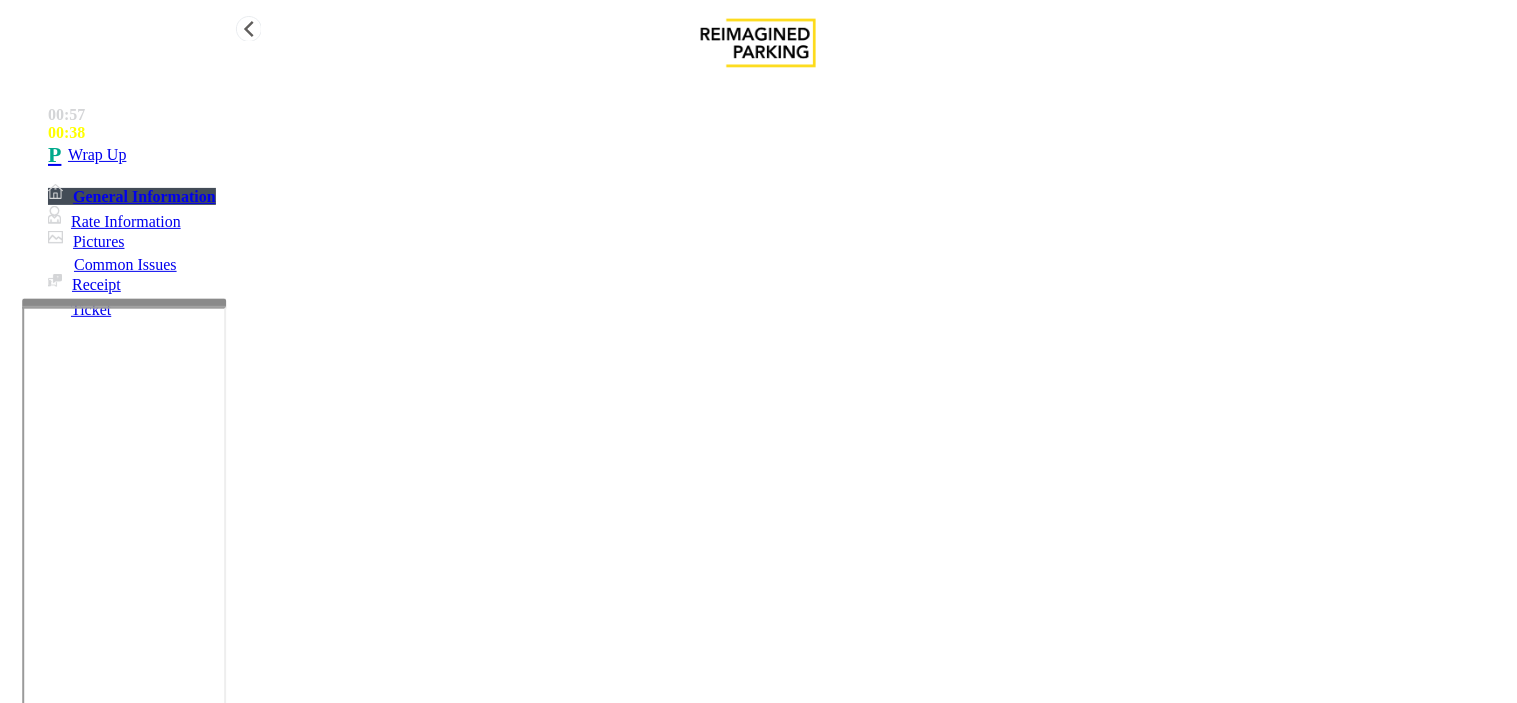 type on "**********" 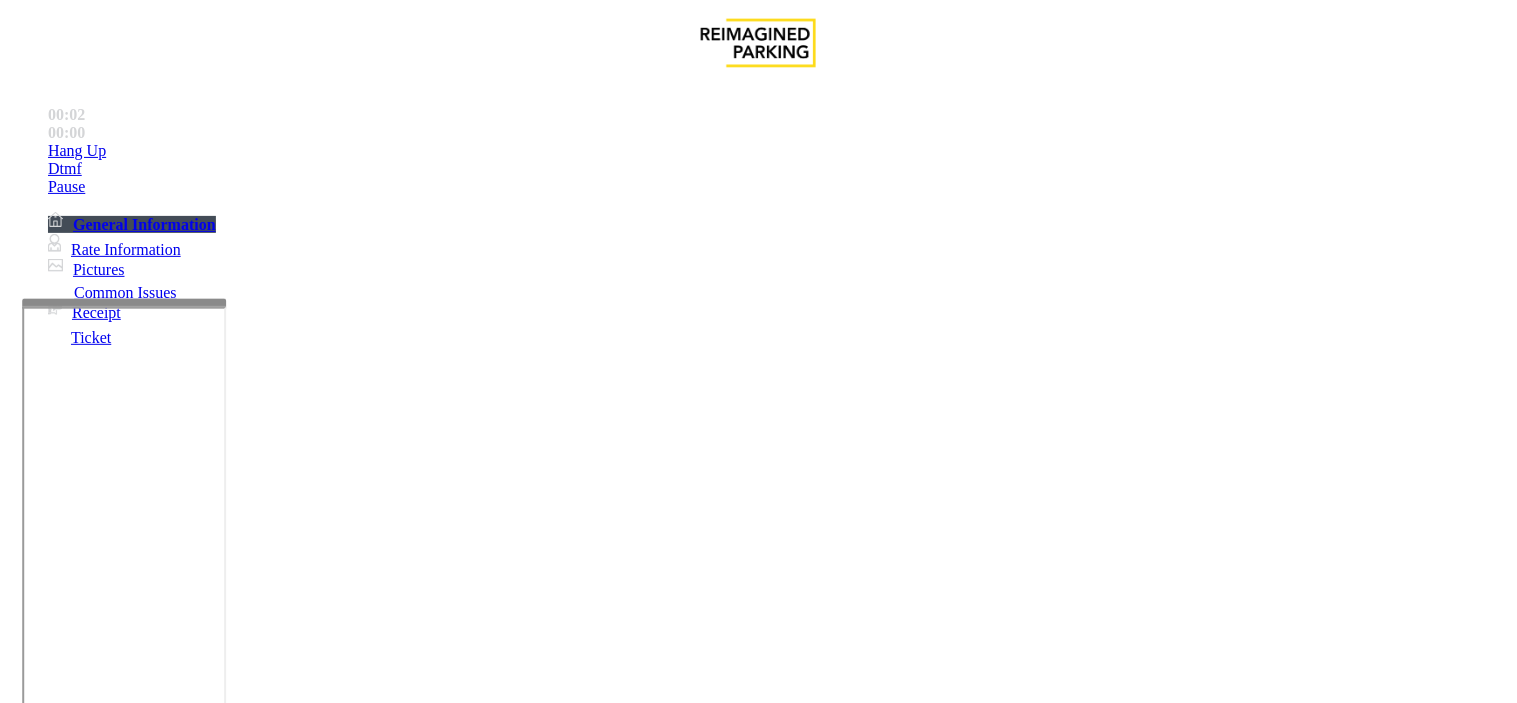 scroll, scrollTop: 555, scrollLeft: 0, axis: vertical 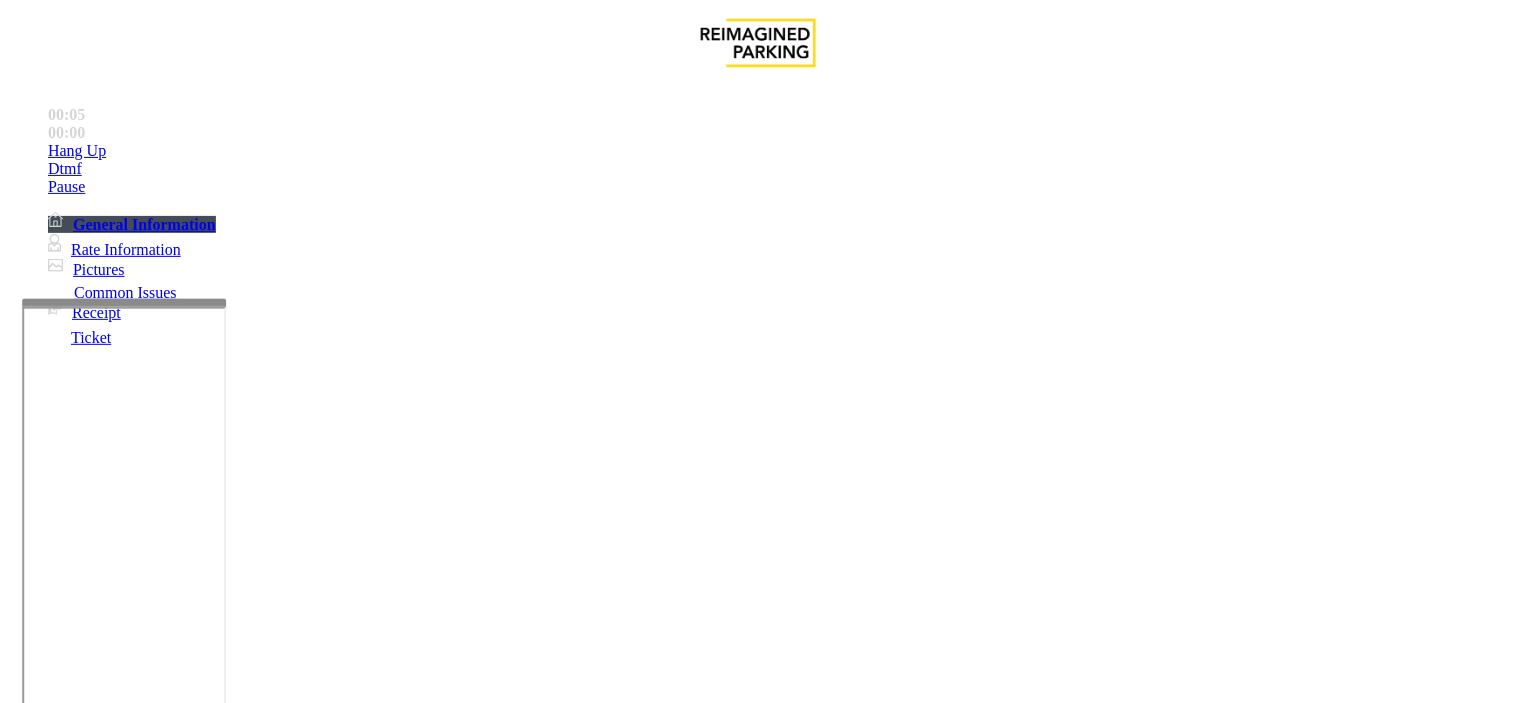 click on "Intercom Issue/No Response" at bounding box center (929, 1356) 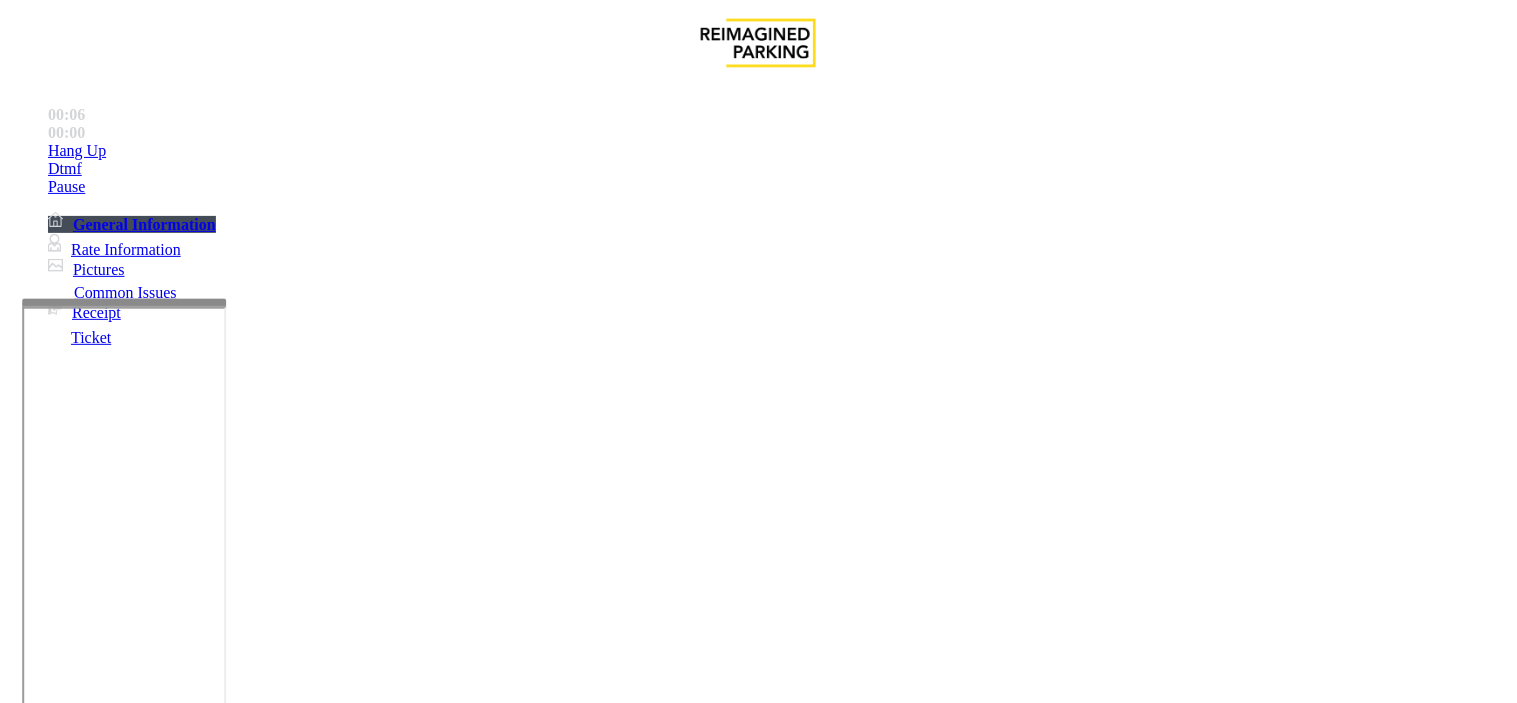 click on "No Response/Unable to hear parker" at bounding box center (142, 1356) 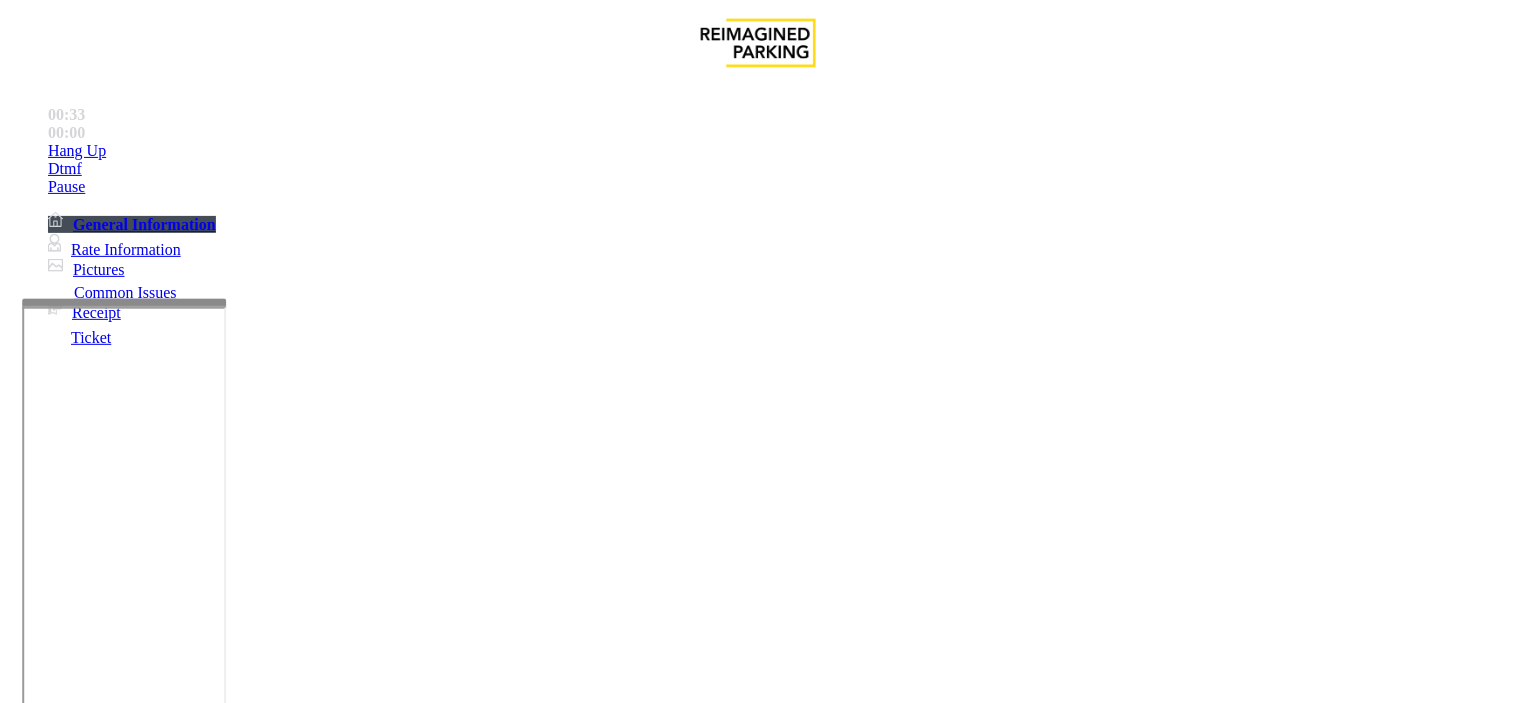 scroll, scrollTop: 666, scrollLeft: 0, axis: vertical 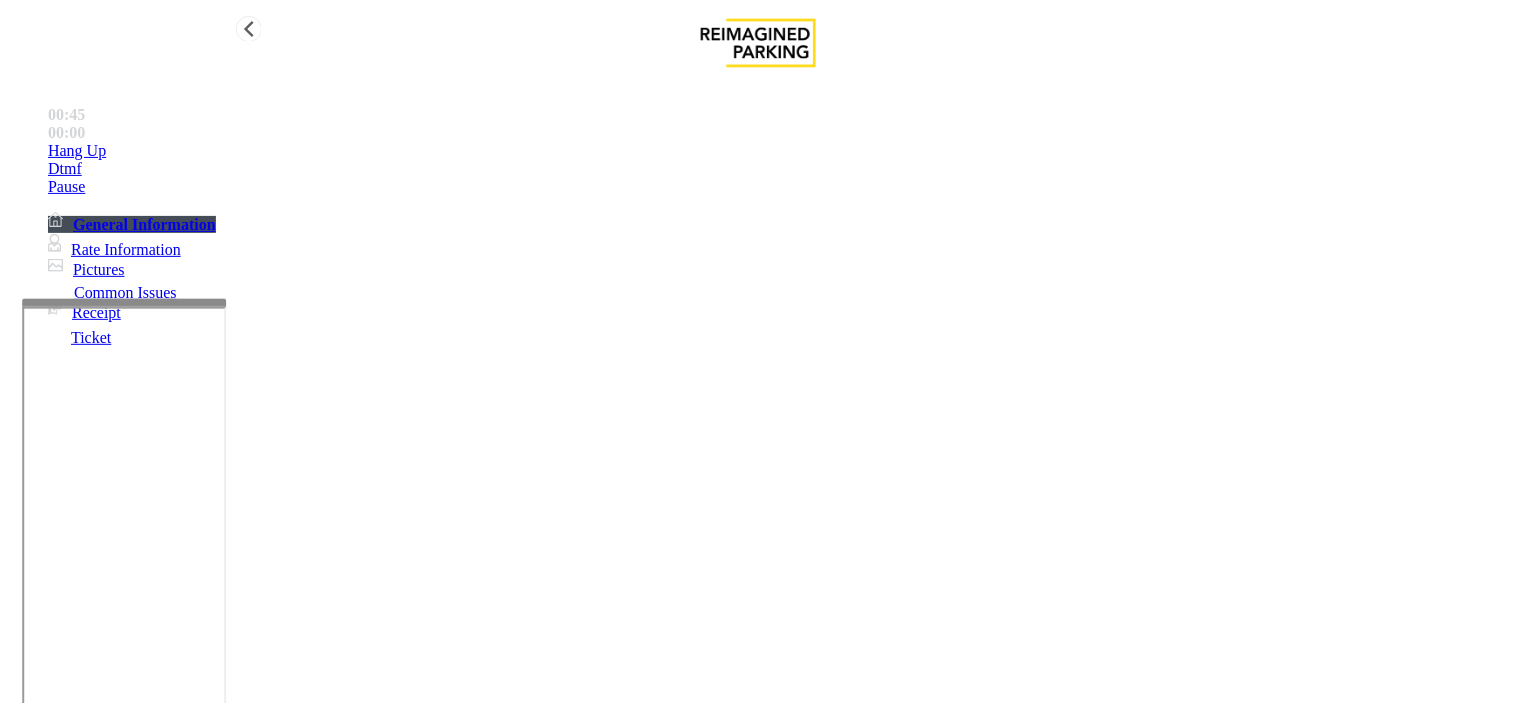 click on "Hang Up" at bounding box center [778, 151] 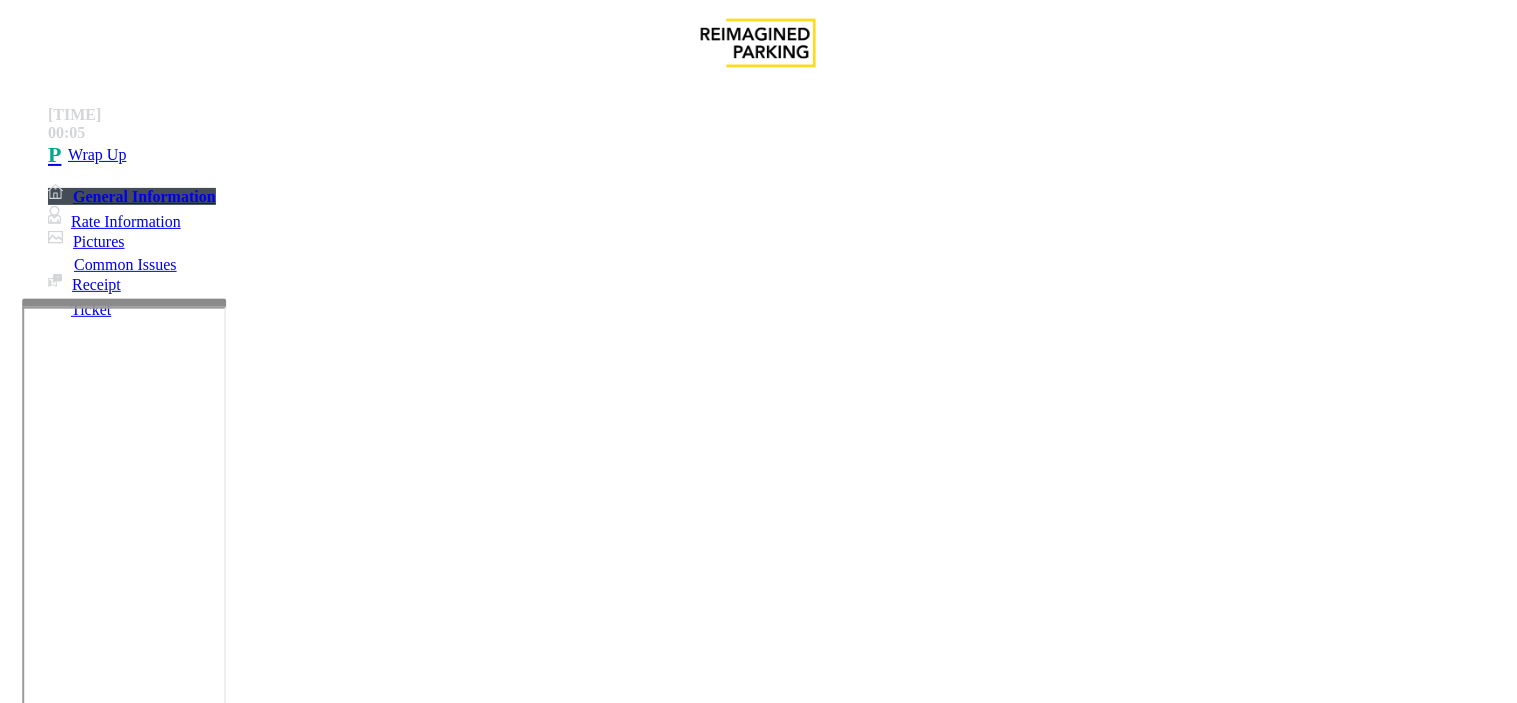drag, startPoint x: 261, startPoint y: 148, endPoint x: 584, endPoint y: 182, distance: 324.78455 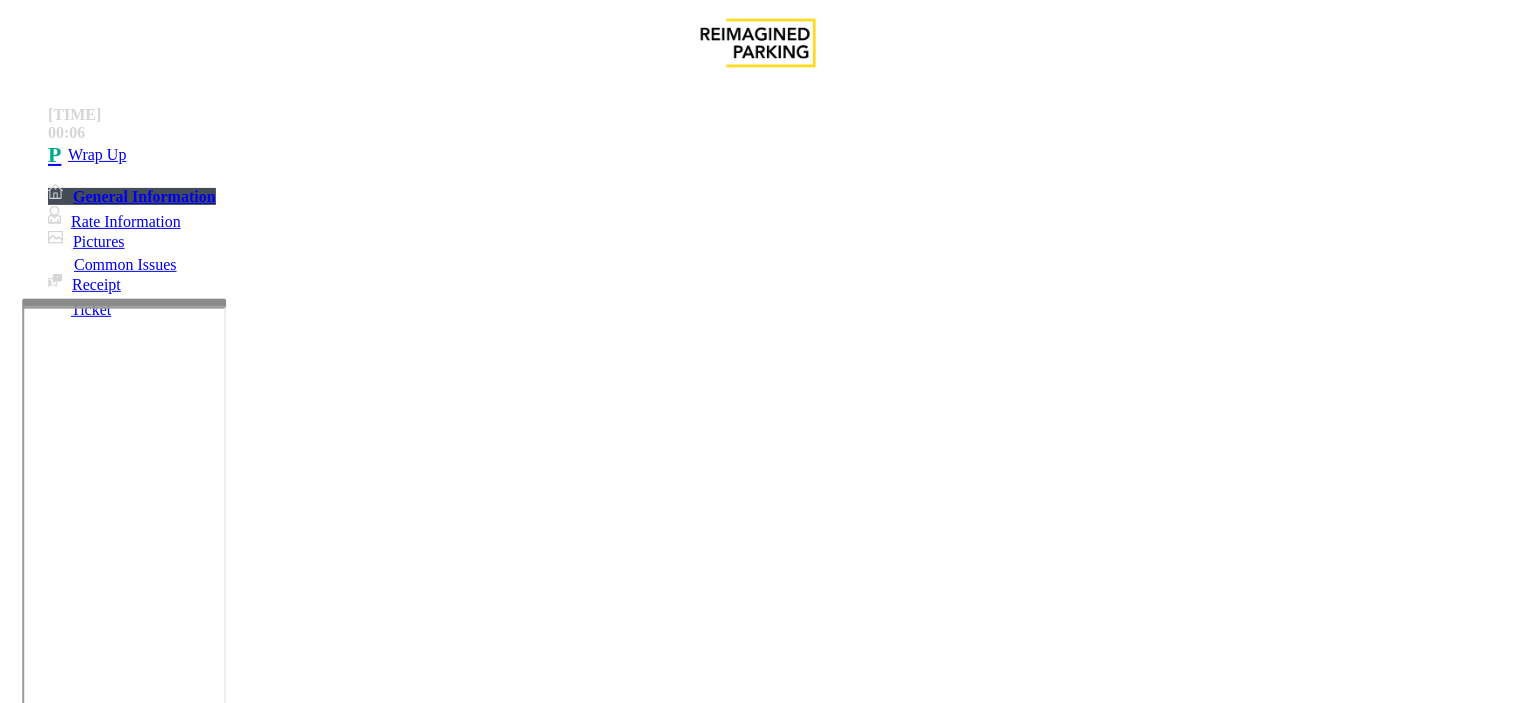 click on "Issue  -  Intercom Issue/No Response No Response/Unable to hear parker Notes:                      Send alerts to manager  Vend Gate  Not Allowed  Steps to Resolve 1. Inform parker you cannot hear them and that you are disconnecting call and that they can call back using the assistance button." at bounding box center [758, 1458] 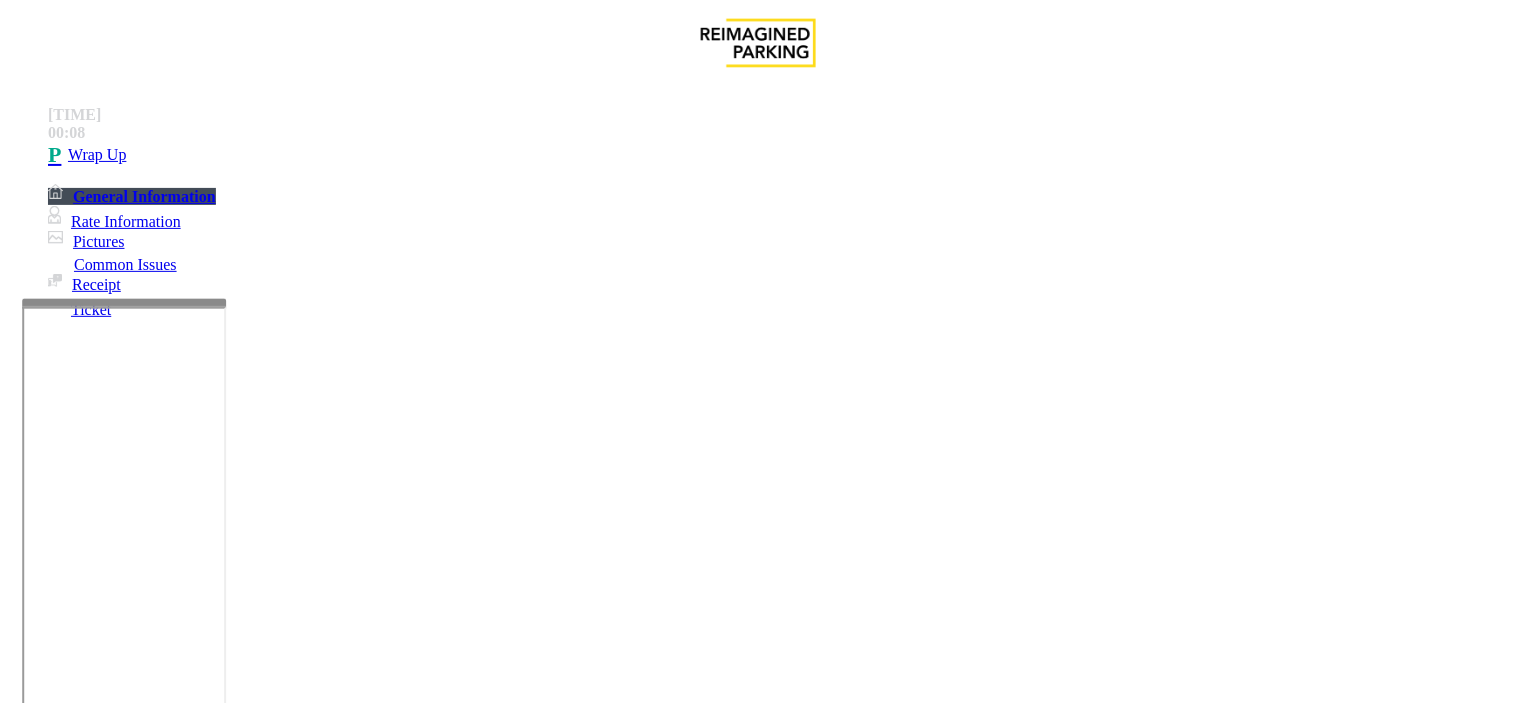 click on "Intercom Issue/No Response" at bounding box center [929, 1356] 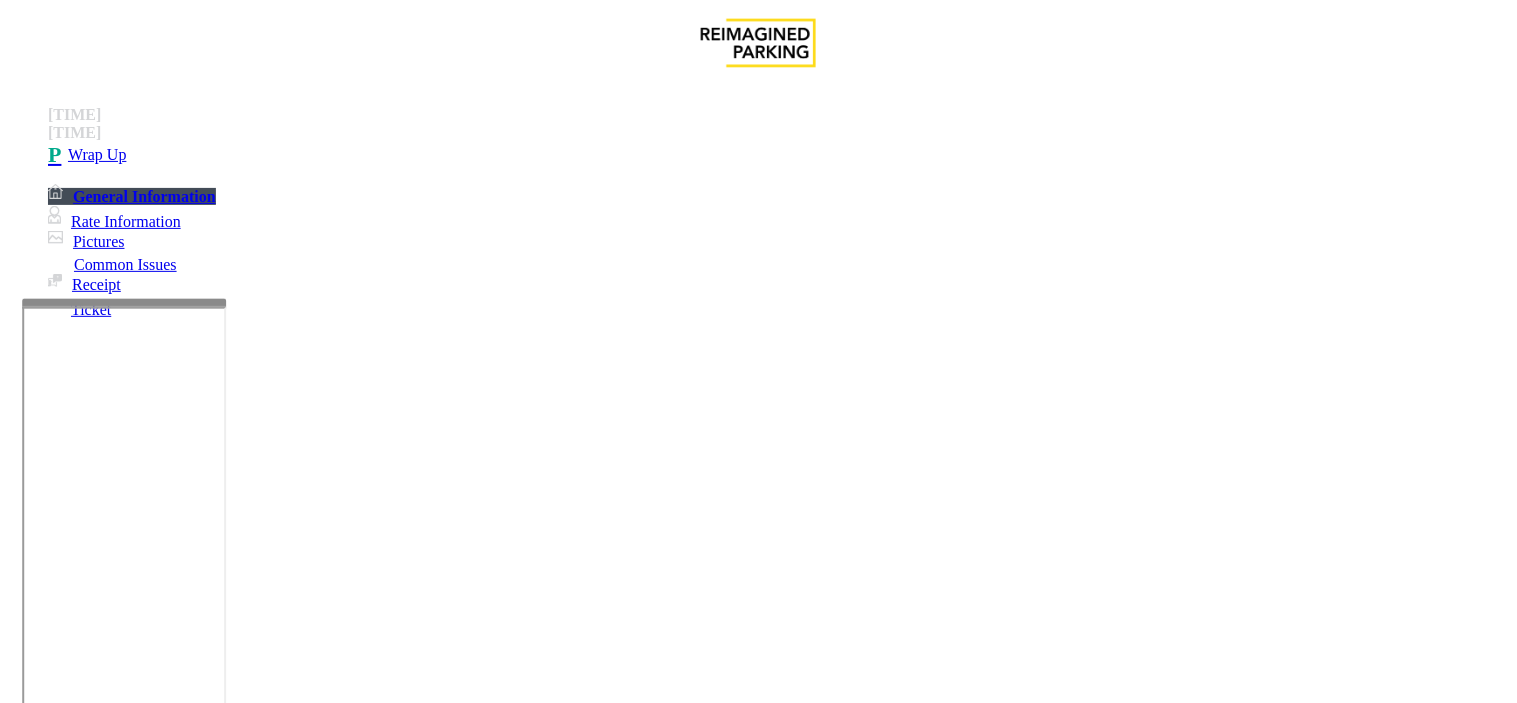 drag, startPoint x: 263, startPoint y: 145, endPoint x: 613, endPoint y: 175, distance: 351.28336 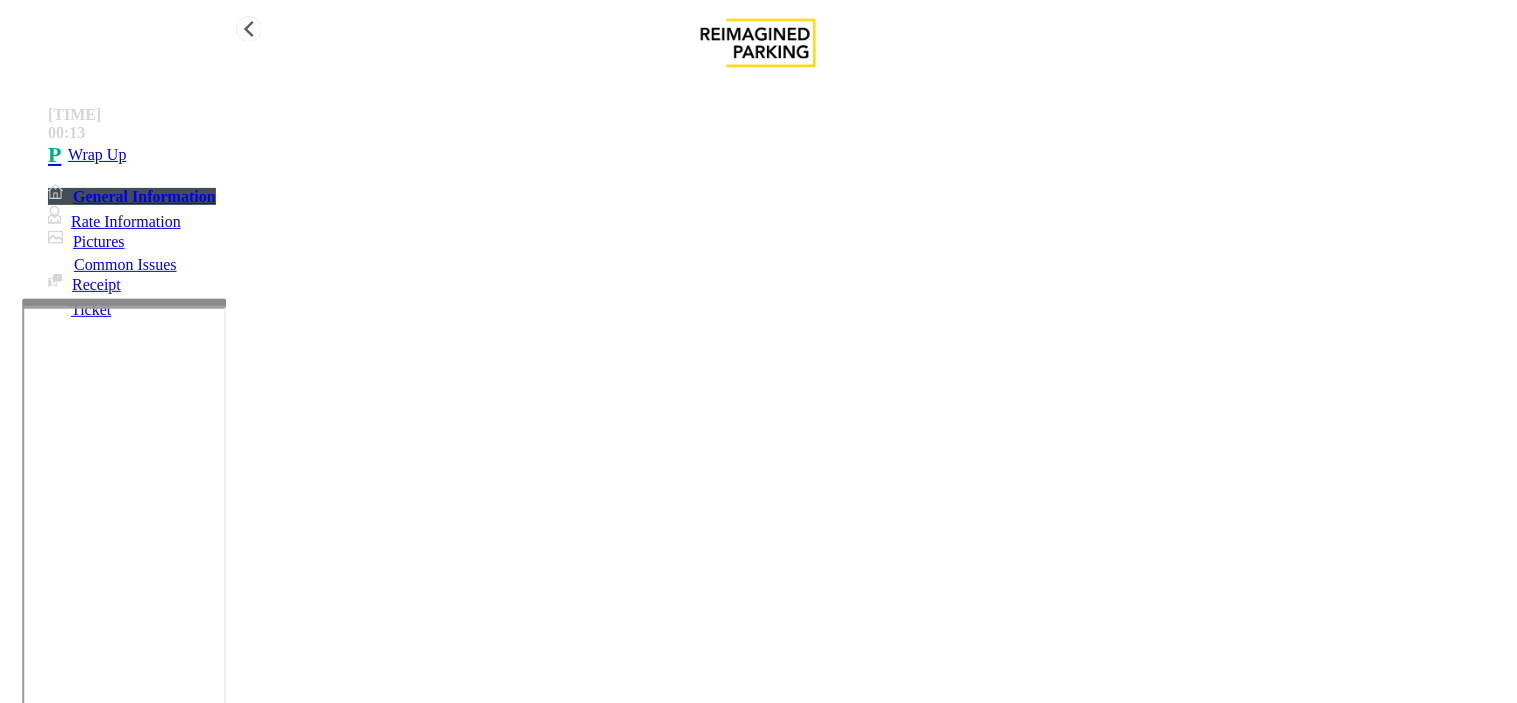 type on "**********" 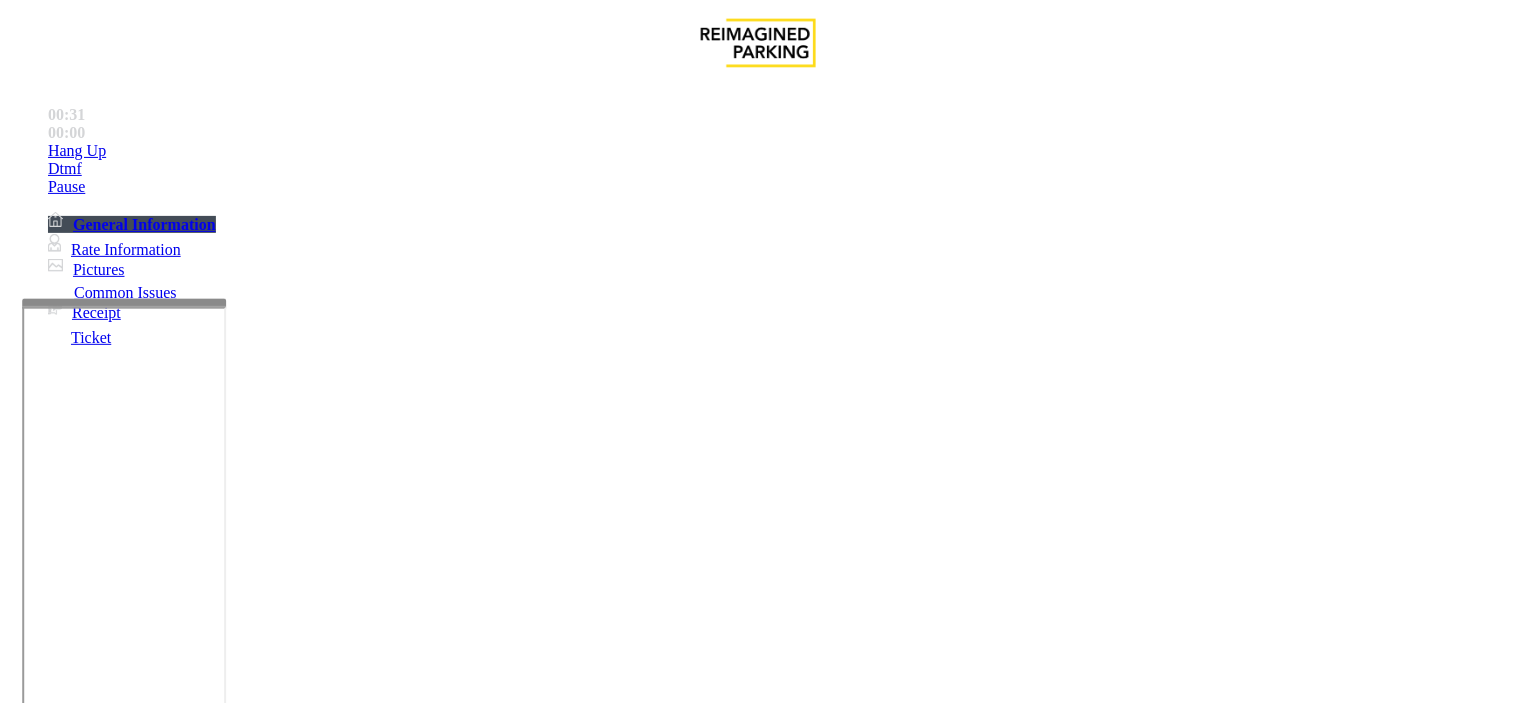 scroll, scrollTop: 222, scrollLeft: 0, axis: vertical 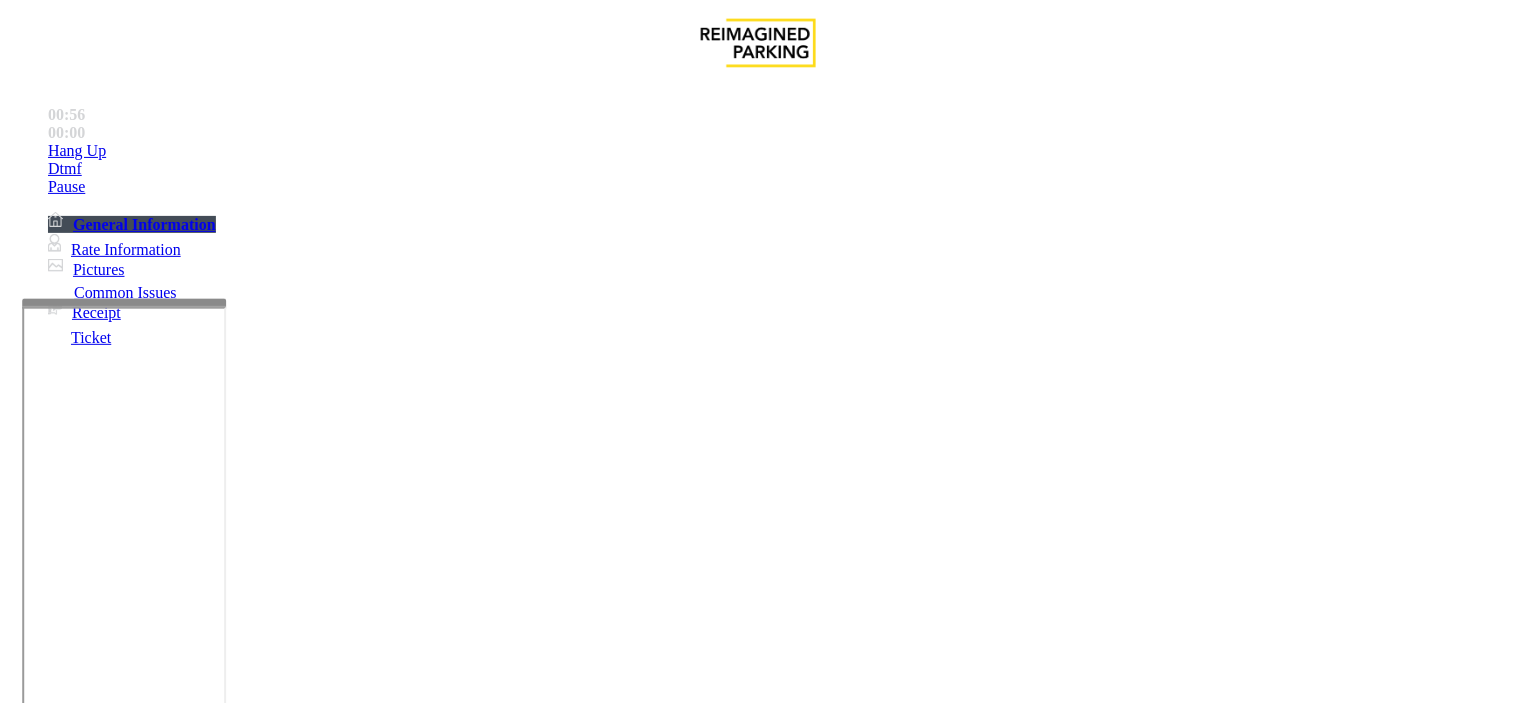 click on "Validation Issue" at bounding box center [371, 1356] 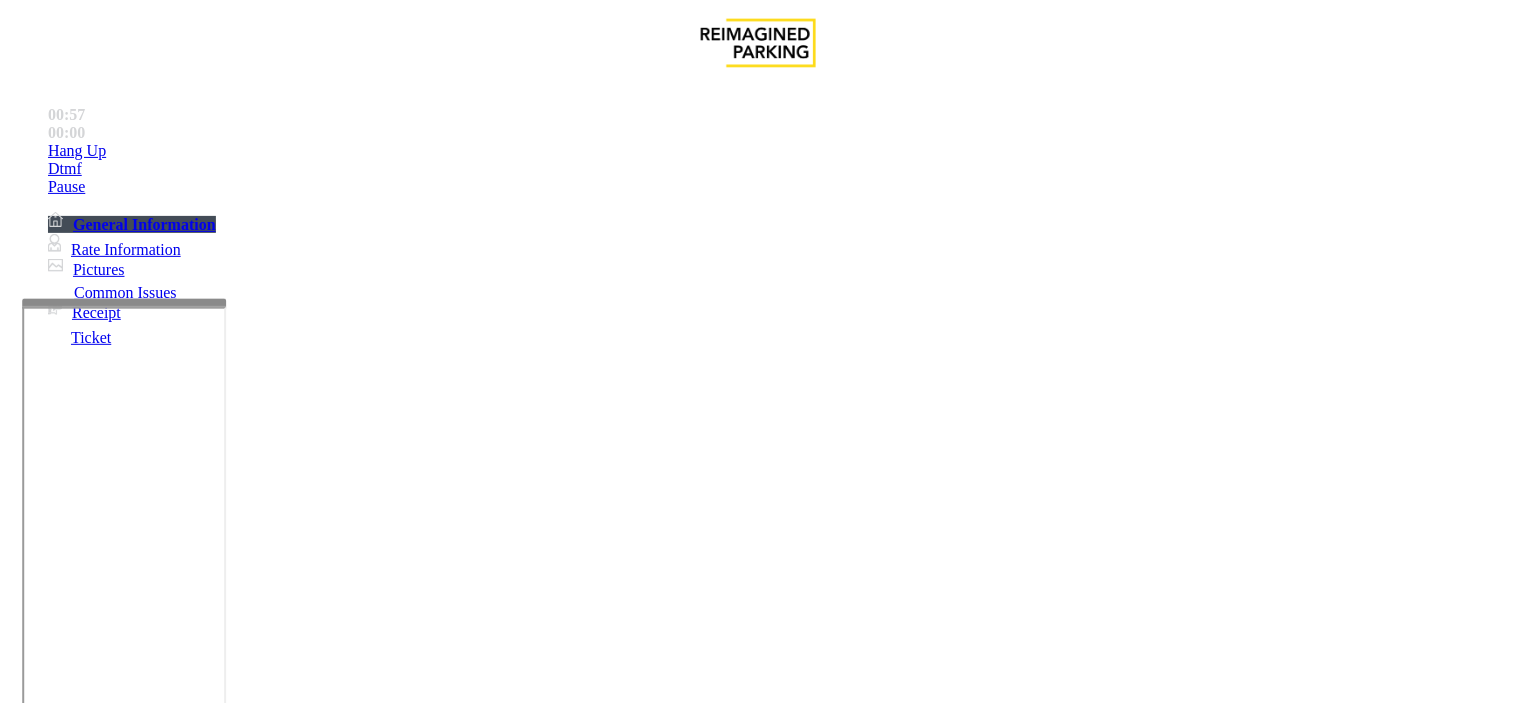 click on "Validation Error" at bounding box center [262, 1356] 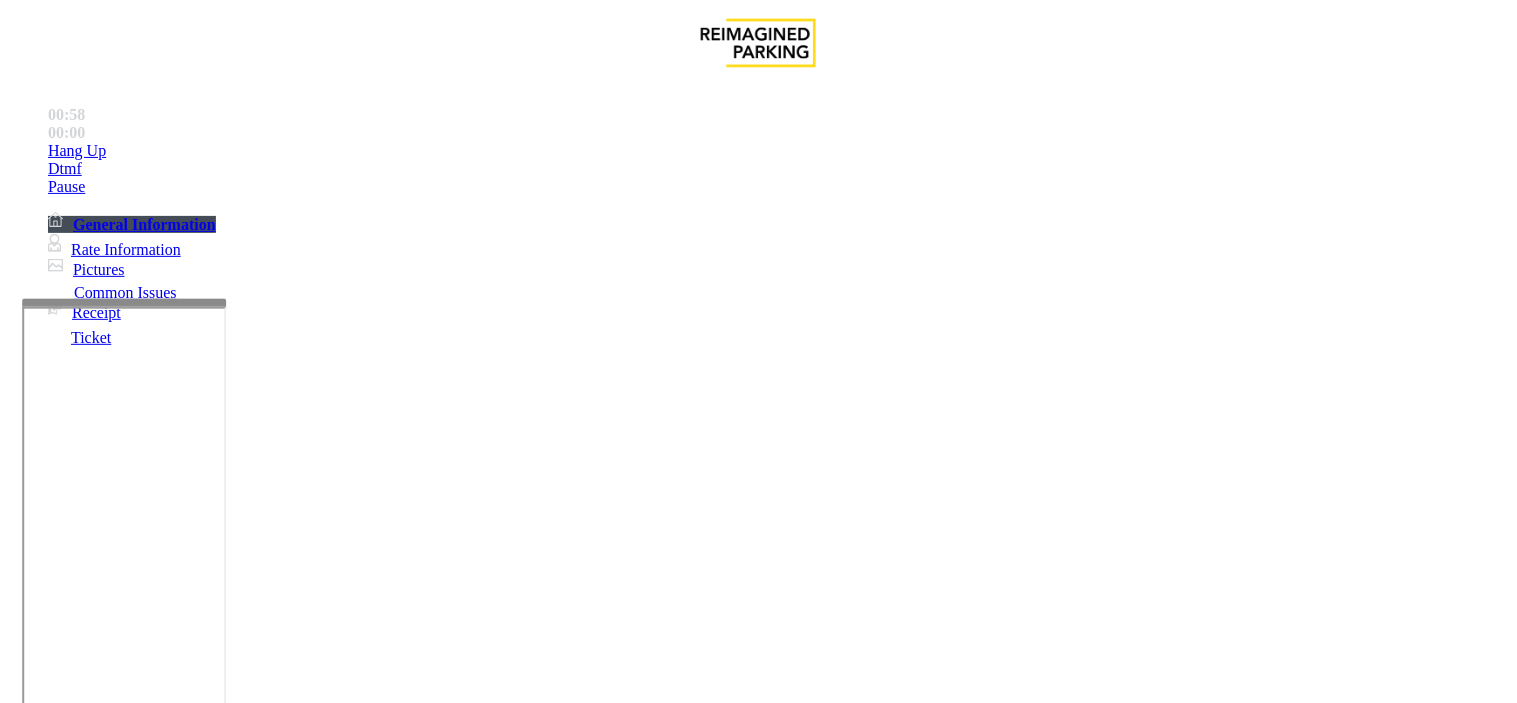 click at bounding box center [96, 1378] 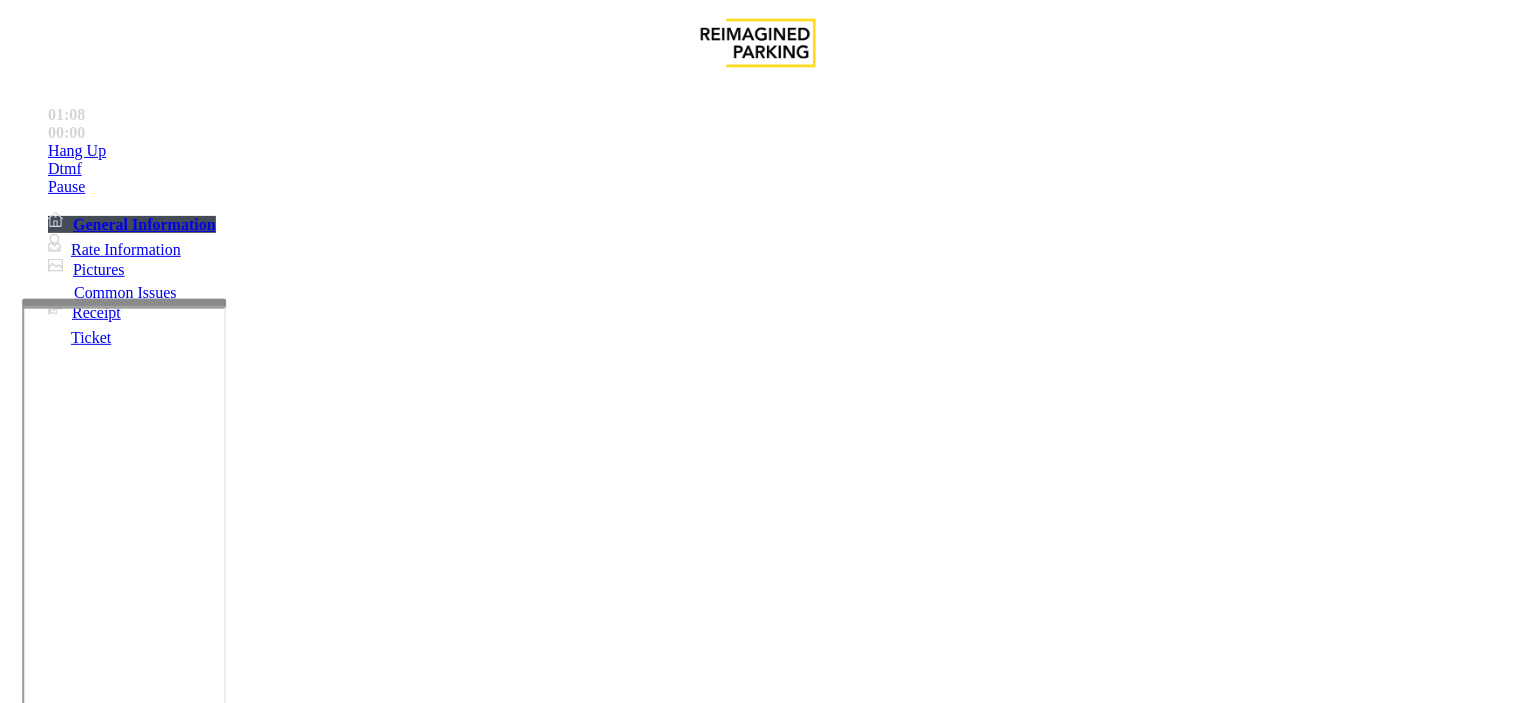 scroll, scrollTop: 1111, scrollLeft: 0, axis: vertical 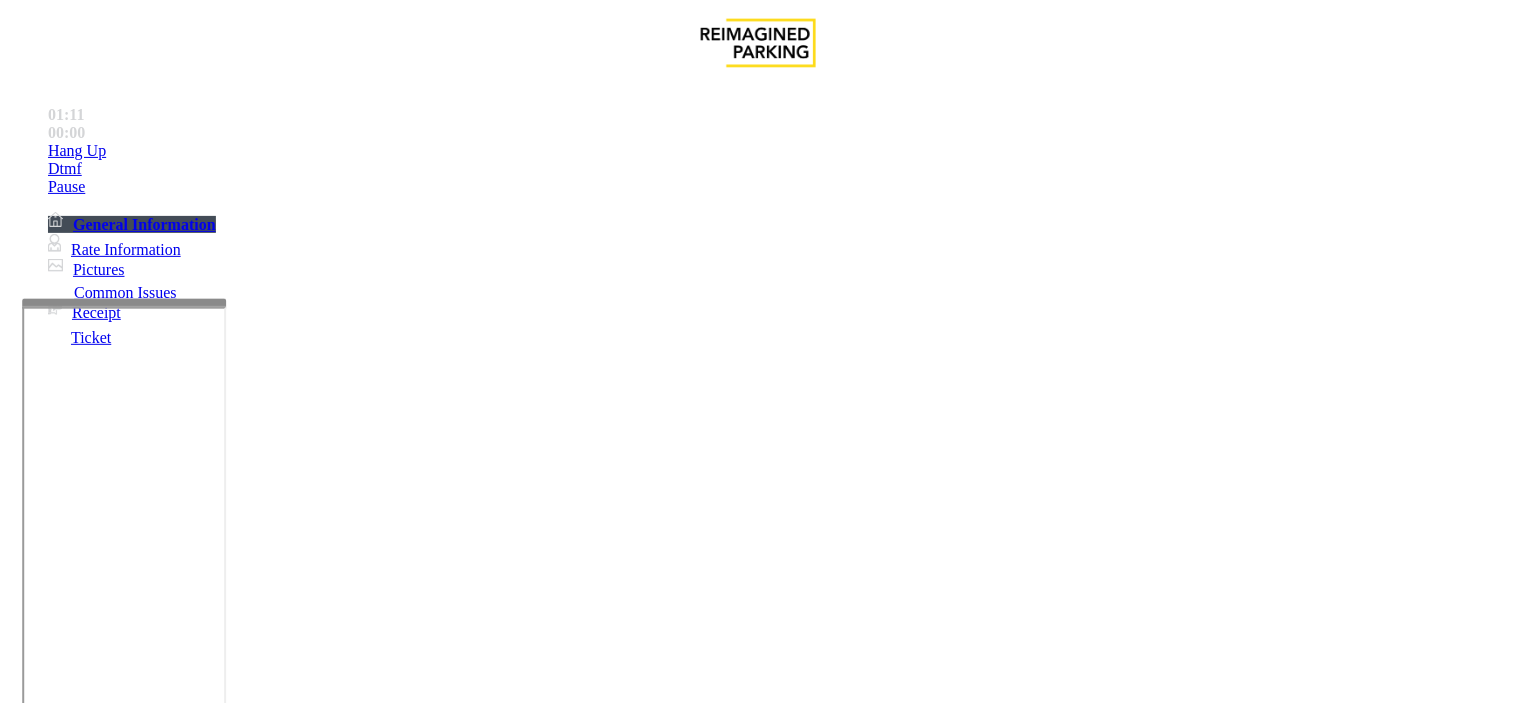 click at bounding box center (96, 1378) 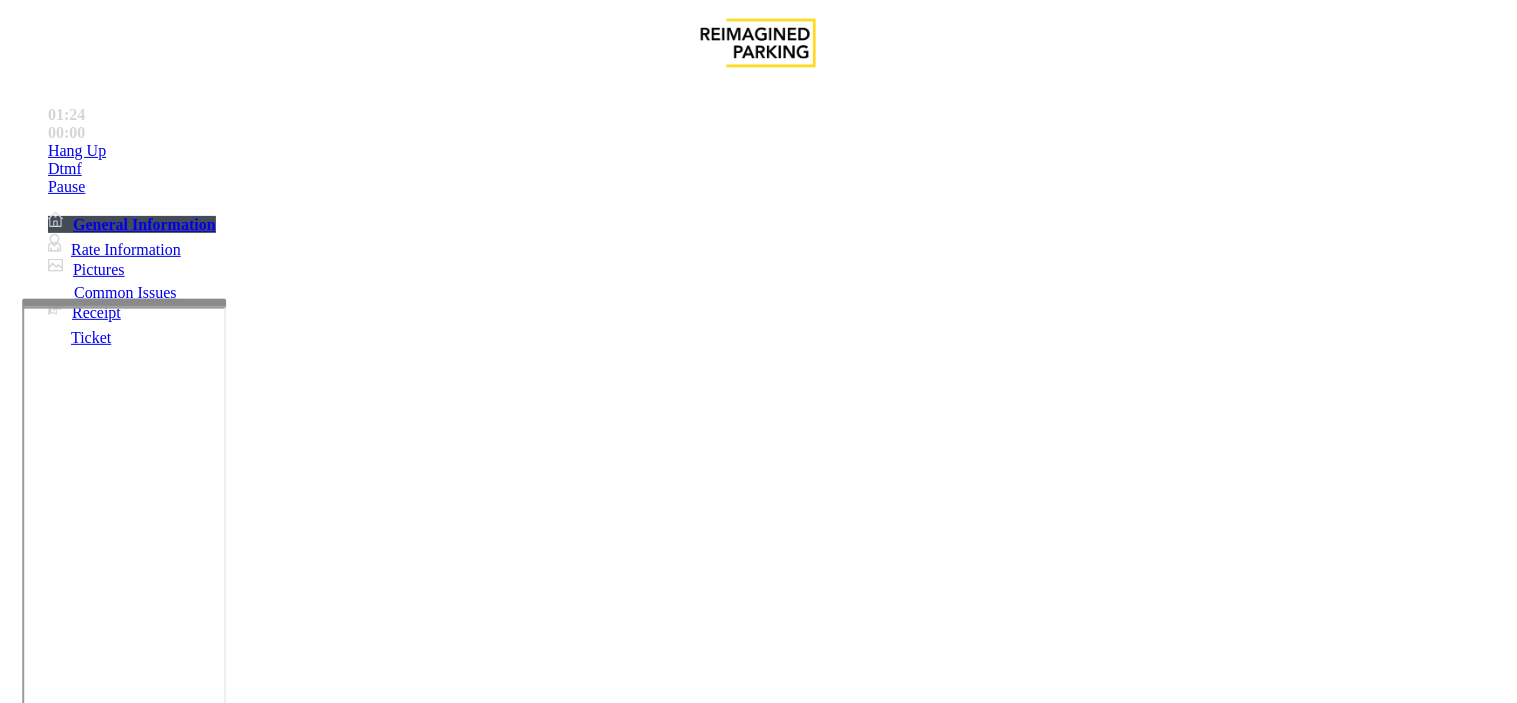type on "**********" 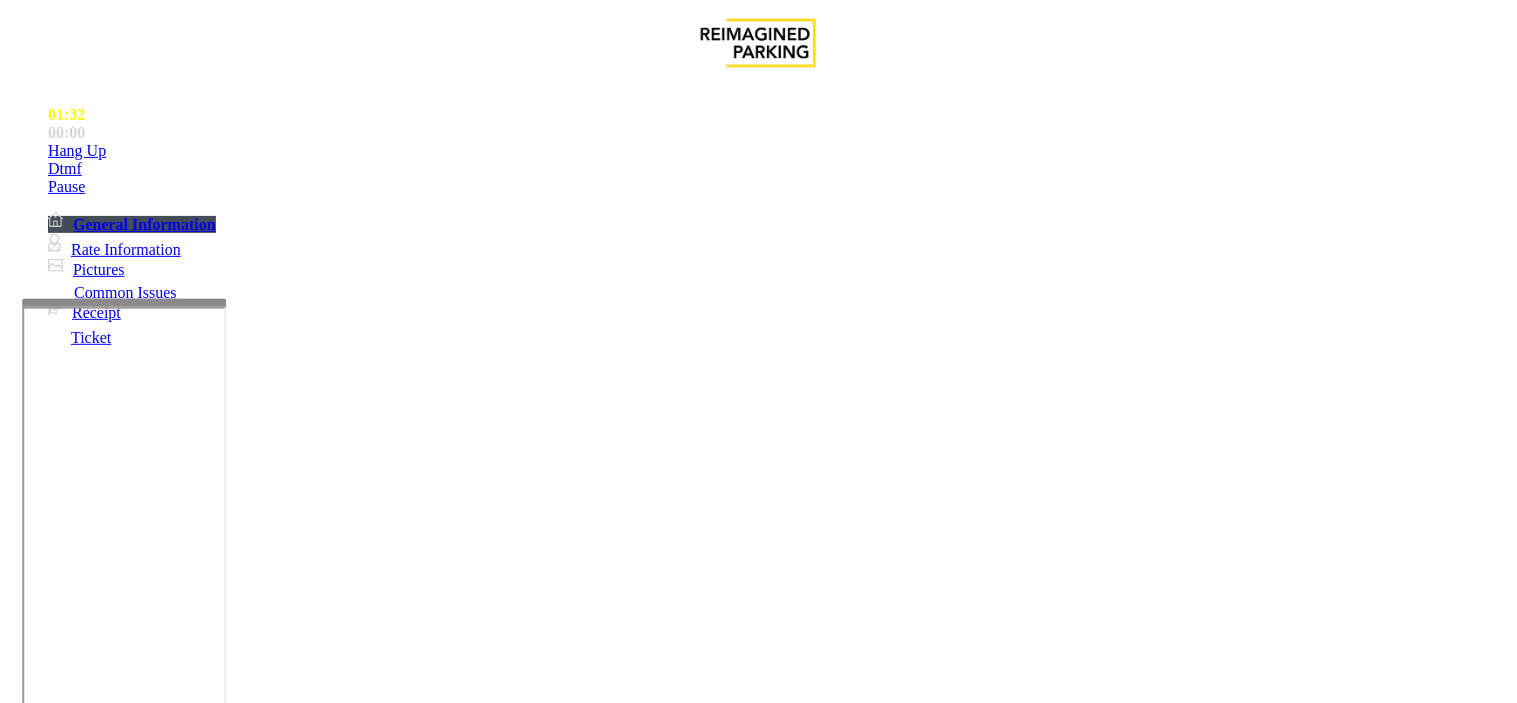 type on "*******" 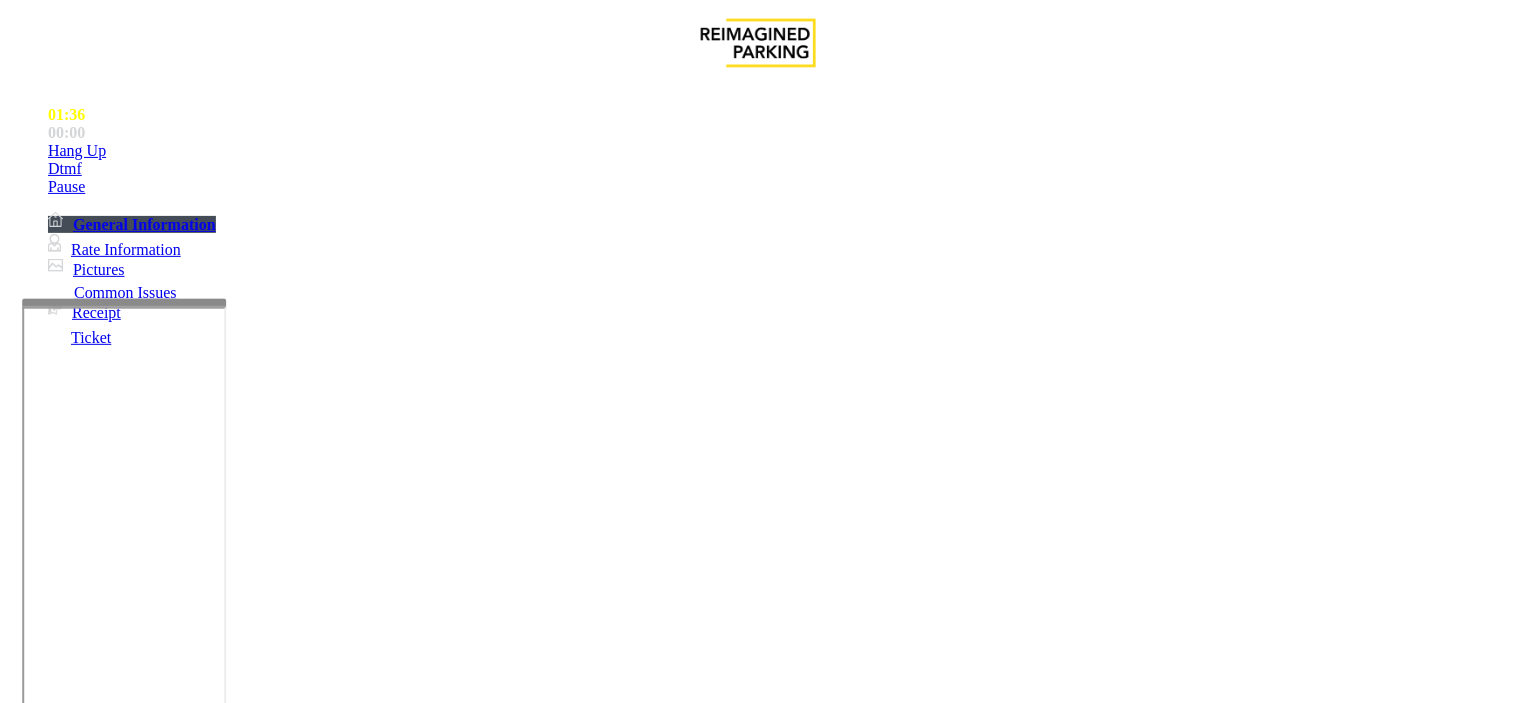 drag, startPoint x: 757, startPoint y: 271, endPoint x: 801, endPoint y: 288, distance: 47.169907 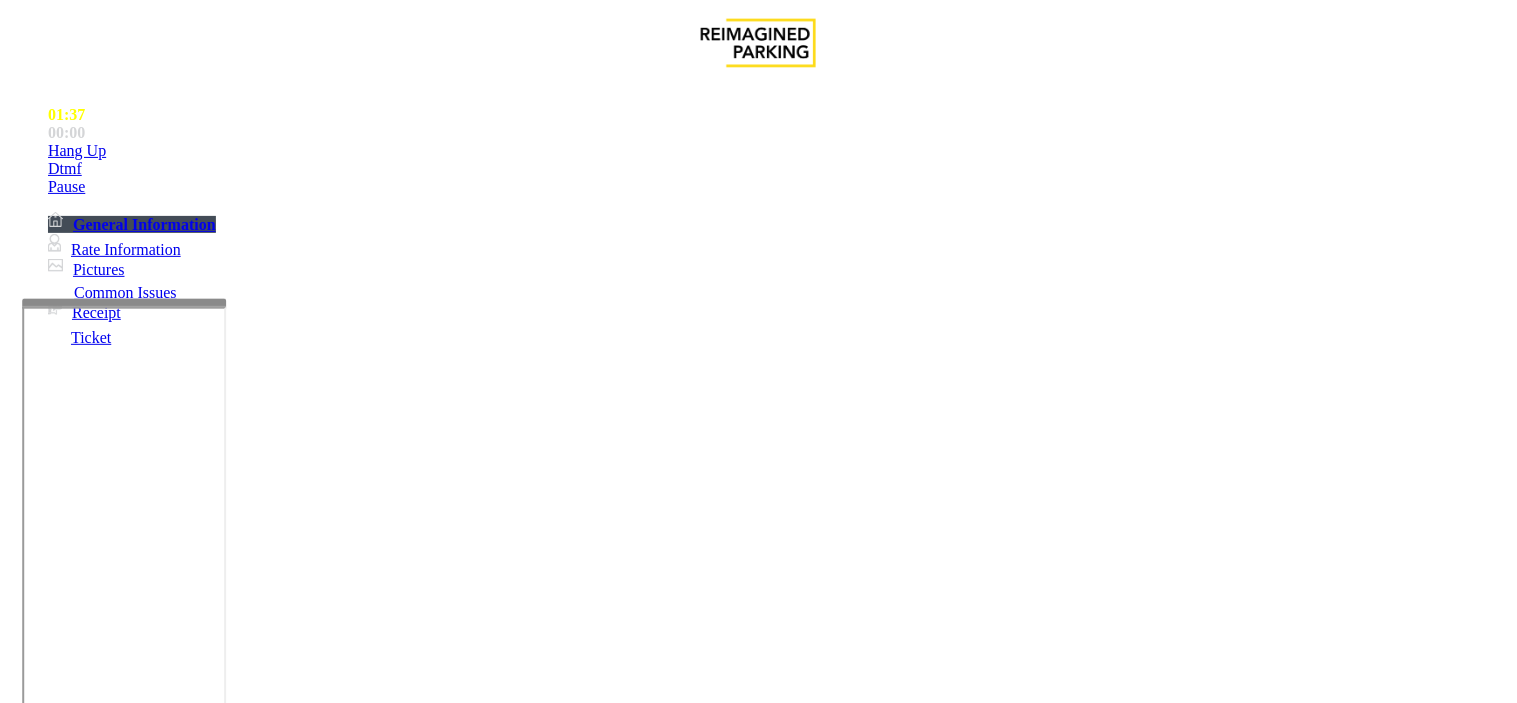 copy on "LAN21063800" 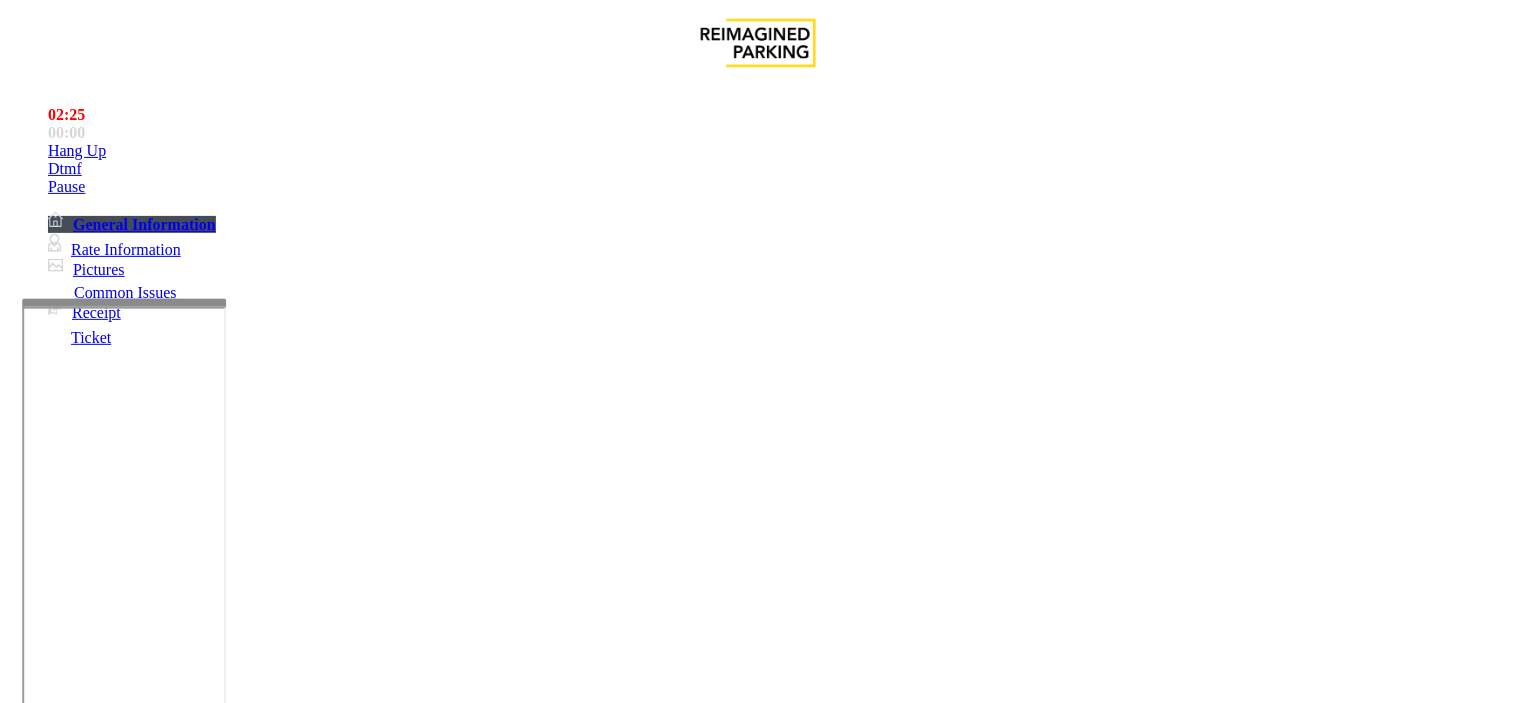 scroll, scrollTop: 0, scrollLeft: 0, axis: both 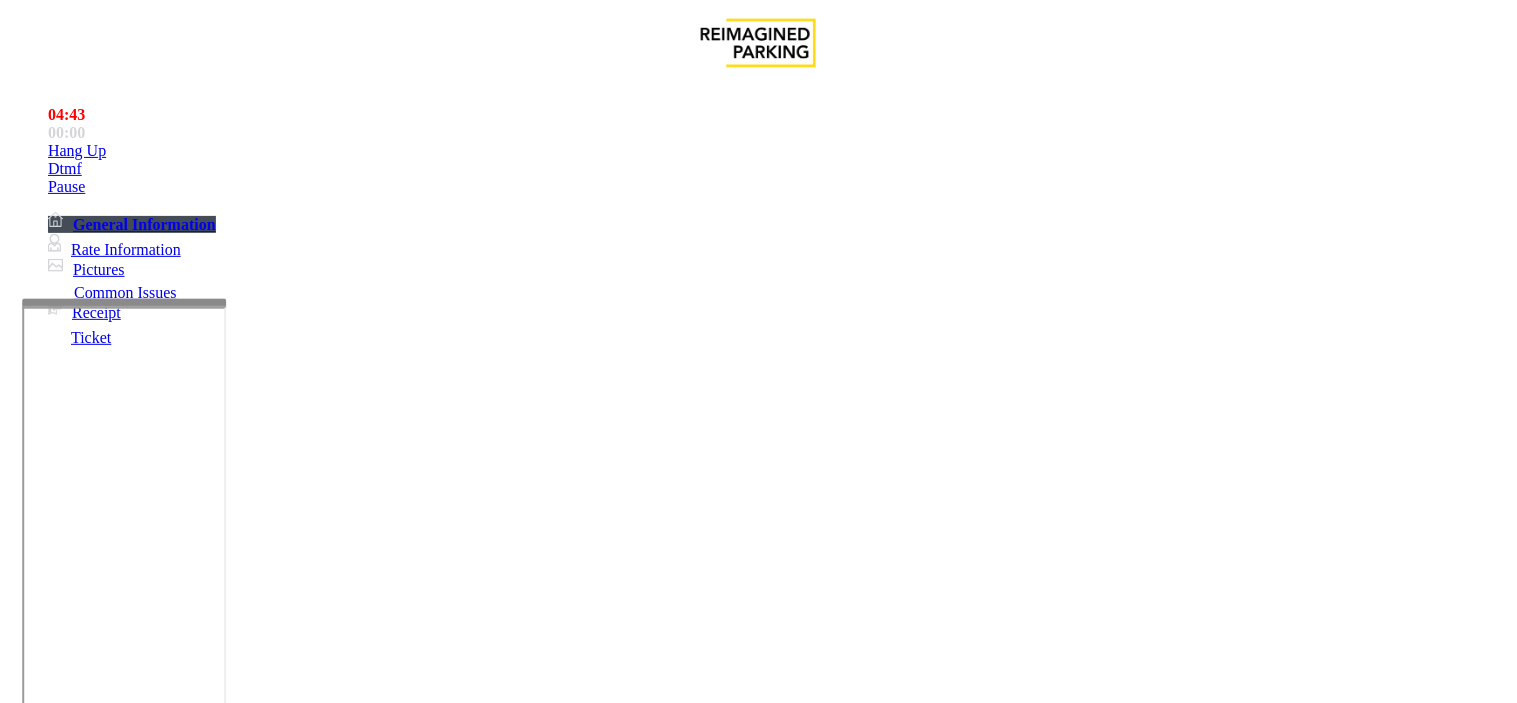 click at bounding box center [96, 1405] 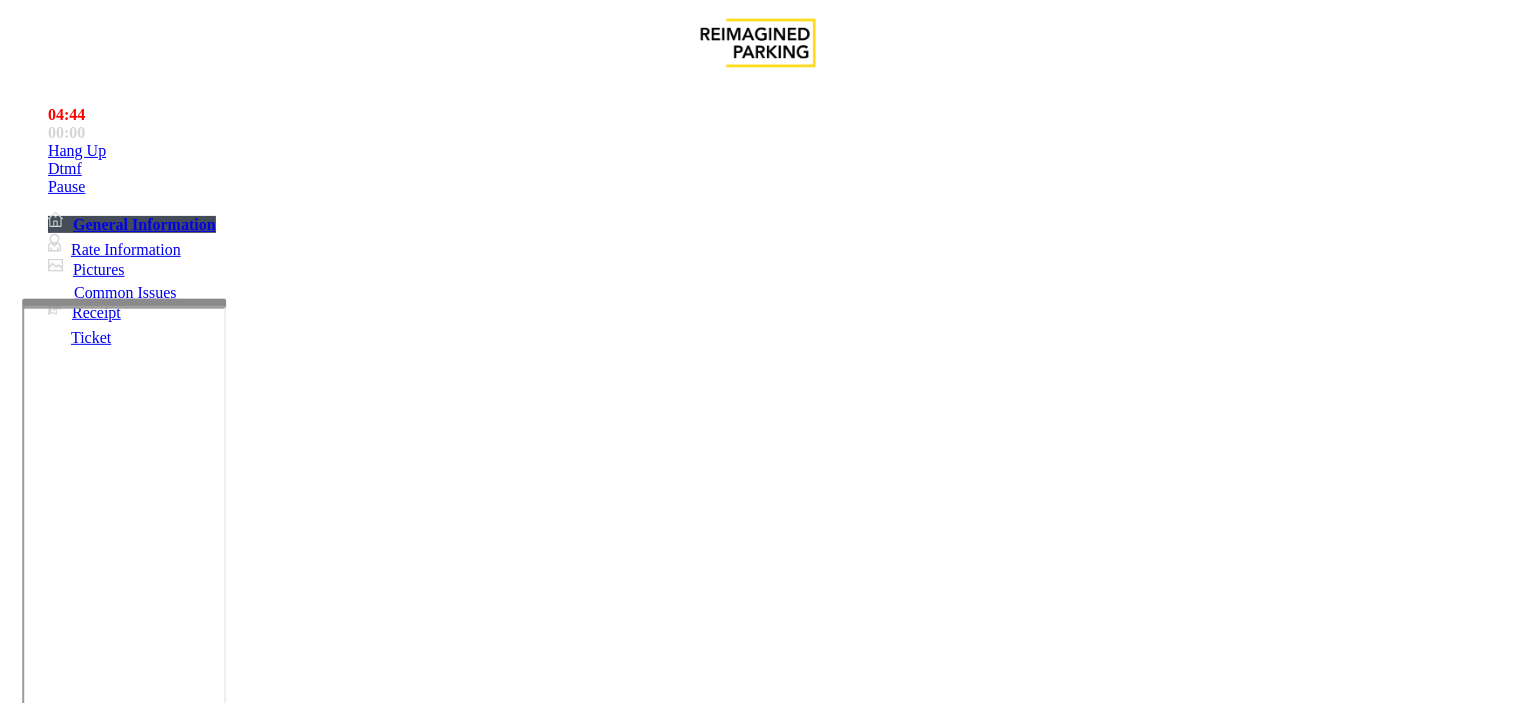 click at bounding box center (246, 1585) 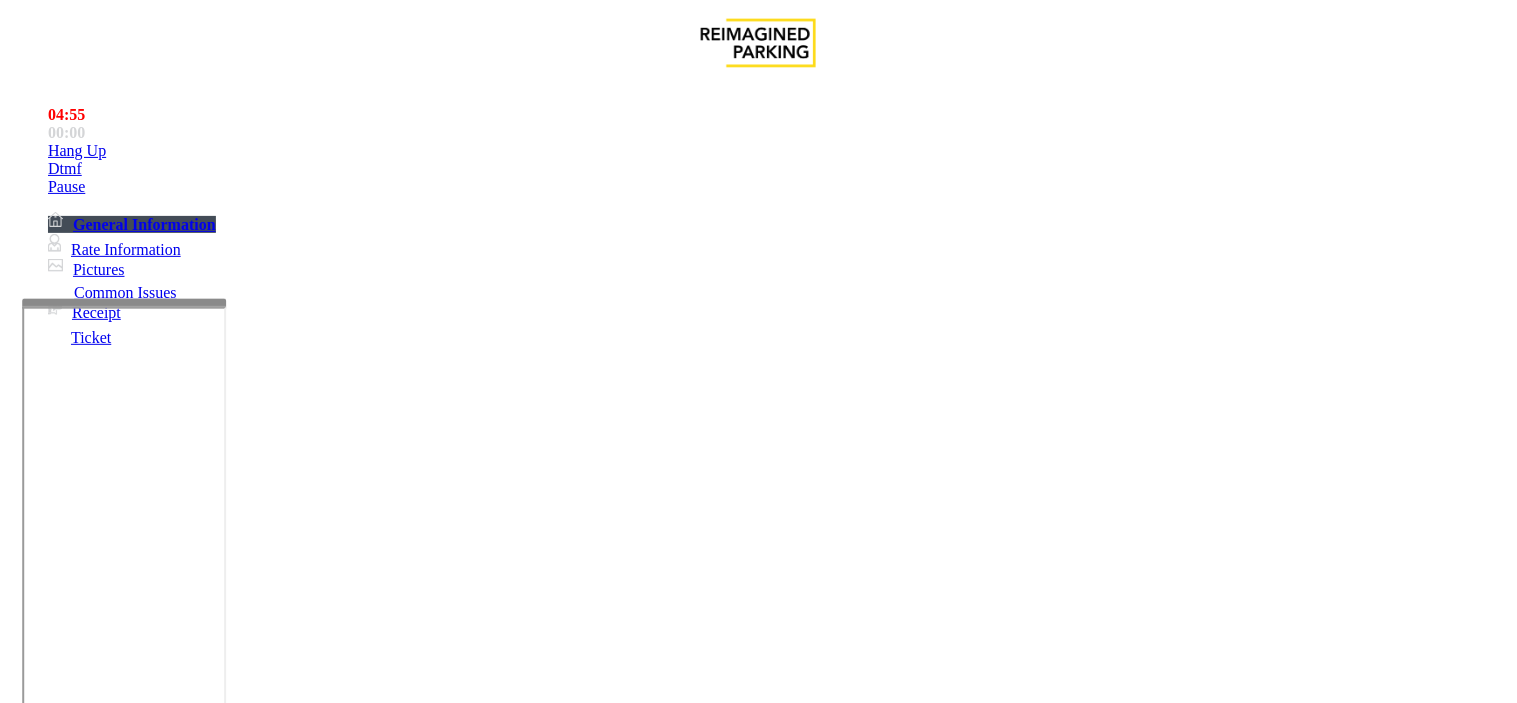scroll, scrollTop: 0, scrollLeft: 0, axis: both 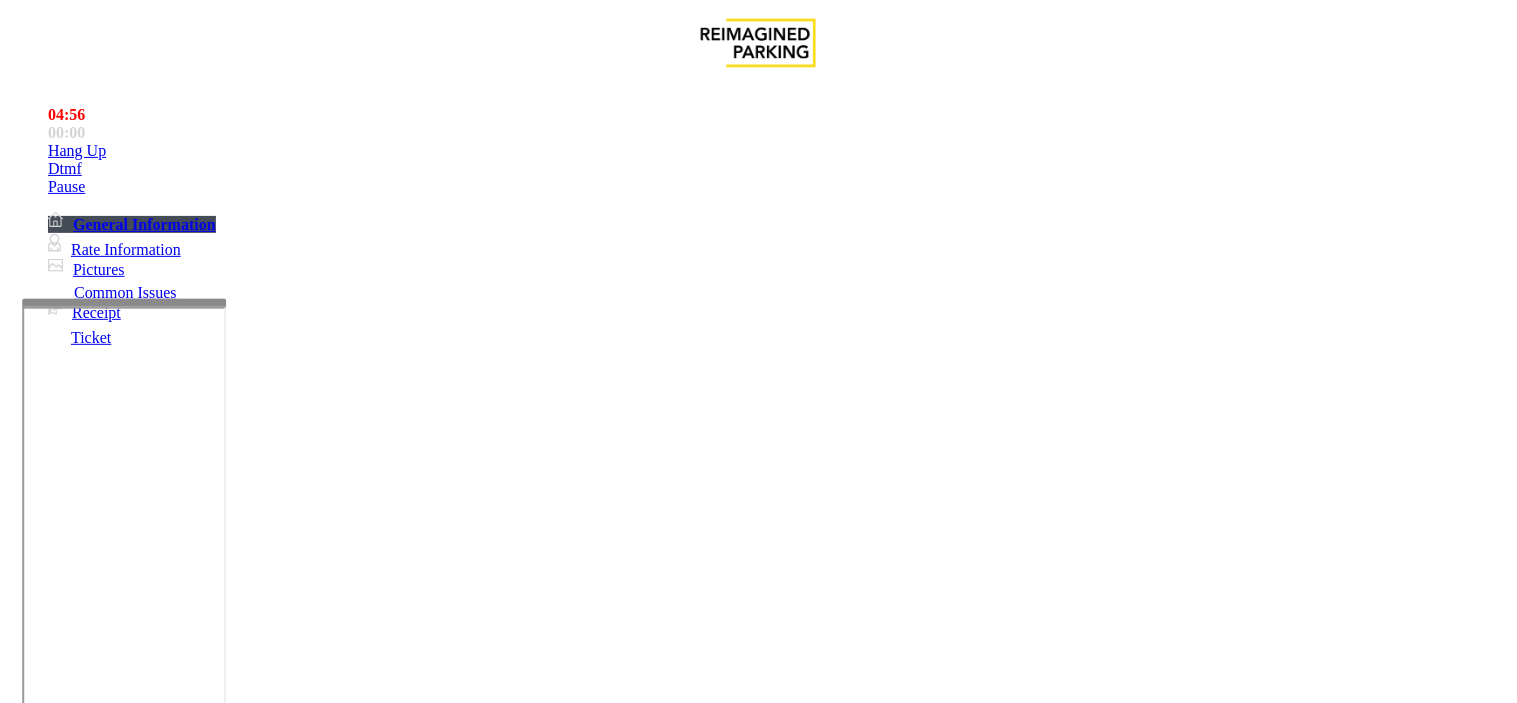type on "******" 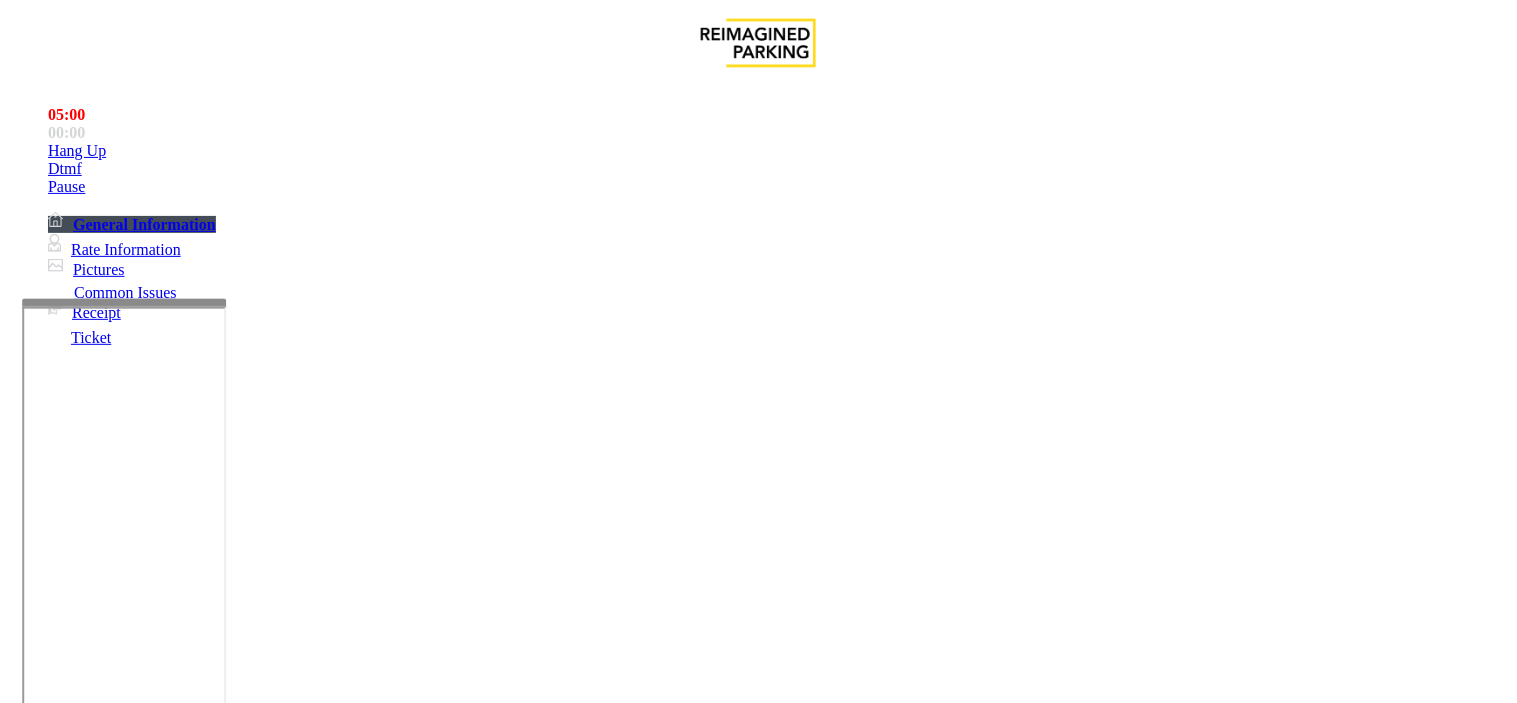 click on "*******" at bounding box center (96, 1486) 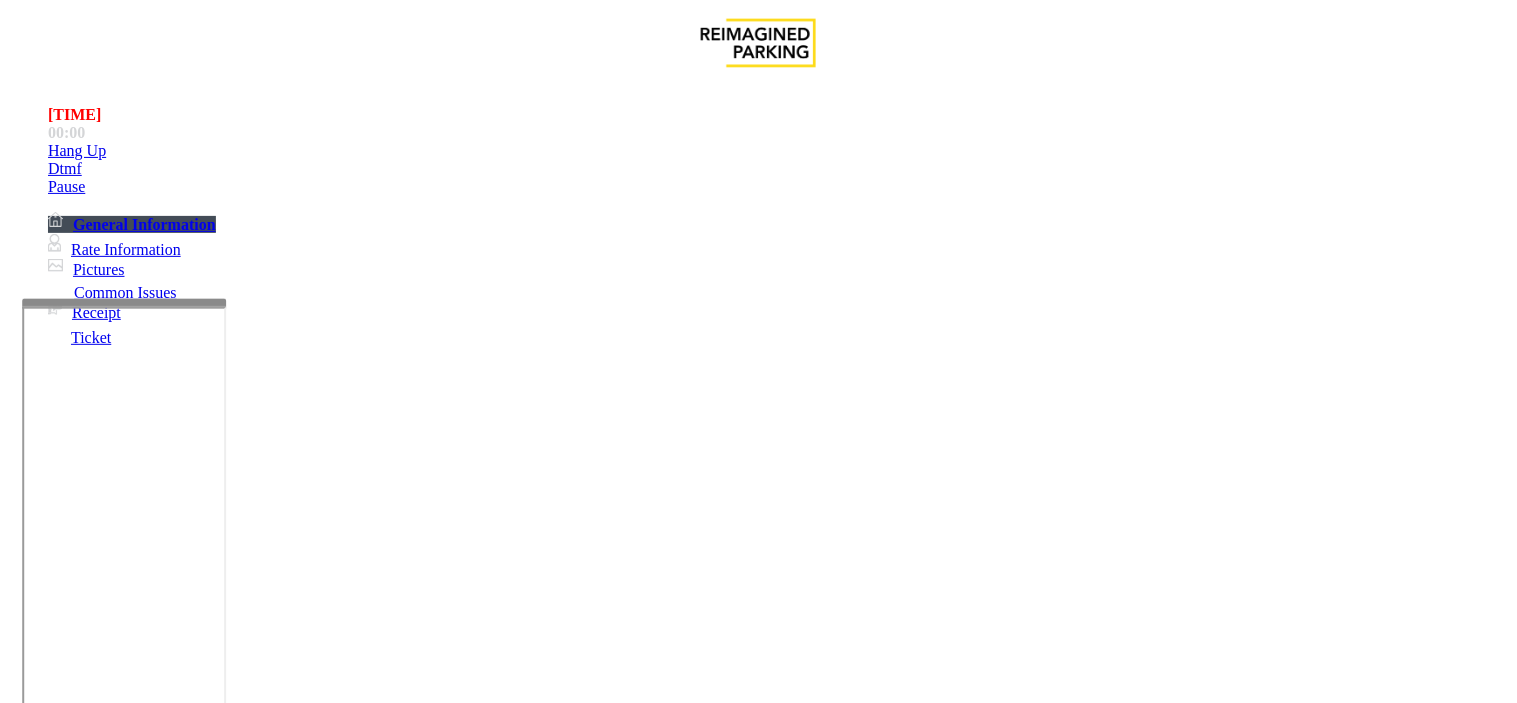 click at bounding box center [96, 1378] 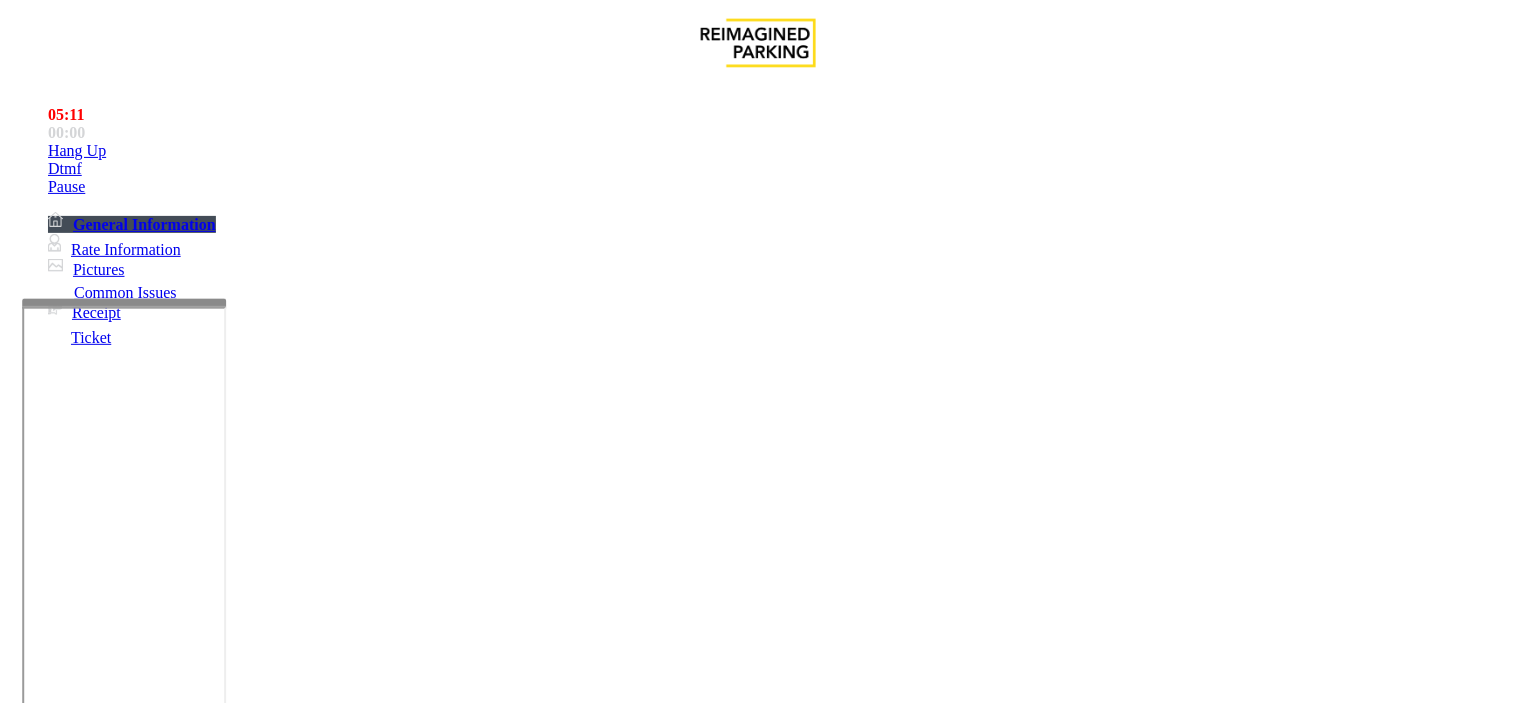 scroll, scrollTop: 111, scrollLeft: 0, axis: vertical 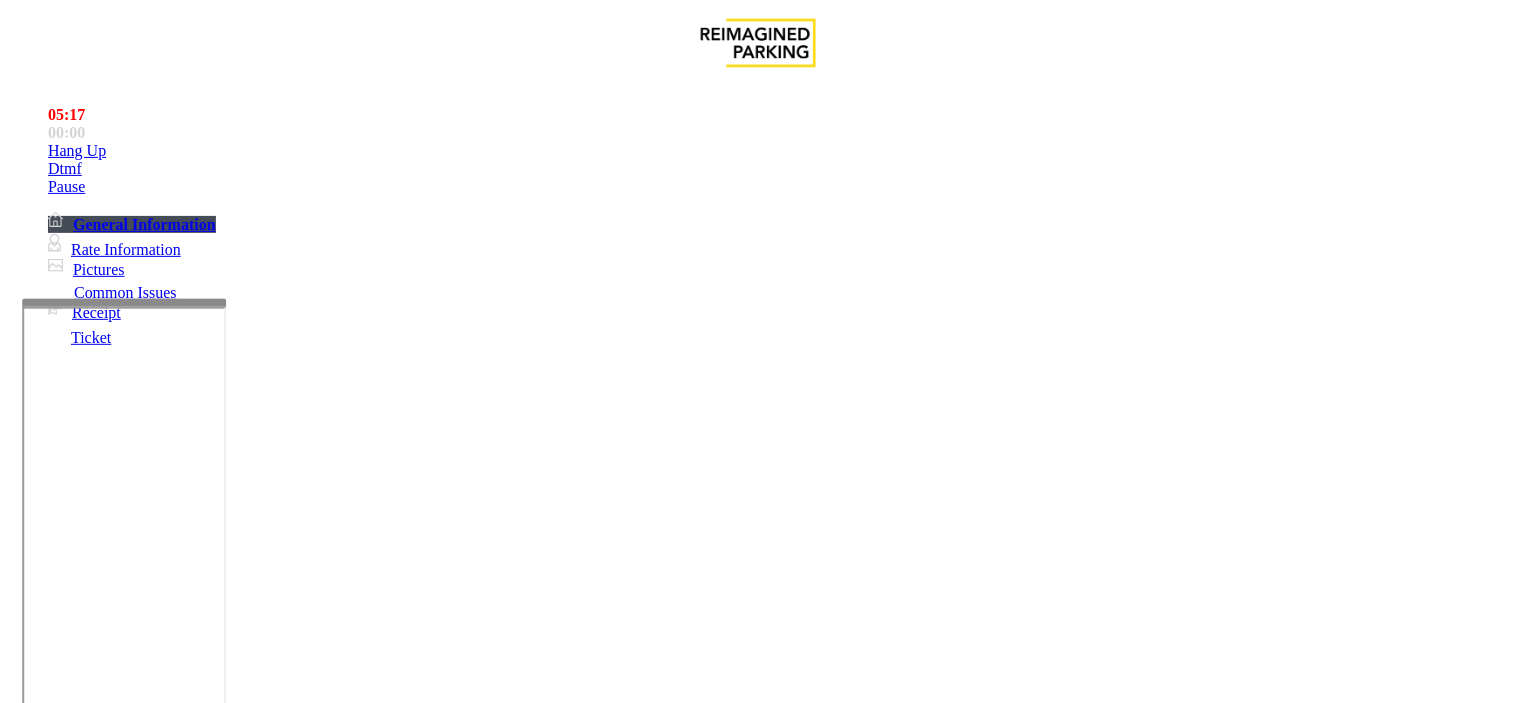 type on "******" 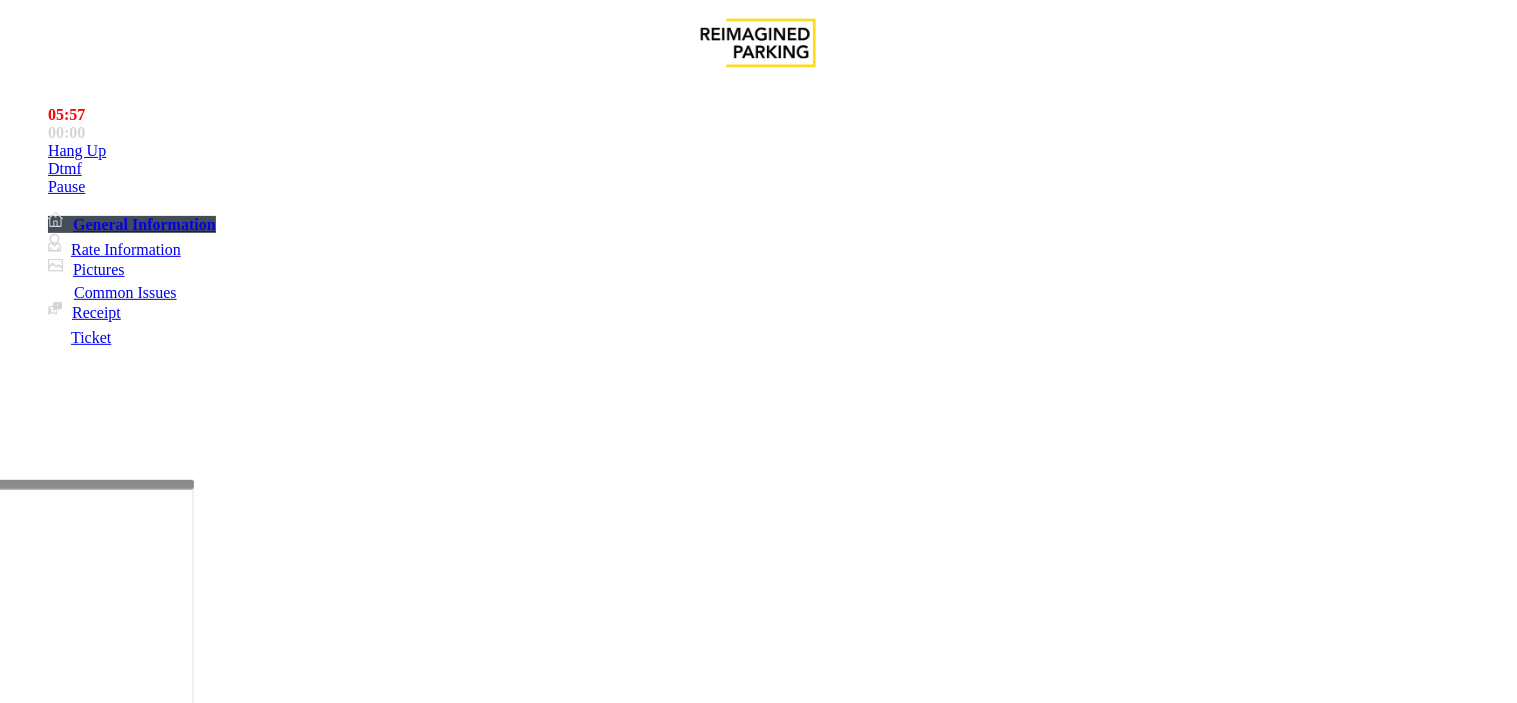 click at bounding box center [92, 484] 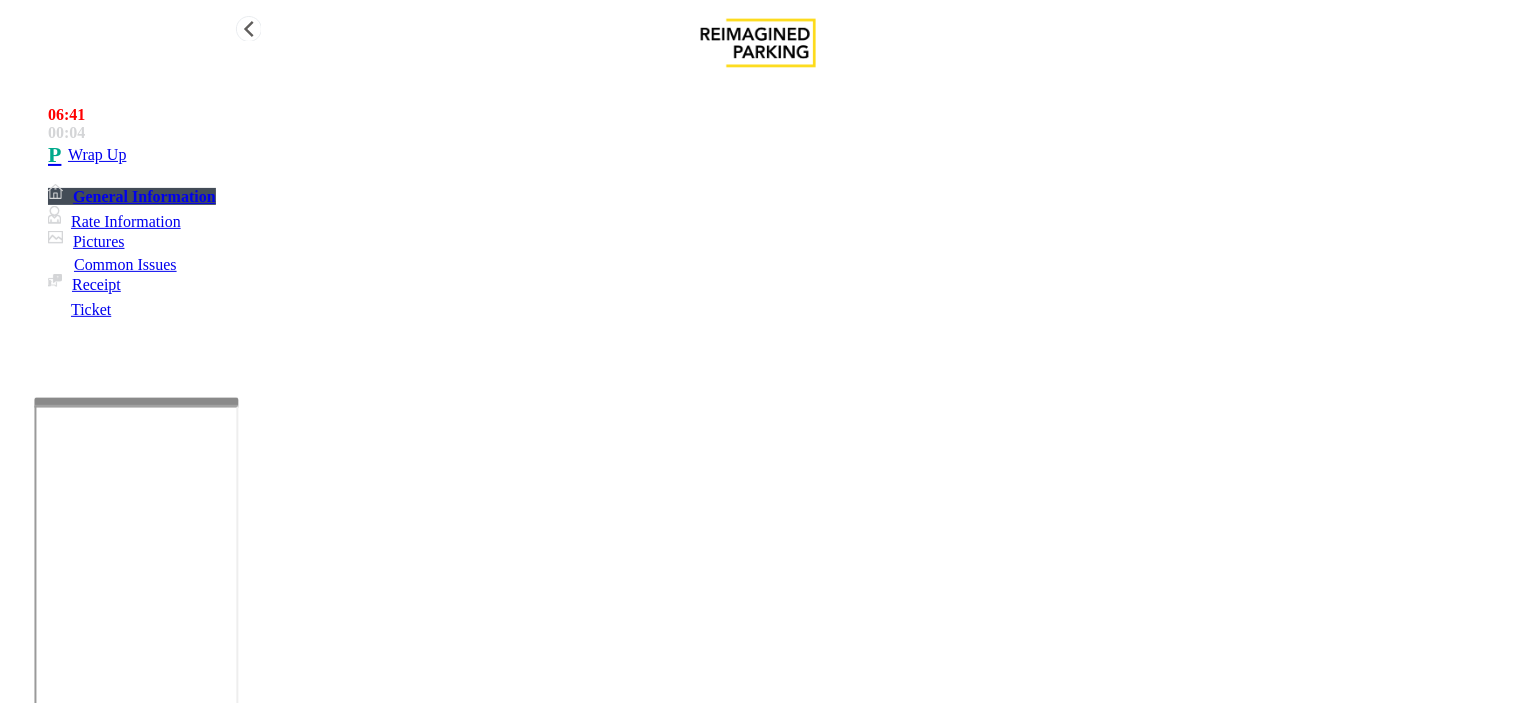 click on "**********" at bounding box center (758, 3781) 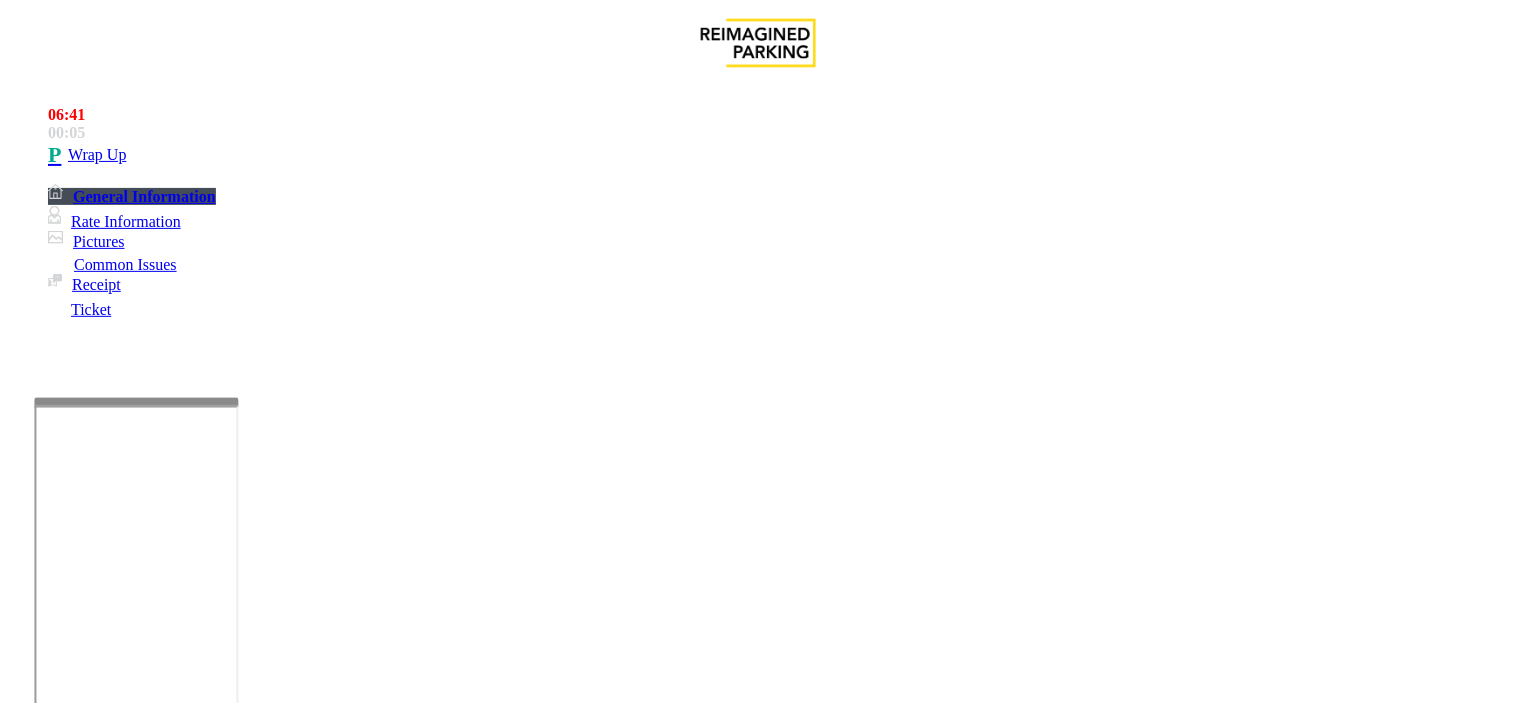 click at bounding box center [246, 1585] 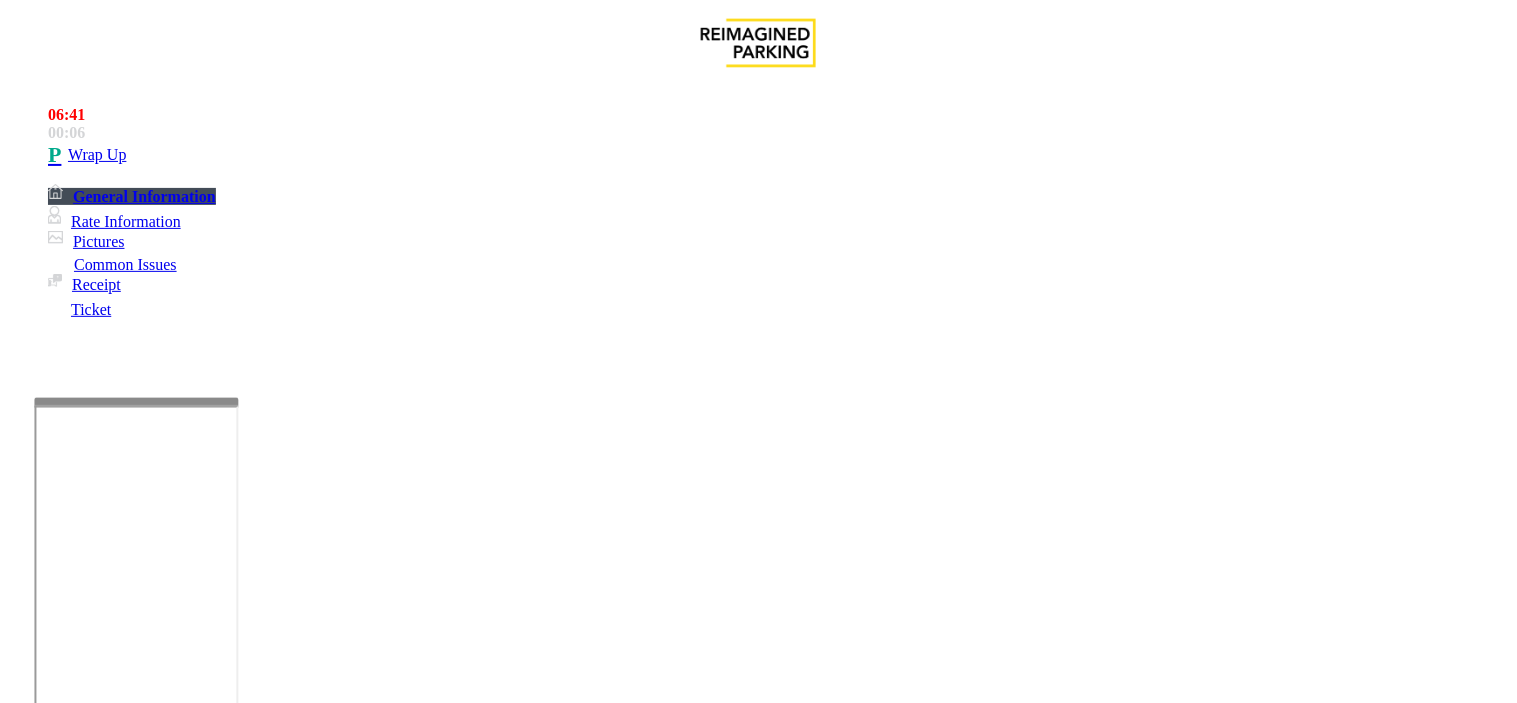 click at bounding box center [246, 1585] 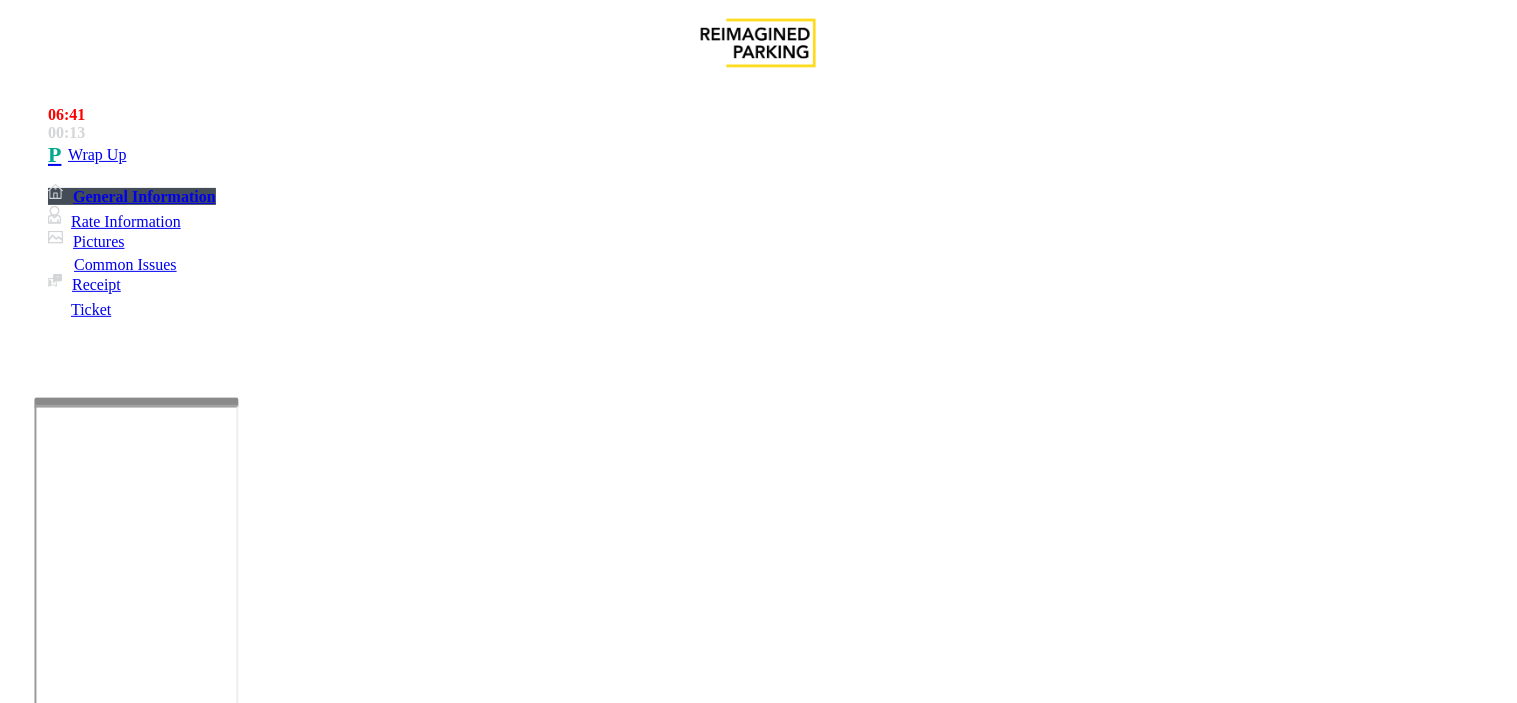 click at bounding box center [246, 1585] 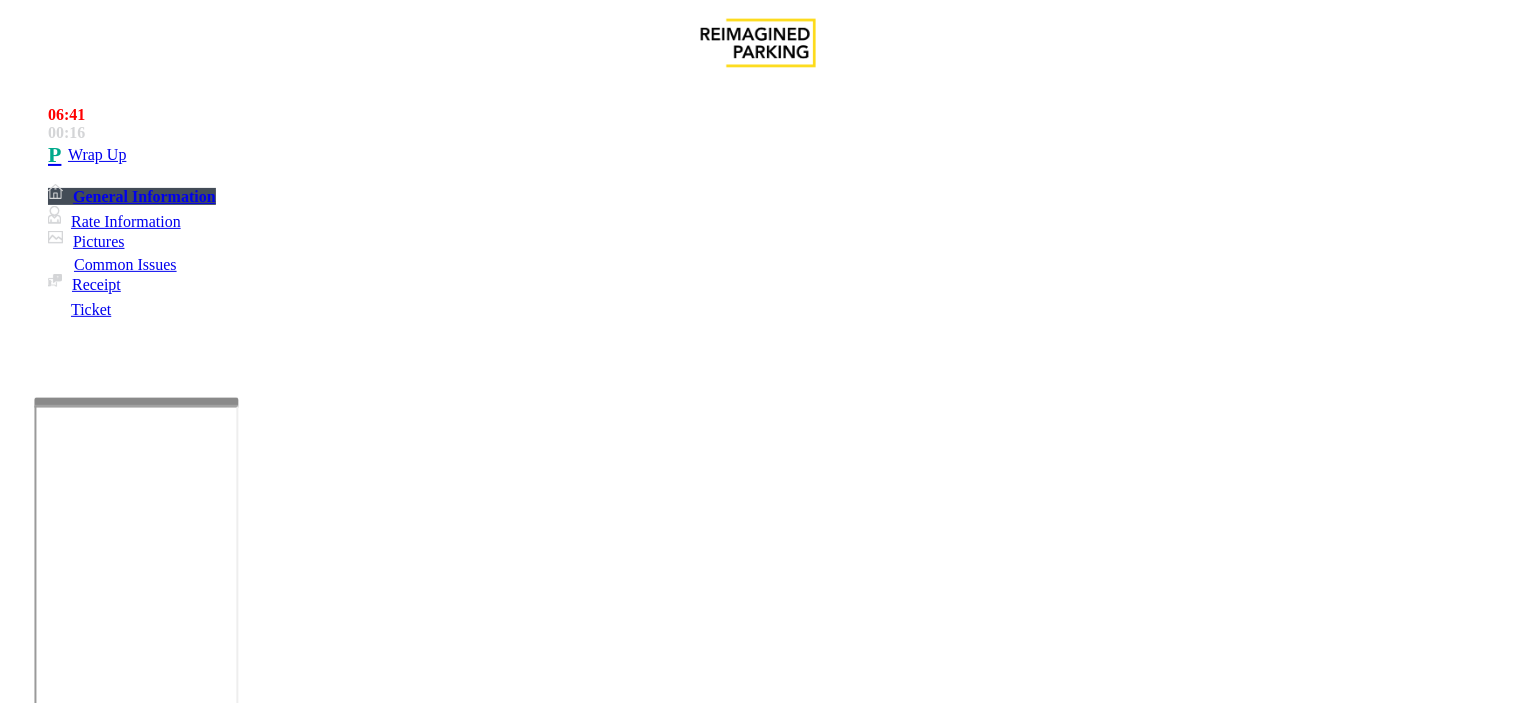 drag, startPoint x: 270, startPoint y: 155, endPoint x: 475, endPoint y: 190, distance: 207.96634 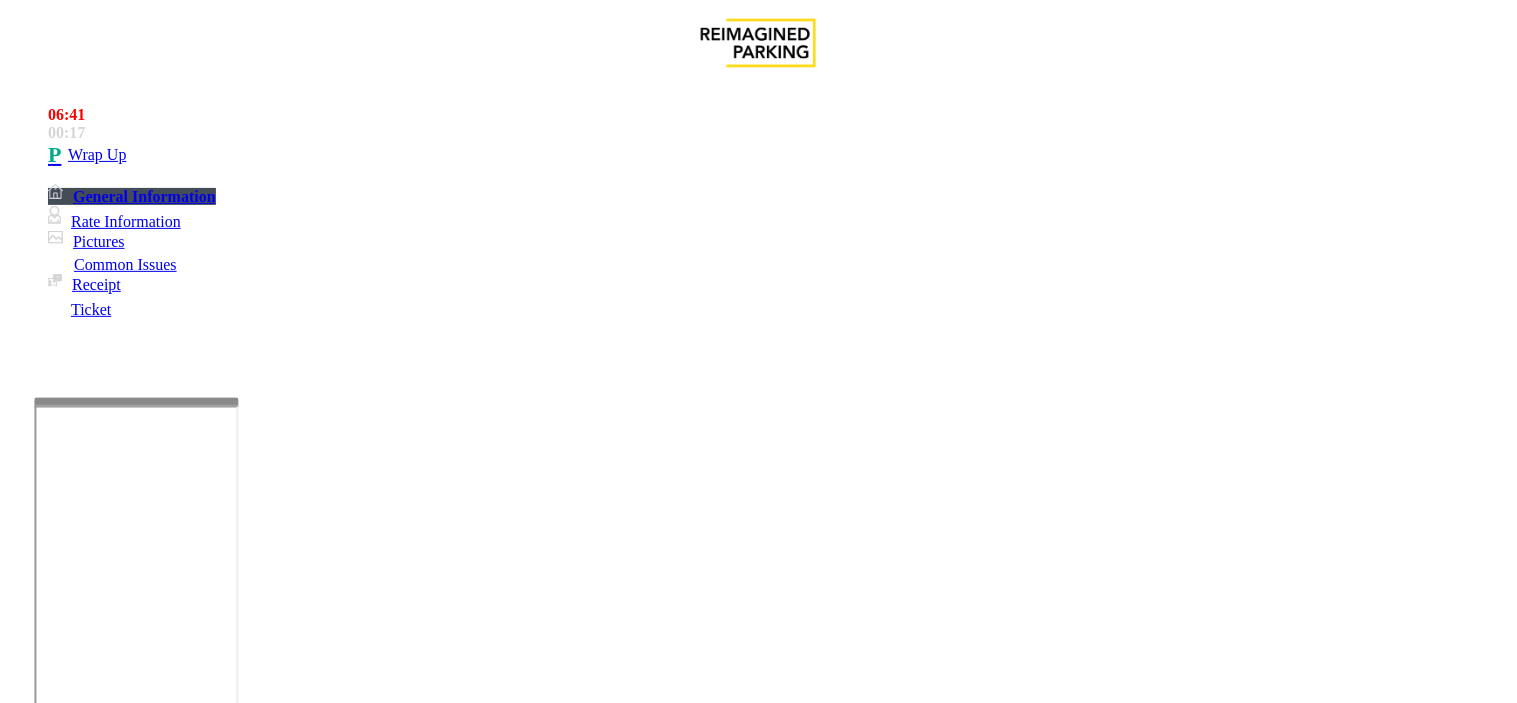copy on "Issue  -  Validation Issue Validation Error" 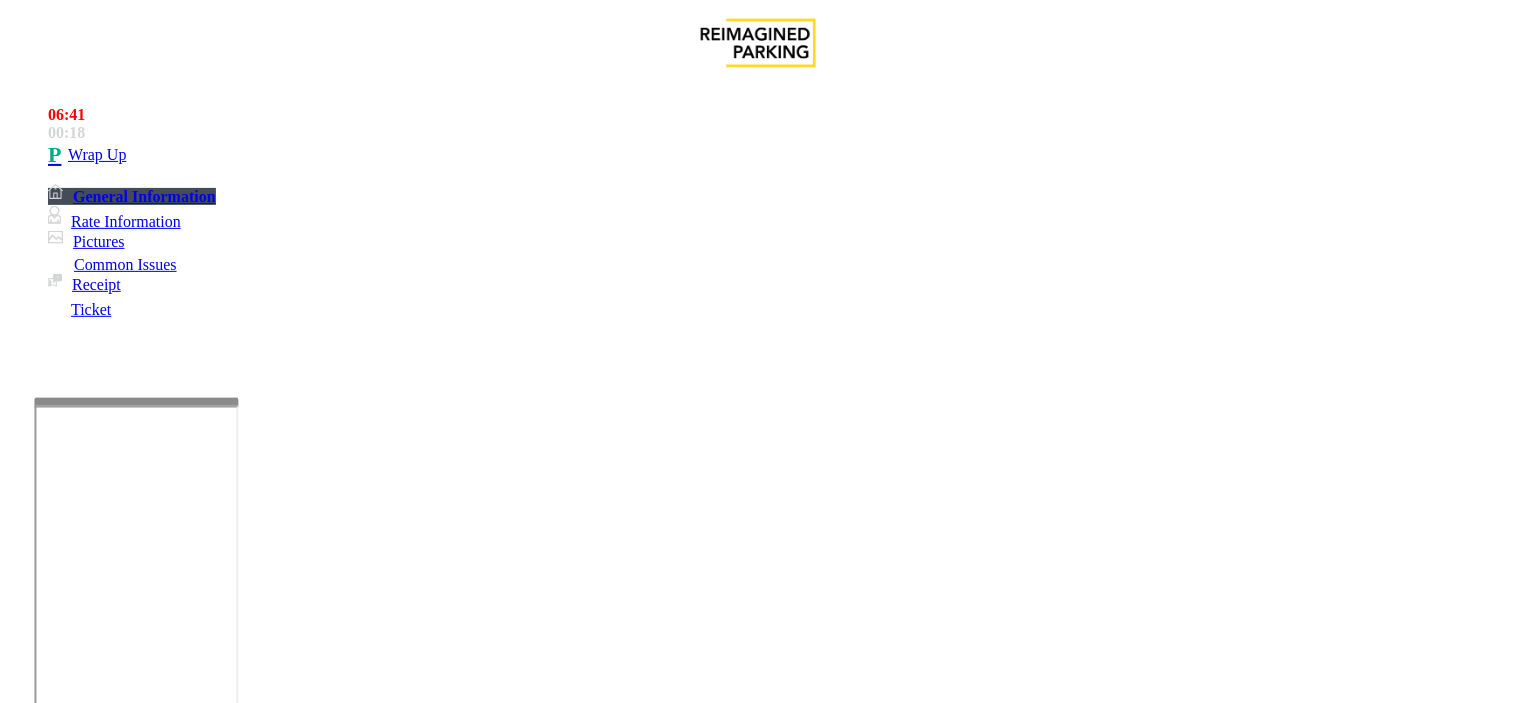 scroll, scrollTop: 222, scrollLeft: 0, axis: vertical 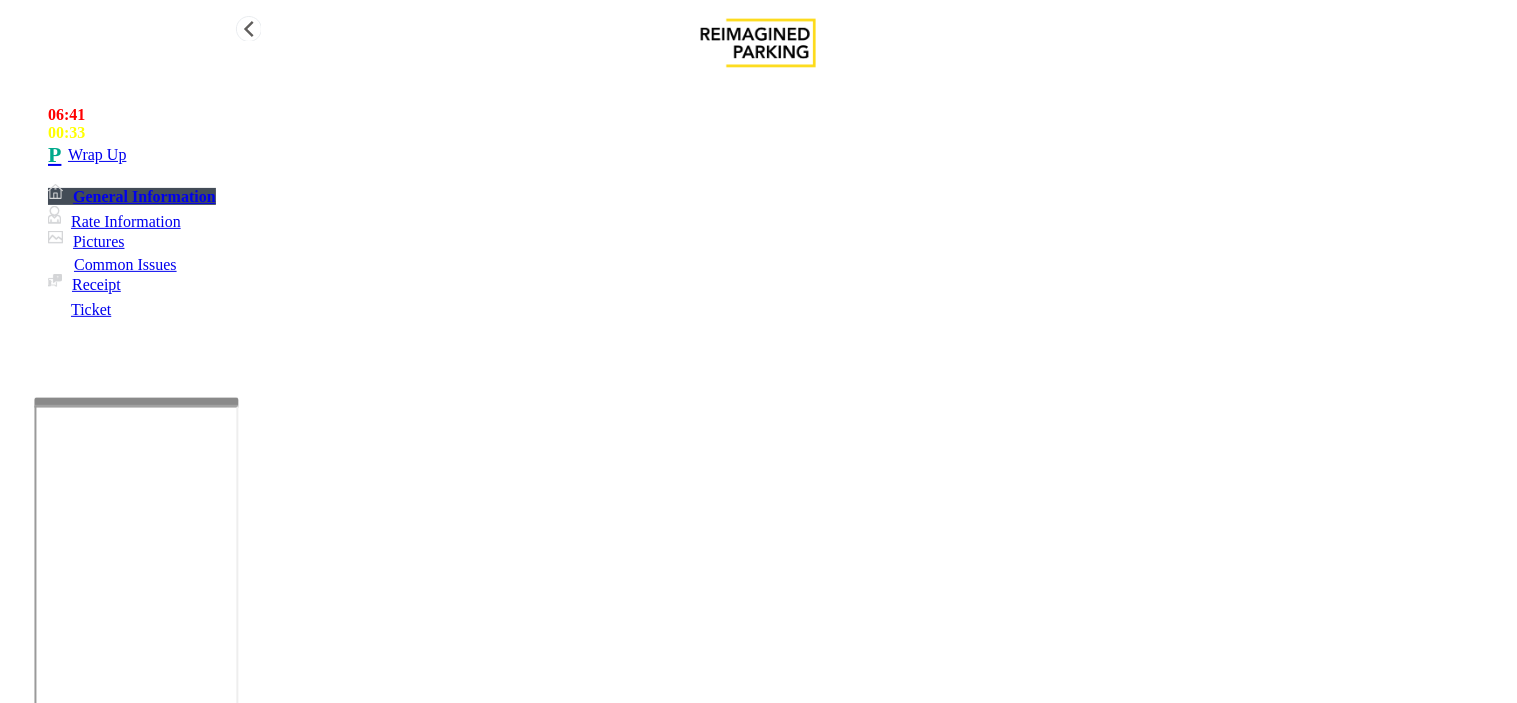 type on "**********" 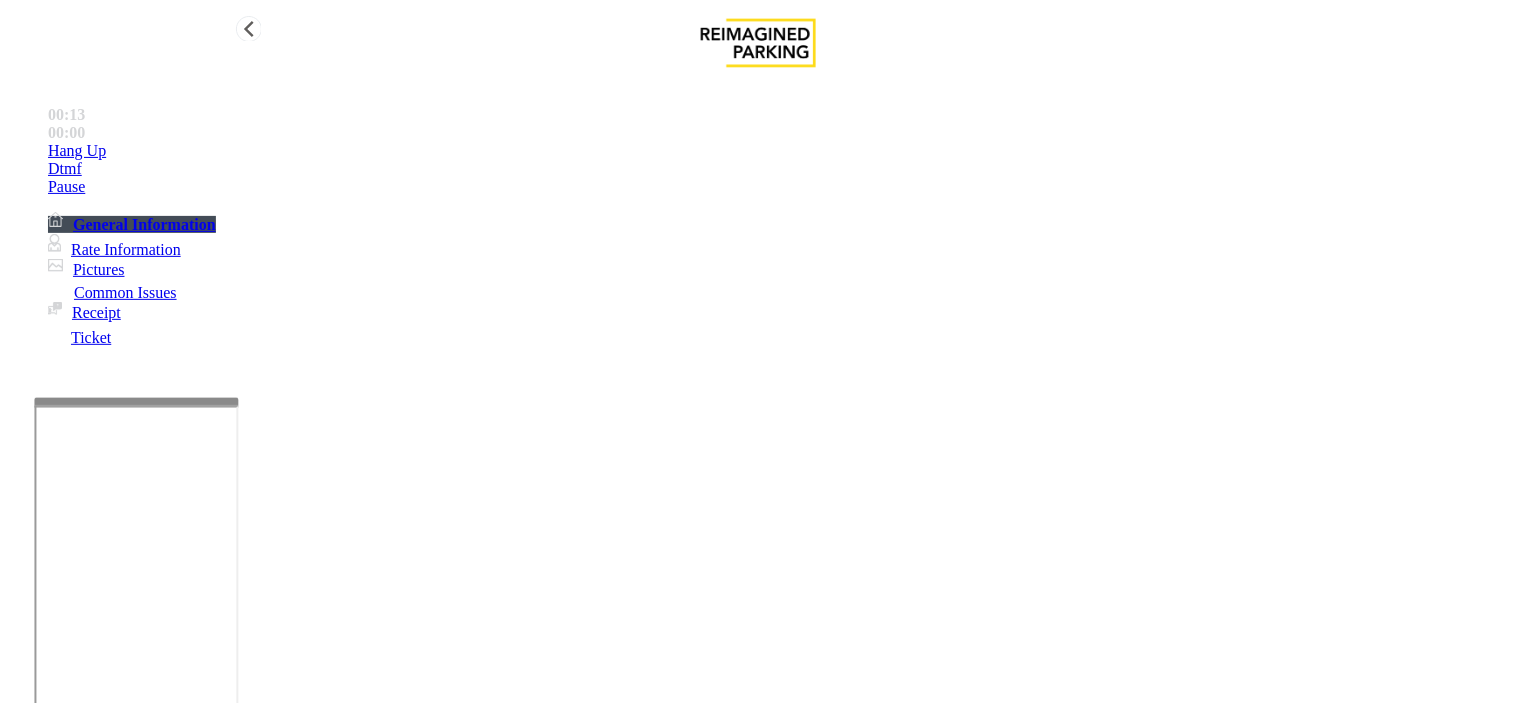 click on "Intercom Issue/No Response" at bounding box center (929, 1356) 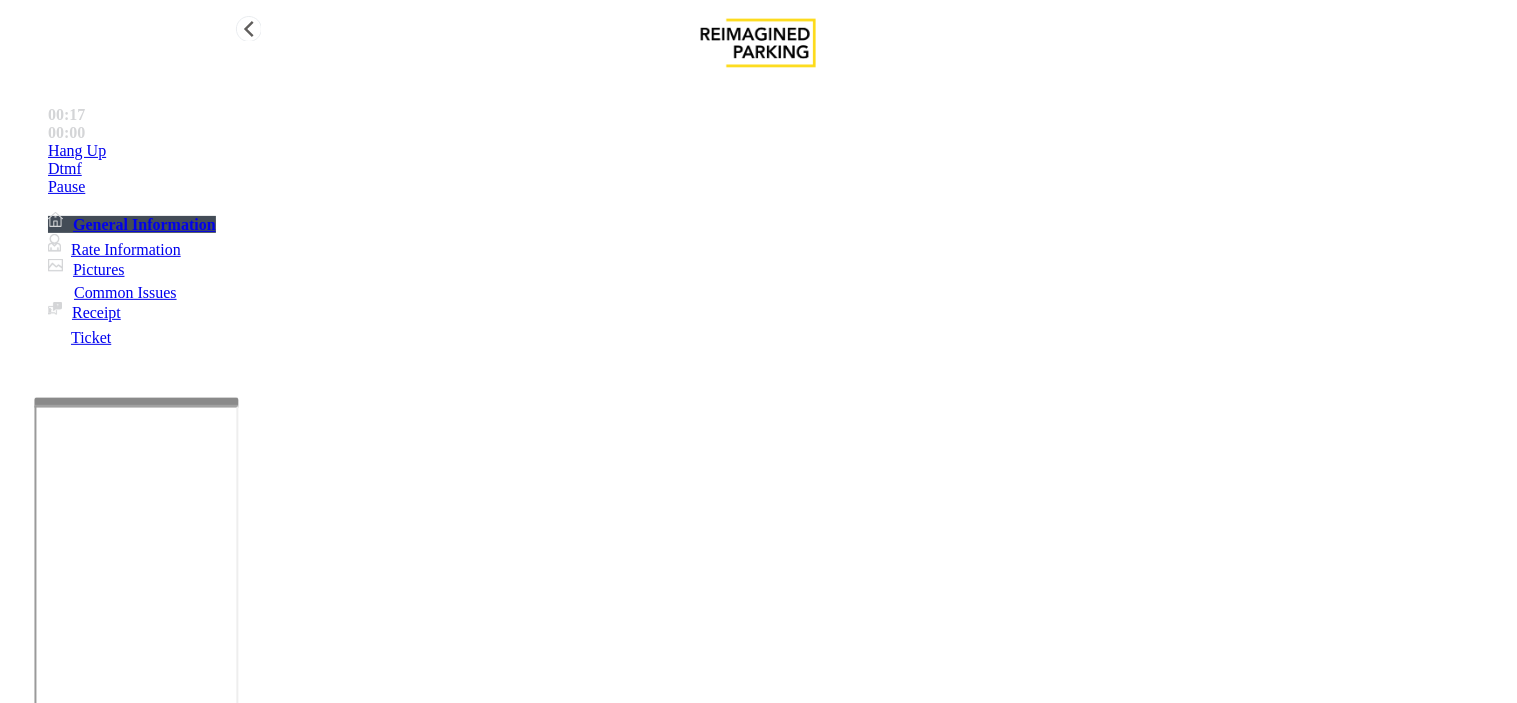 click on "Hang Up" at bounding box center [778, 151] 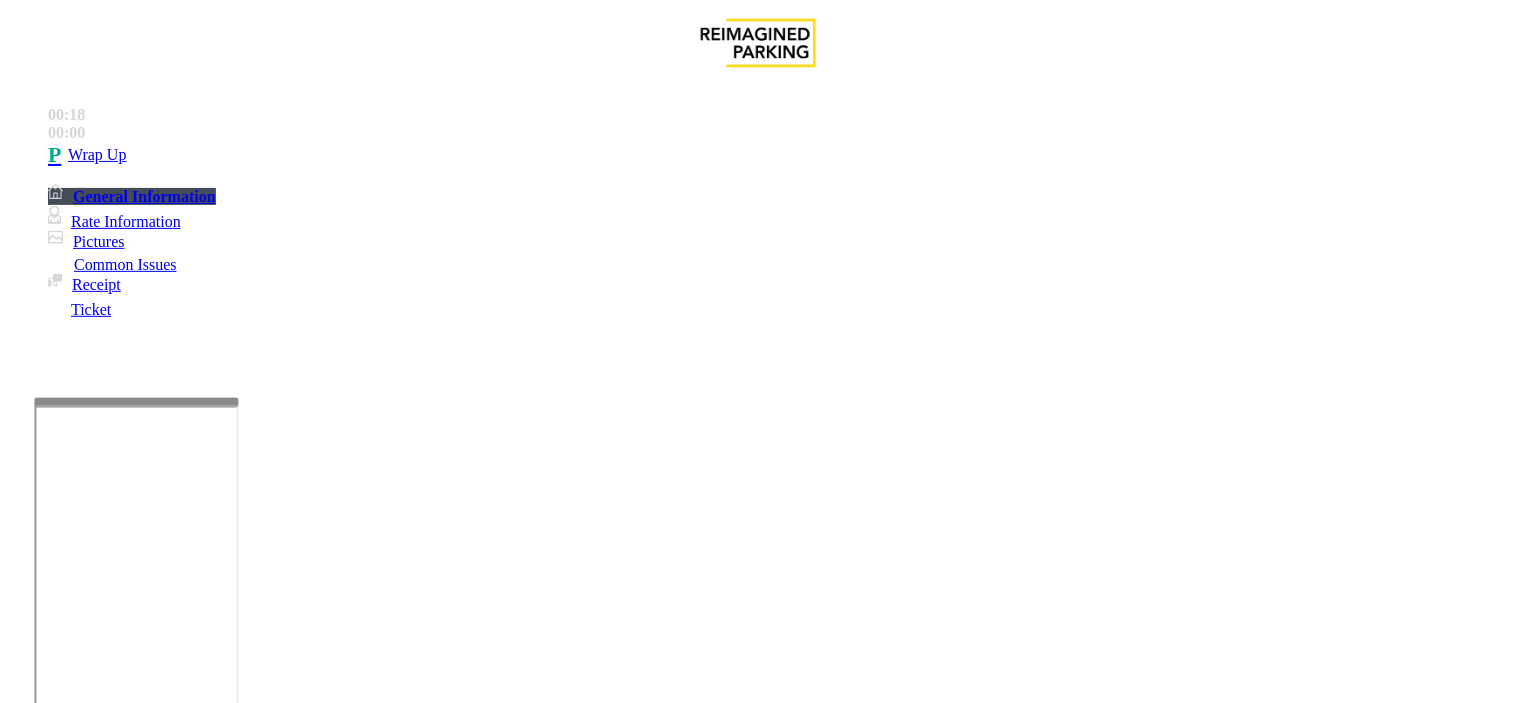 click on "No Response/Unable to hear parker" at bounding box center (142, 1356) 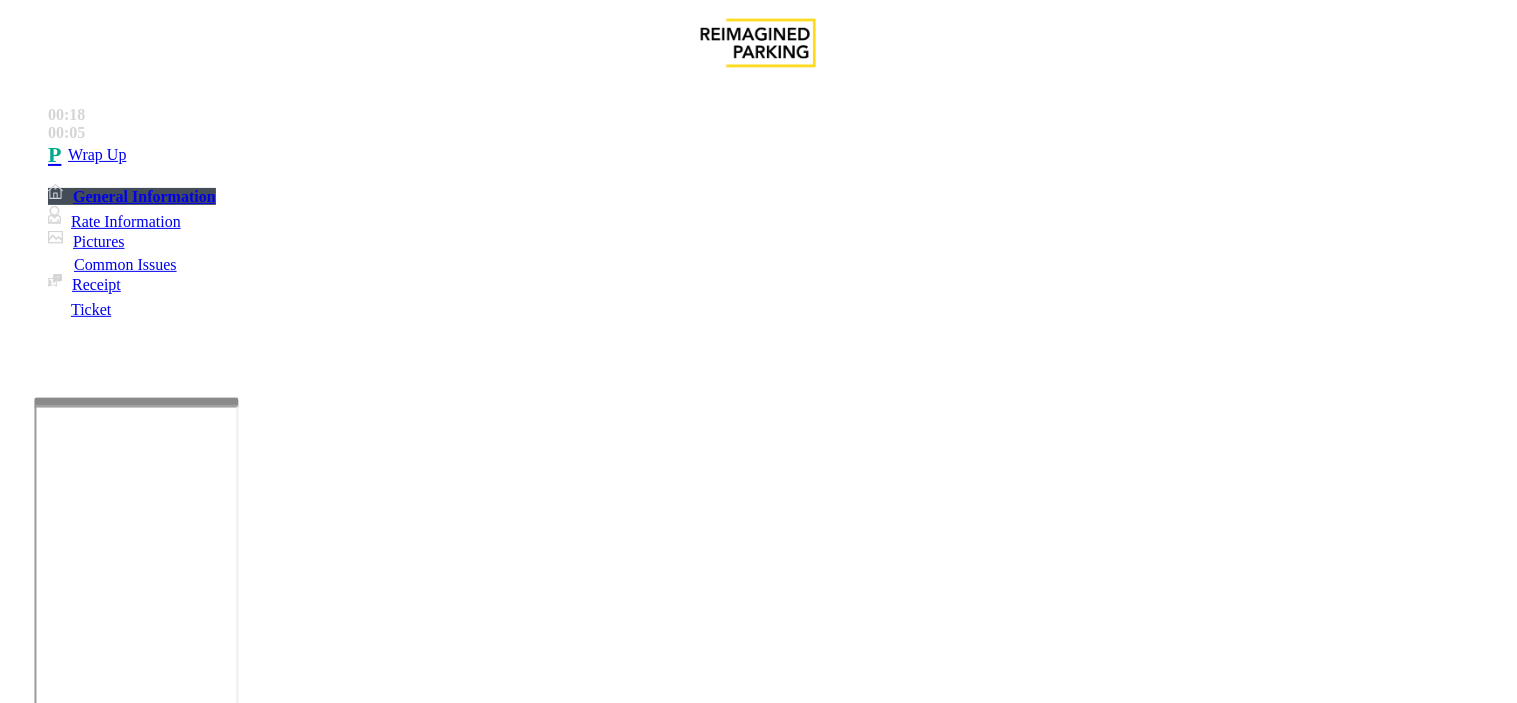drag, startPoint x: 258, startPoint y: 146, endPoint x: 596, endPoint y: 191, distance: 340.9824 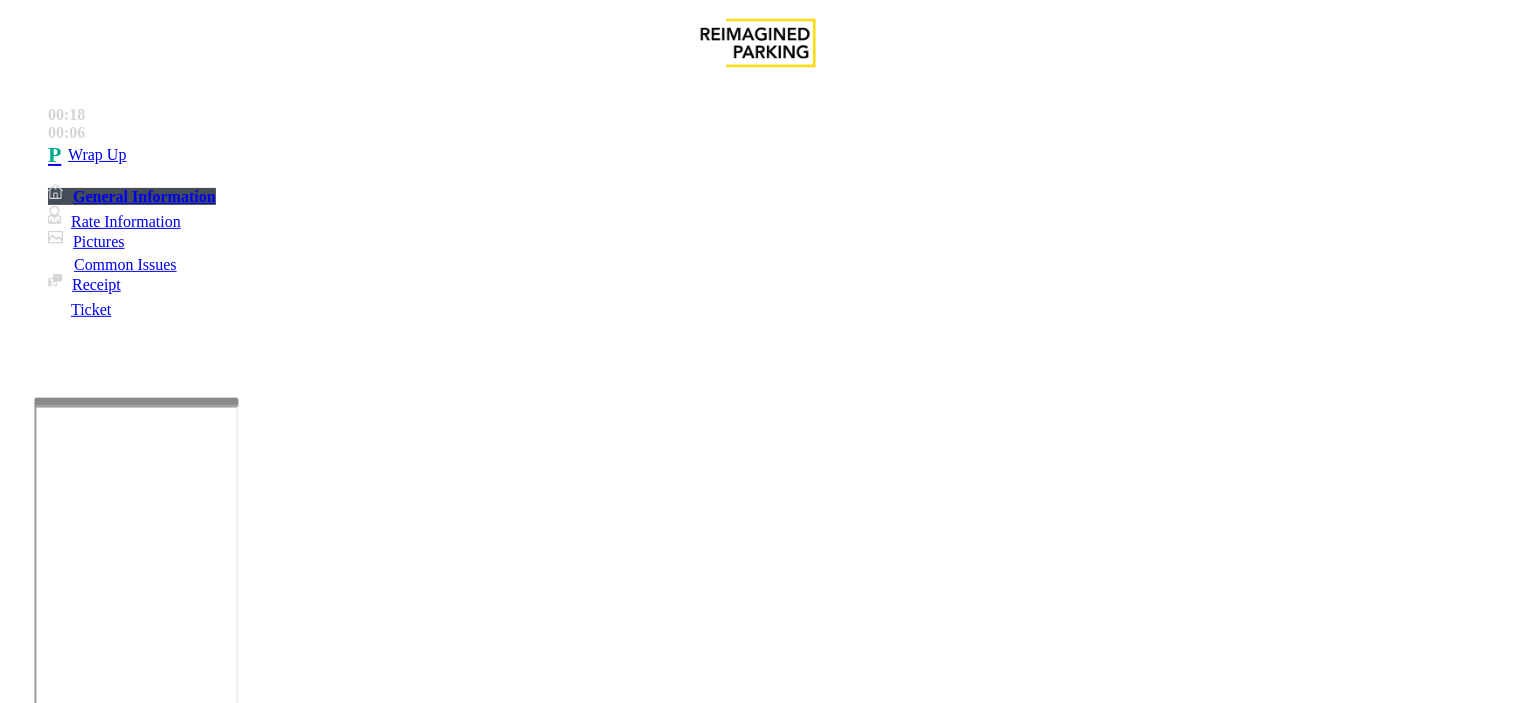 copy on "Issue  -  Intercom Issue/No Response No Response/Unable to hear parker" 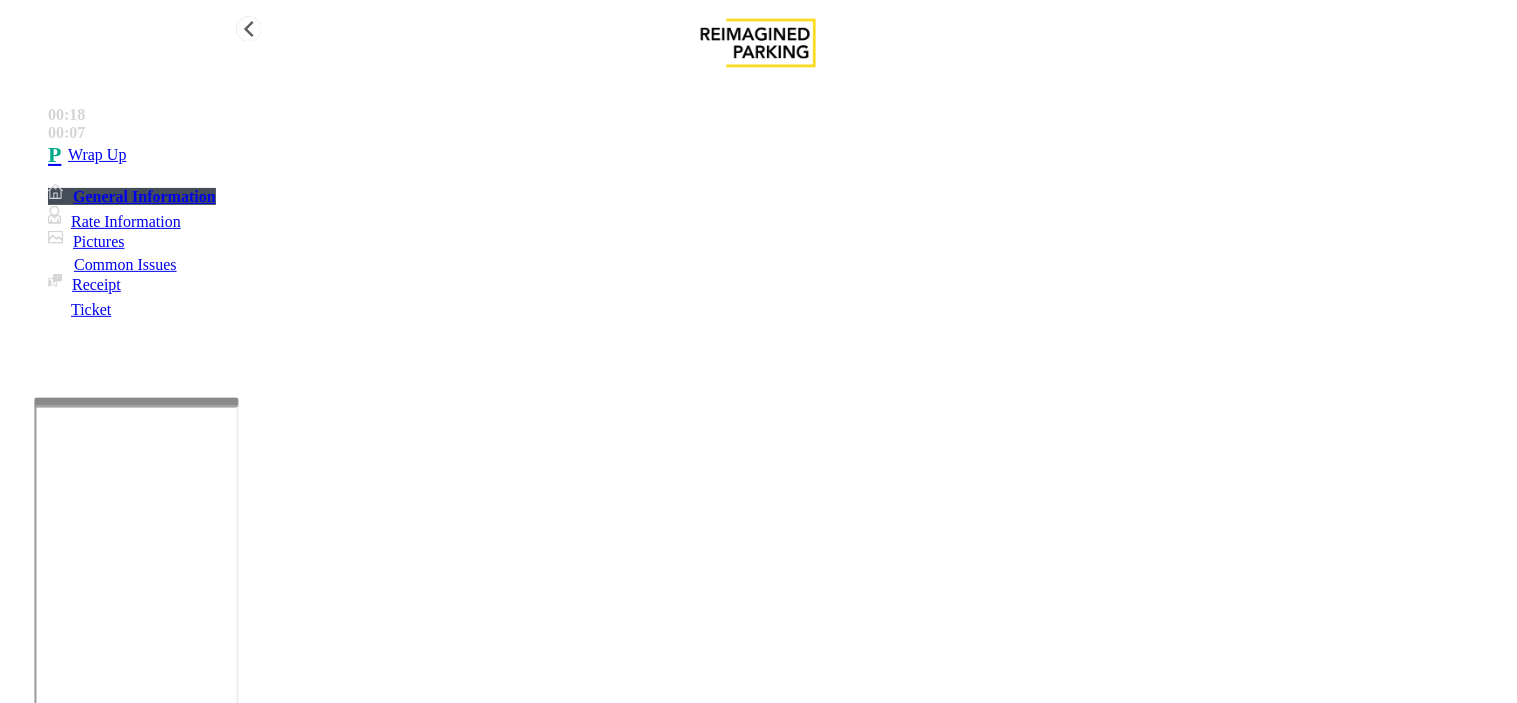 type on "**********" 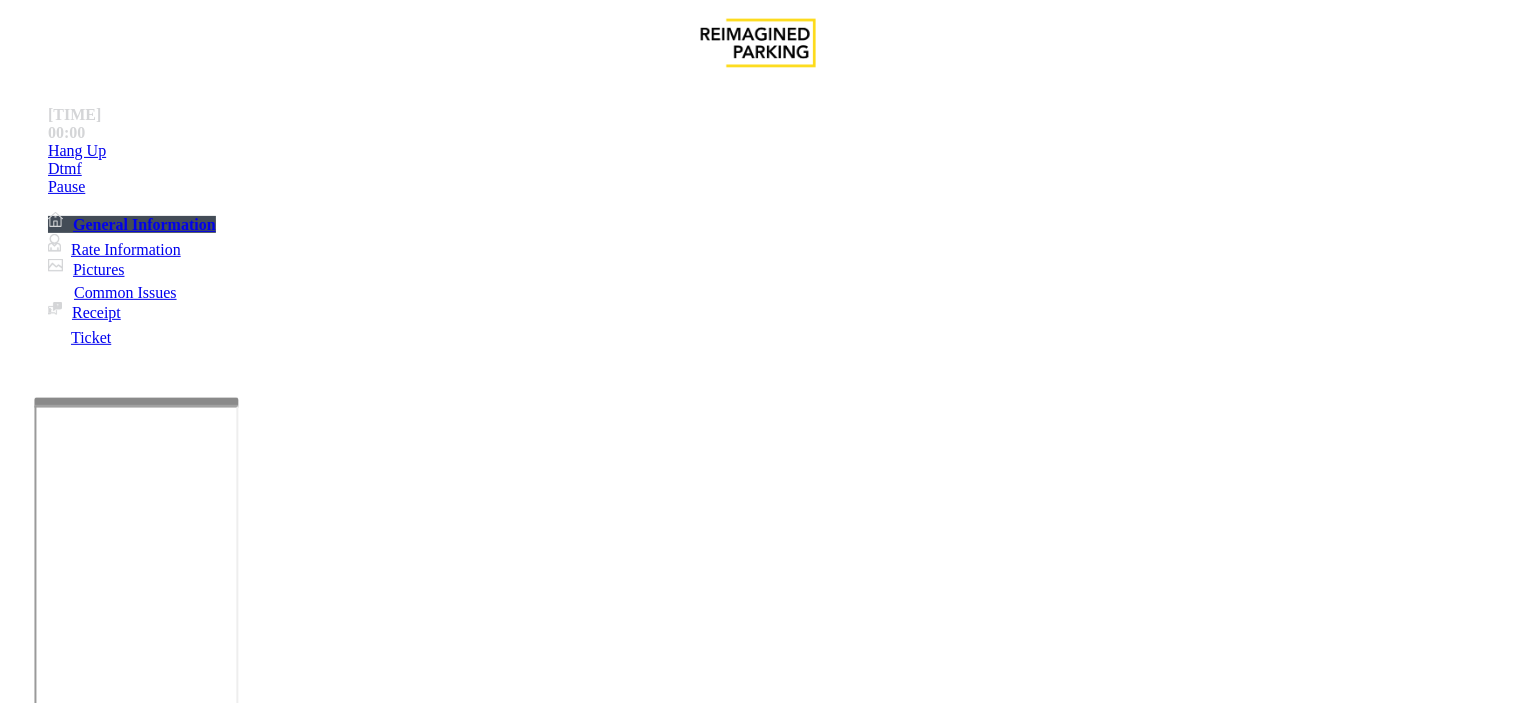 scroll, scrollTop: 222, scrollLeft: 0, axis: vertical 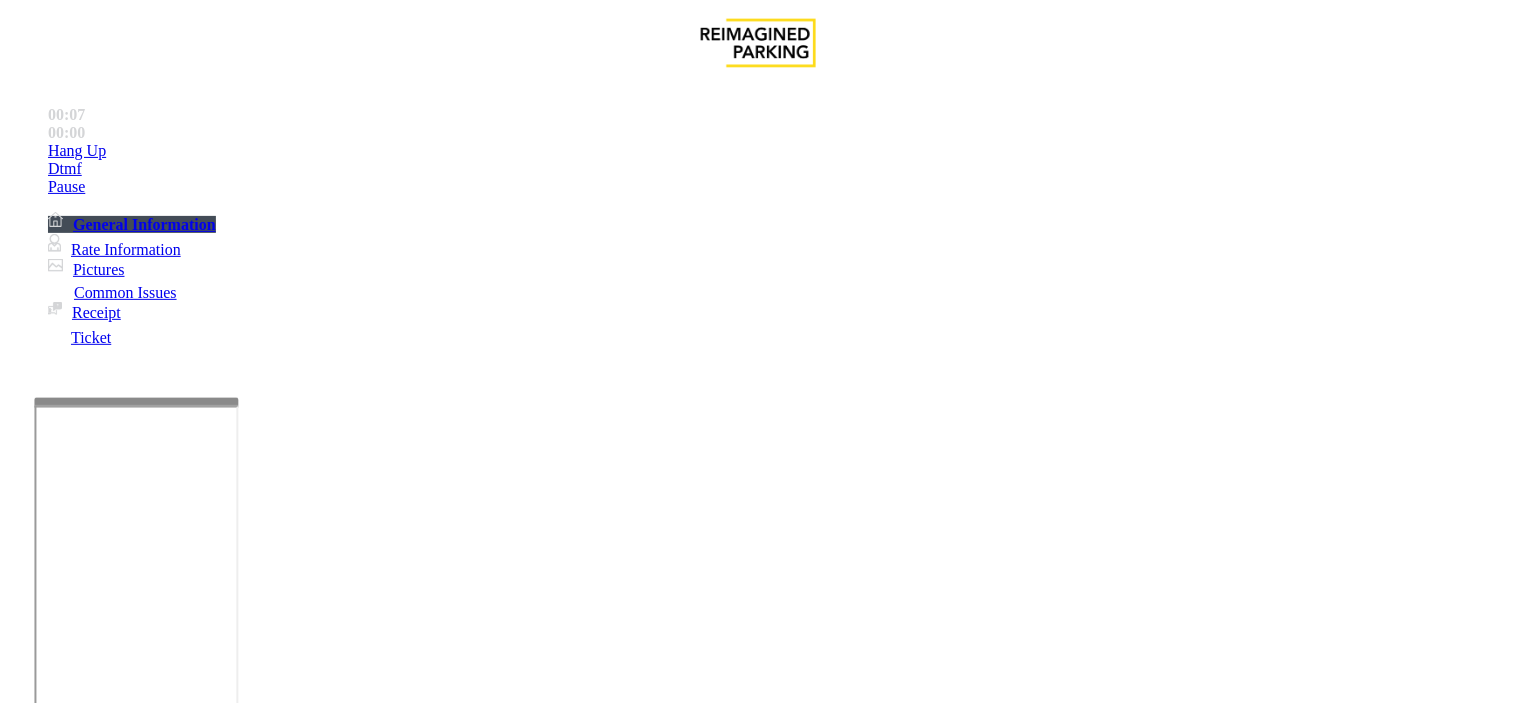 click on "Intercom Issue/No Response" at bounding box center [929, 1356] 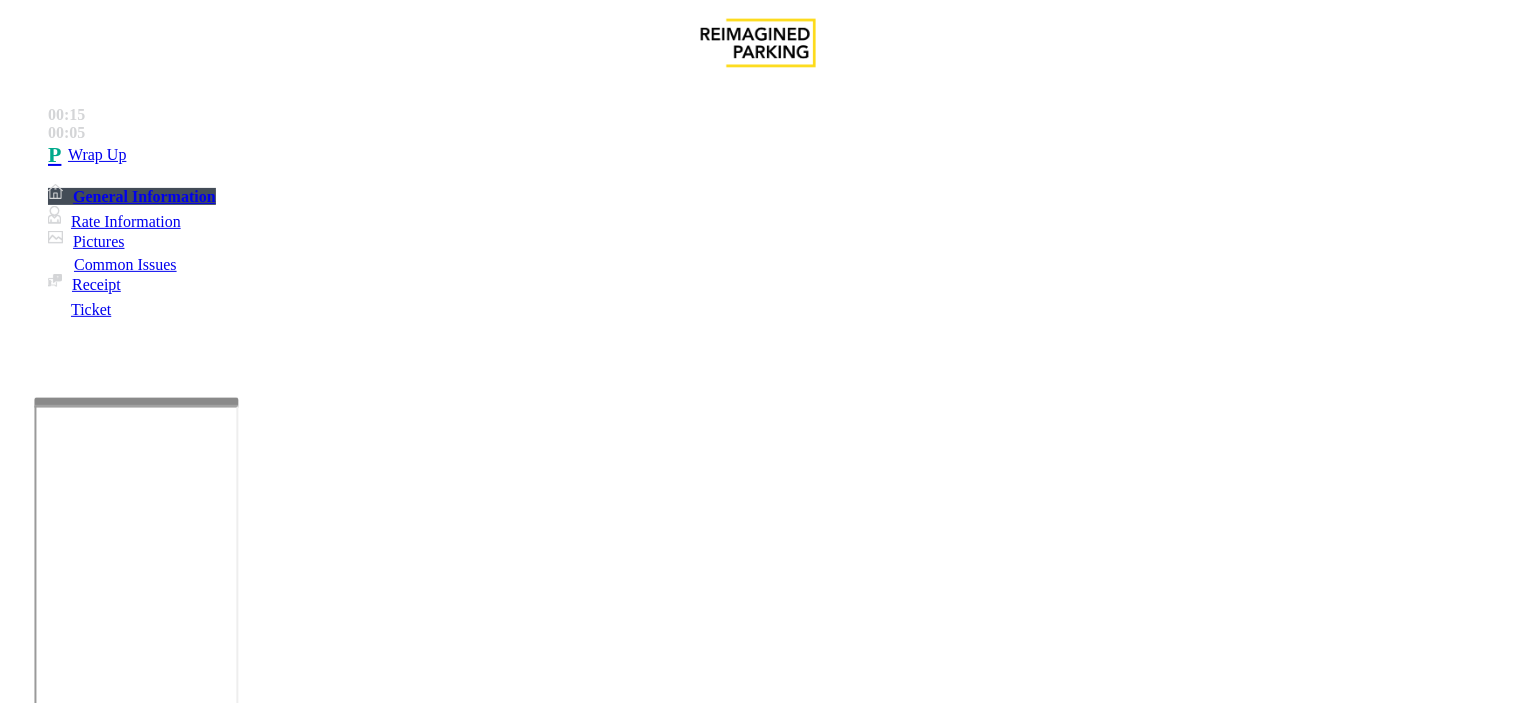 click on "Call dropped" at bounding box center (546, 1356) 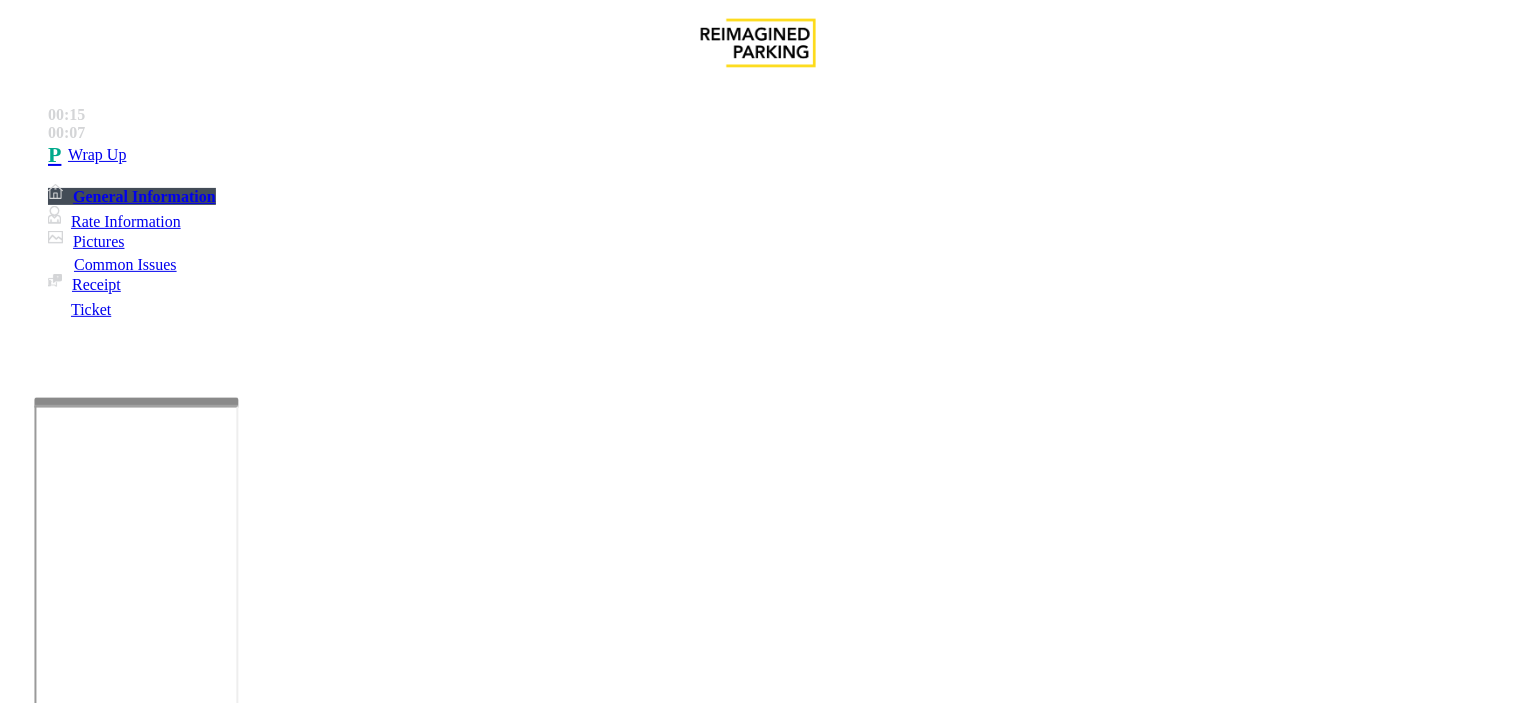 drag, startPoint x: 280, startPoint y: 155, endPoint x: 435, endPoint y: 188, distance: 158.47397 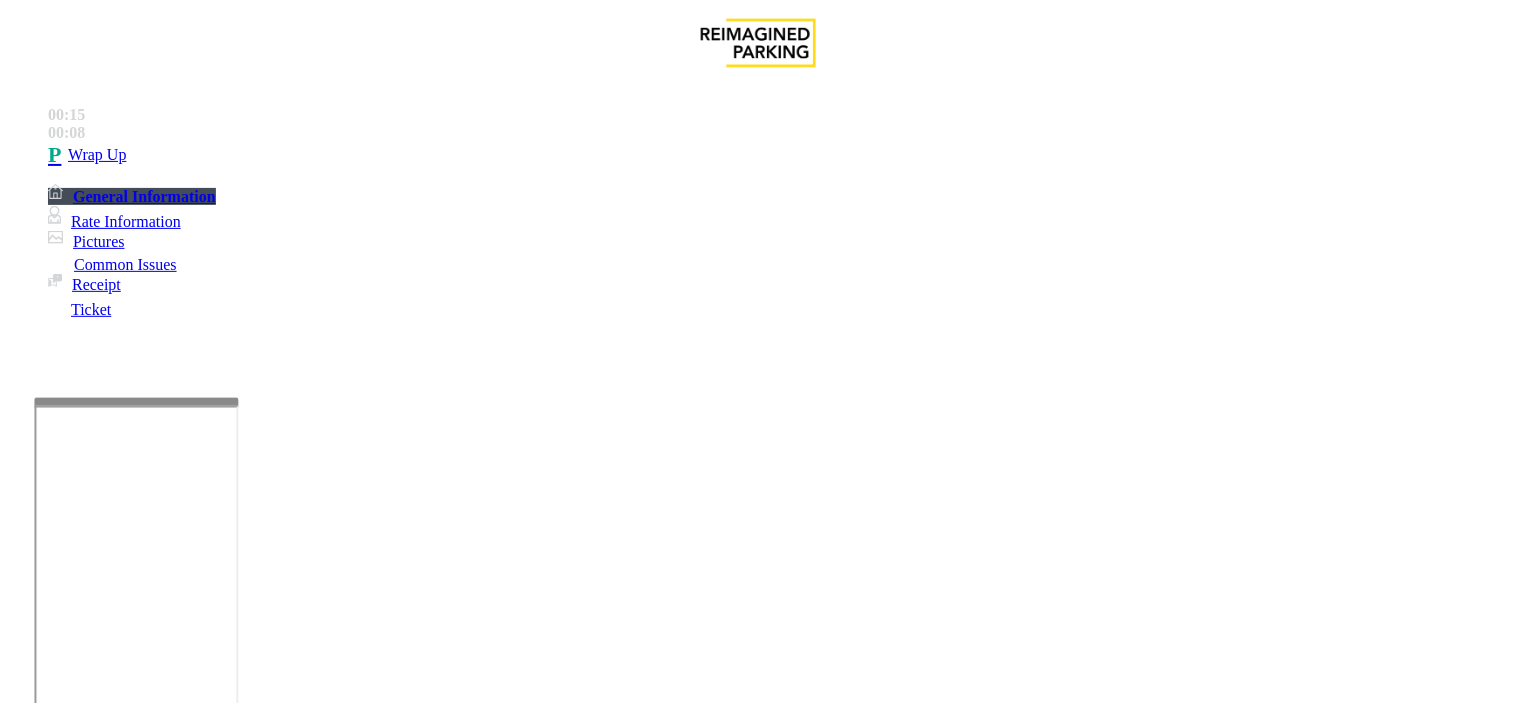 click at bounding box center [254, 1404] 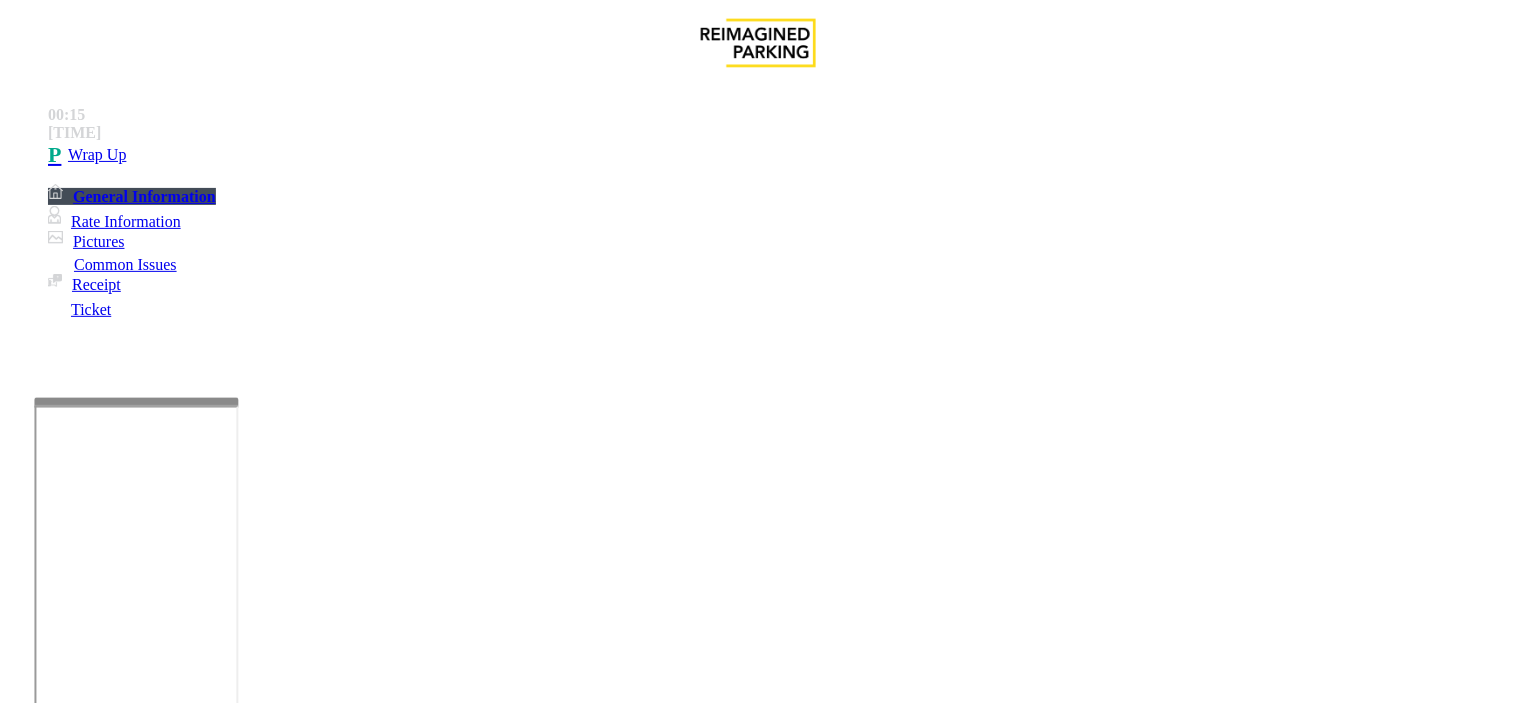 paste on "**********" 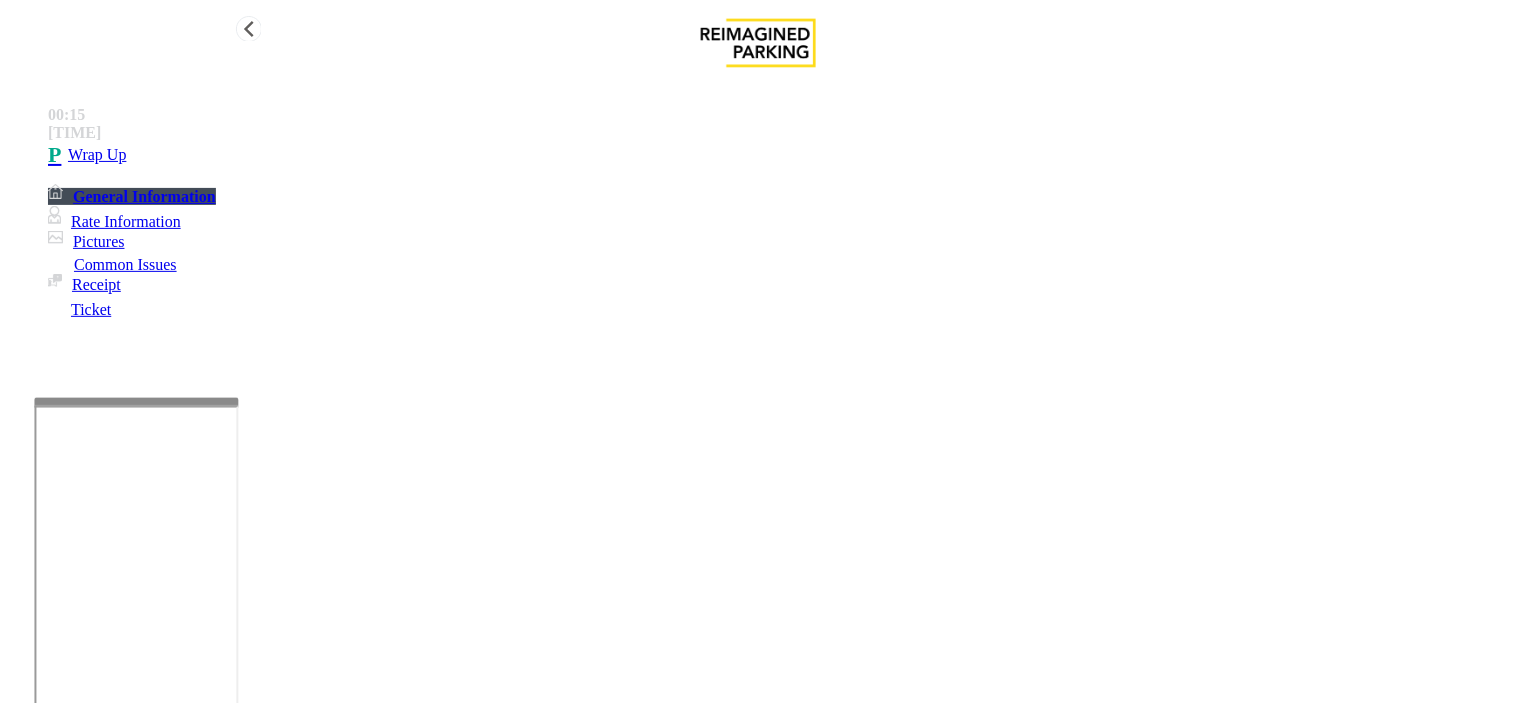 type on "**********" 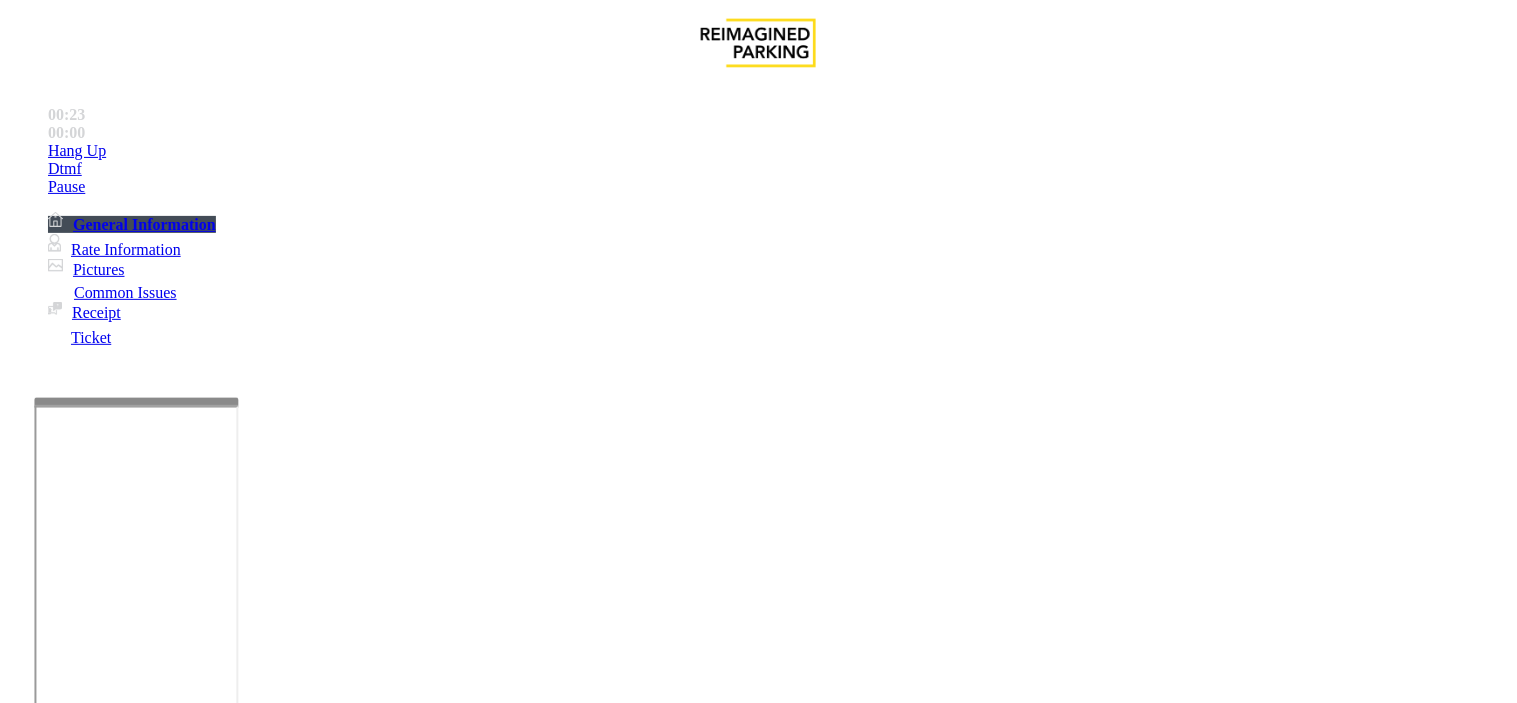 scroll, scrollTop: 2111, scrollLeft: 0, axis: vertical 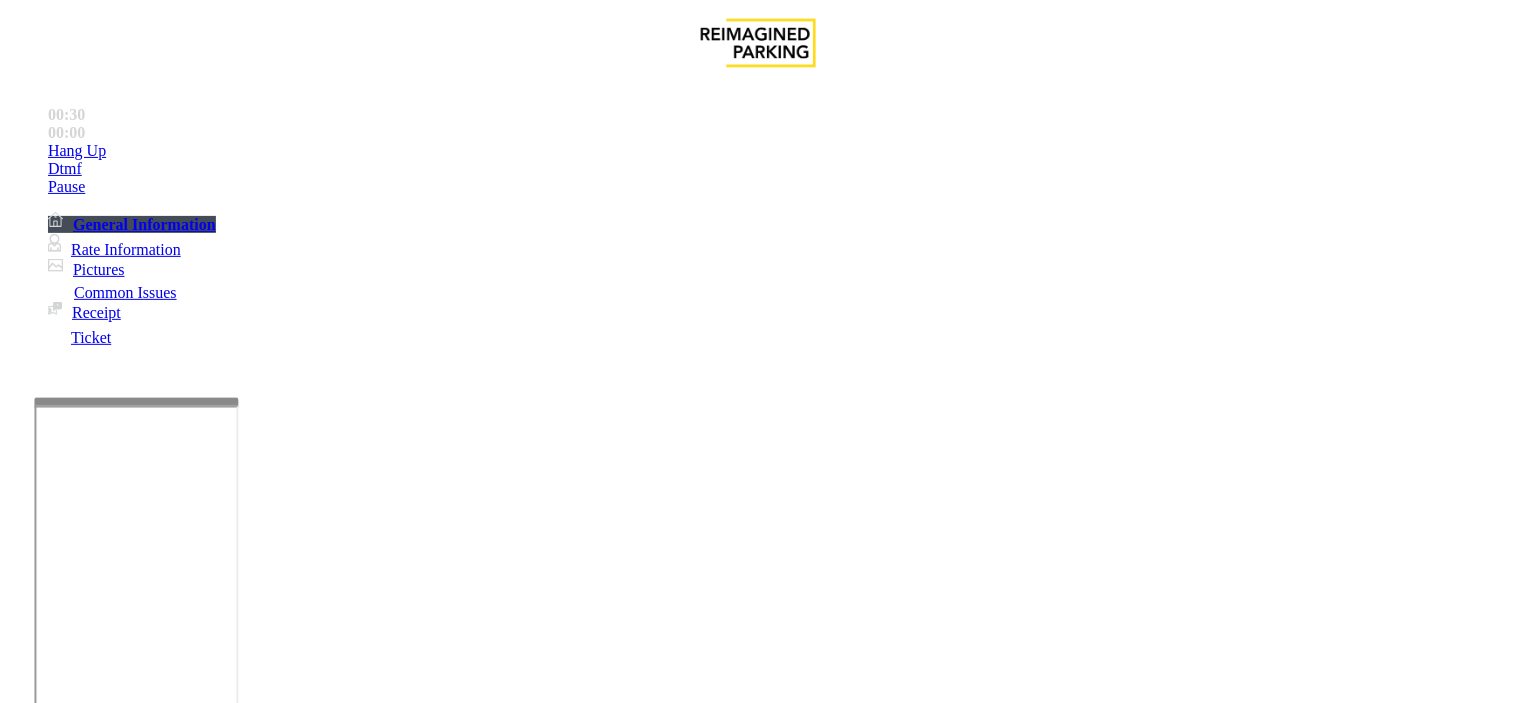click on "Ticket Issue" at bounding box center (71, 1356) 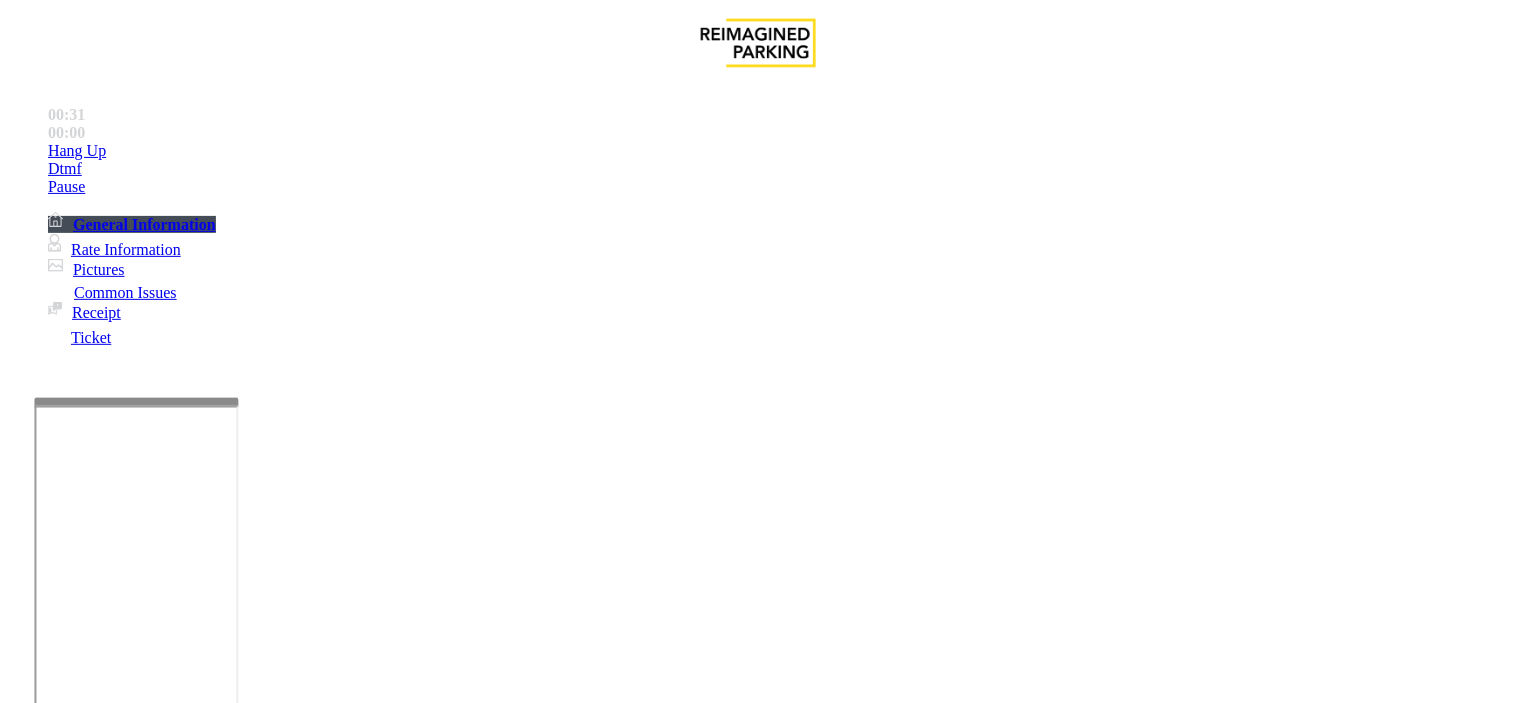 click on "Ticket Unreadable" at bounding box center (300, 1356) 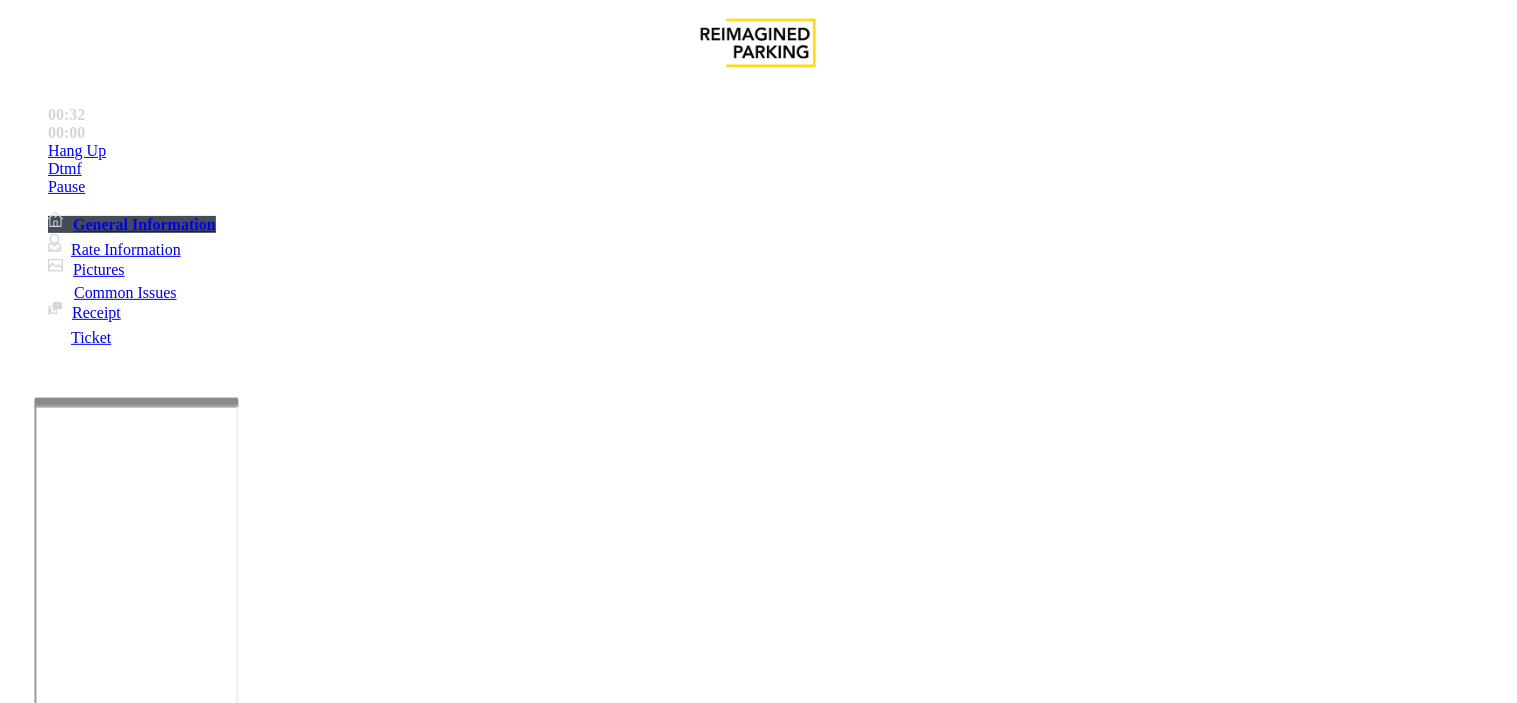 click at bounding box center [96, 1432] 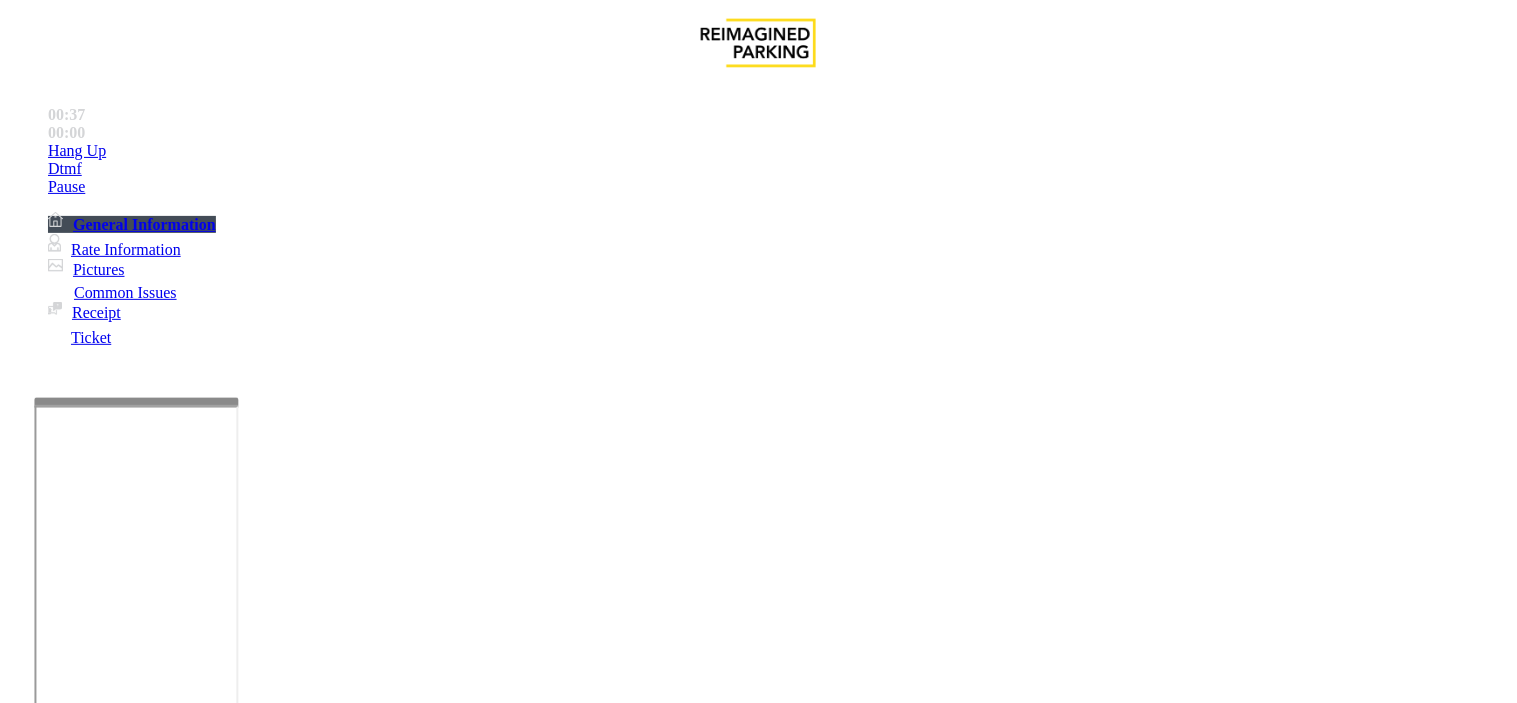 scroll, scrollTop: 222, scrollLeft: 0, axis: vertical 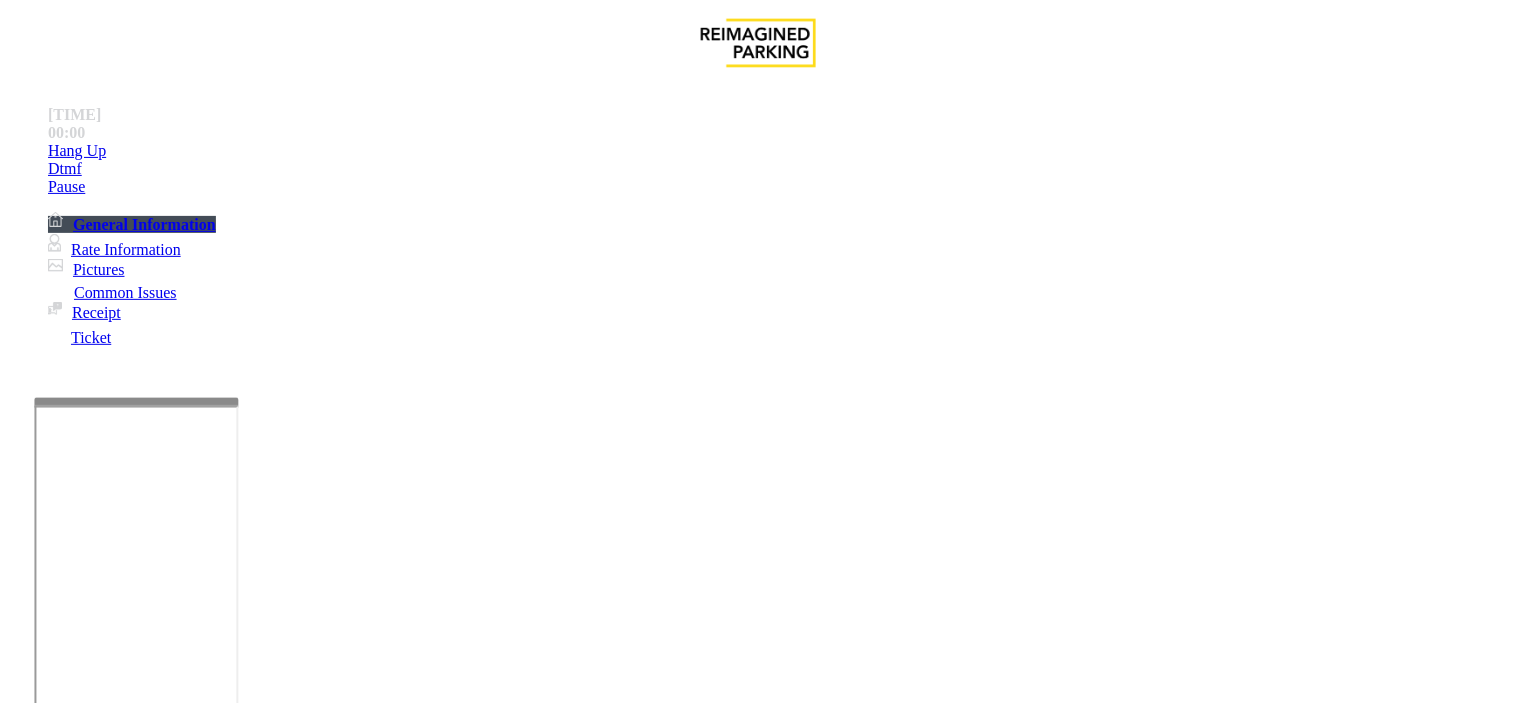 click at bounding box center [96, 1432] 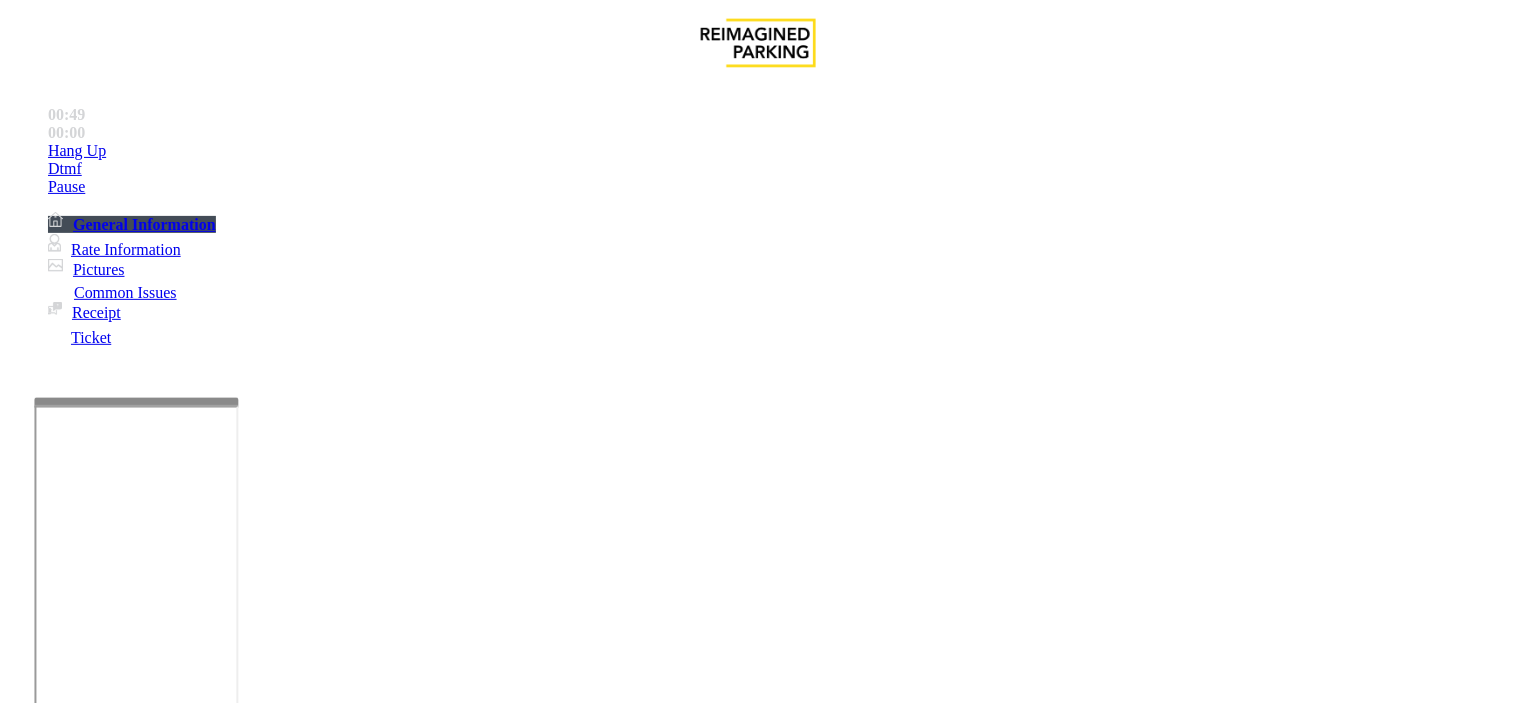 type on "********" 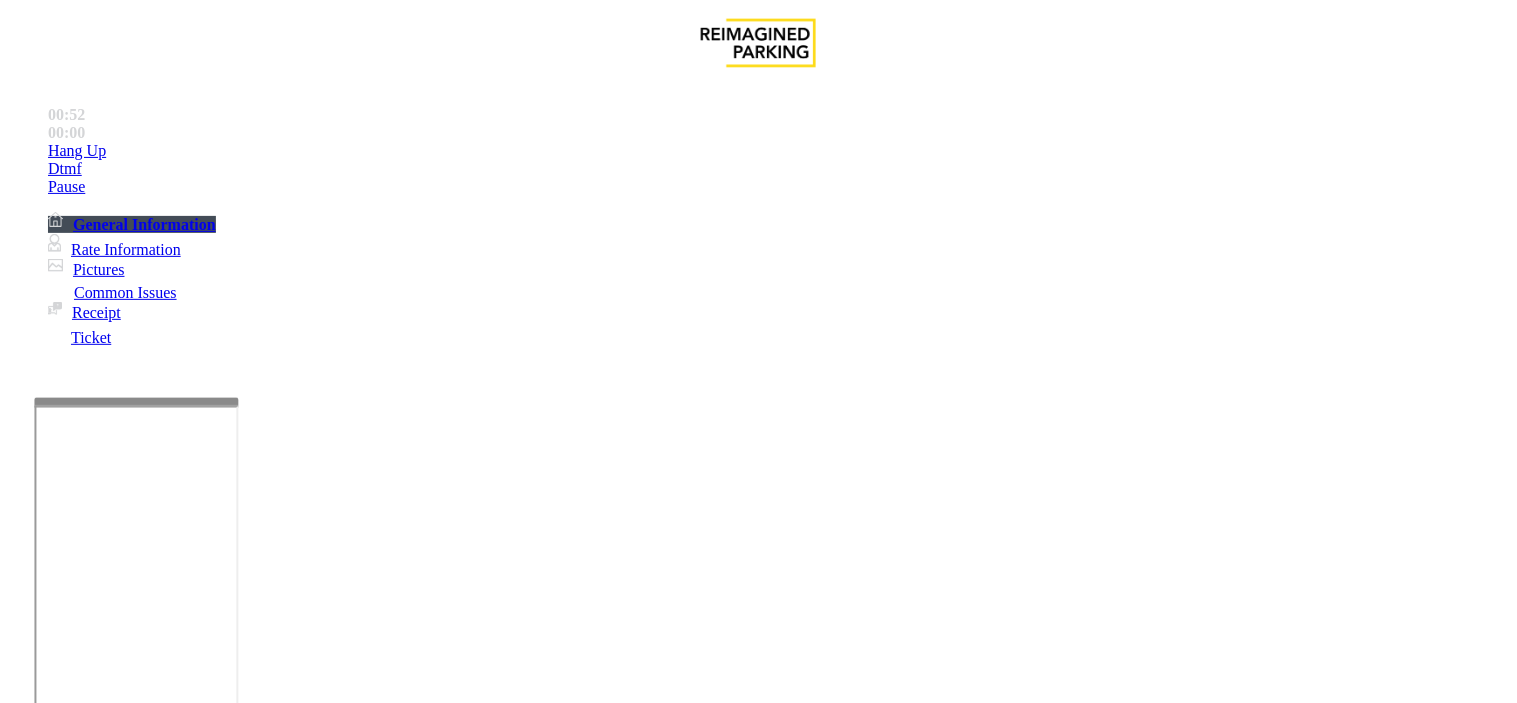 click at bounding box center [96, 1378] 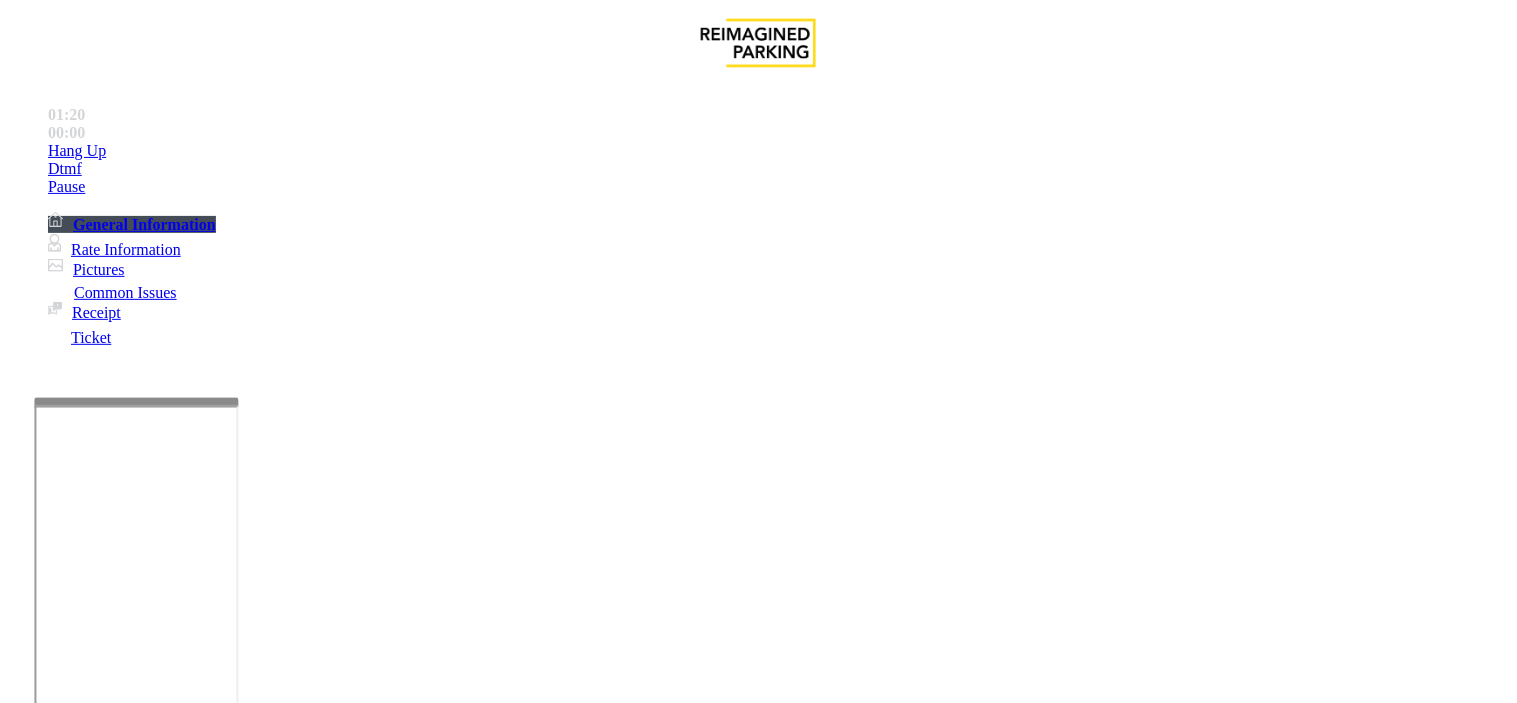 scroll, scrollTop: 111, scrollLeft: 0, axis: vertical 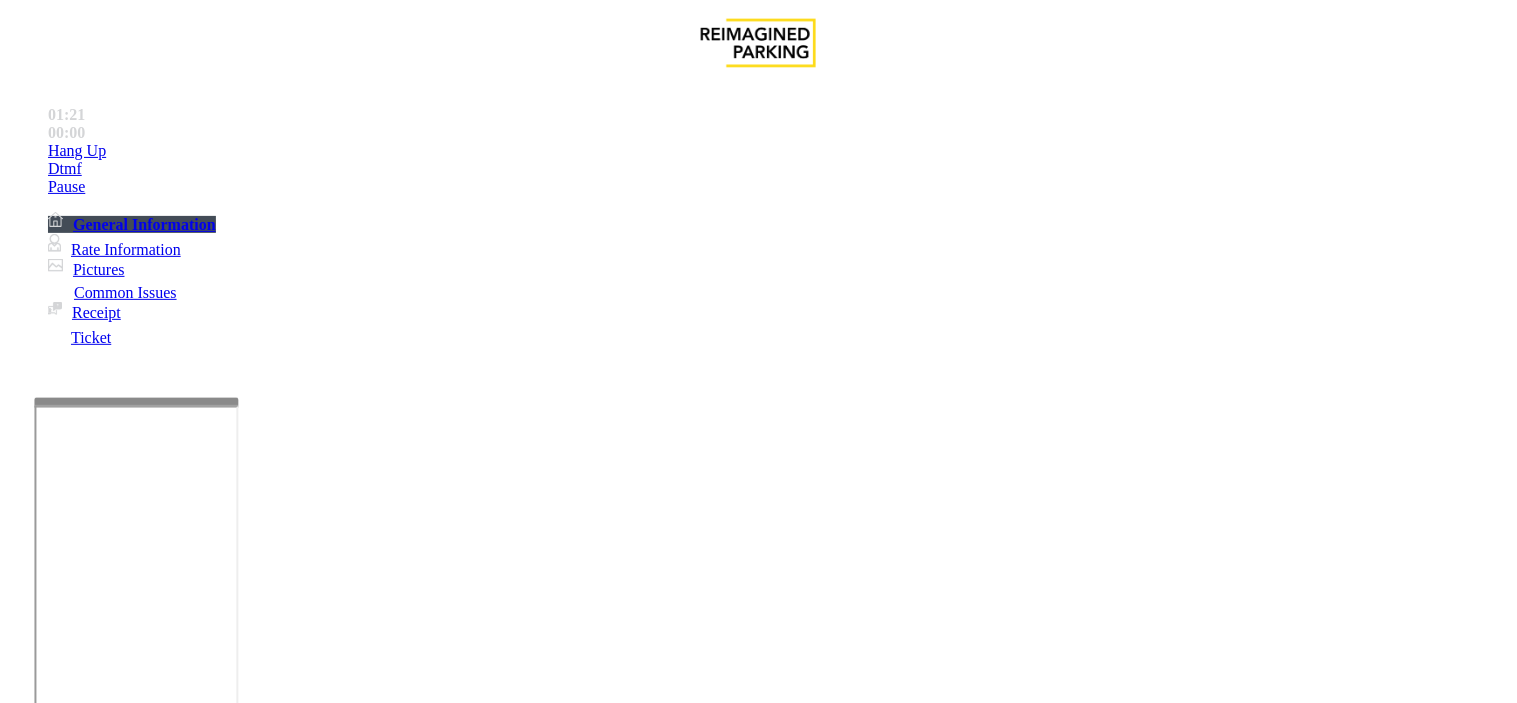 type on "**" 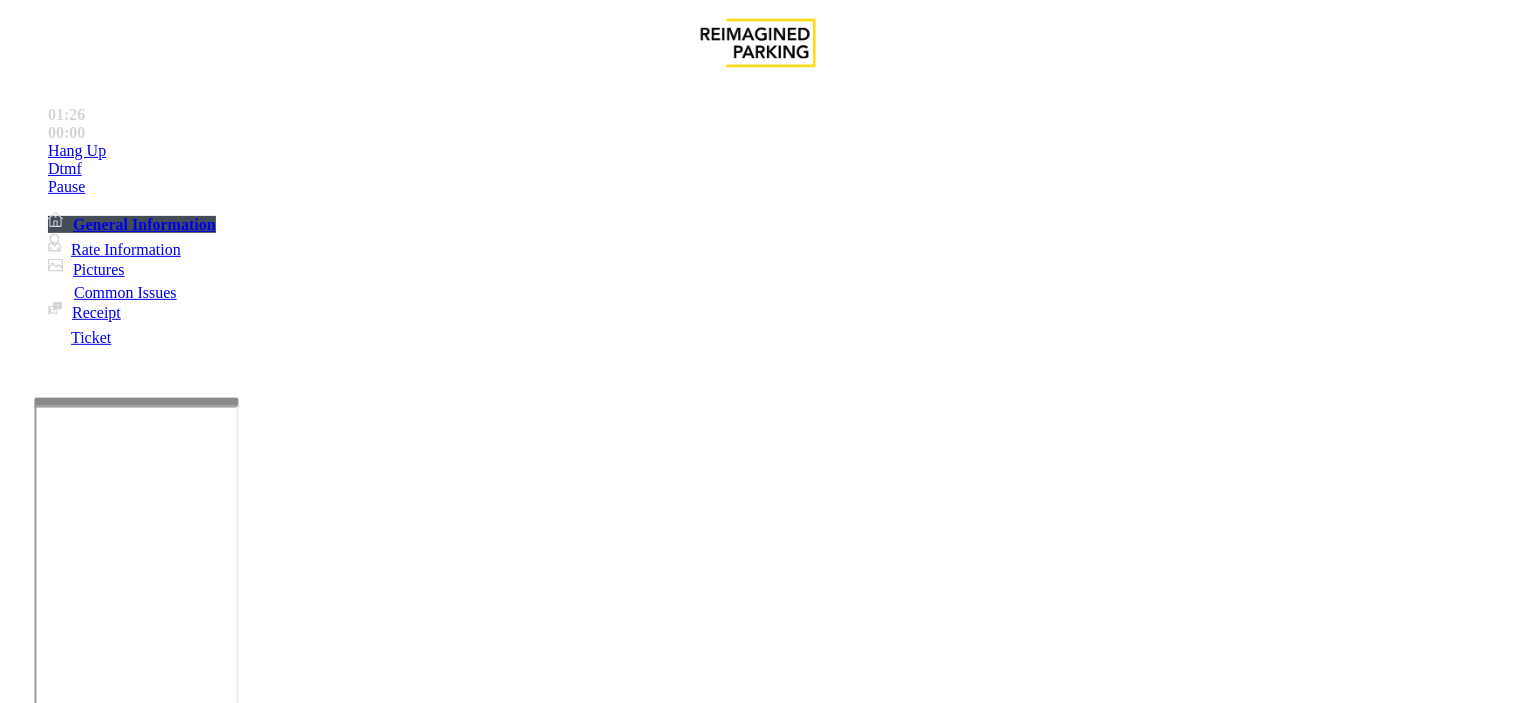 scroll, scrollTop: 777, scrollLeft: 0, axis: vertical 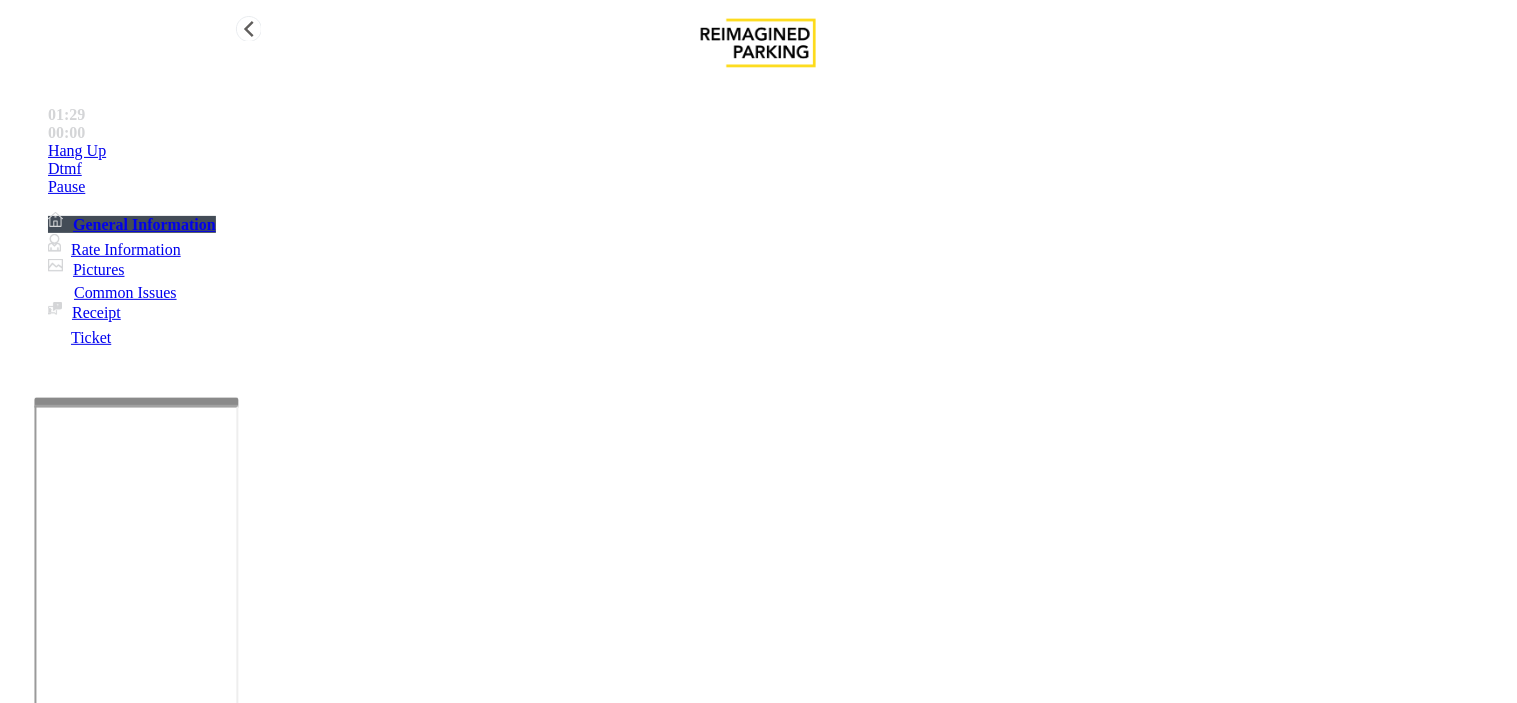 click on "Hang Up" at bounding box center [778, 151] 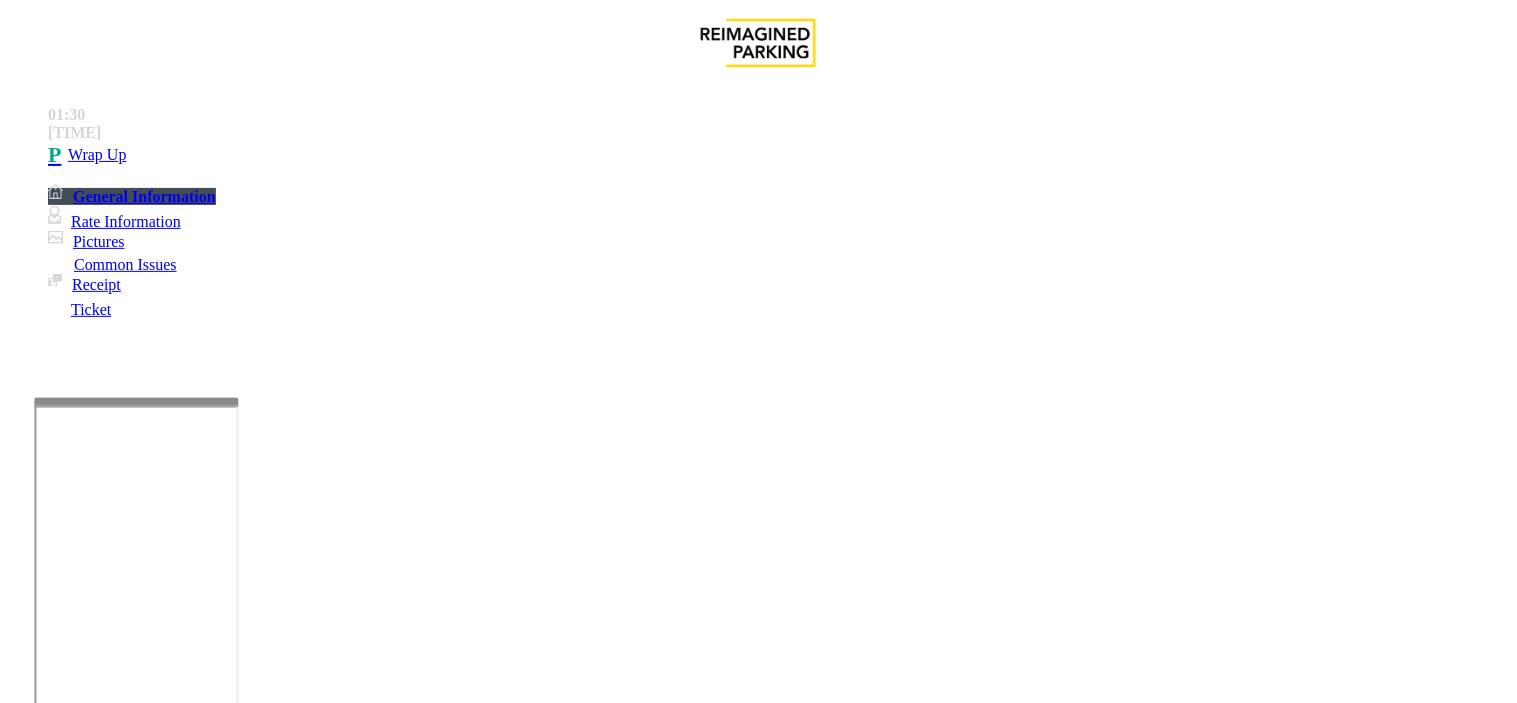scroll, scrollTop: 666, scrollLeft: 0, axis: vertical 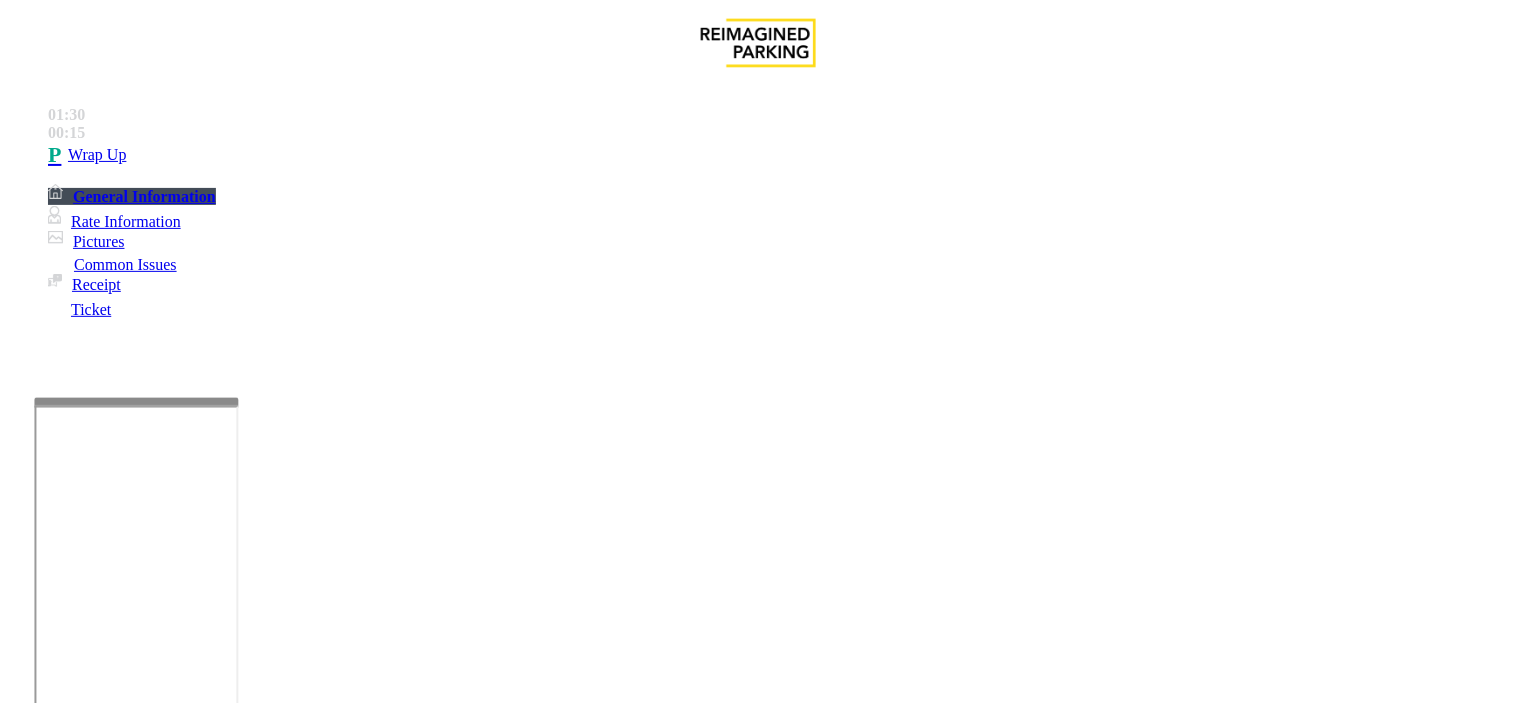 drag, startPoint x: 272, startPoint y: 153, endPoint x: 454, endPoint y: 178, distance: 183.70901 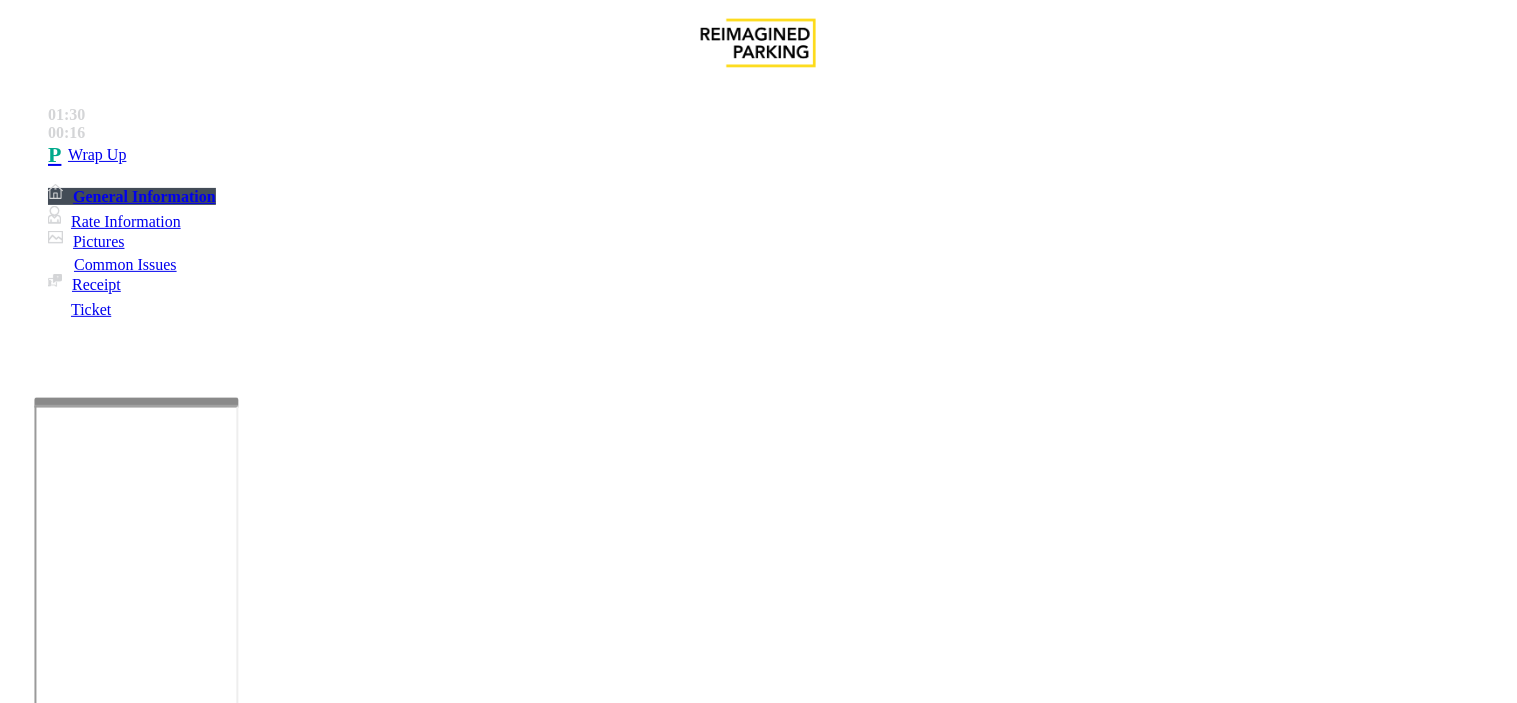 scroll, scrollTop: 222, scrollLeft: 0, axis: vertical 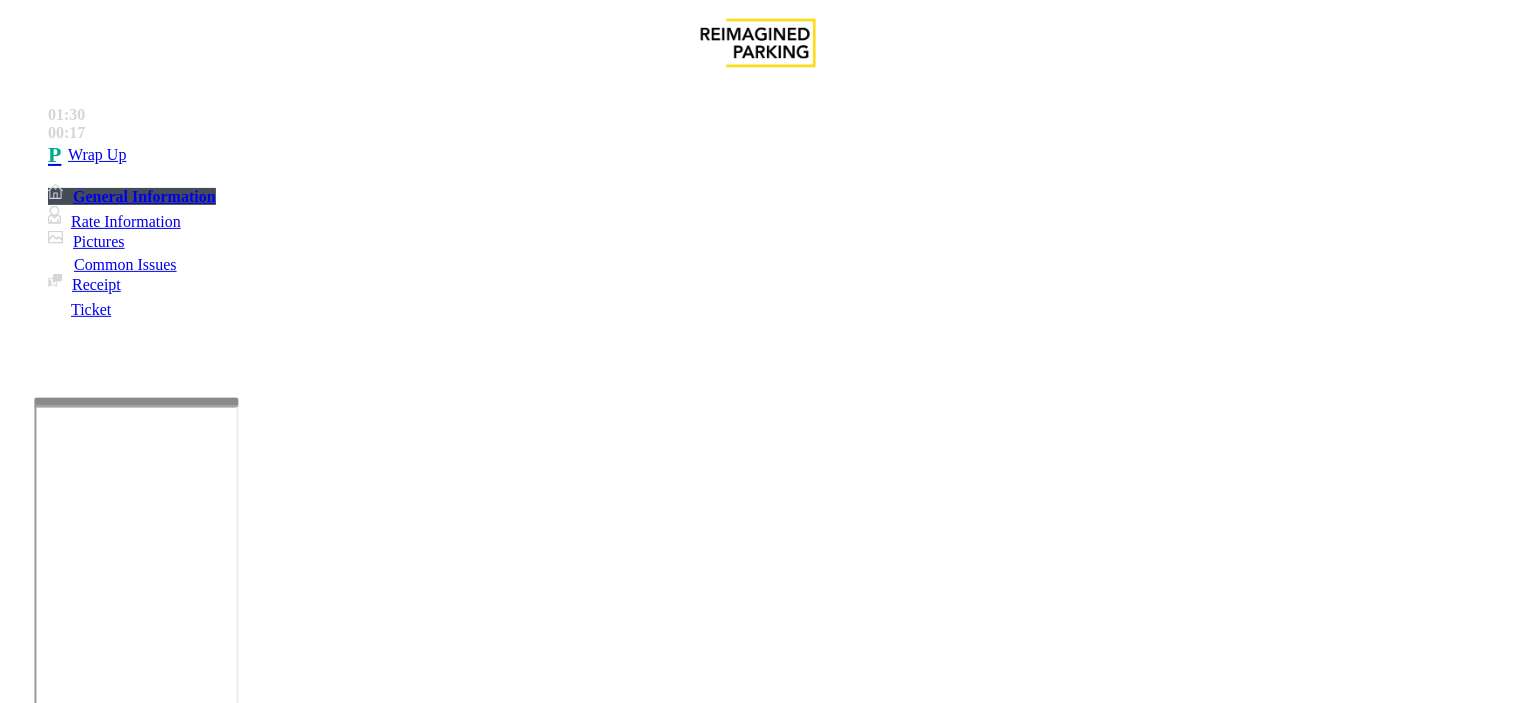 click at bounding box center (246, 1696) 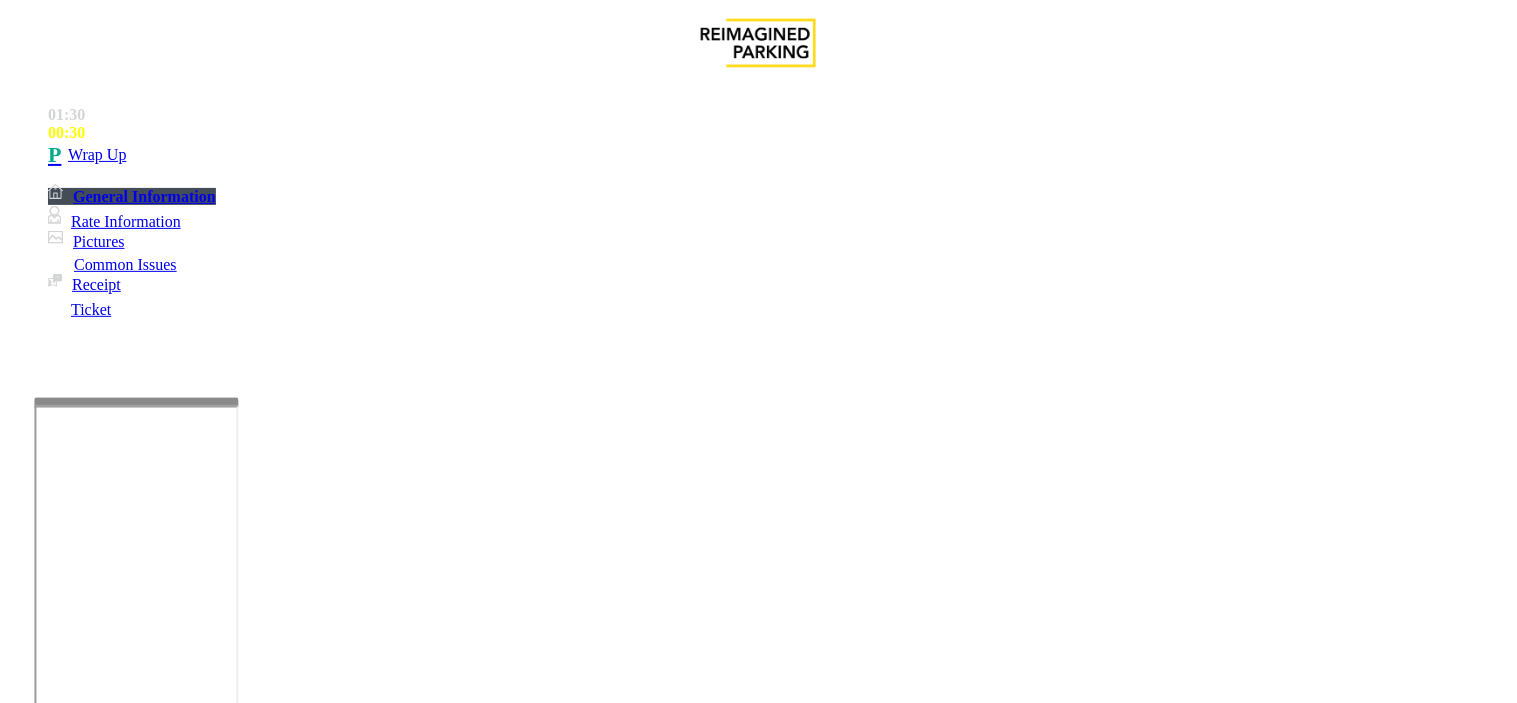 scroll, scrollTop: 0, scrollLeft: 0, axis: both 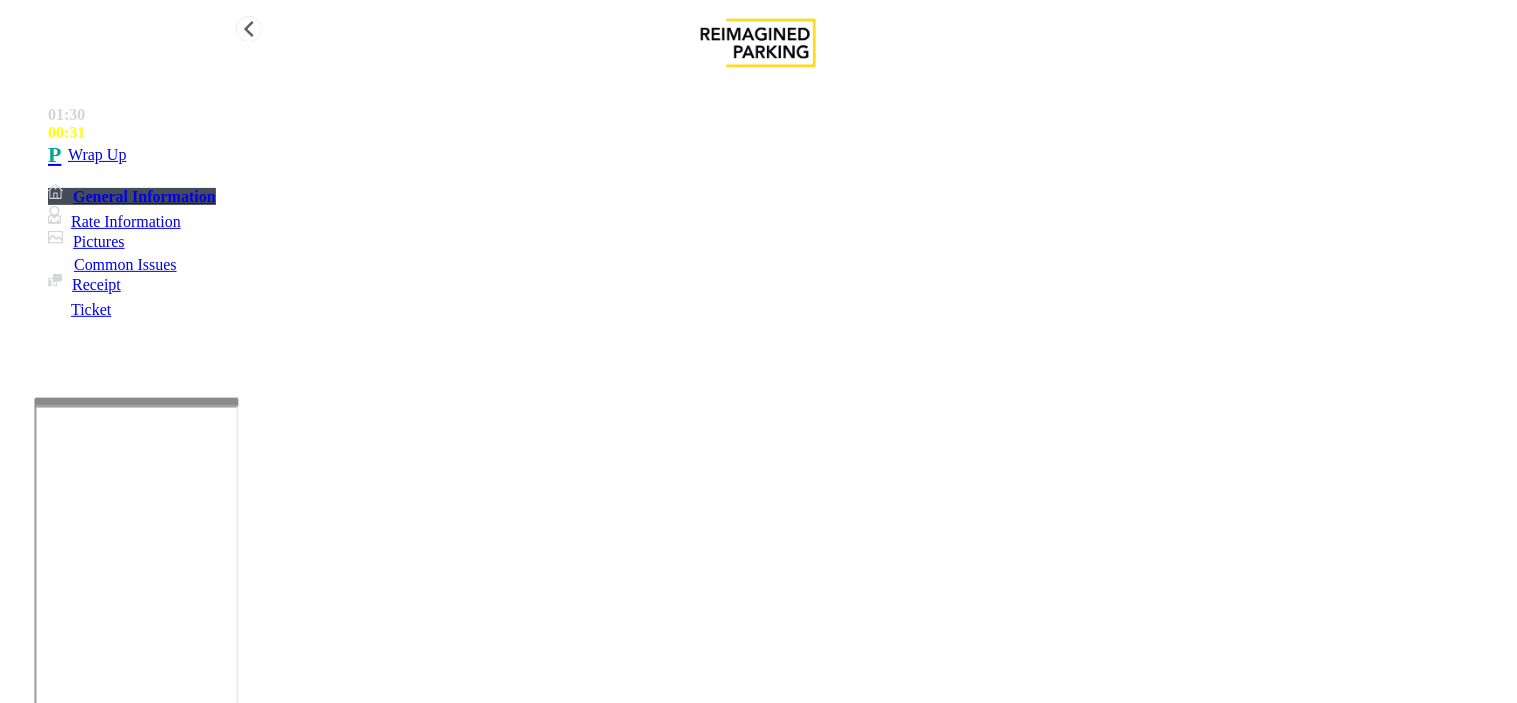 type on "**********" 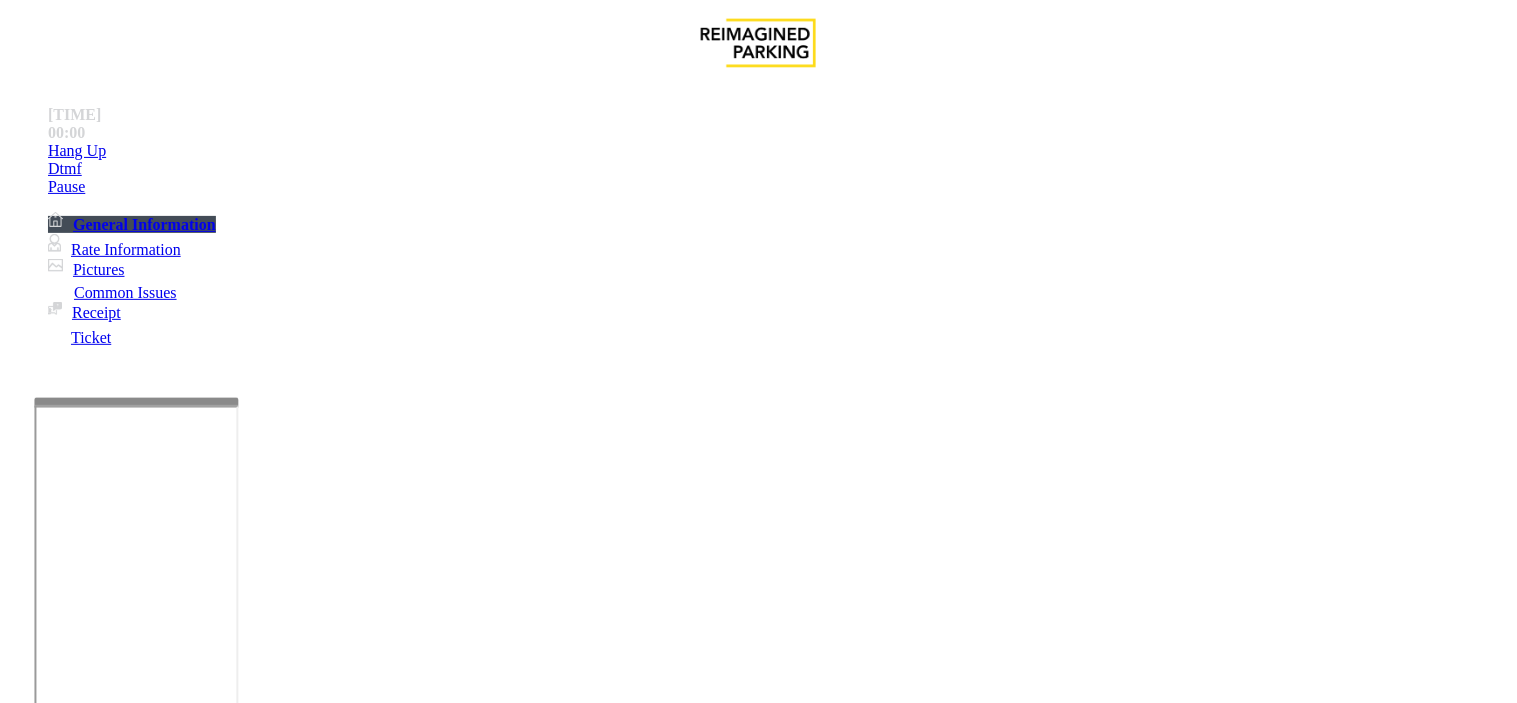 scroll, scrollTop: 1000, scrollLeft: 0, axis: vertical 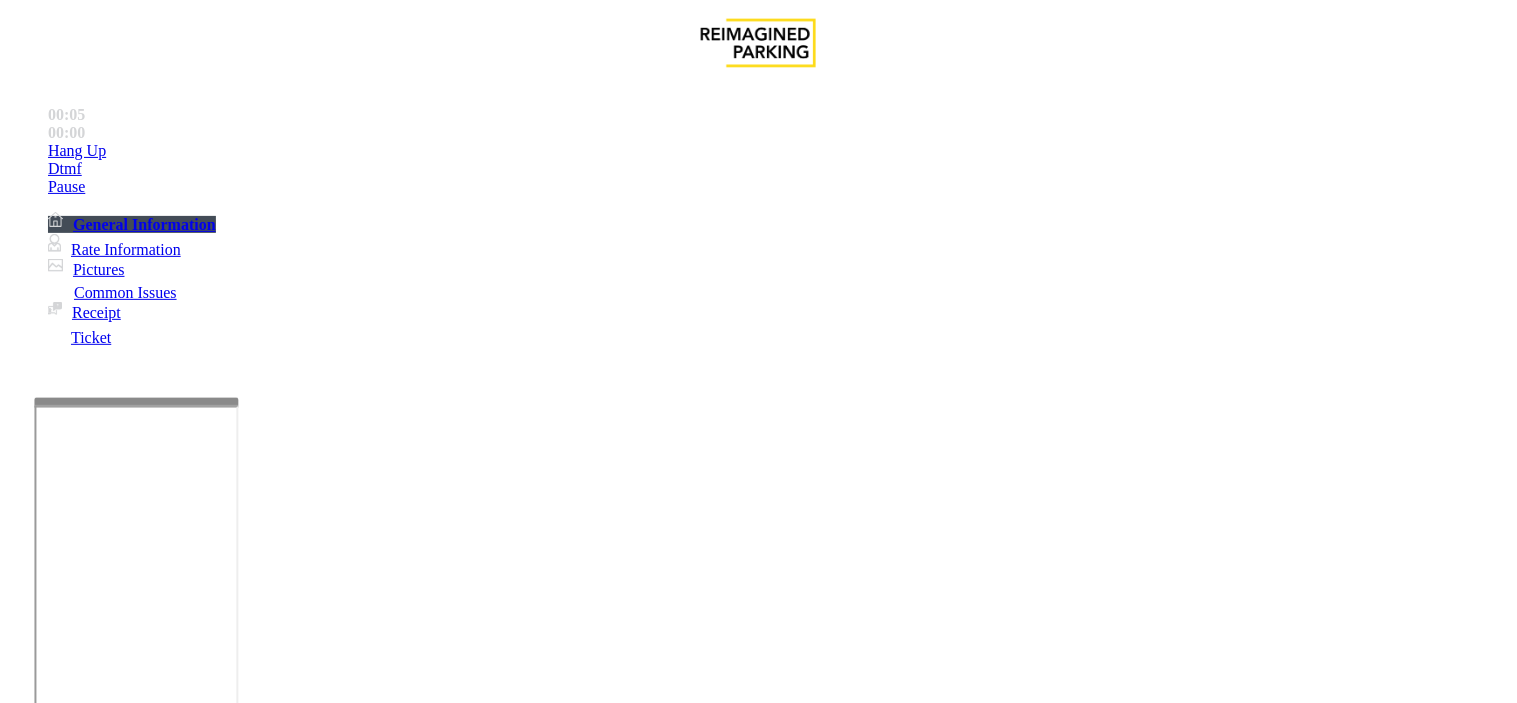 drag, startPoint x: 762, startPoint y: 323, endPoint x: 816, endPoint y: 337, distance: 55.7853 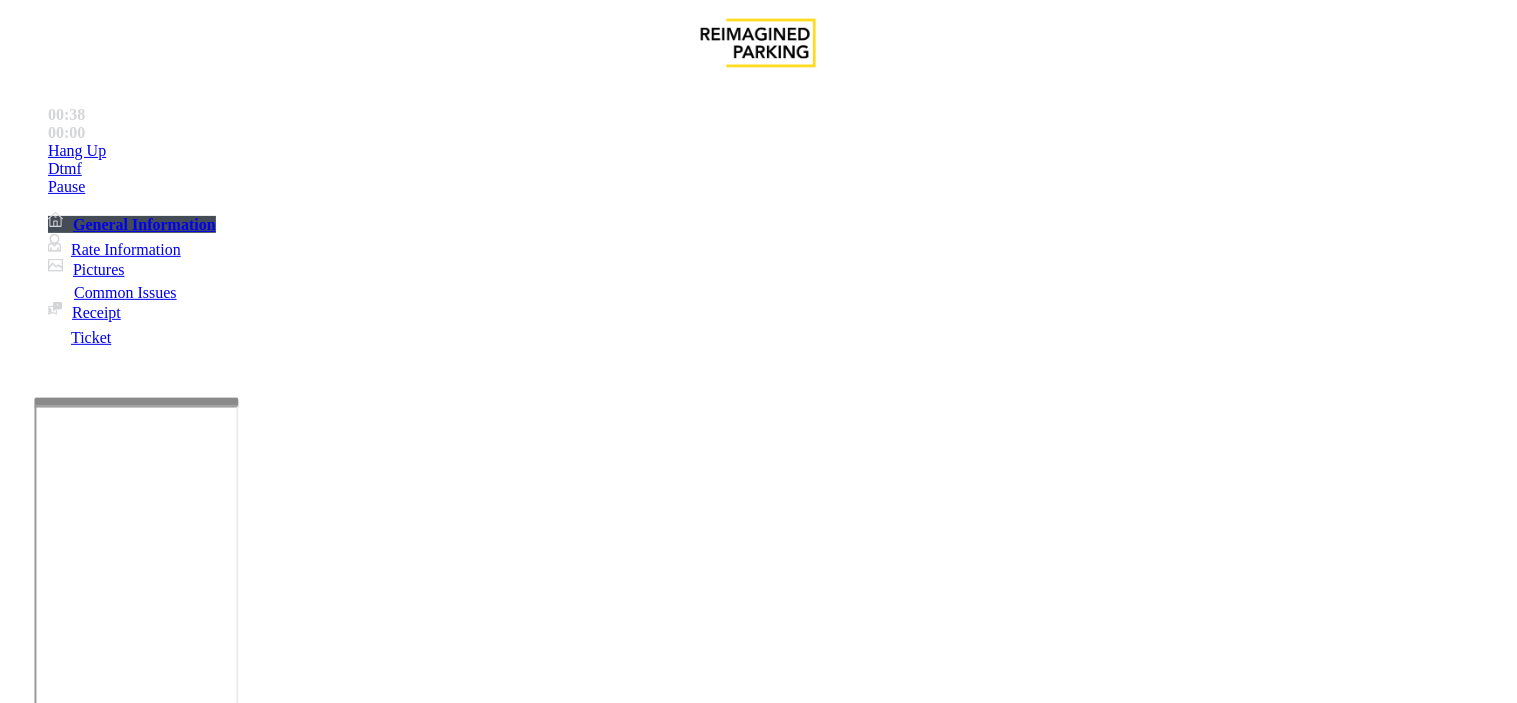 click at bounding box center [238, 2985] 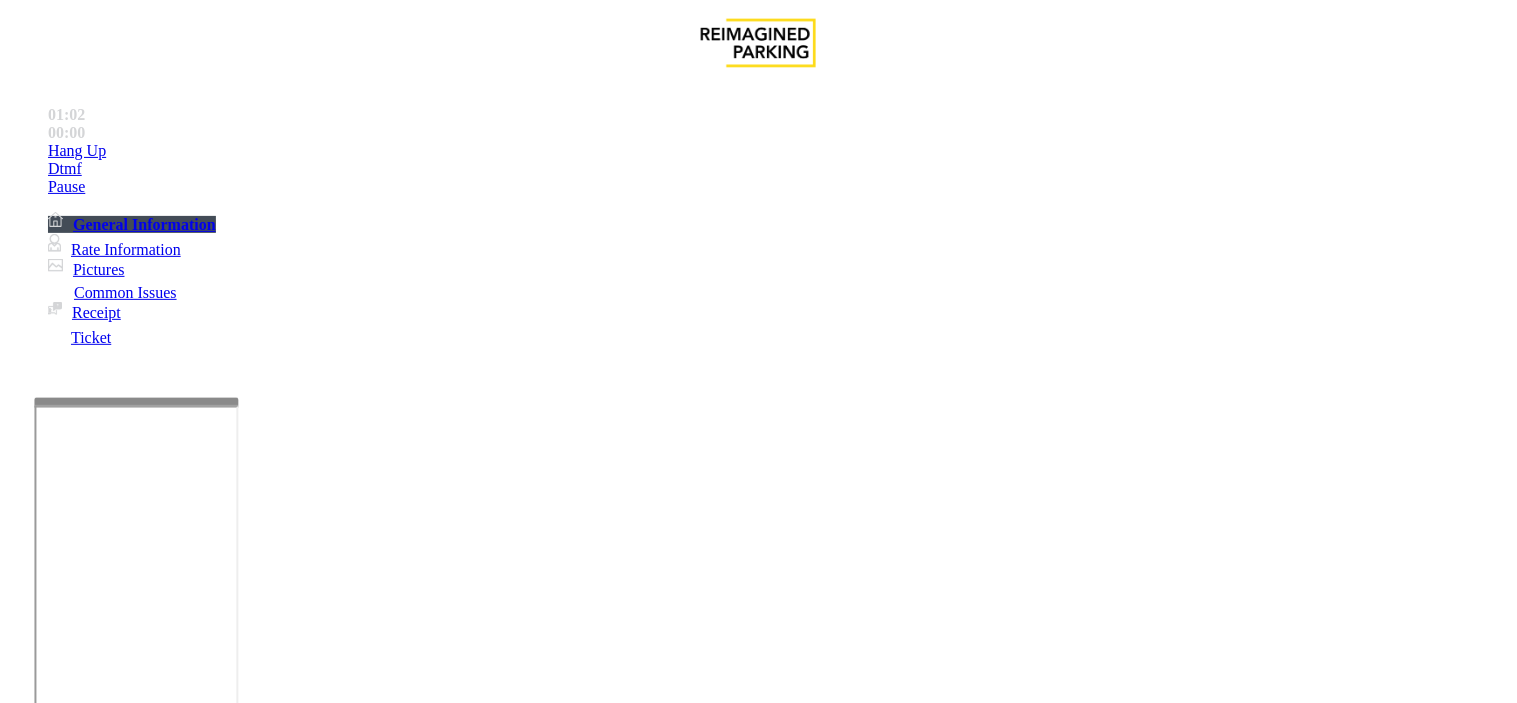 scroll, scrollTop: 1000, scrollLeft: 0, axis: vertical 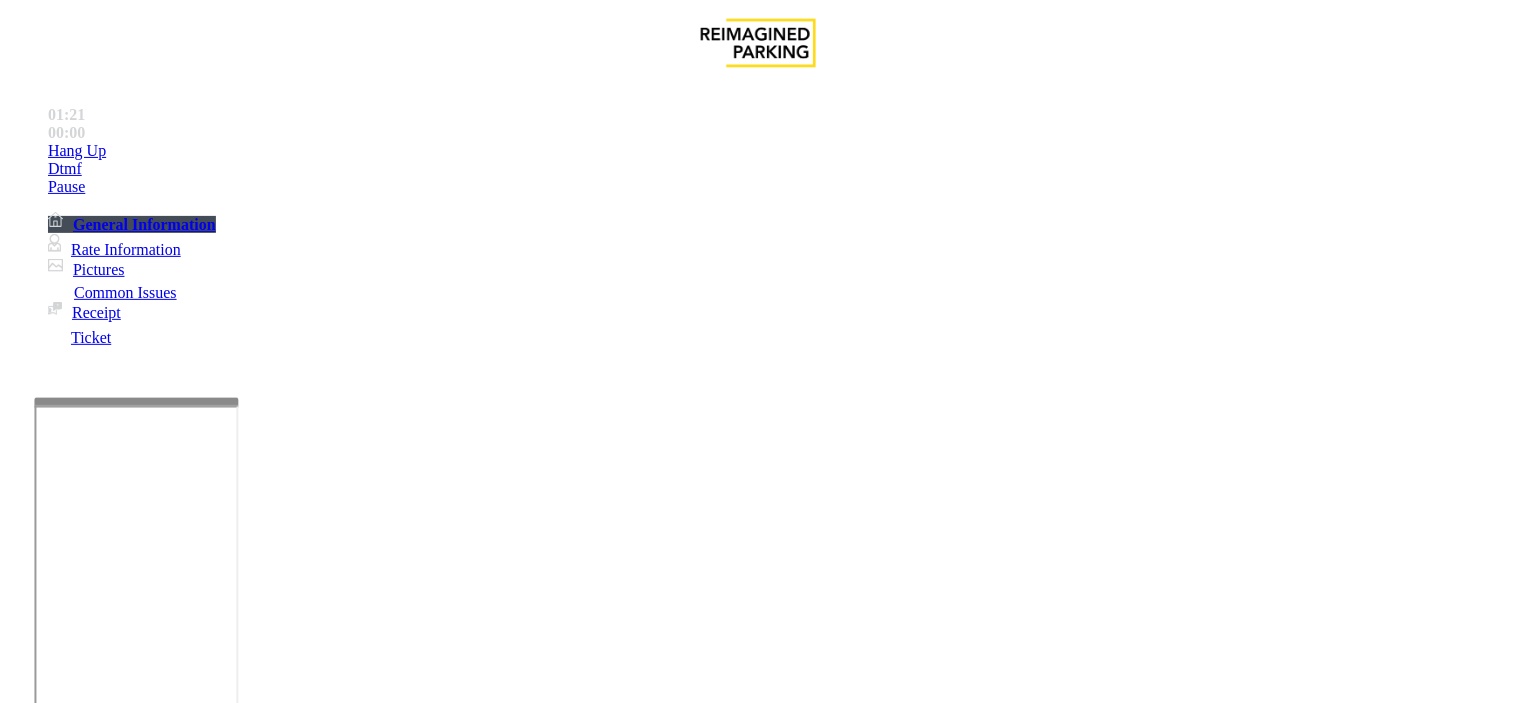 click on "Intercom Issue/No Response" at bounding box center (929, 1356) 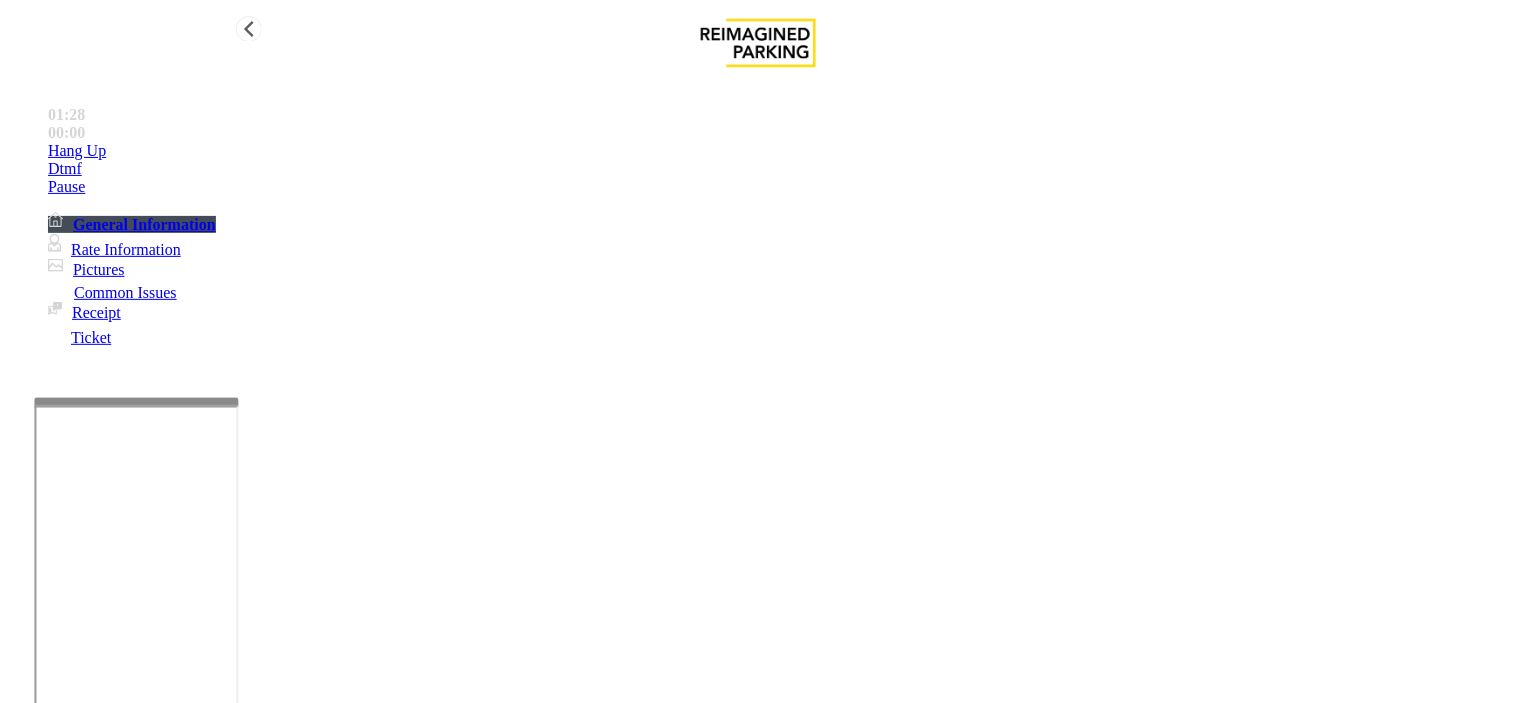 click on "Hang Up" at bounding box center [778, 151] 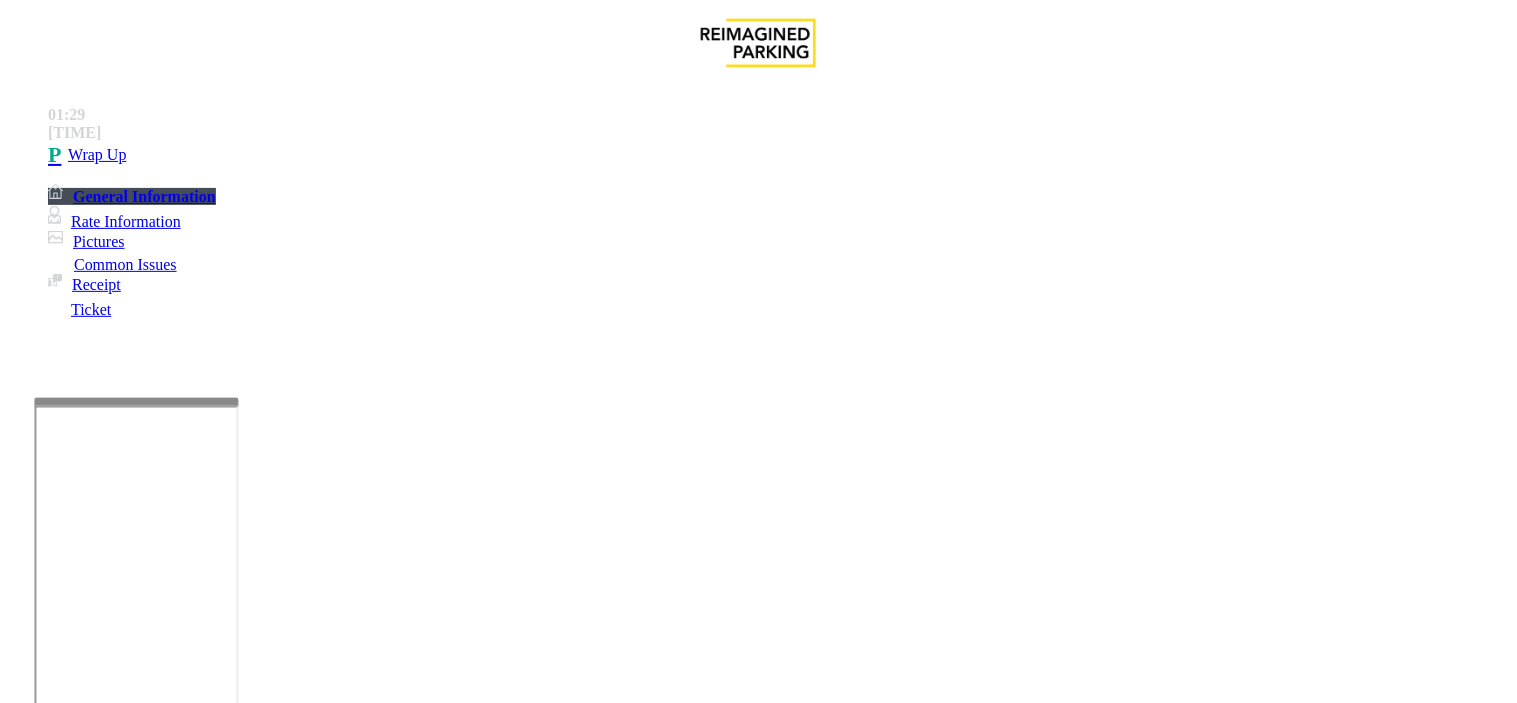 click on "Parker Cannot Hear Call Center Agent" at bounding box center [378, 1356] 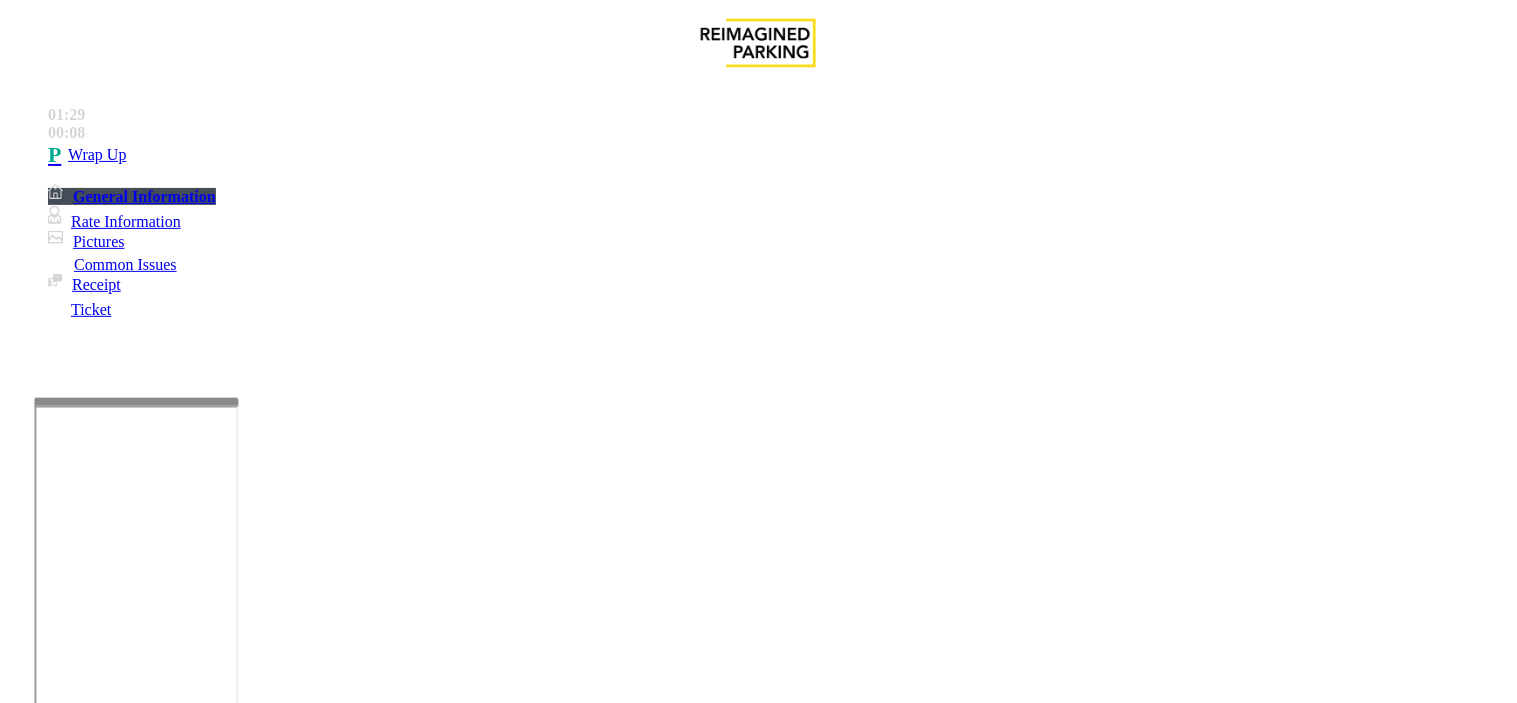 drag, startPoint x: 266, startPoint y: 153, endPoint x: 607, endPoint y: 191, distance: 343.11078 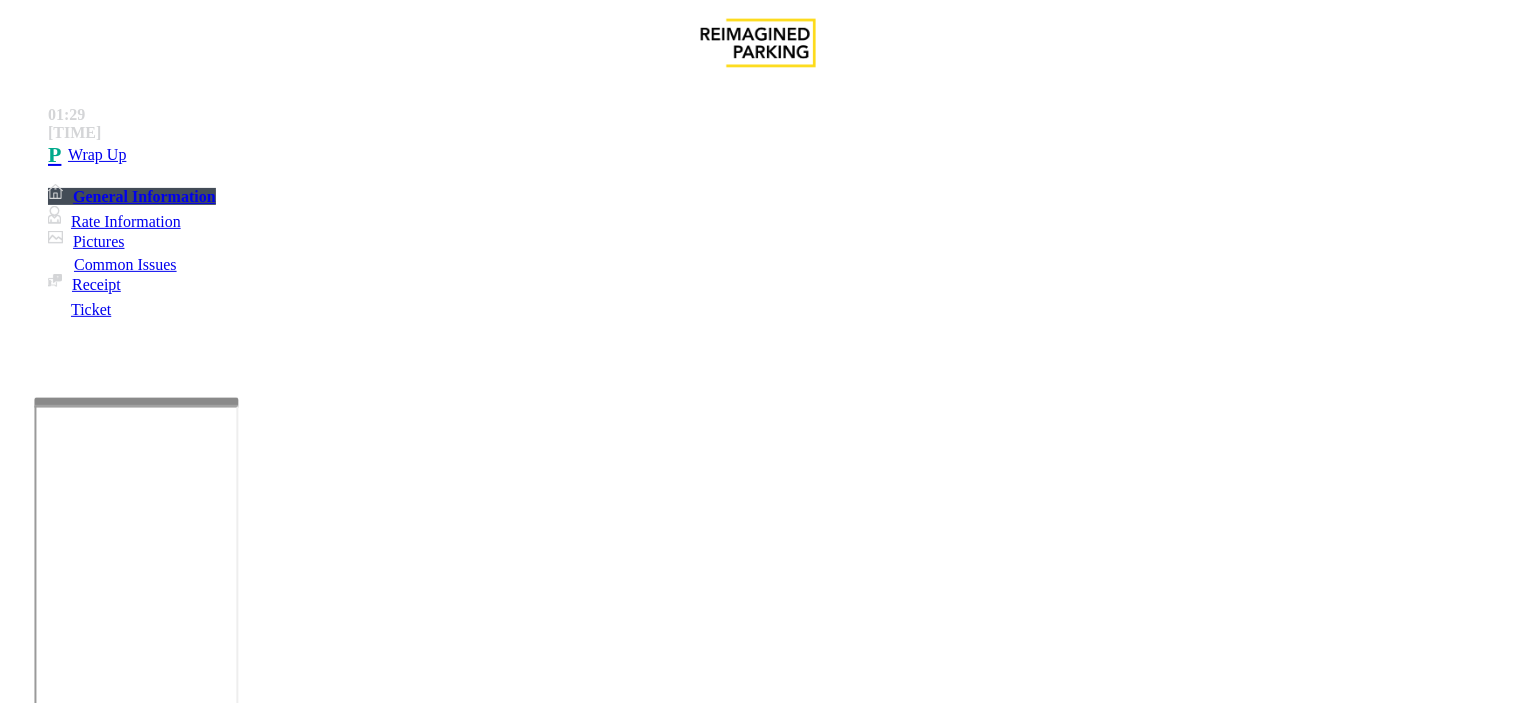 drag, startPoint x: 425, startPoint y: 263, endPoint x: 434, endPoint y: 273, distance: 13.453624 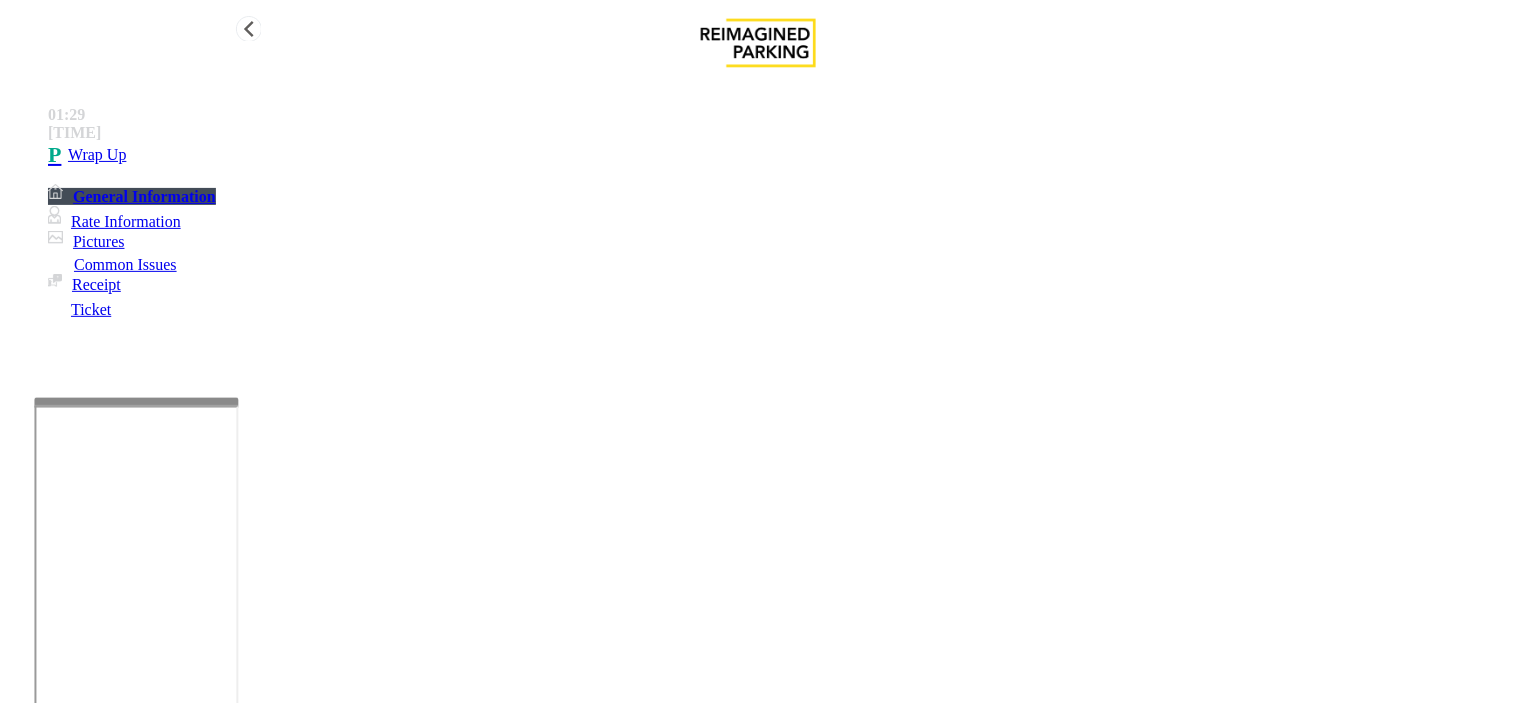 type on "**********" 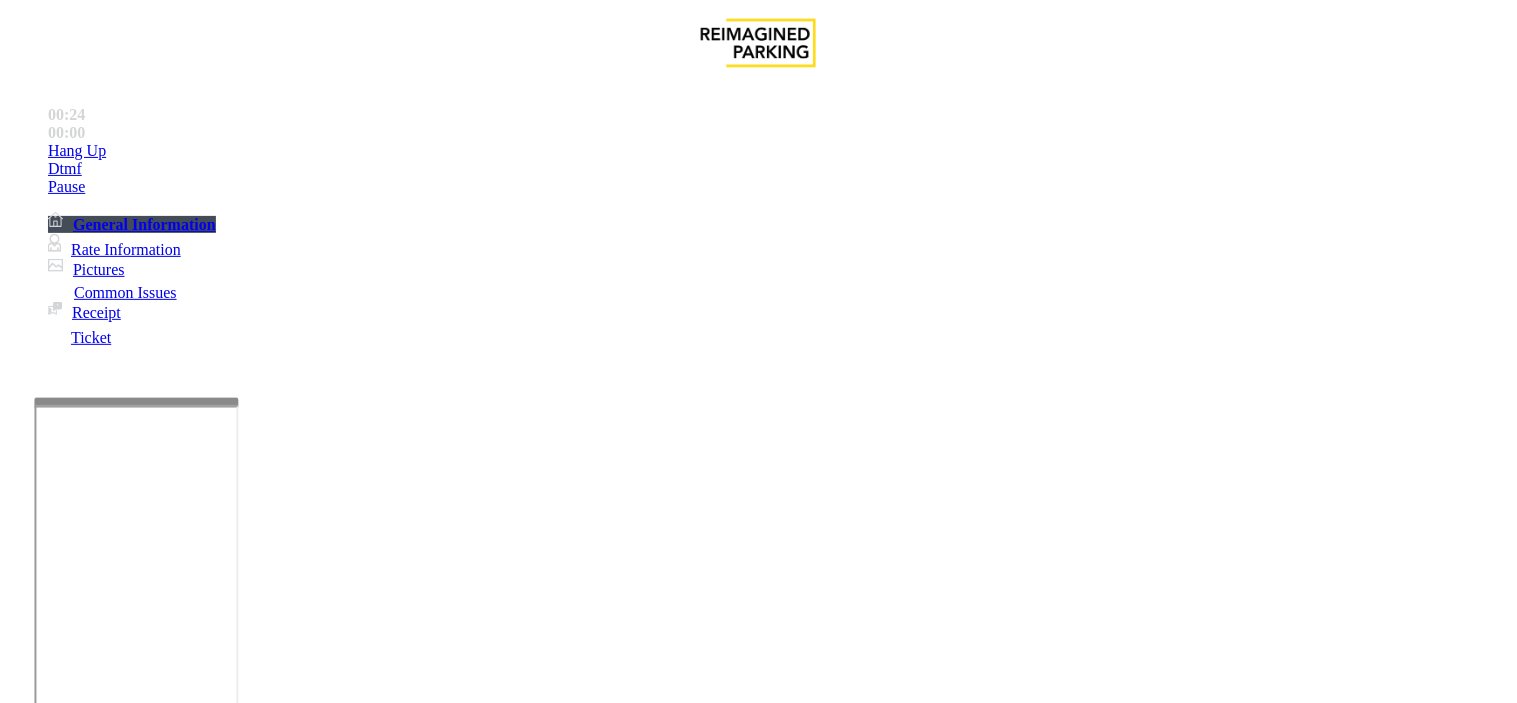 scroll, scrollTop: 444, scrollLeft: 0, axis: vertical 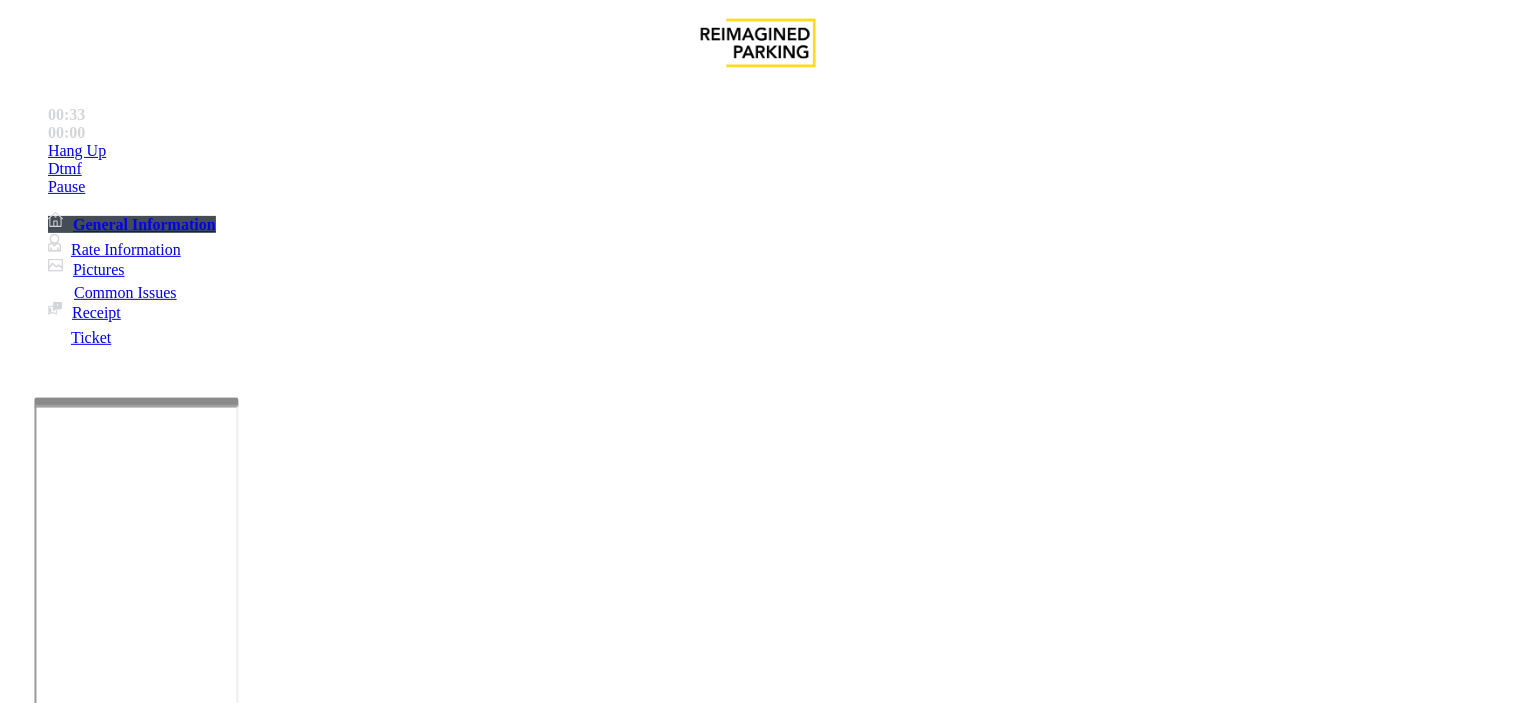 click on "Ticket Issue" at bounding box center [71, 1356] 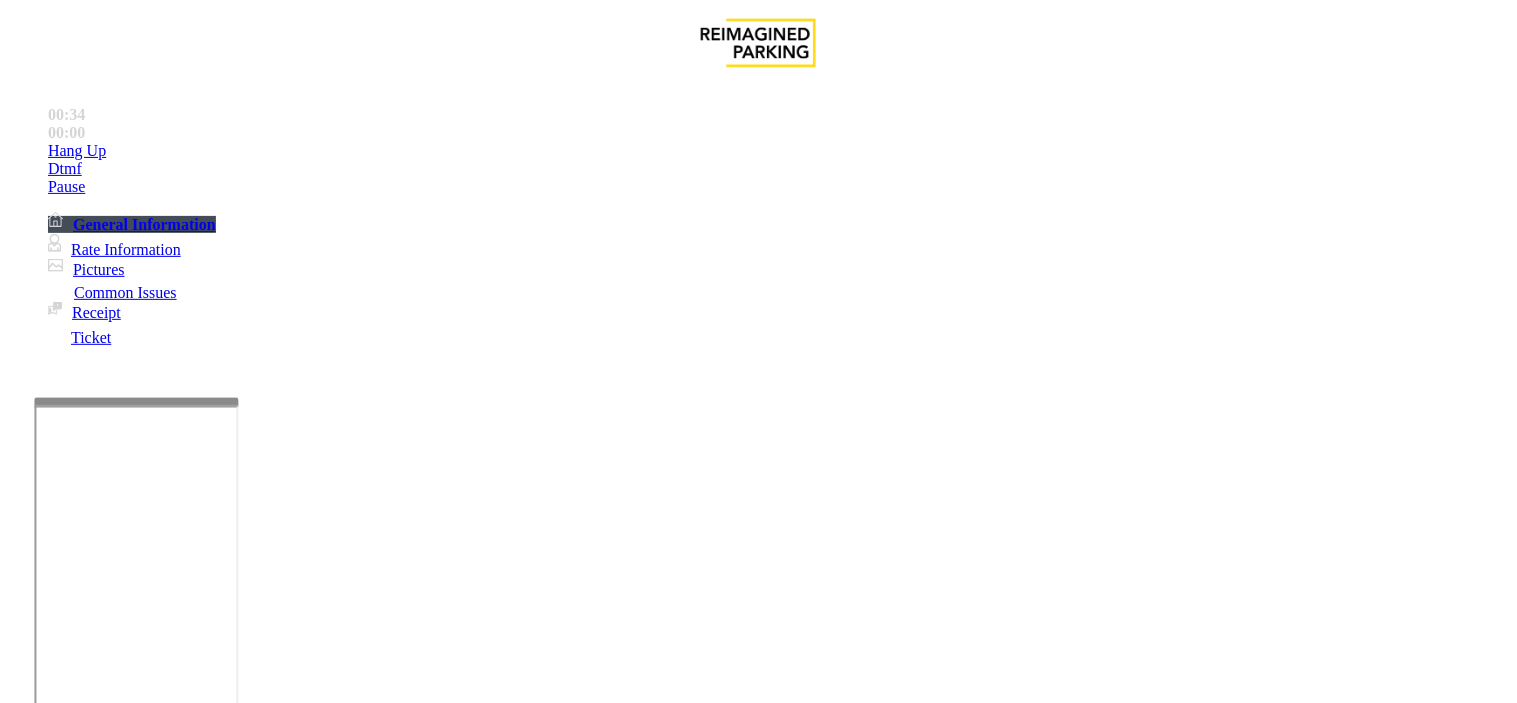 click at bounding box center (96, 1432) 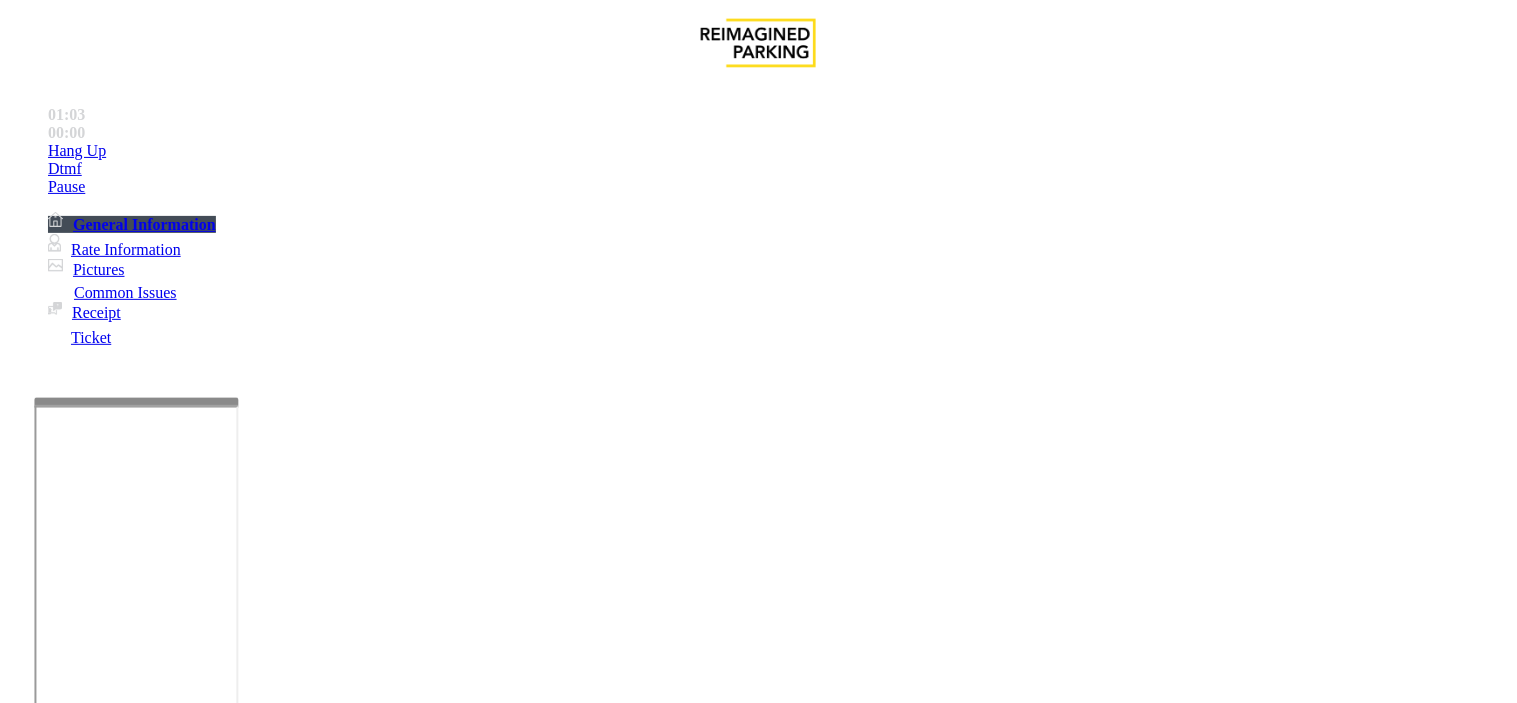 scroll, scrollTop: 444, scrollLeft: 0, axis: vertical 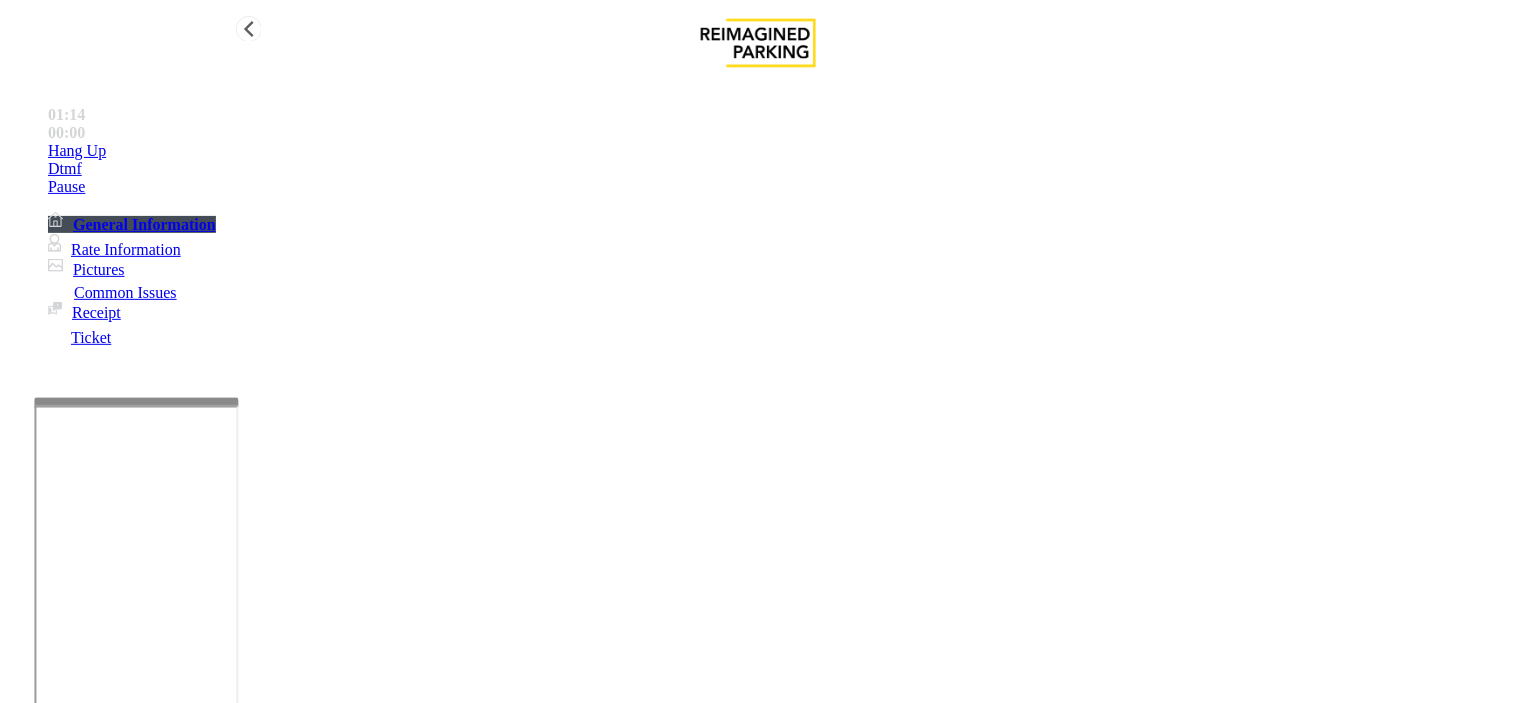 type on "**" 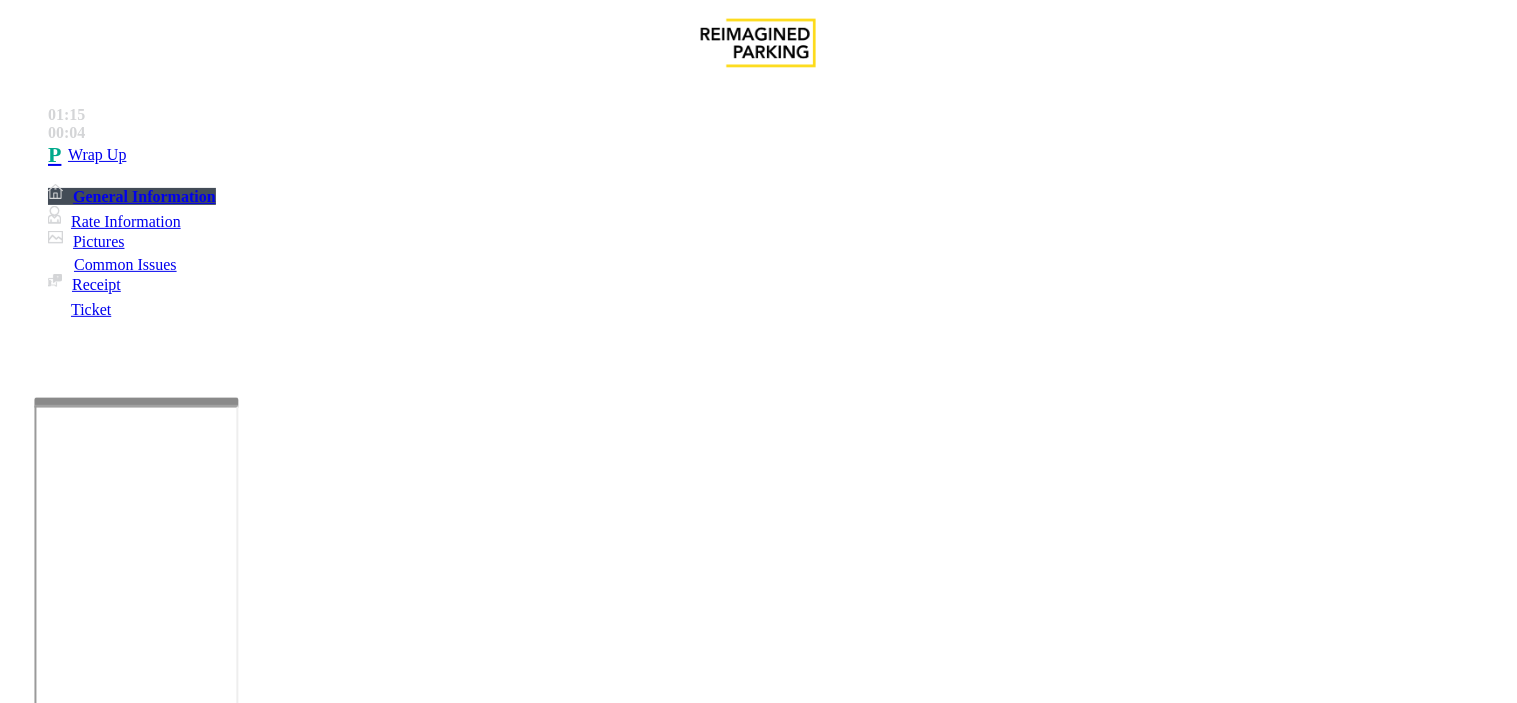 drag, startPoint x: 260, startPoint y: 147, endPoint x: 417, endPoint y: 178, distance: 160.03125 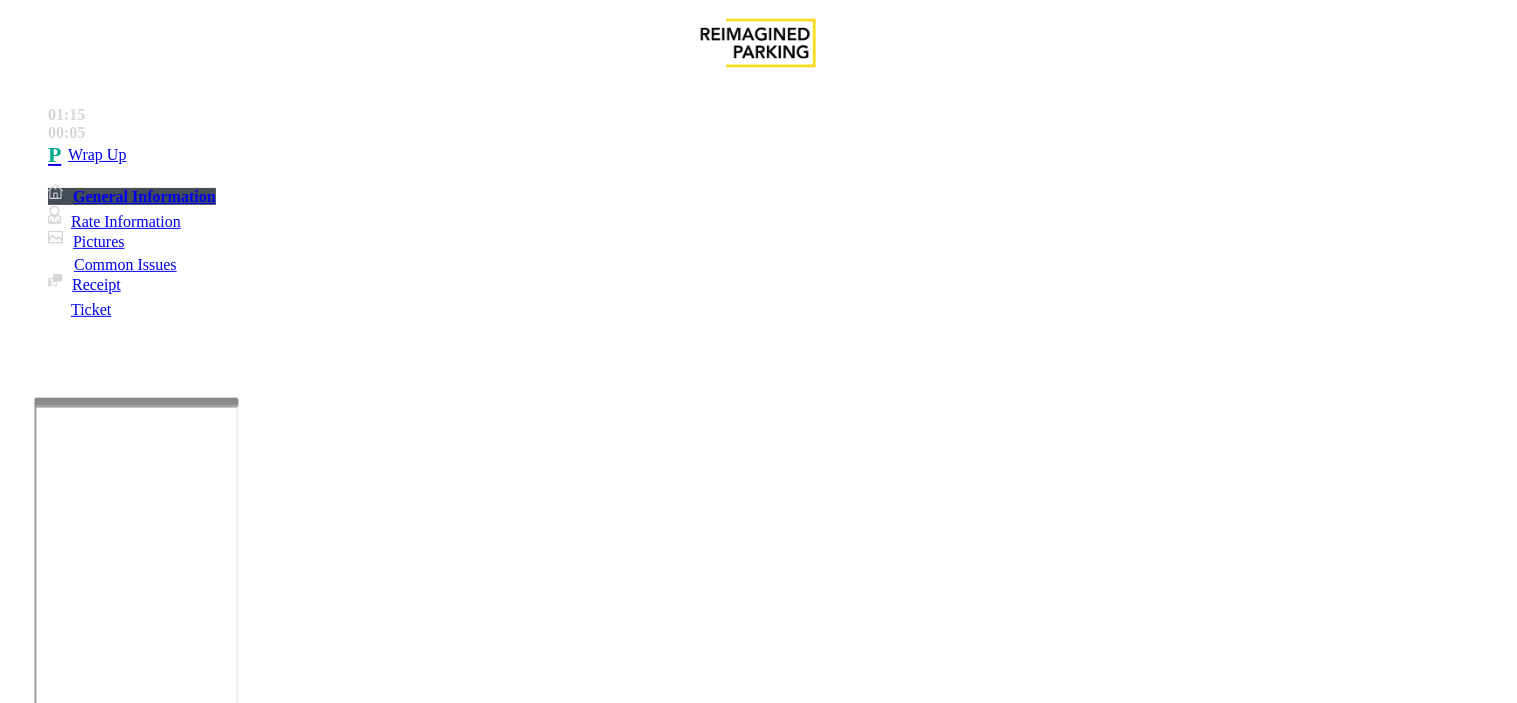 scroll, scrollTop: 111, scrollLeft: 0, axis: vertical 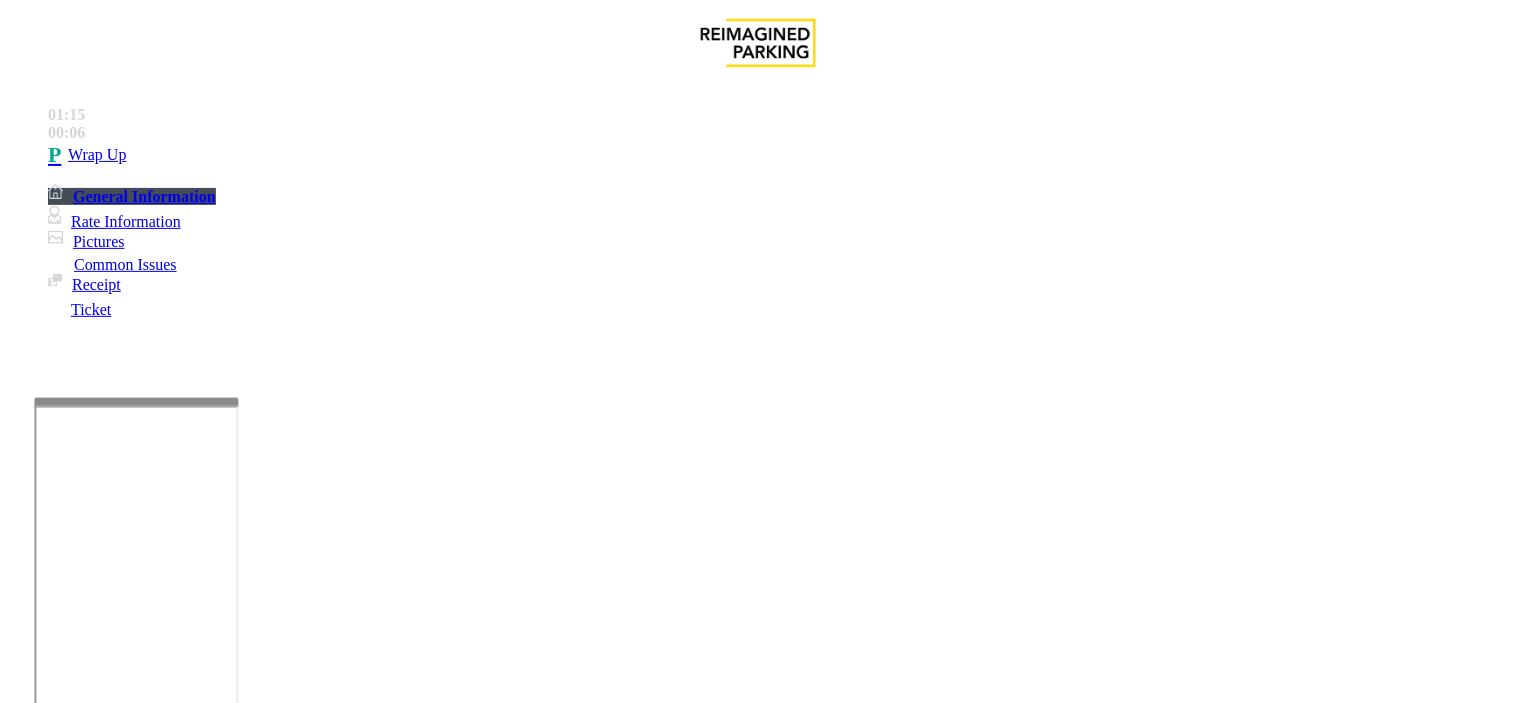 click at bounding box center (246, 1696) 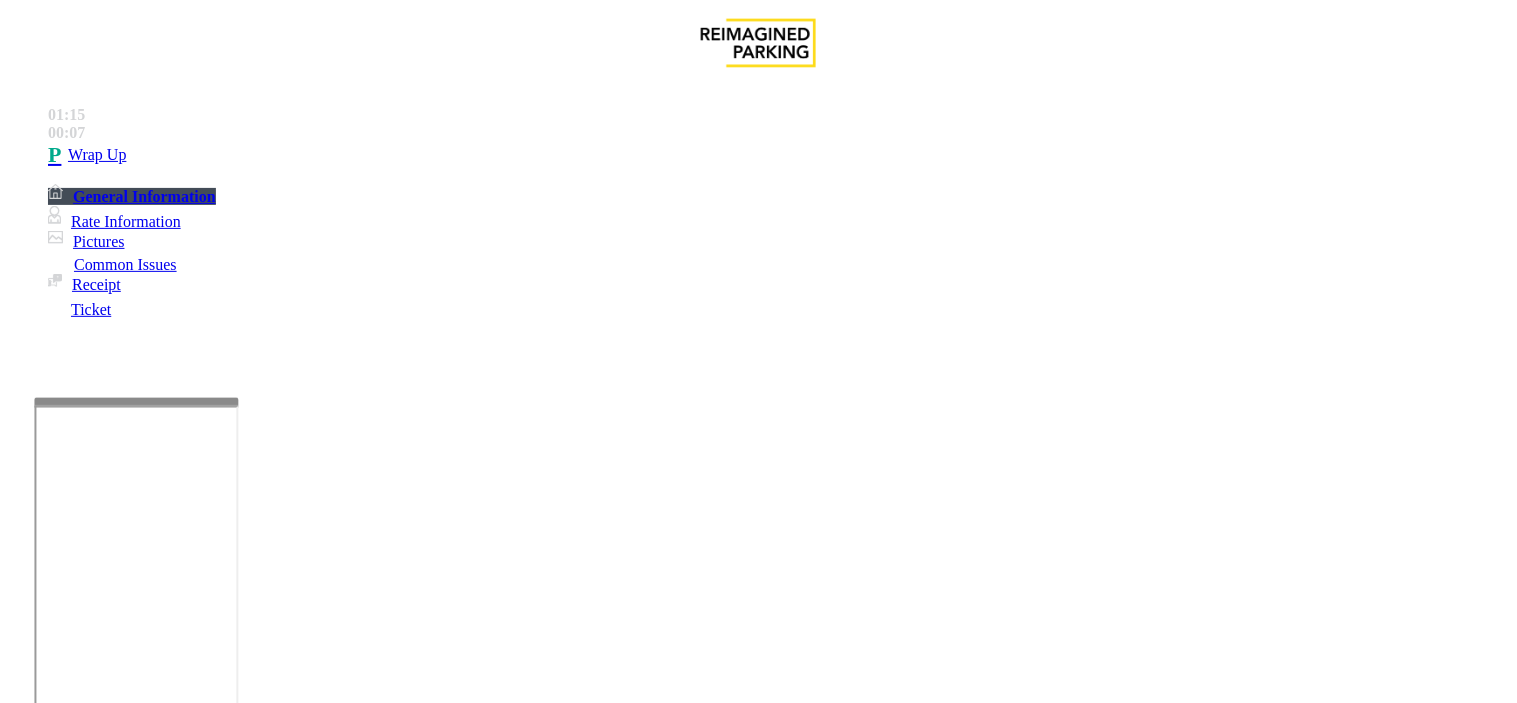 scroll, scrollTop: 14, scrollLeft: 0, axis: vertical 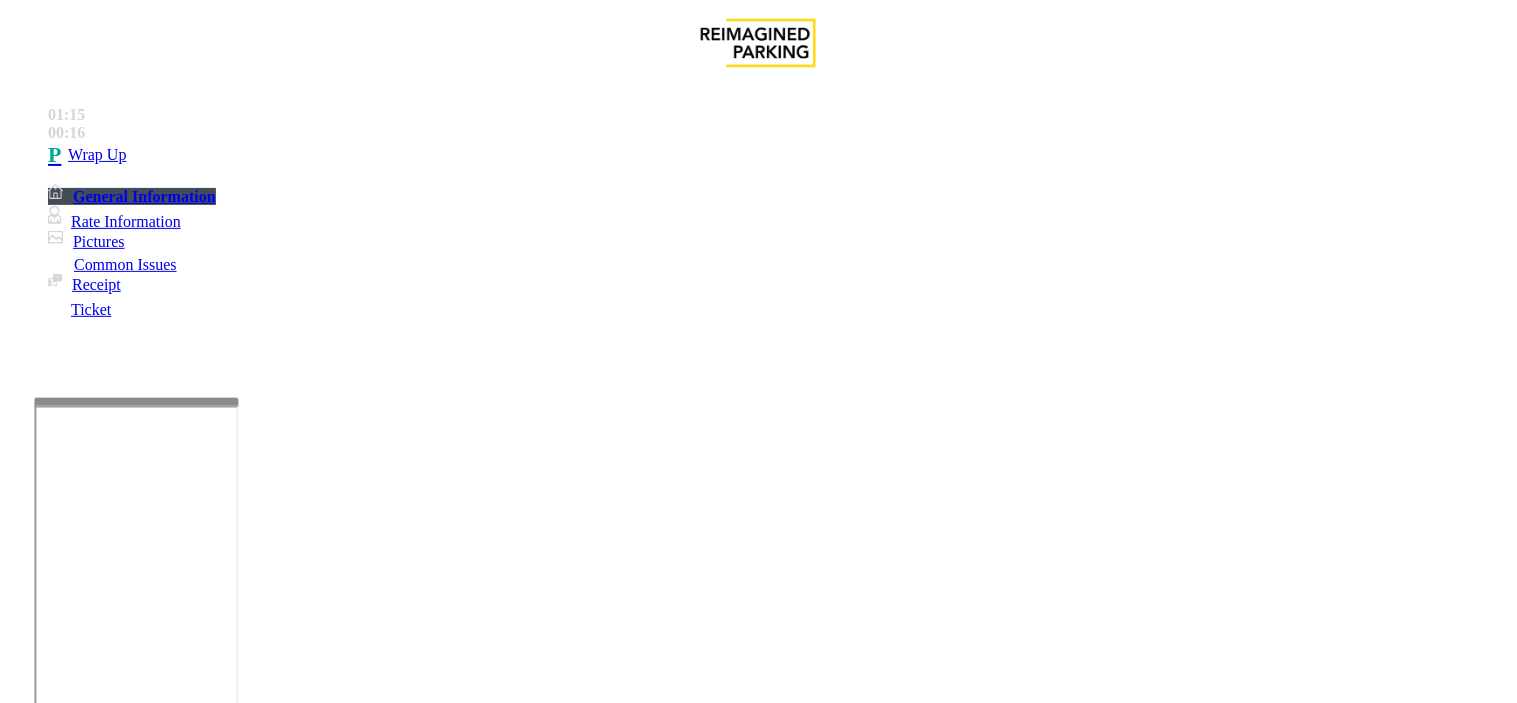 type on "**********" 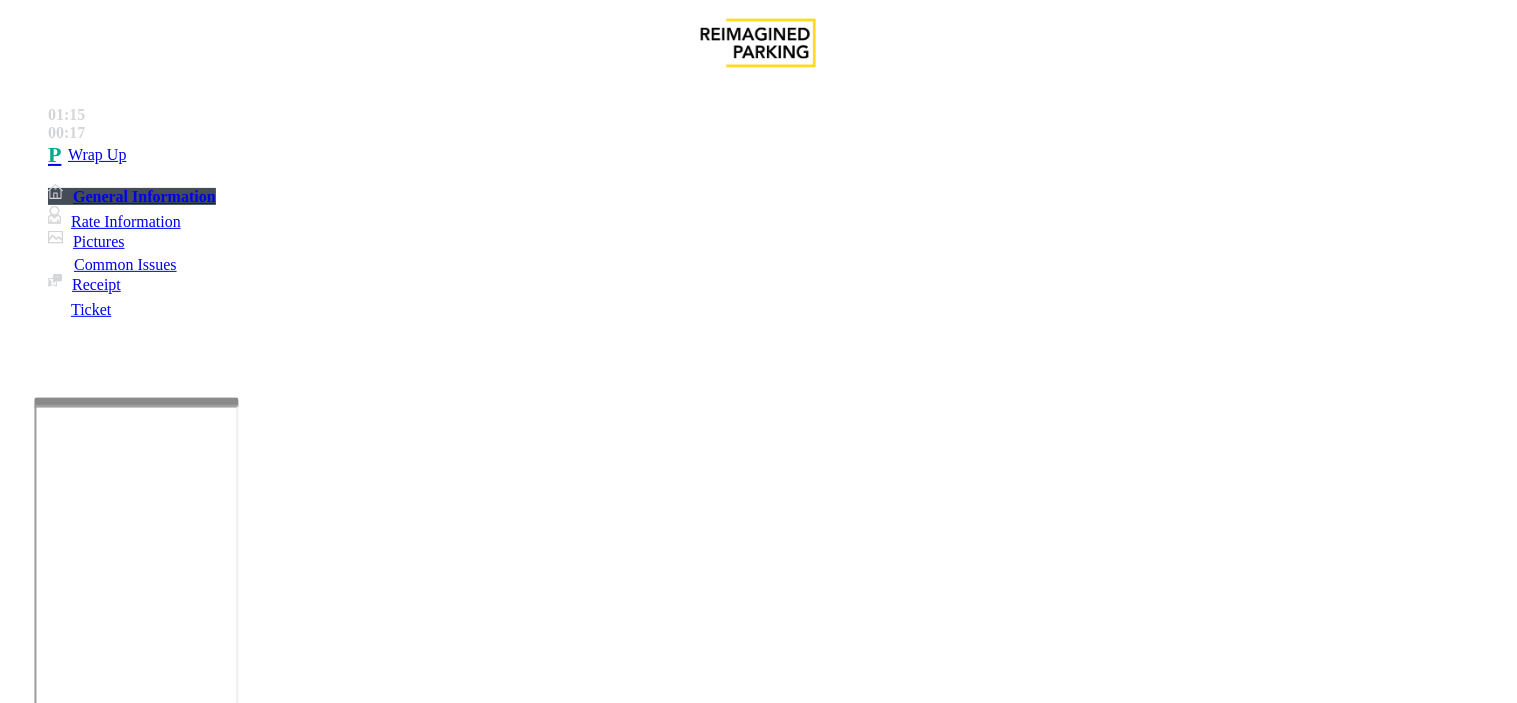 click on "Intercom Issue/No Response" at bounding box center [929, 1356] 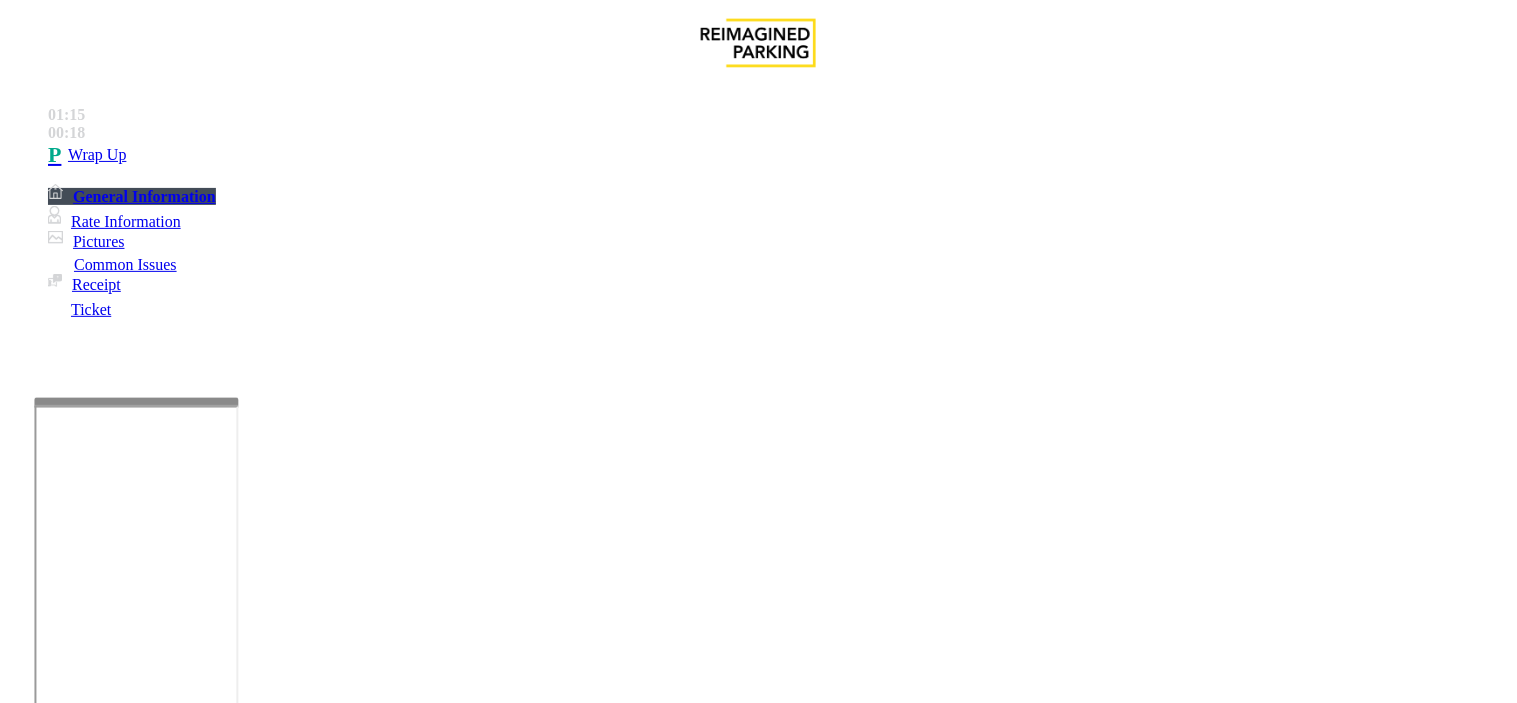 click on "No Response/Unable to hear parker   Parker Cannot Hear Call Center Agent   Call dropped" at bounding box center (758, 1359) 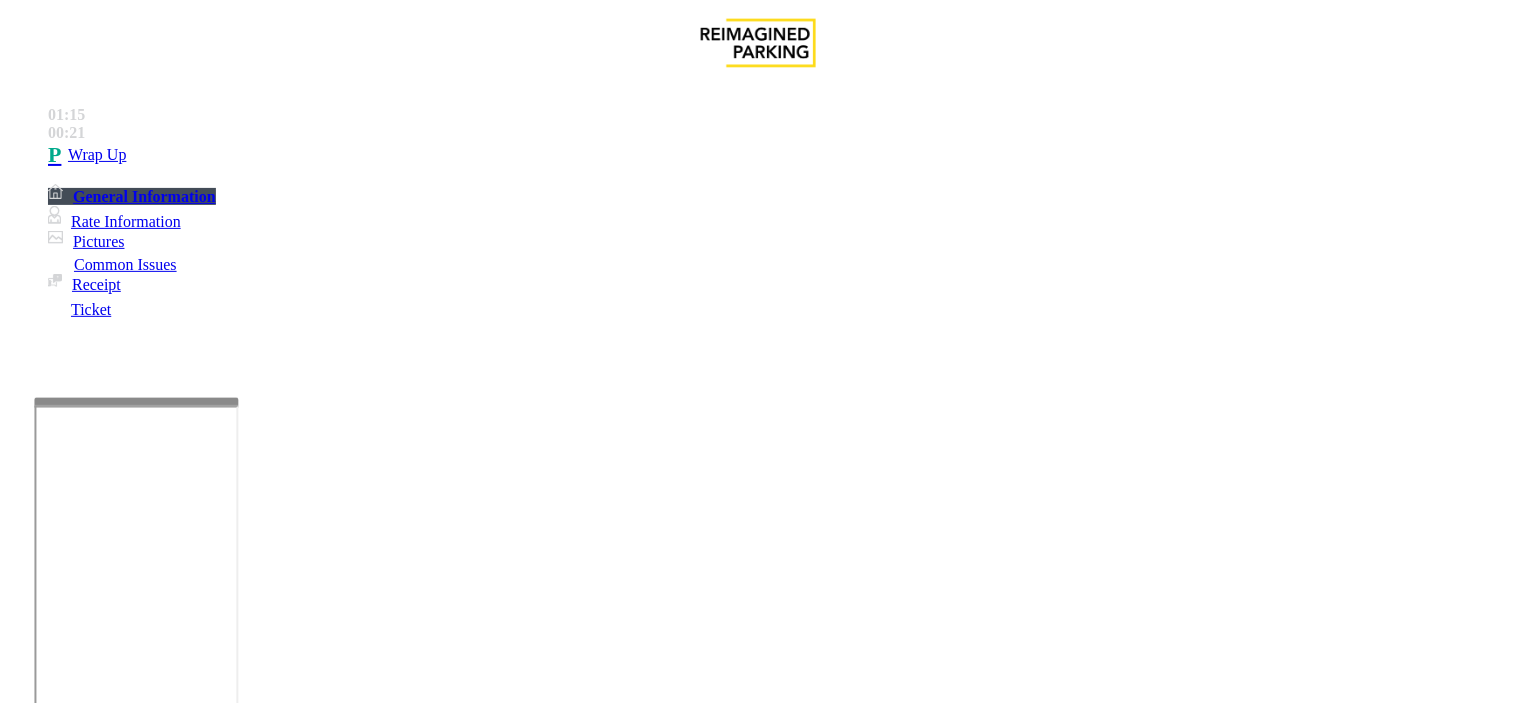 scroll, scrollTop: 0, scrollLeft: 0, axis: both 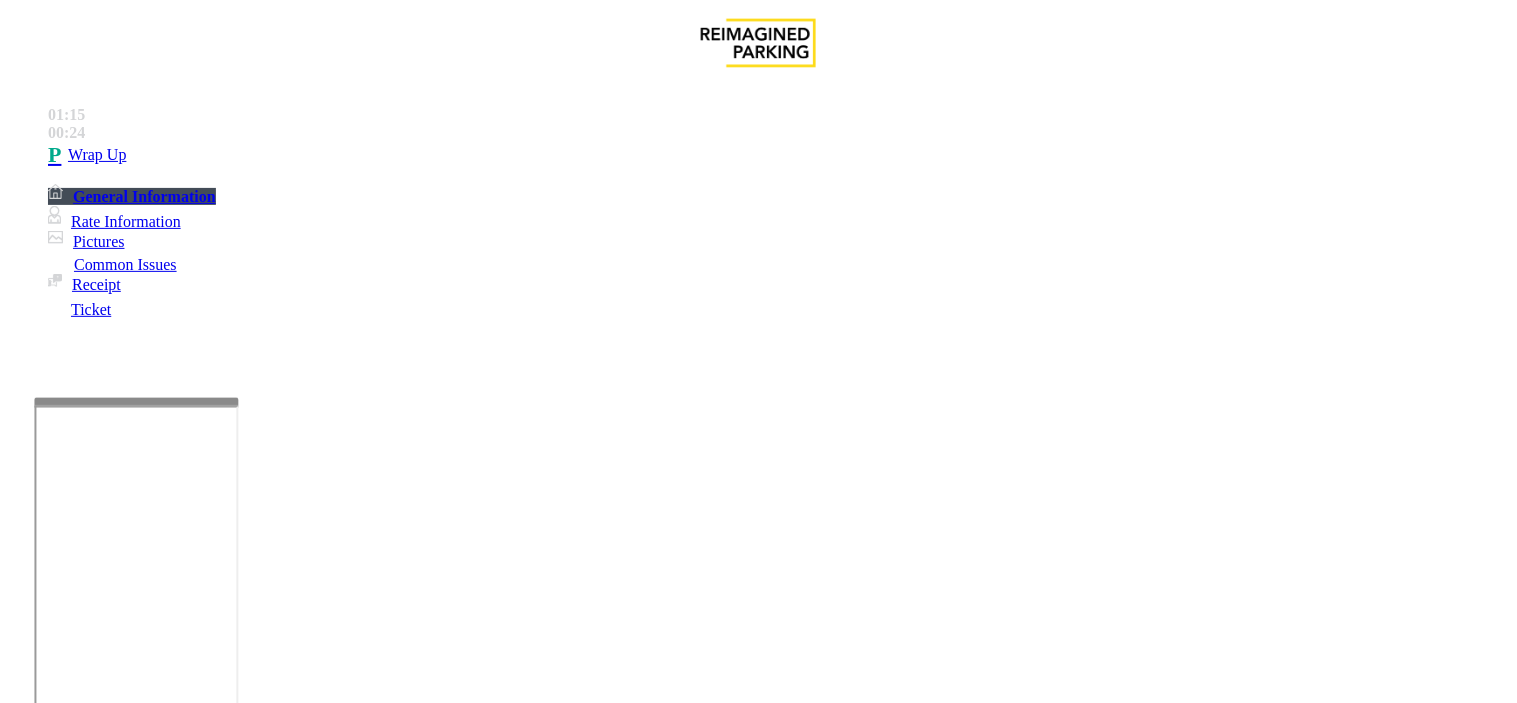 click at bounding box center (254, 1404) 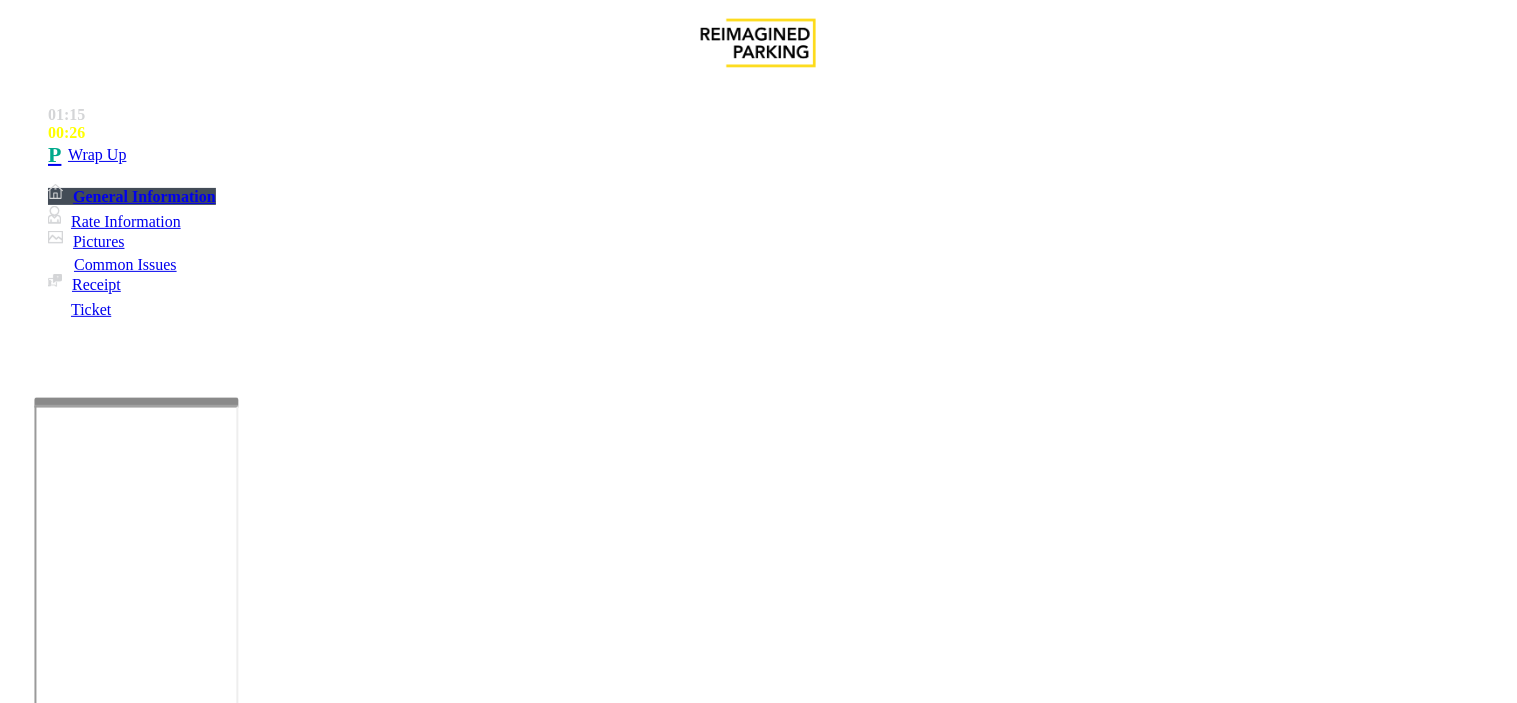 click at bounding box center [254, 1404] 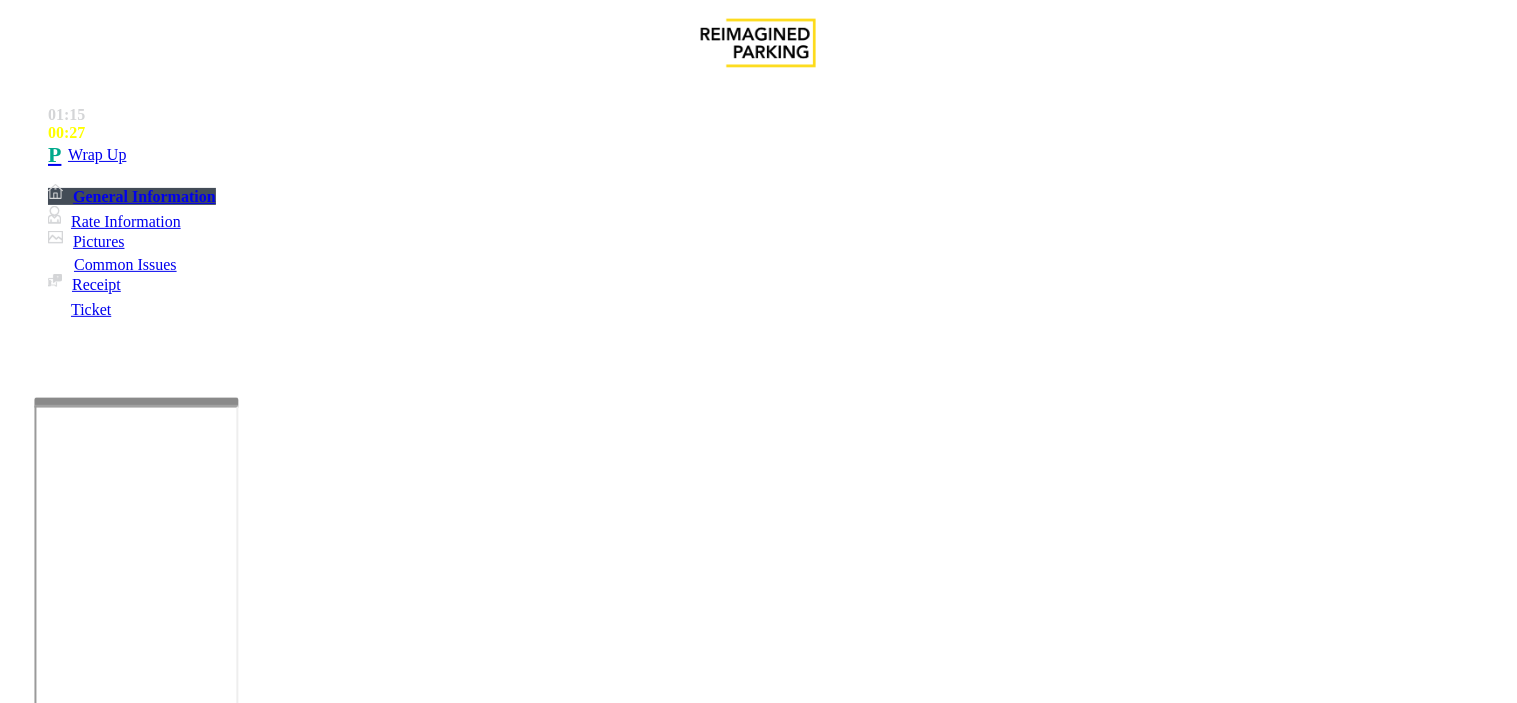 drag, startPoint x: 410, startPoint y: 267, endPoint x: 294, endPoint y: 256, distance: 116.520386 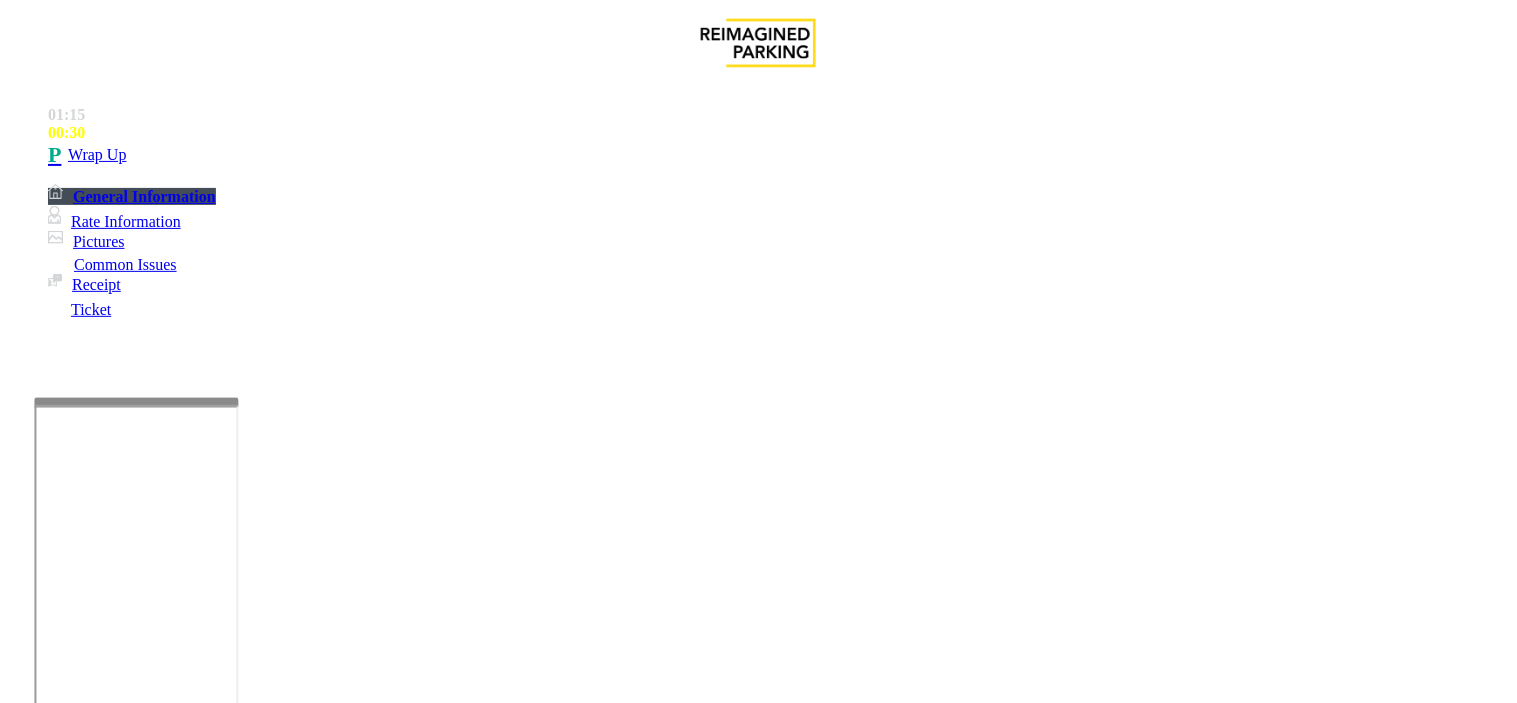 drag, startPoint x: 378, startPoint y: 277, endPoint x: 303, endPoint y: 277, distance: 75 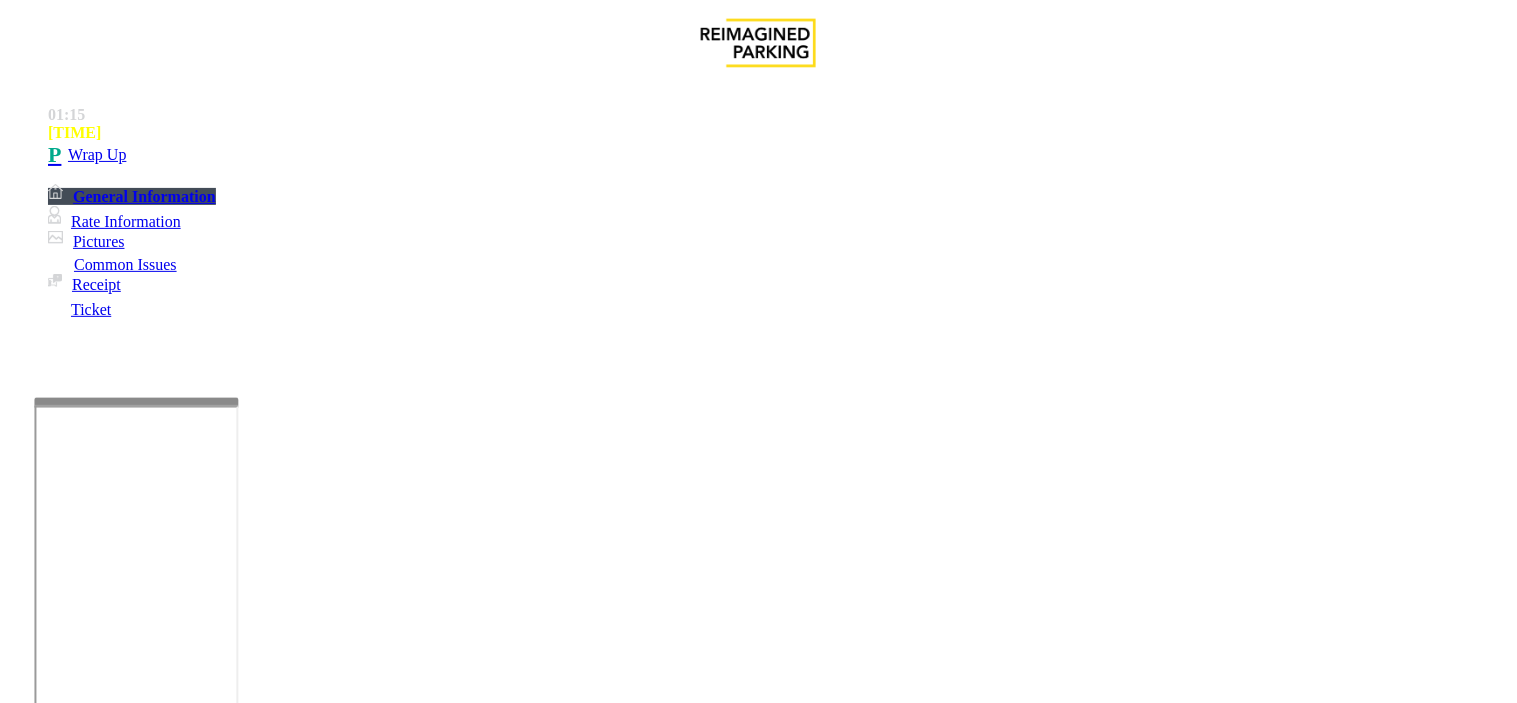 drag, startPoint x: 322, startPoint y: 174, endPoint x: 602, endPoint y: 184, distance: 280.17853 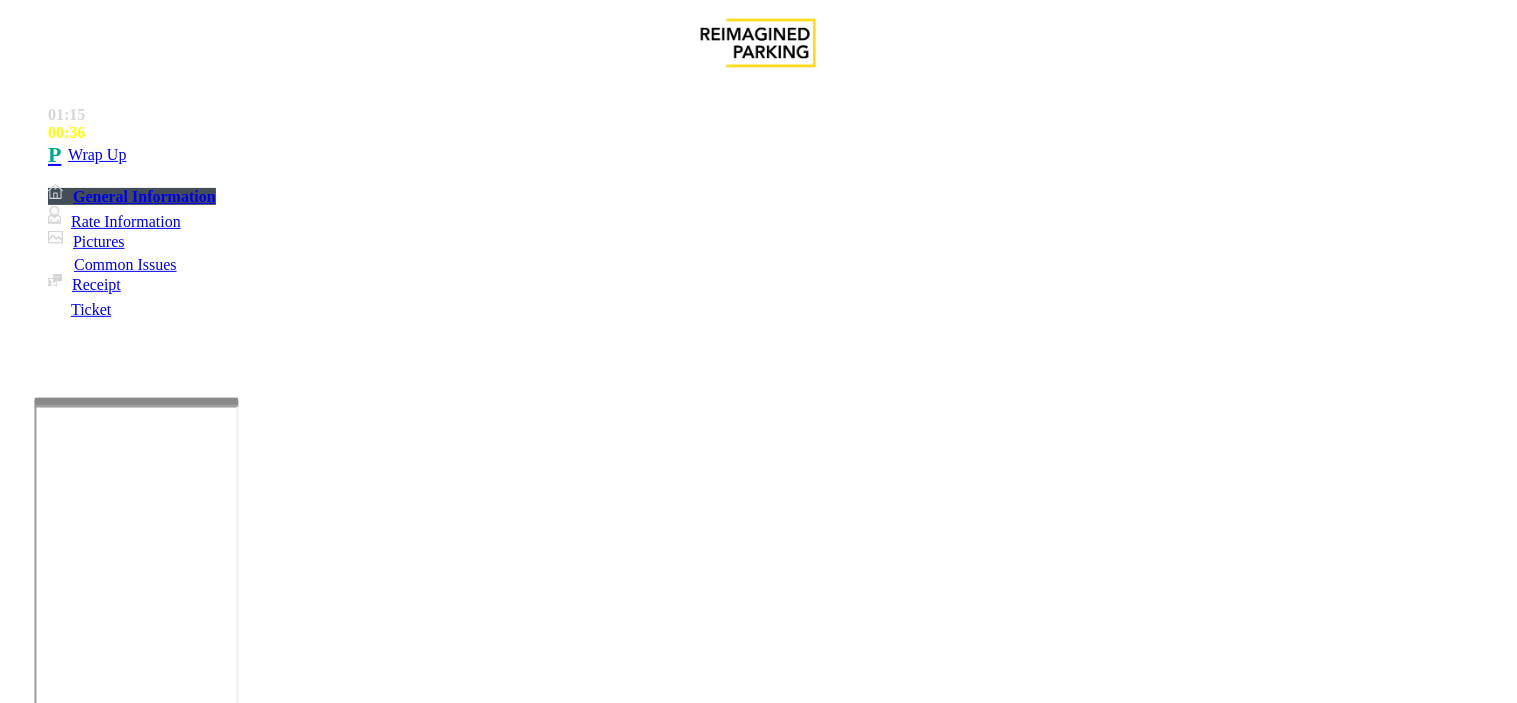 click at bounding box center [254, 1404] 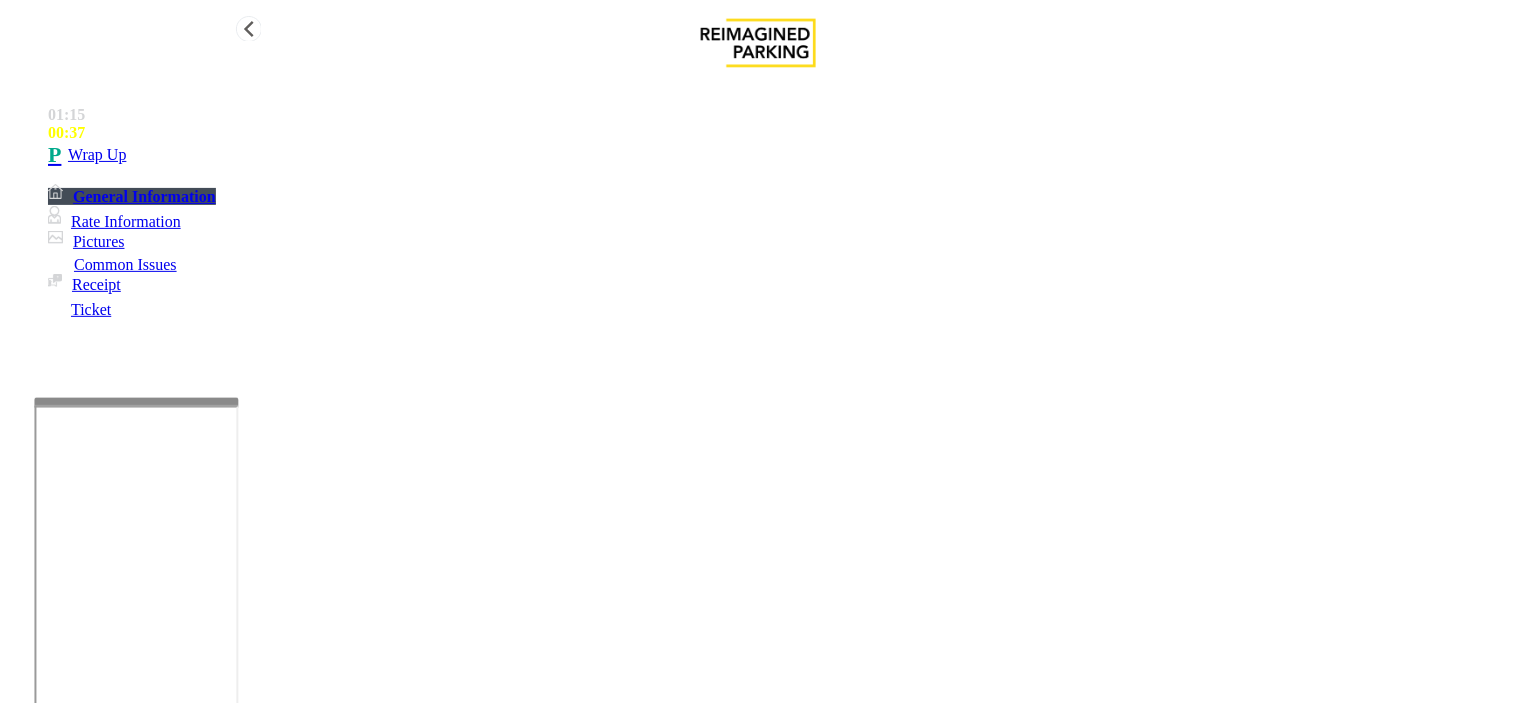 type on "**********" 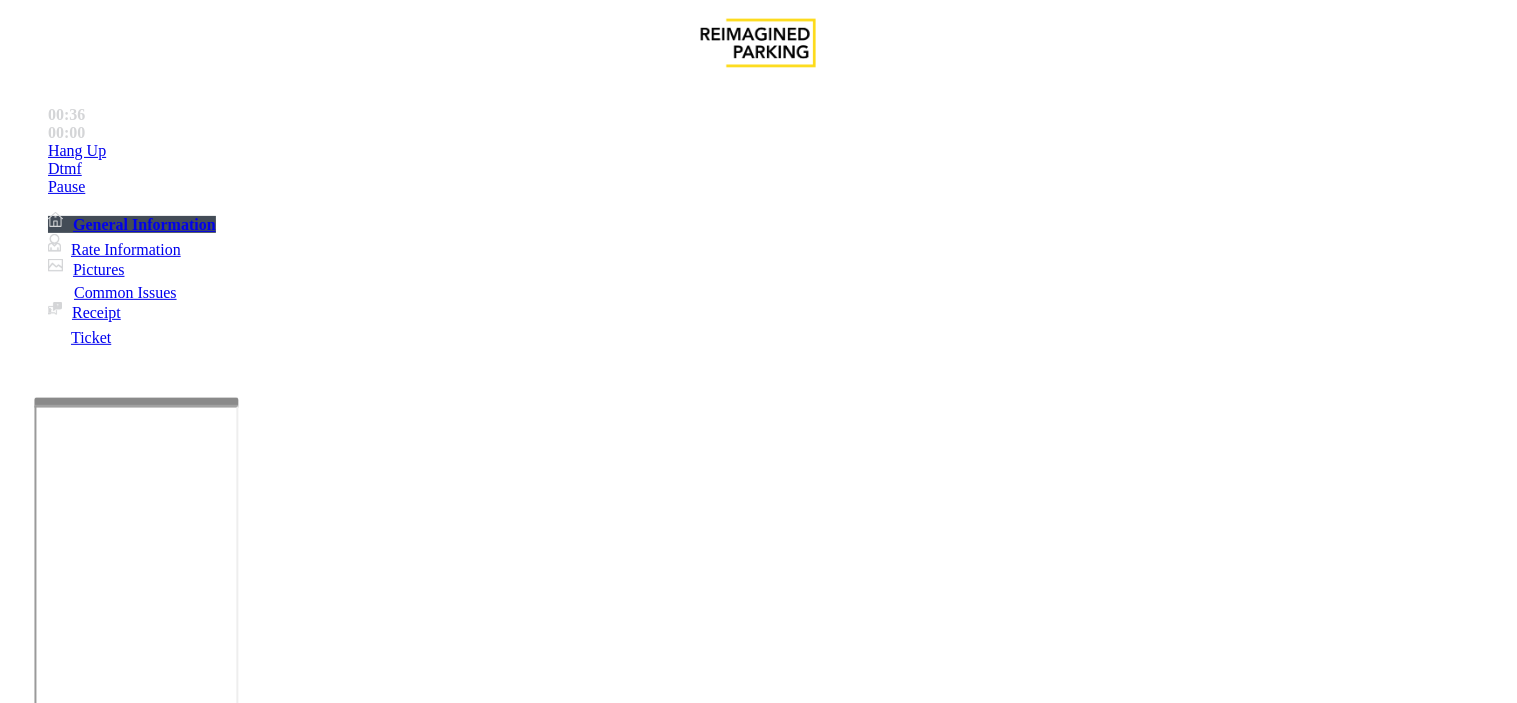 scroll, scrollTop: 555, scrollLeft: 0, axis: vertical 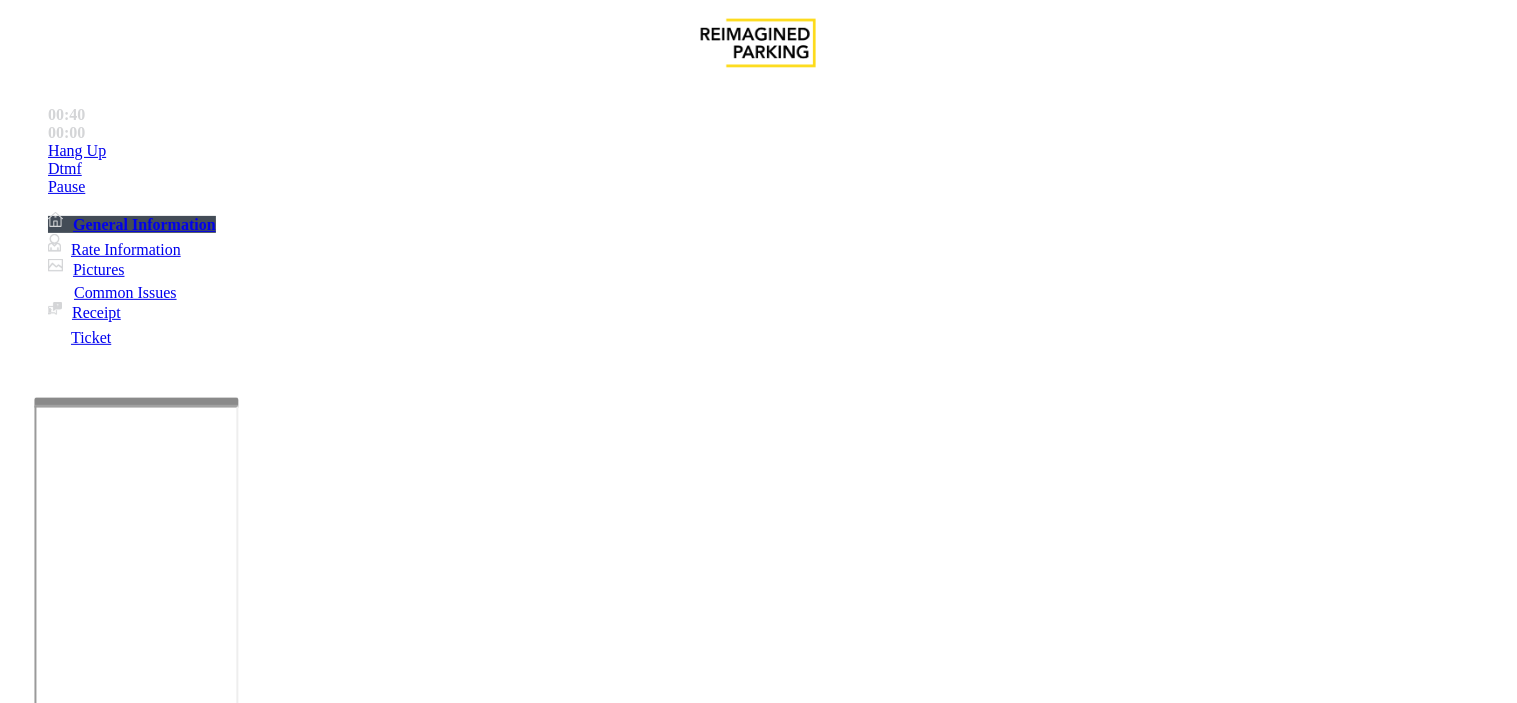 click on "Intercom Issue/No Response" at bounding box center [929, 1356] 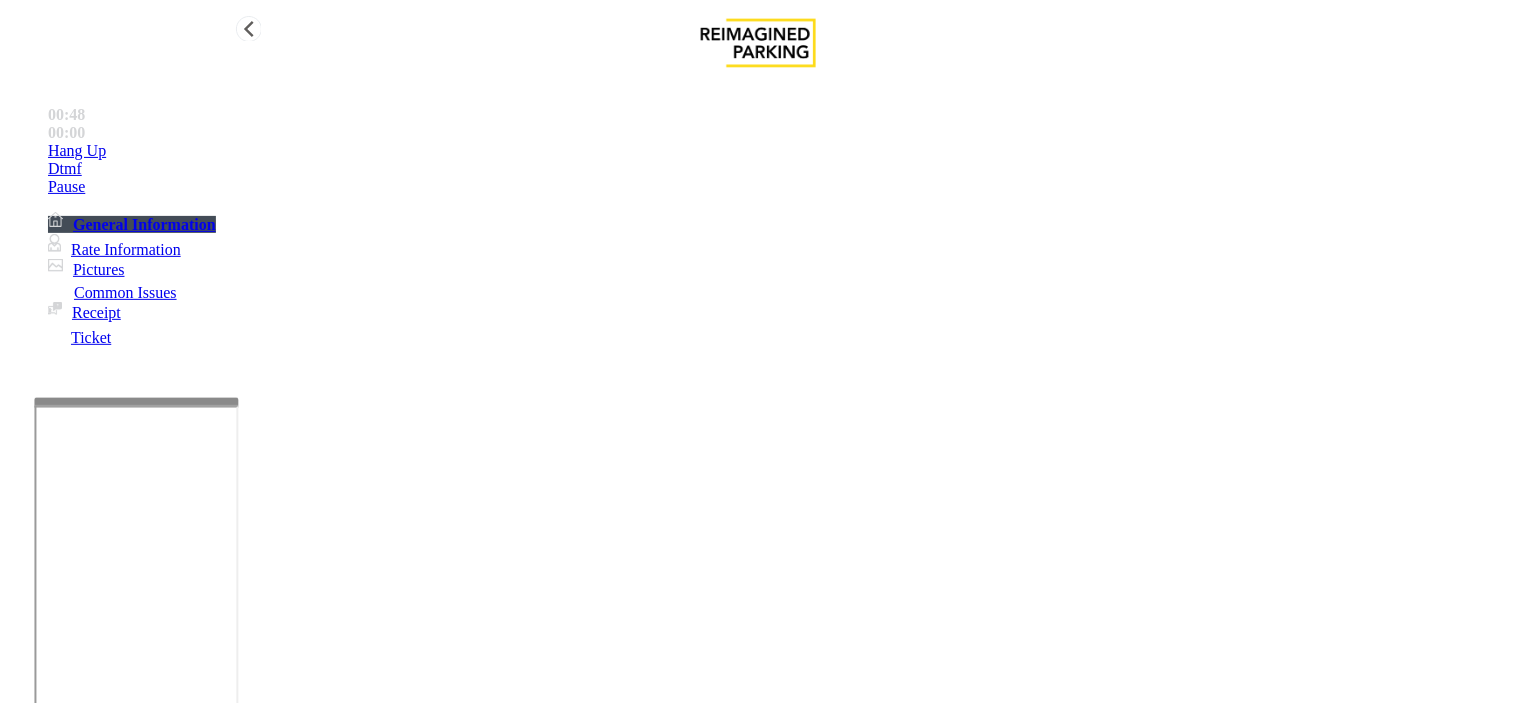 click on "Hang Up" at bounding box center [77, 151] 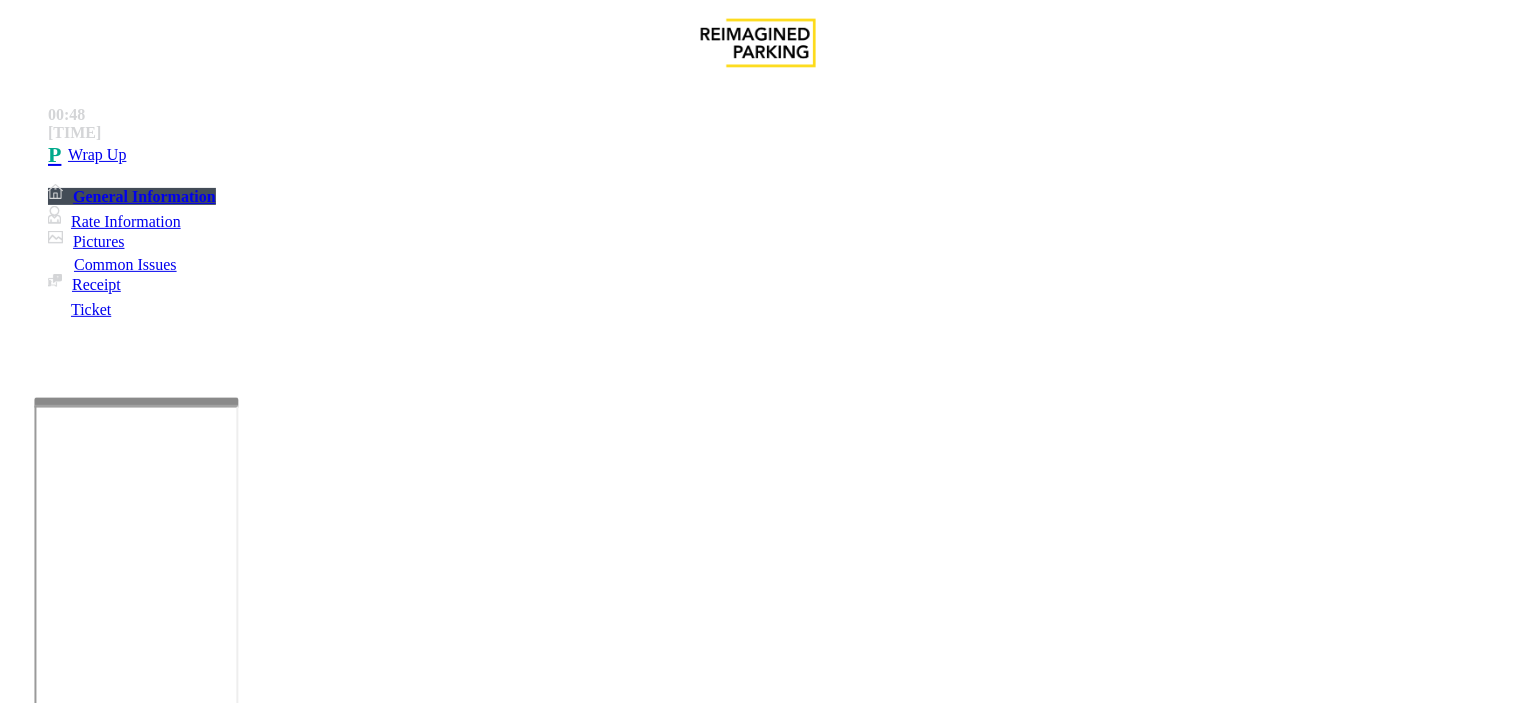 click on "No Response/Unable to hear parker" at bounding box center [142, 1356] 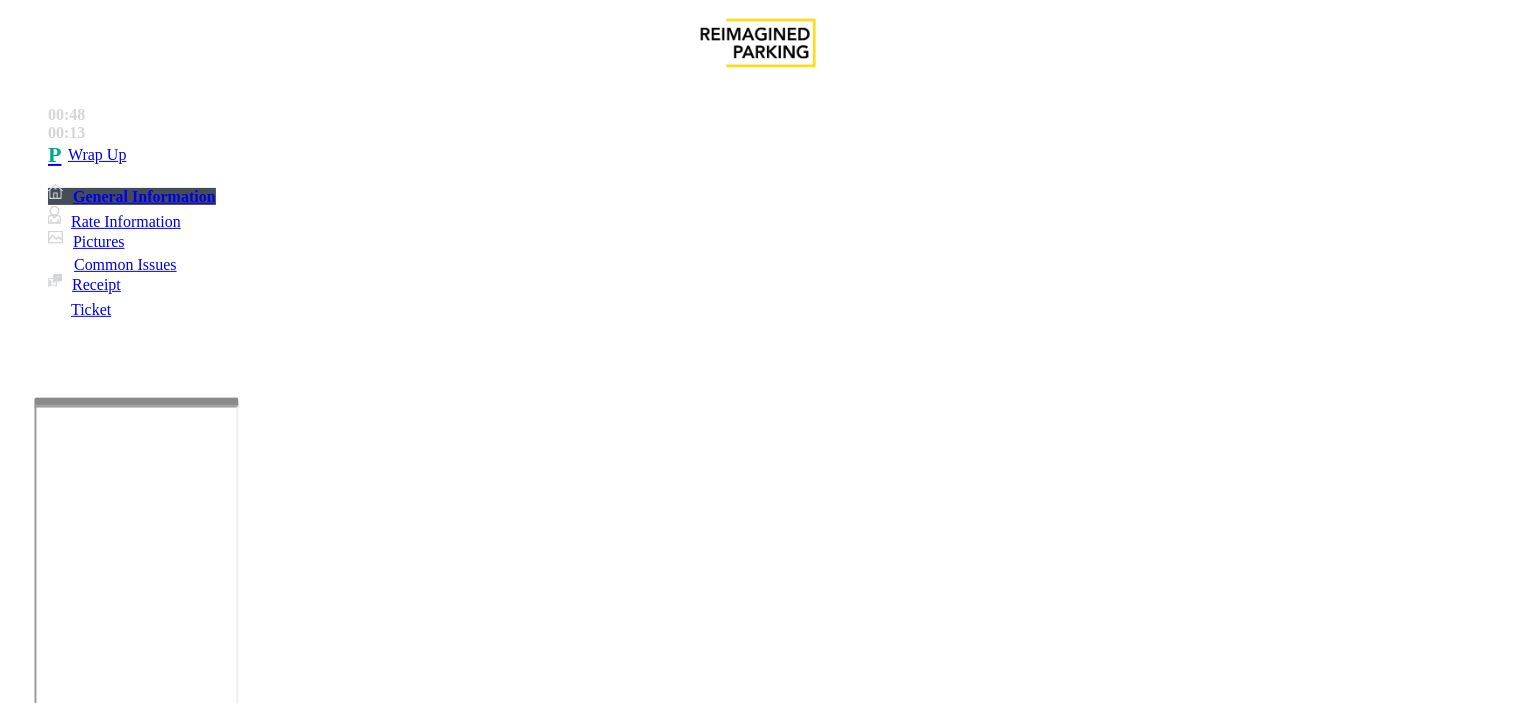 drag, startPoint x: 271, startPoint y: 160, endPoint x: 577, endPoint y: 183, distance: 306.86316 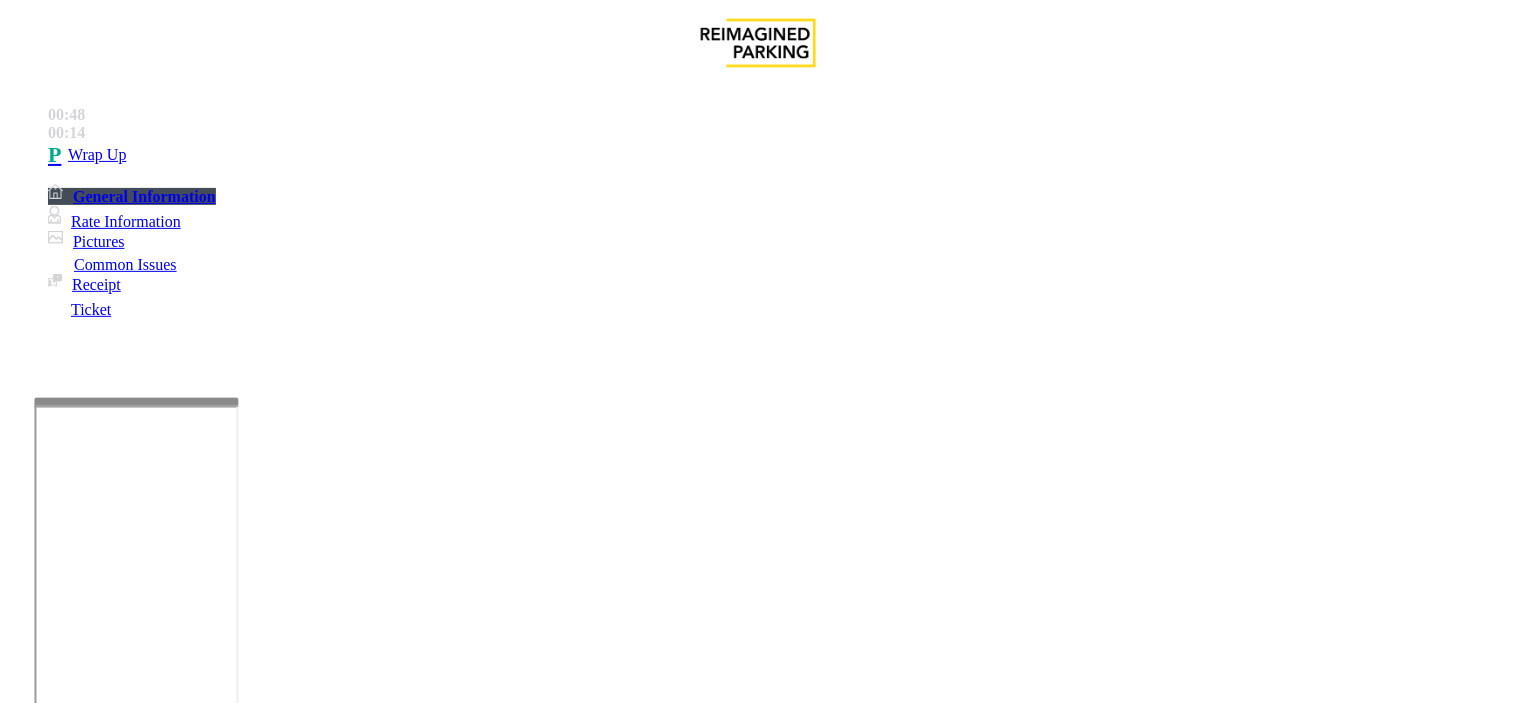 click at bounding box center [254, 1404] 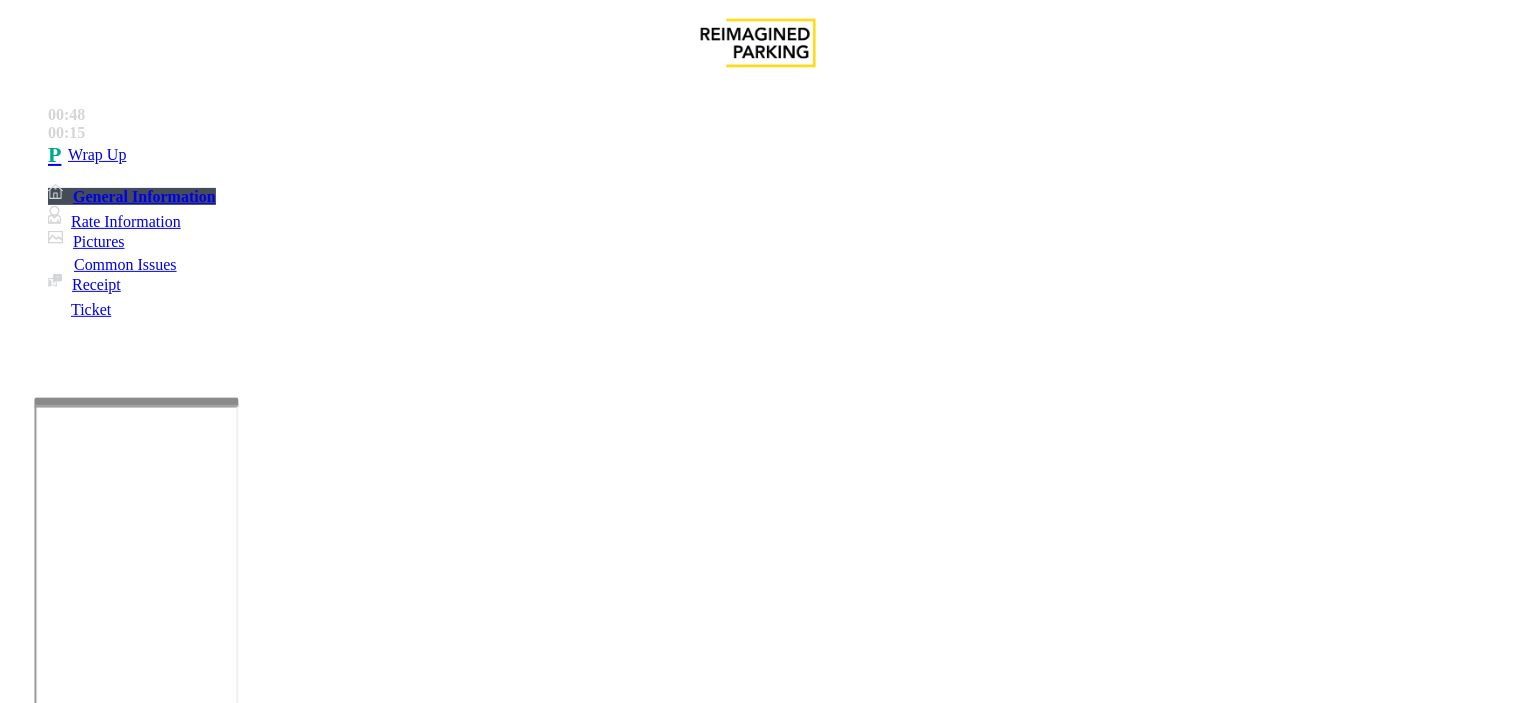 paste on "**********" 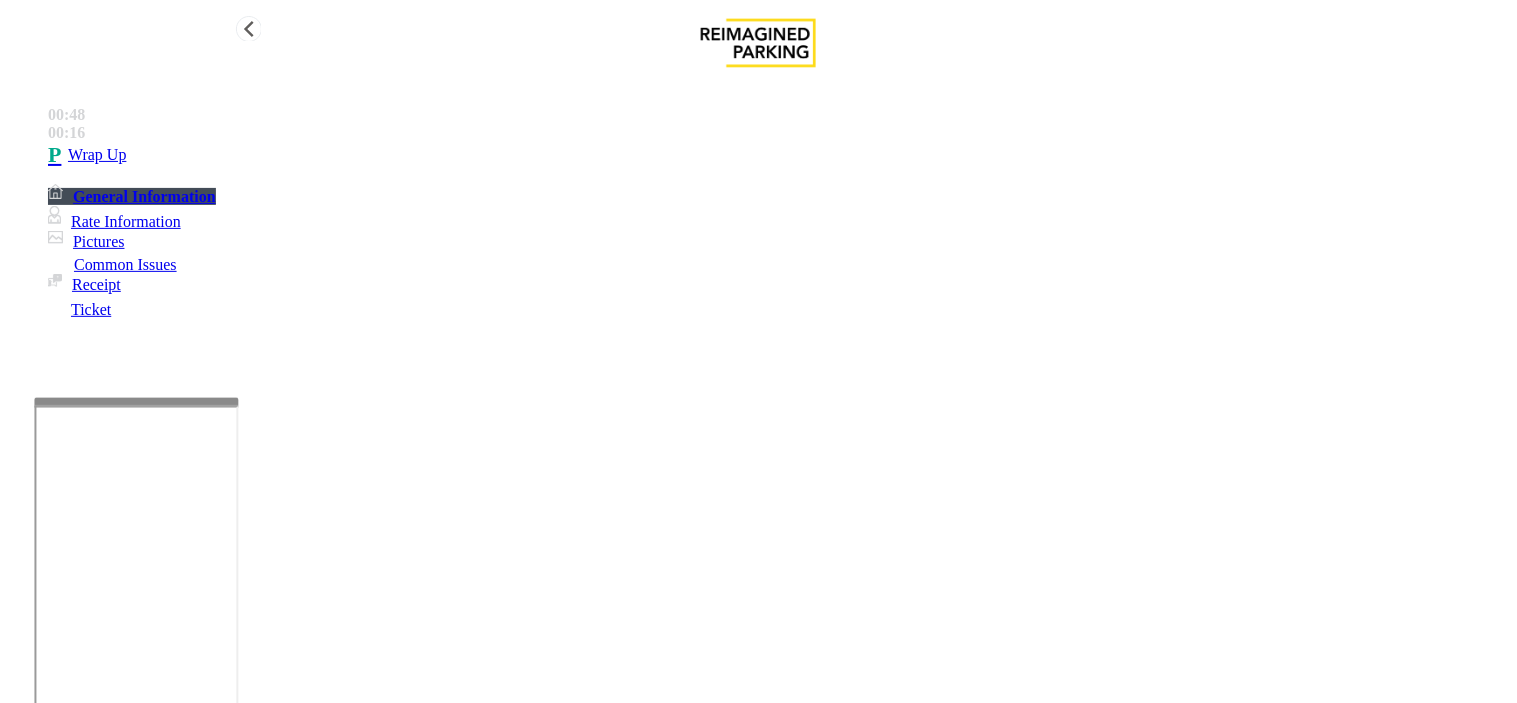 type on "**********" 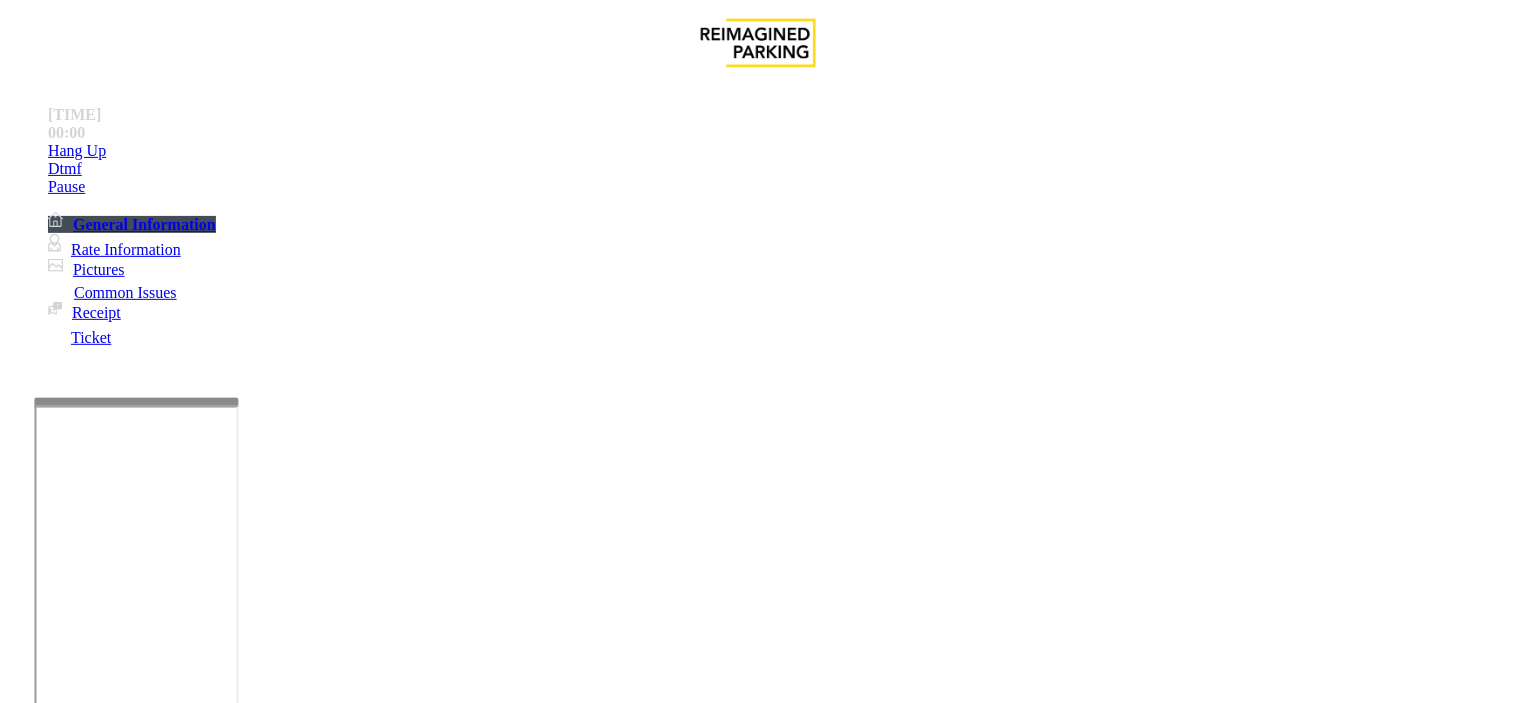 scroll, scrollTop: 333, scrollLeft: 0, axis: vertical 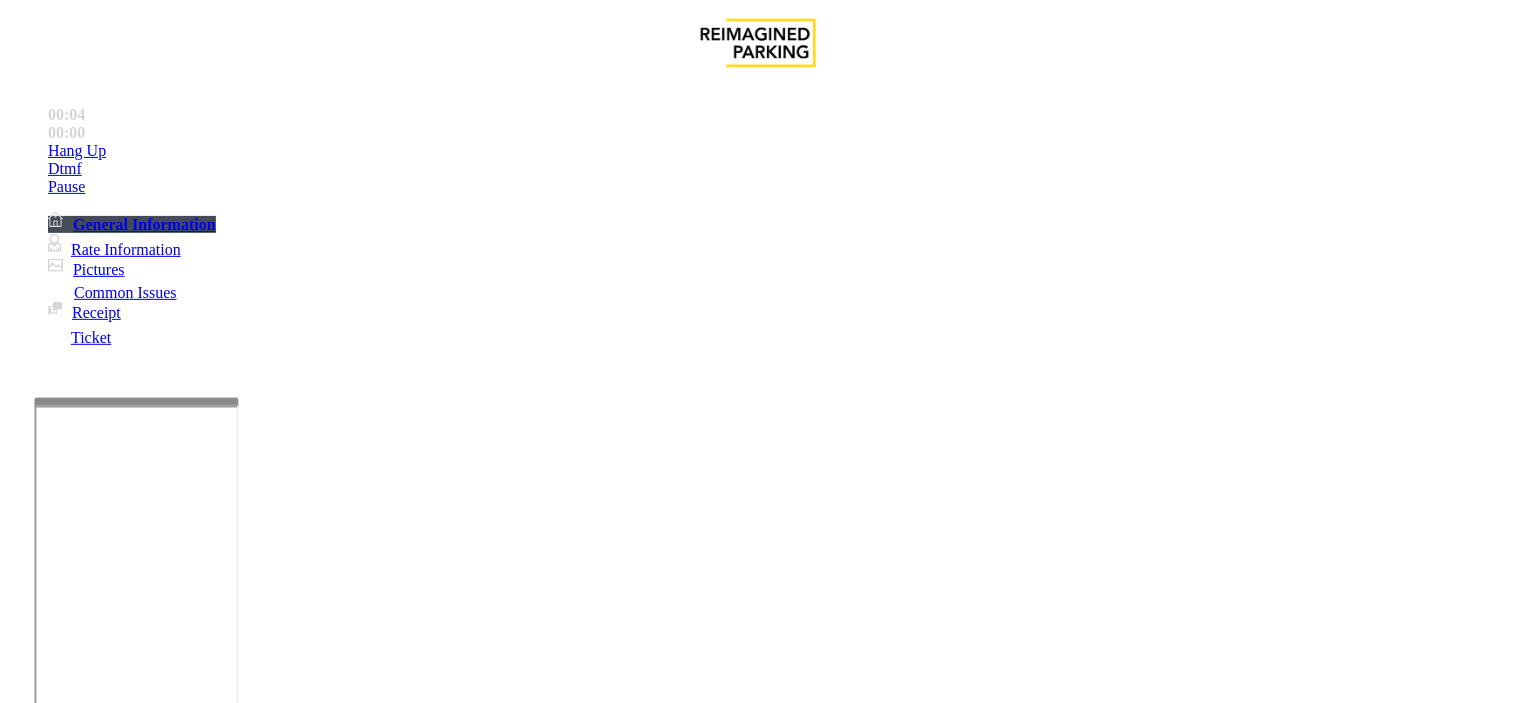 click on "Intercom Issue/No Response" at bounding box center [940, 1356] 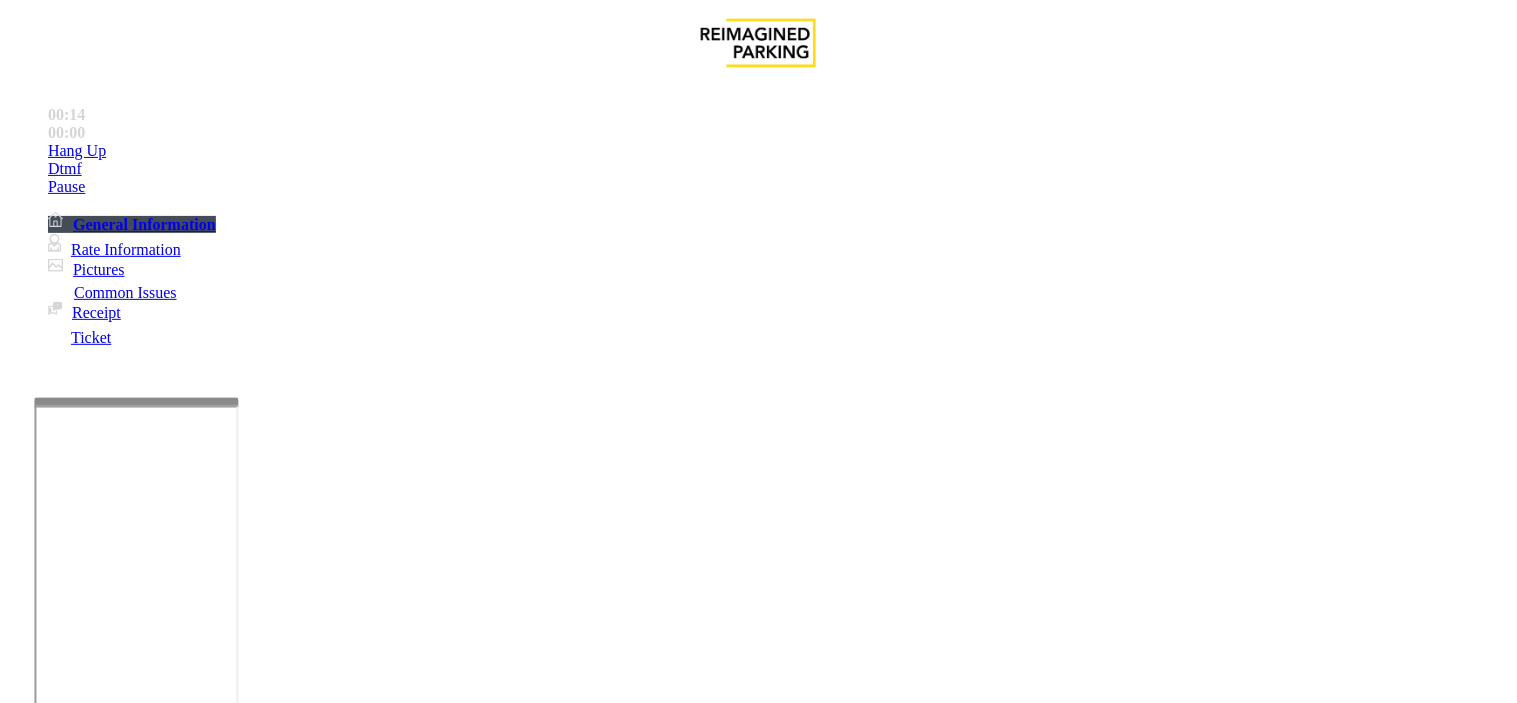 scroll, scrollTop: 666, scrollLeft: 0, axis: vertical 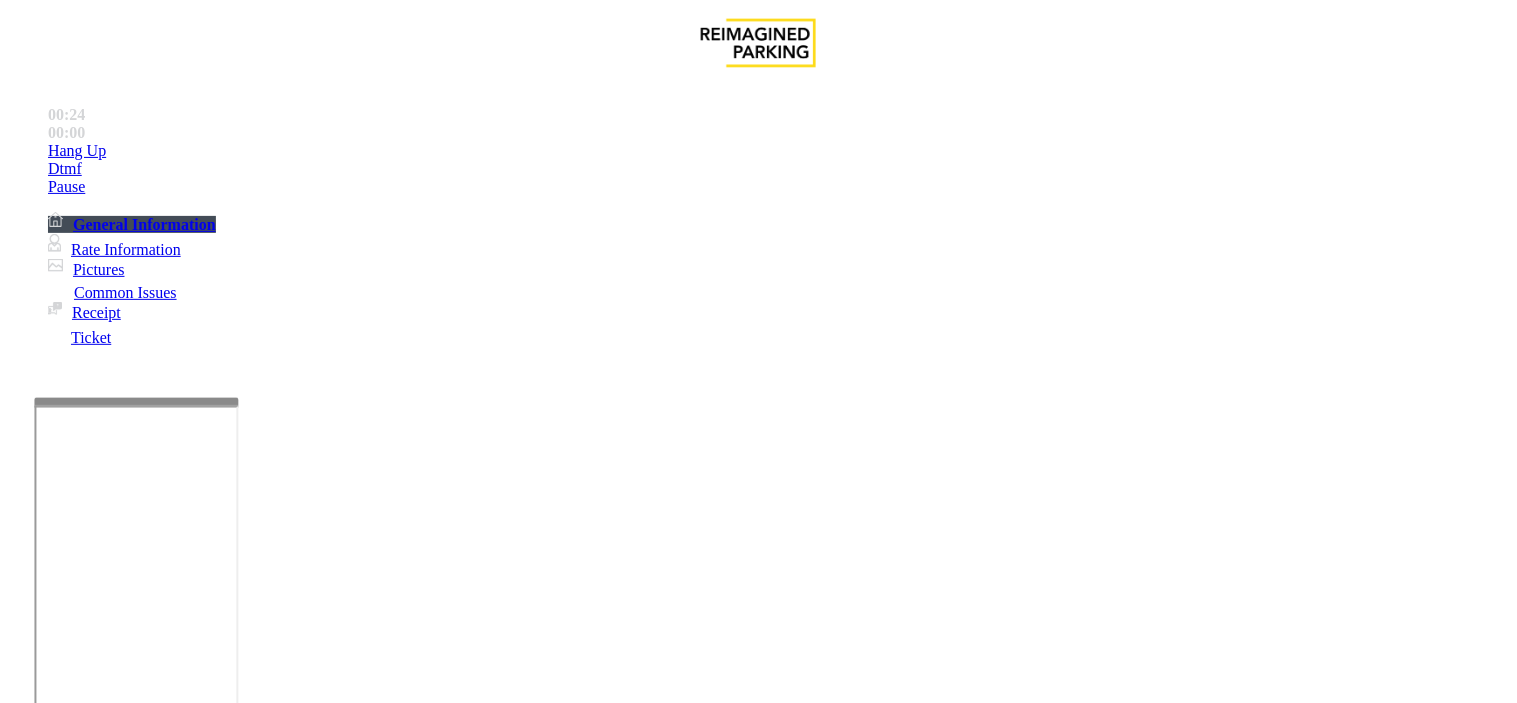 click on "Issue" at bounding box center (42, 1323) 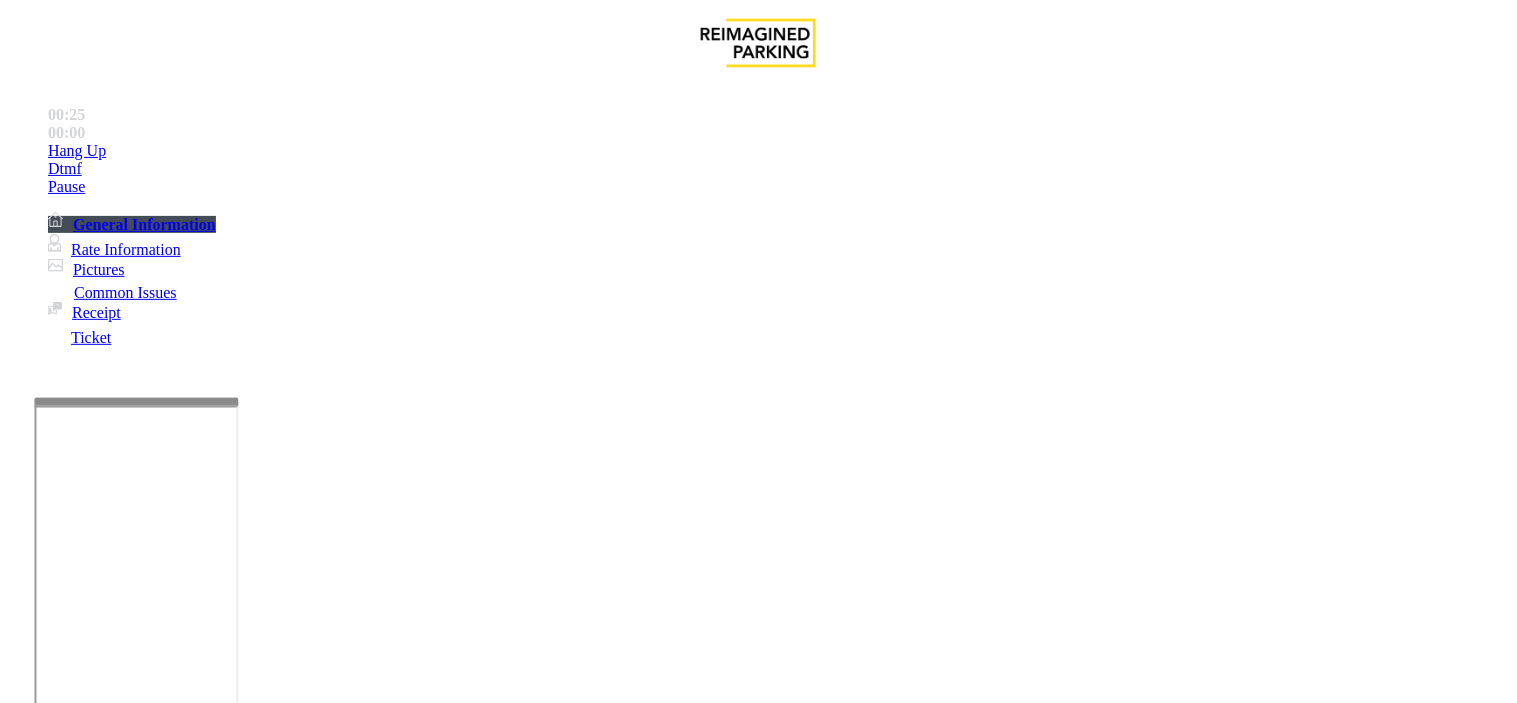 scroll, scrollTop: 444, scrollLeft: 0, axis: vertical 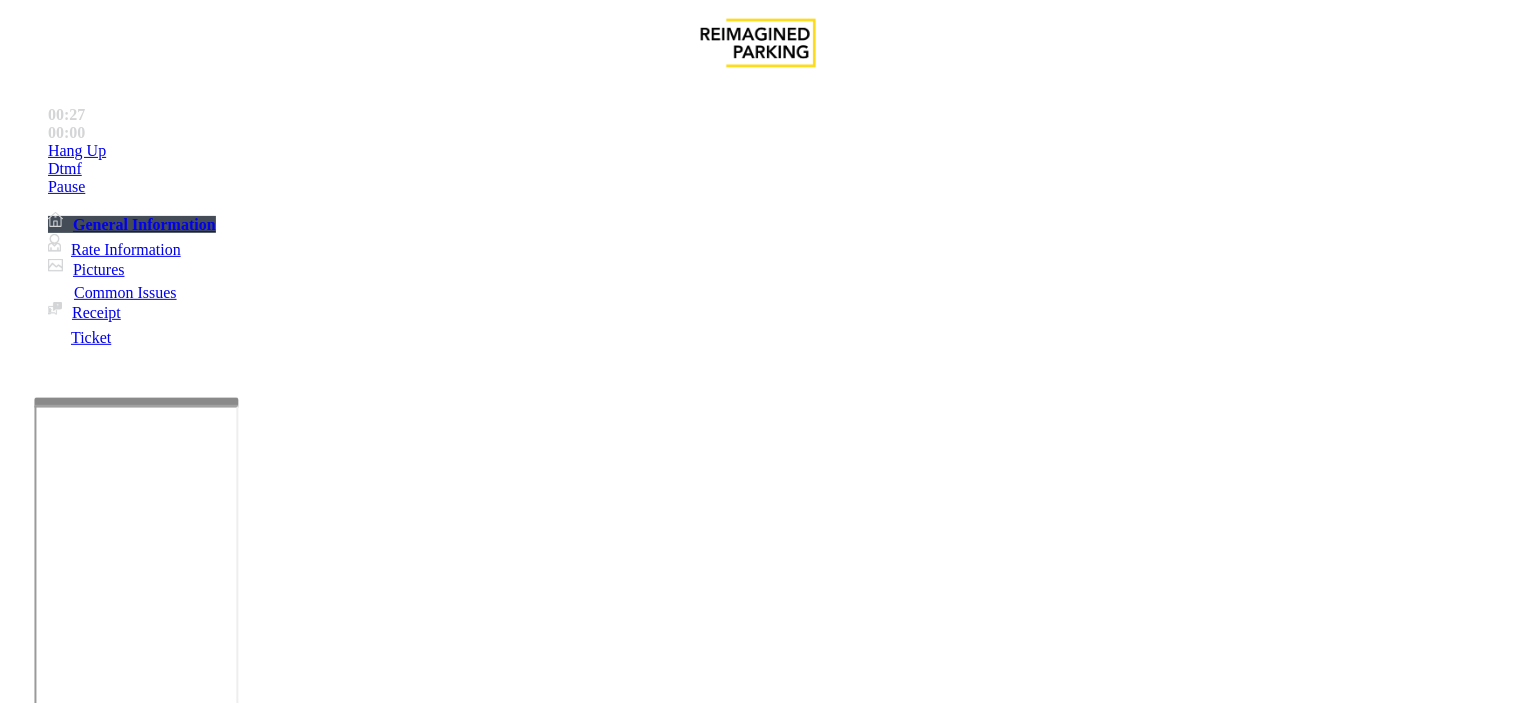 click on "Ticket Issue" at bounding box center (71, 1356) 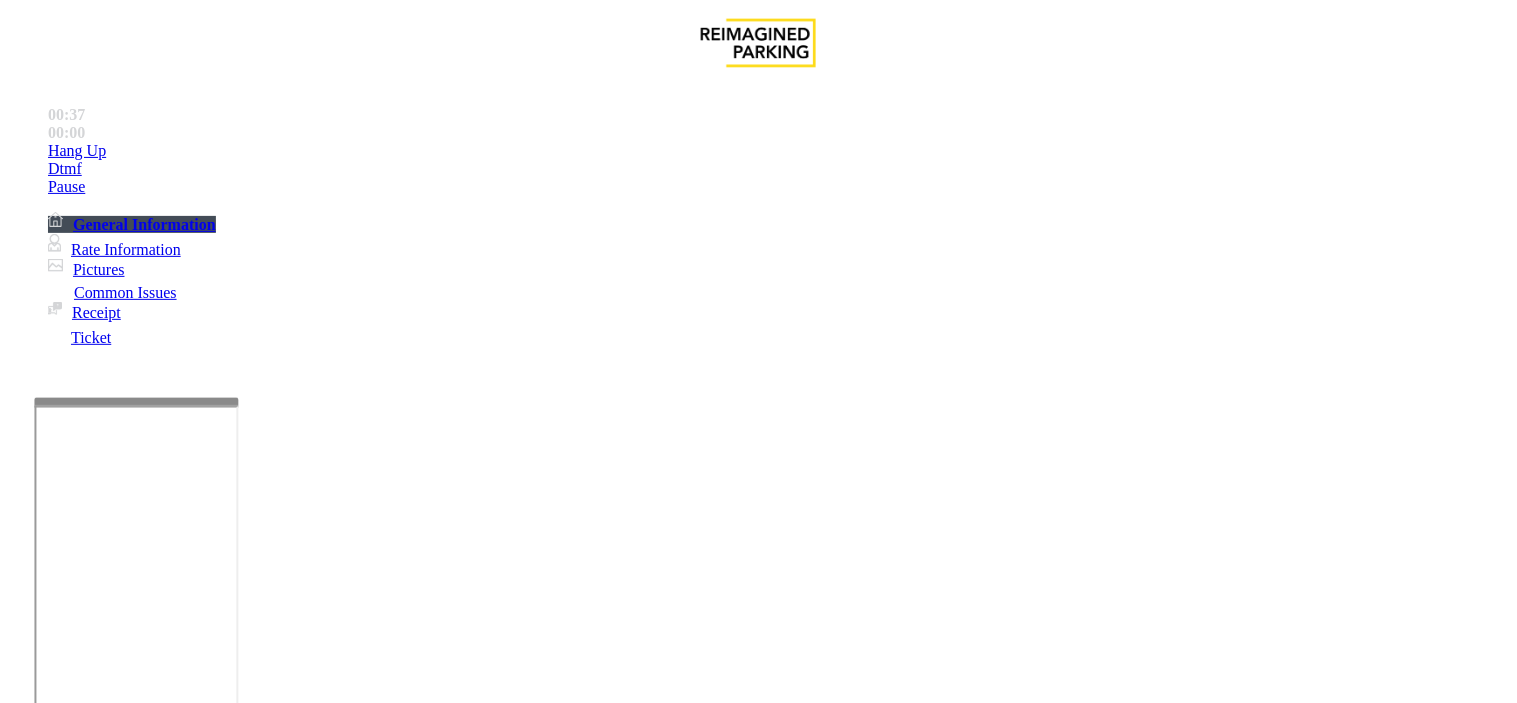 scroll, scrollTop: 1000, scrollLeft: 0, axis: vertical 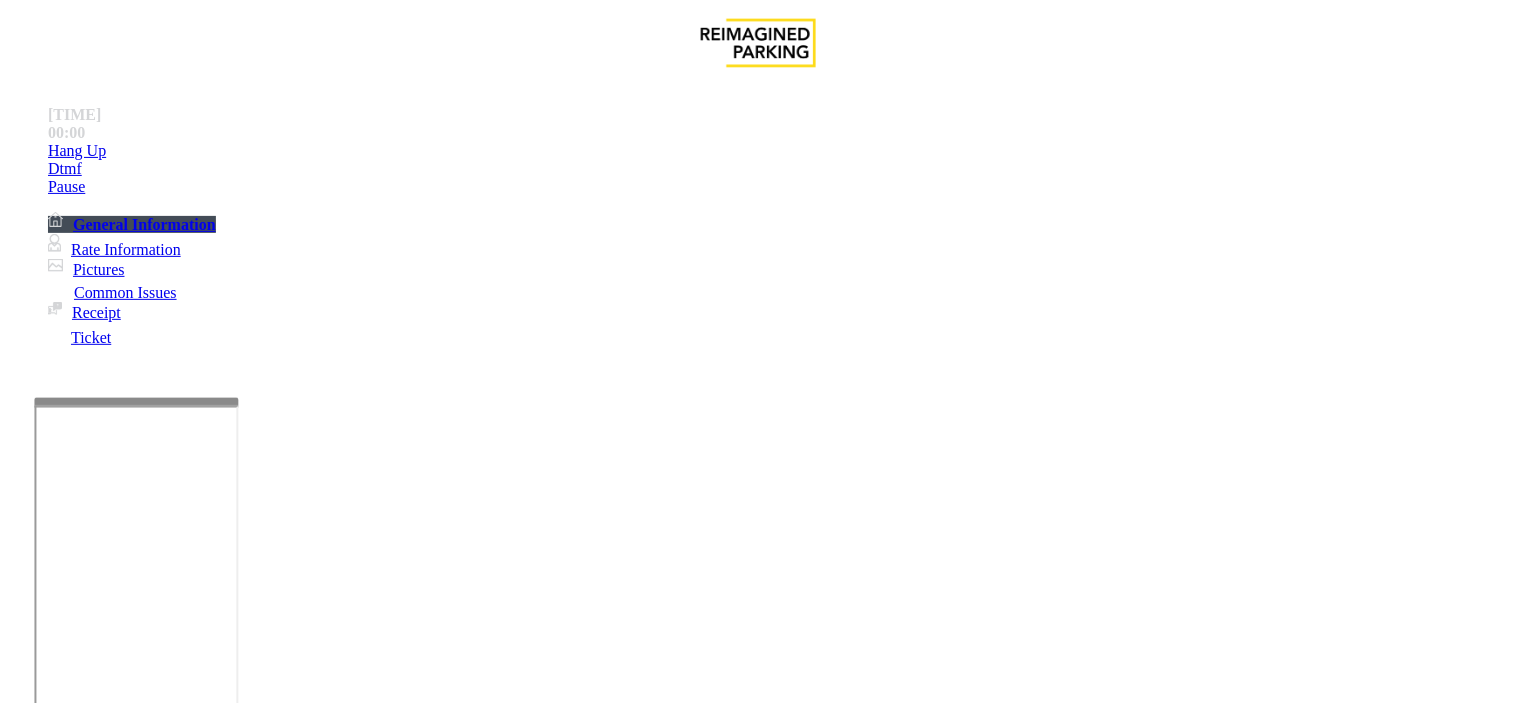 click on "Issue" at bounding box center (42, 1323) 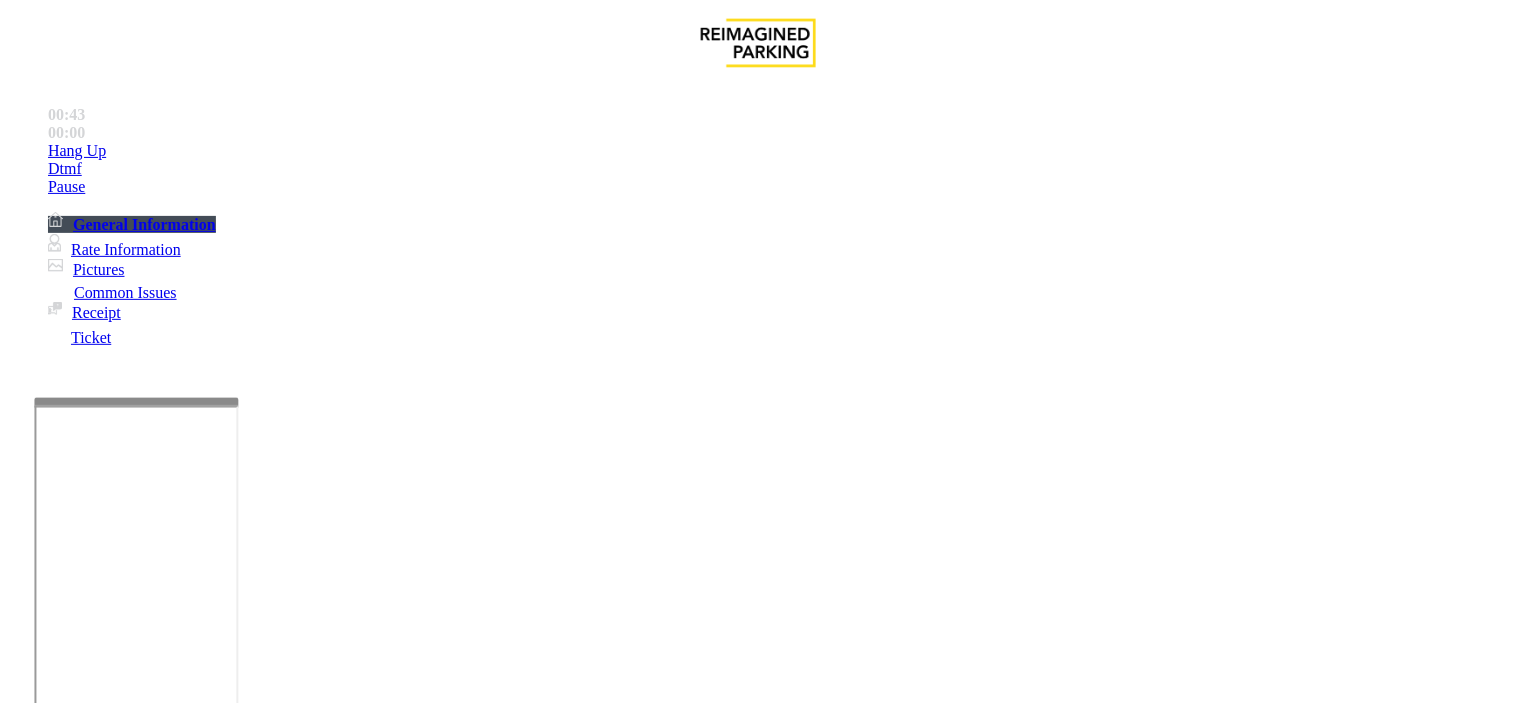 click on "Validation Error" at bounding box center (262, 1356) 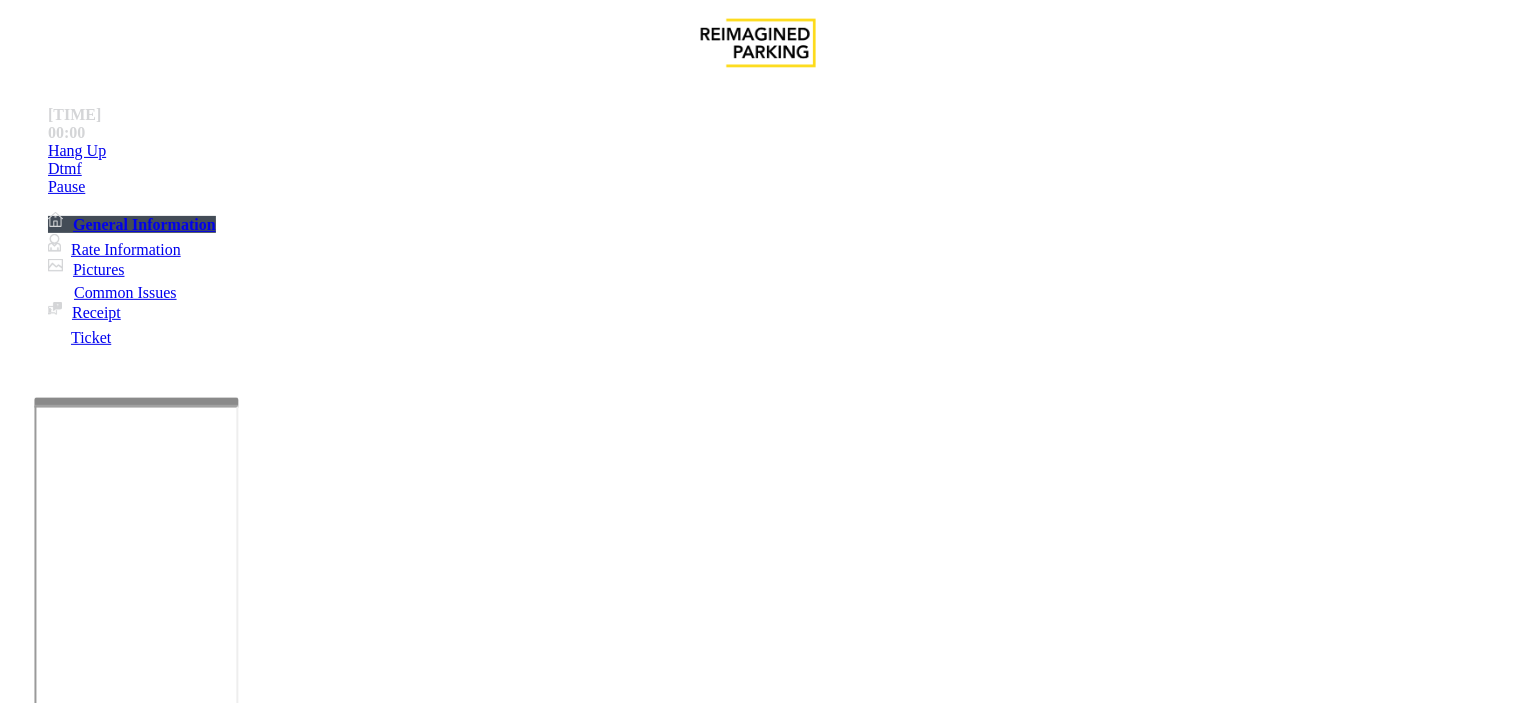 drag, startPoint x: 763, startPoint y: 281, endPoint x: 826, endPoint y: 297, distance: 65 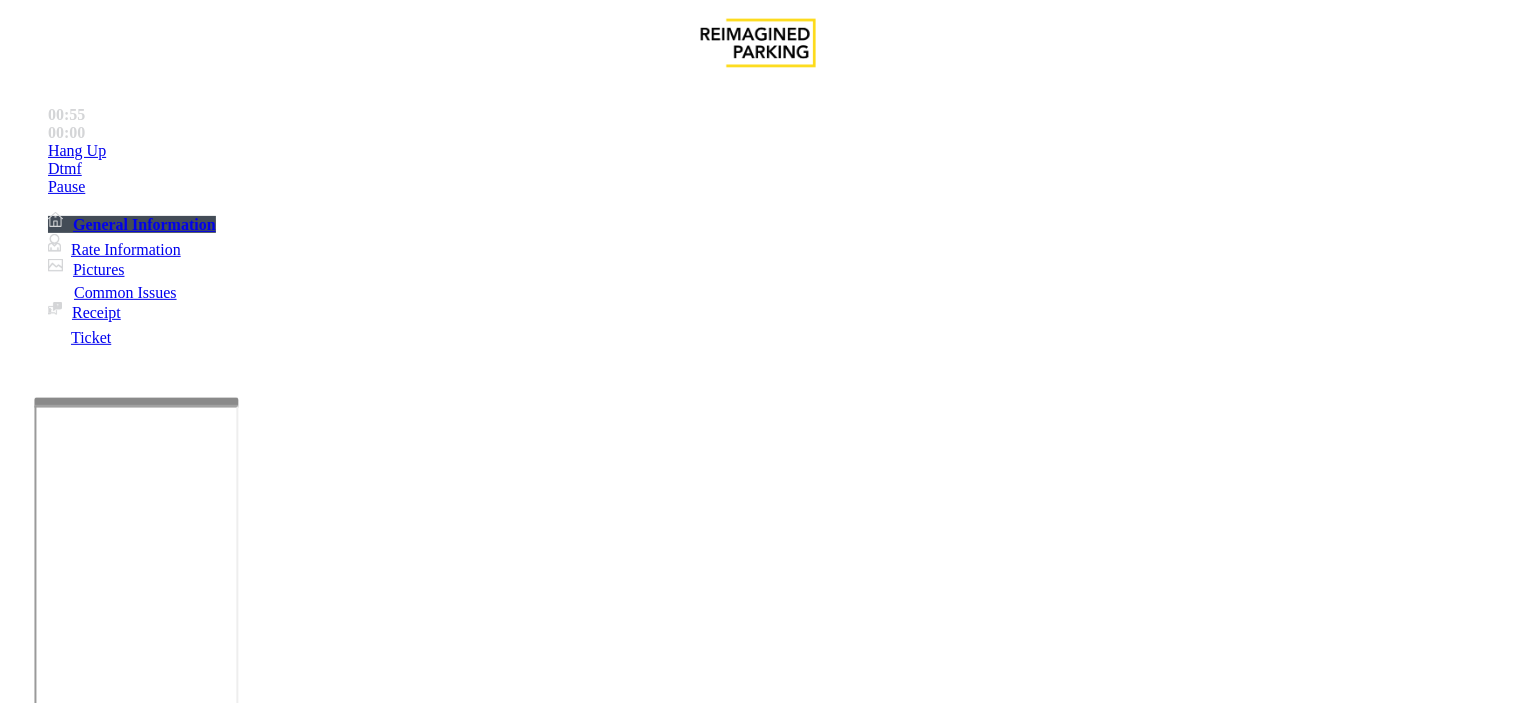 click at bounding box center (246, 1702) 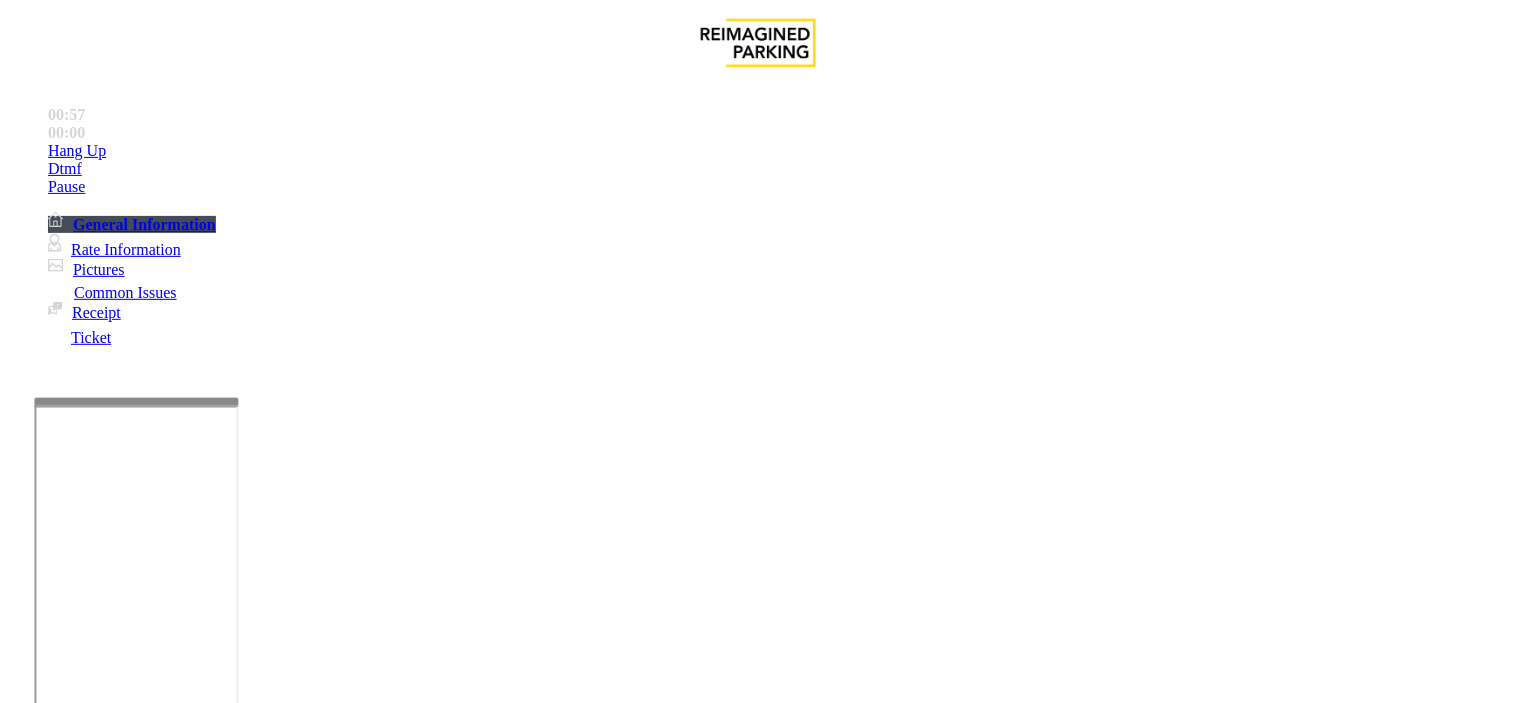 paste on "**********" 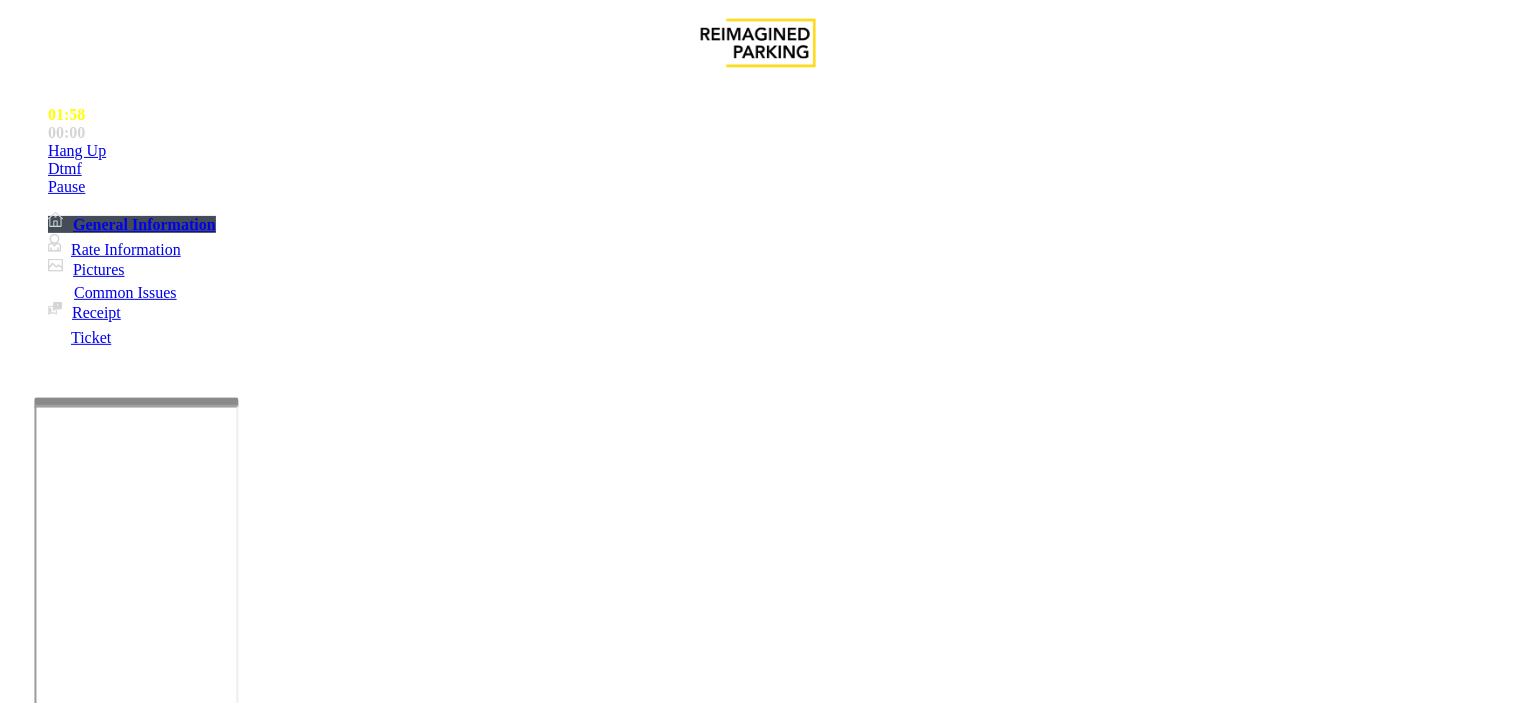 scroll, scrollTop: 222, scrollLeft: 0, axis: vertical 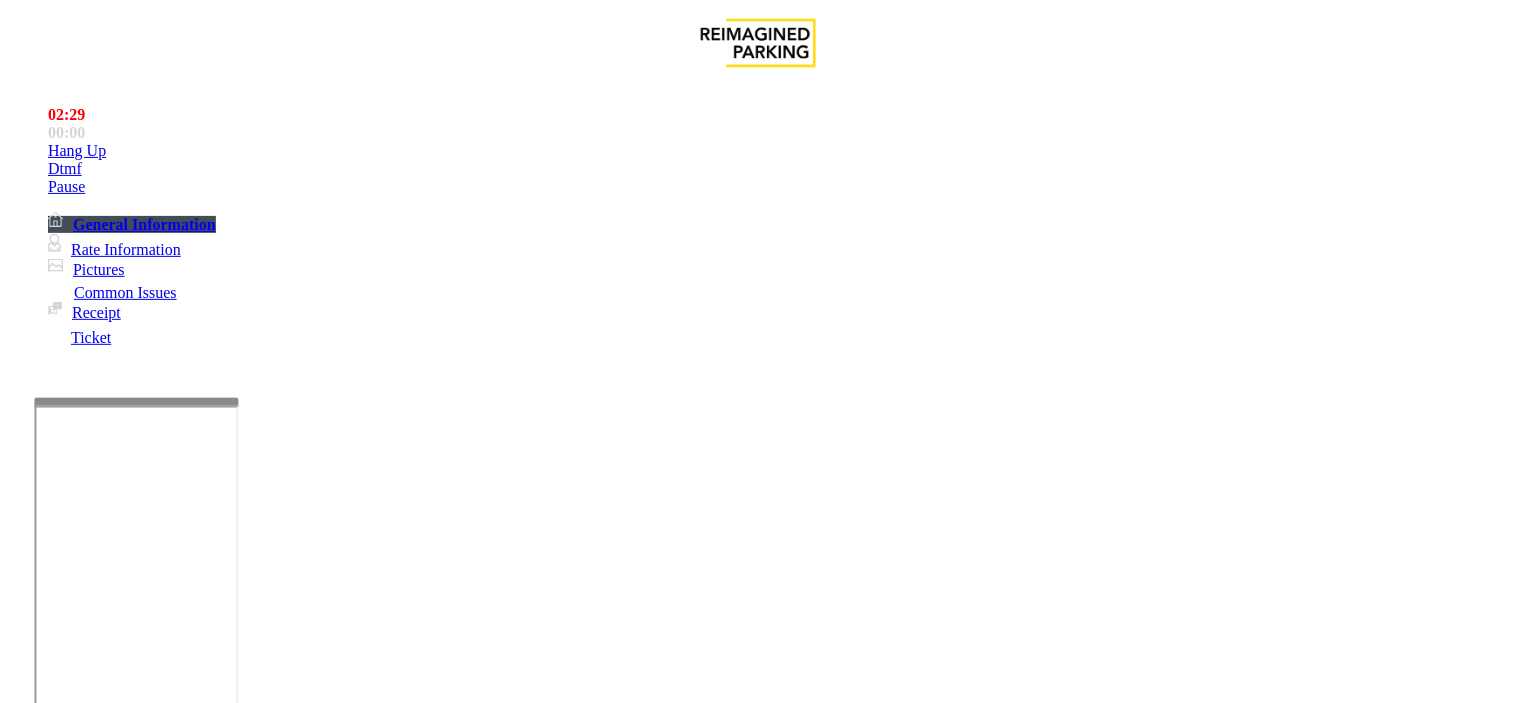 click on "Vend Gate" at bounding box center [69, 1795] 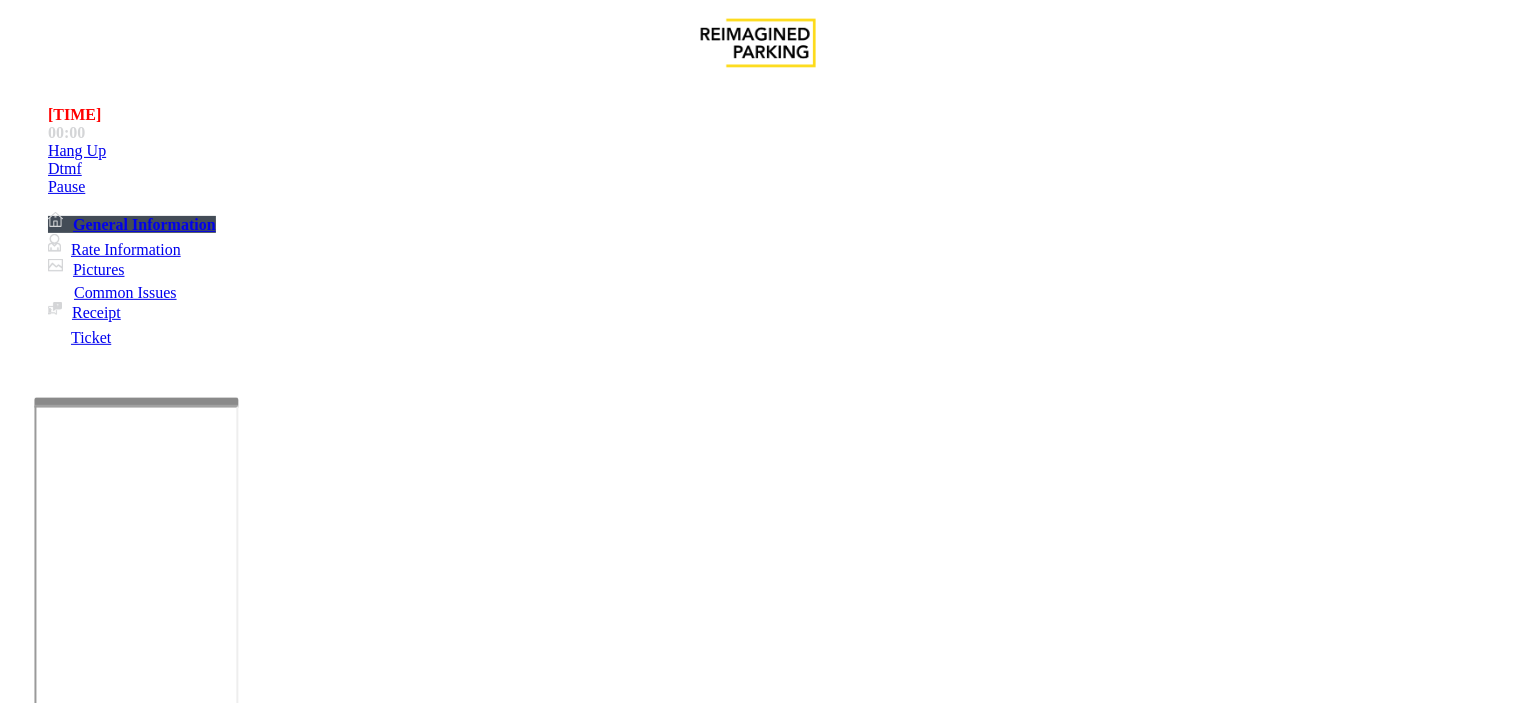 click at bounding box center [246, 1702] 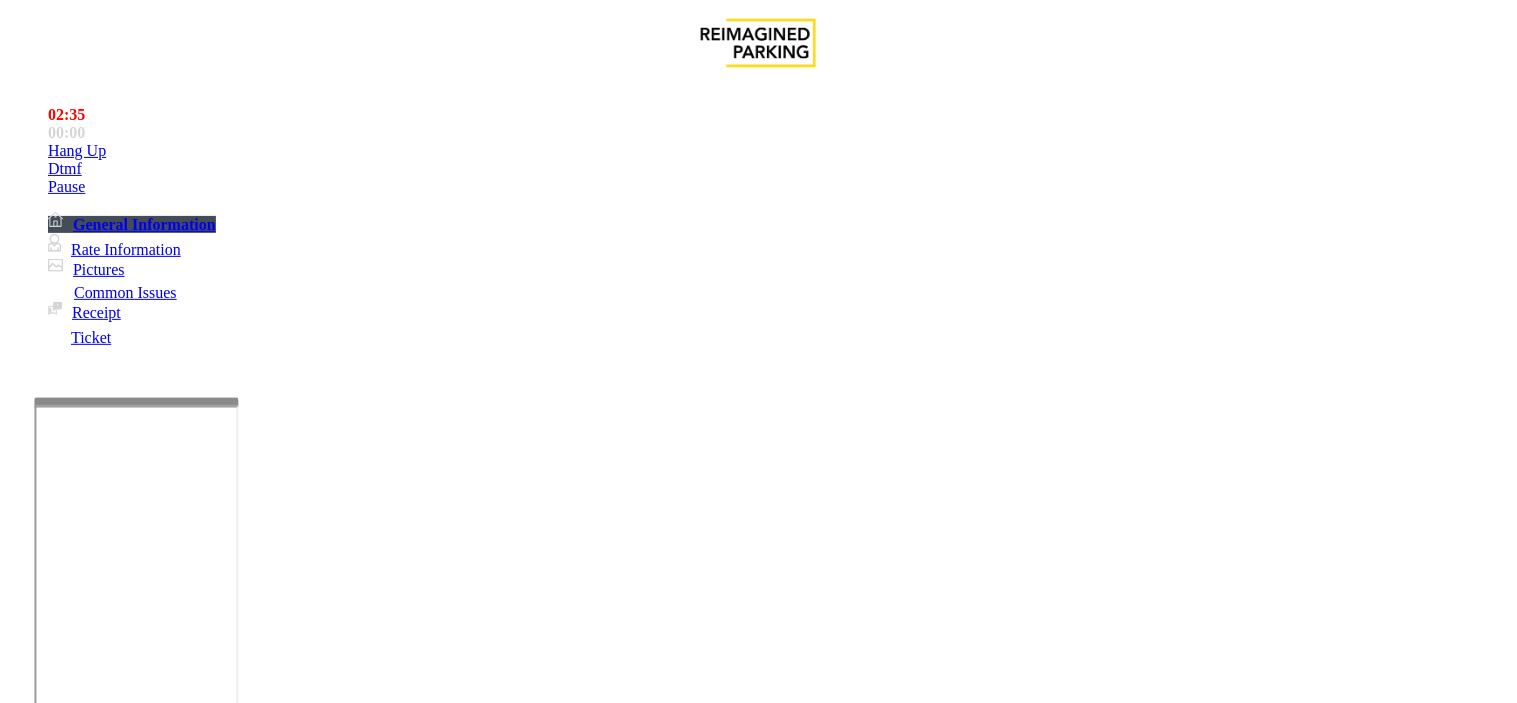 scroll, scrollTop: 444, scrollLeft: 0, axis: vertical 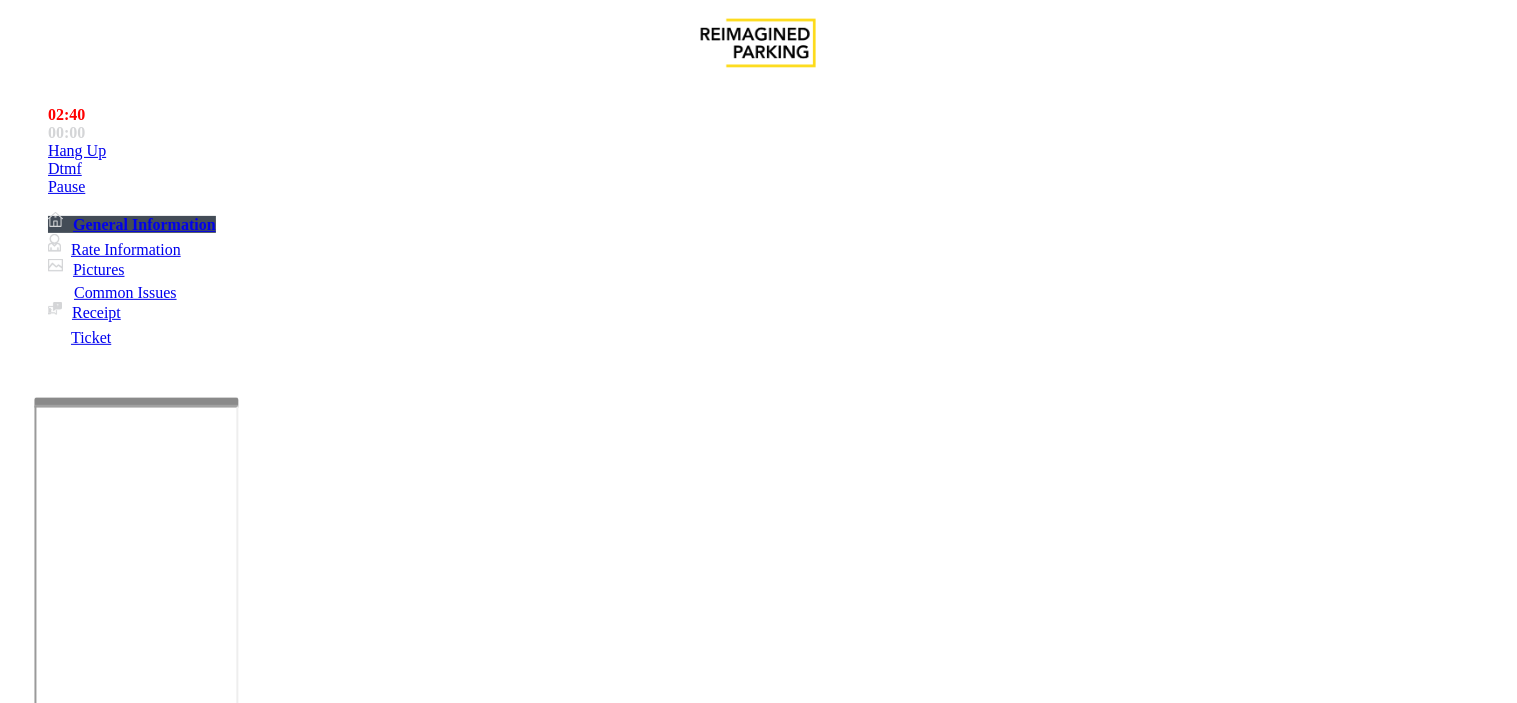 click on "**********" at bounding box center [758, 2383] 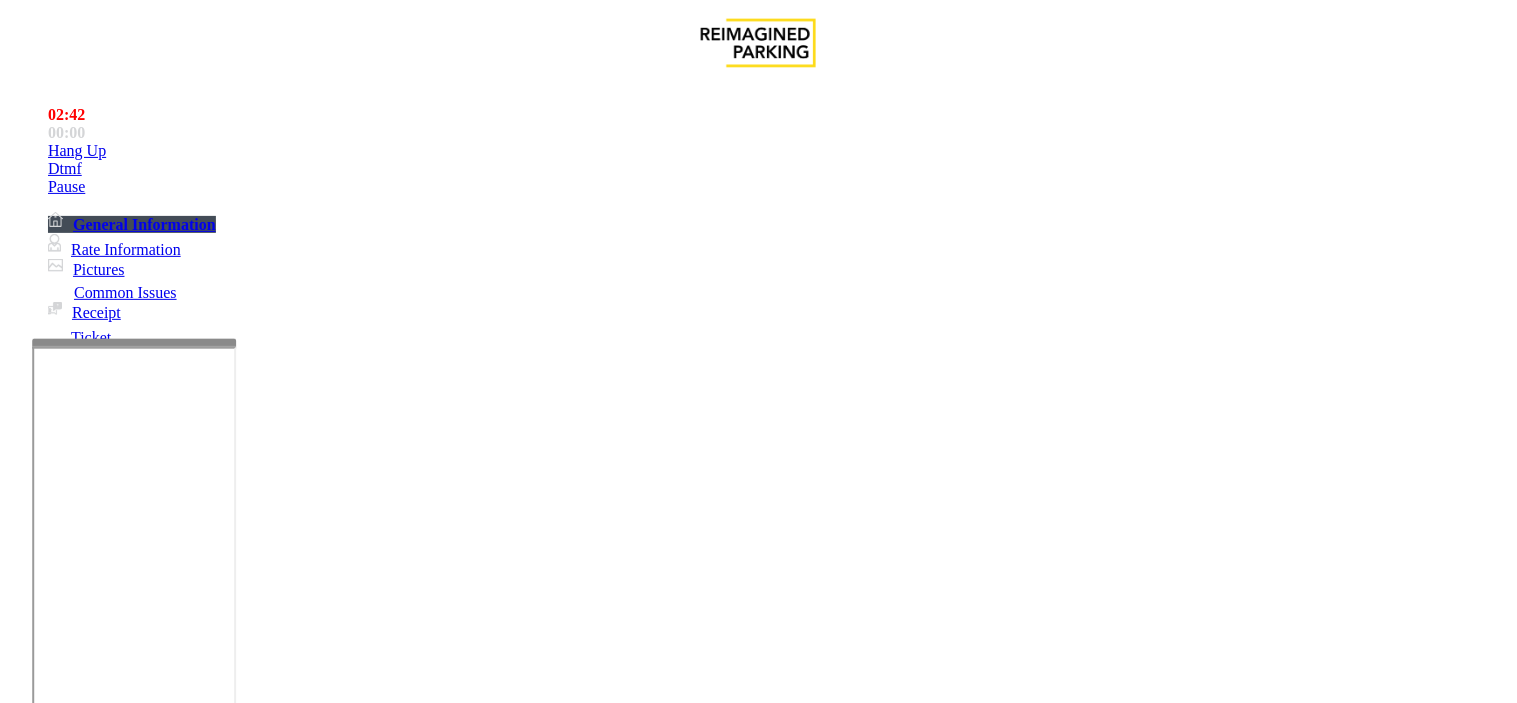 click at bounding box center [134, 577] 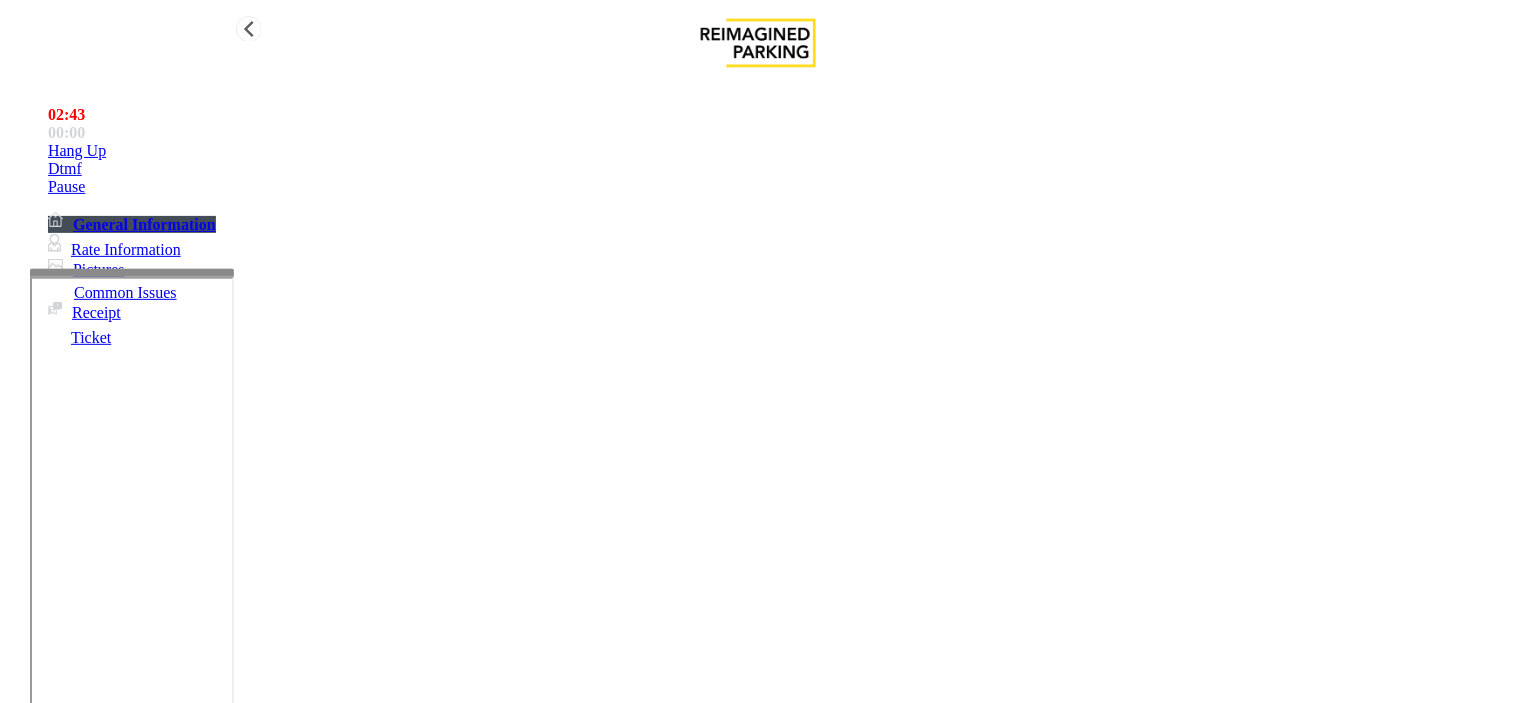 click on "[DATE] [TIME] [AM/PM] [FIRST] [LAST]" at bounding box center [758, 2383] 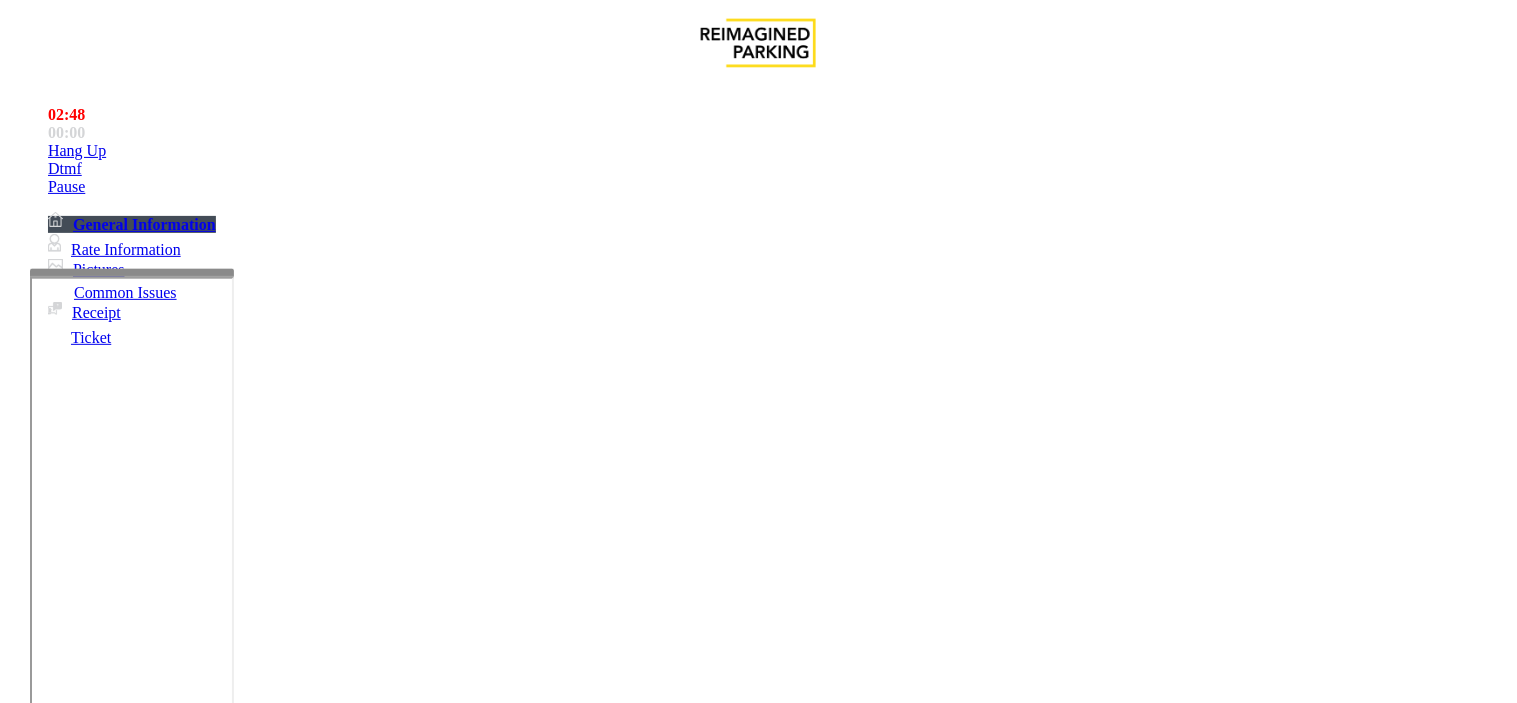 click at bounding box center [246, 1702] 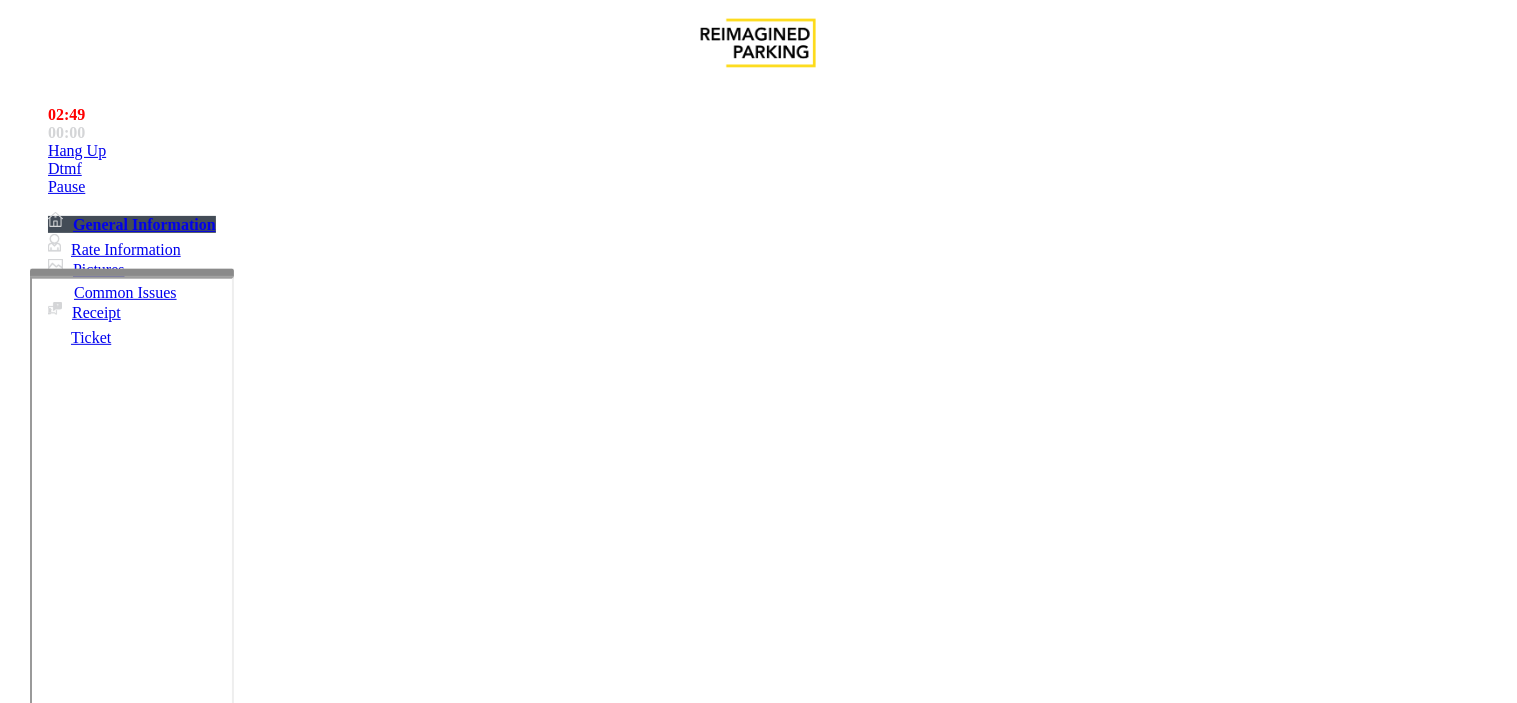 scroll, scrollTop: 35, scrollLeft: 0, axis: vertical 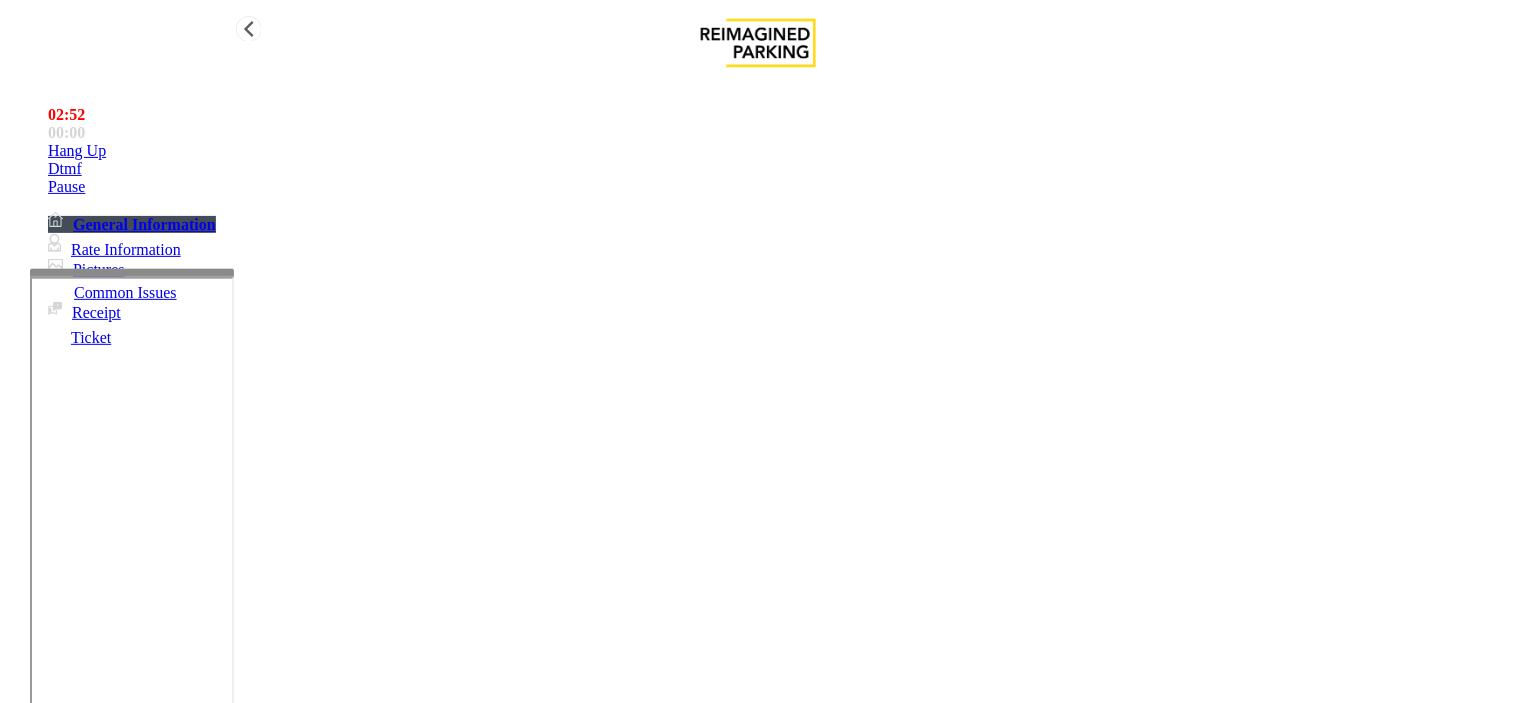click on "Hang Up" at bounding box center [778, 151] 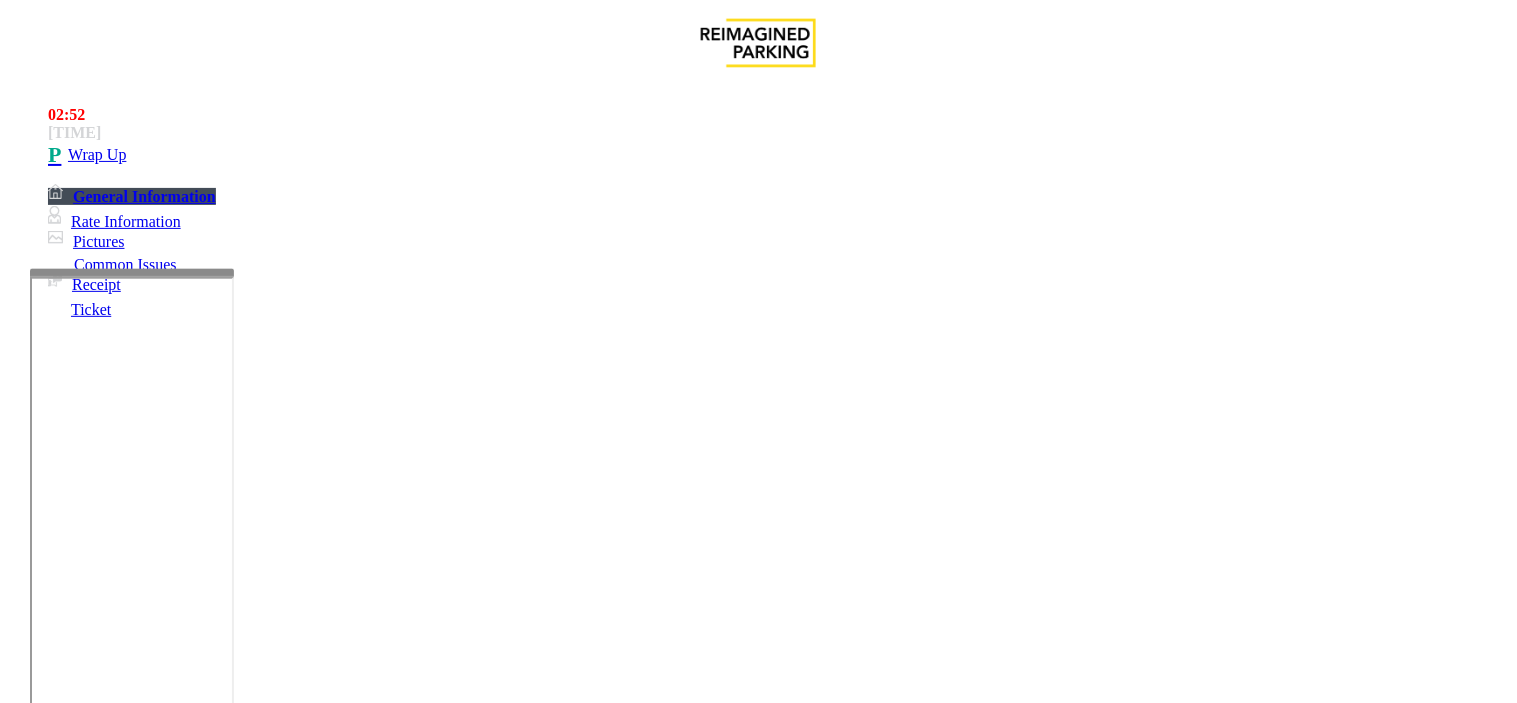 click at bounding box center (246, 1702) 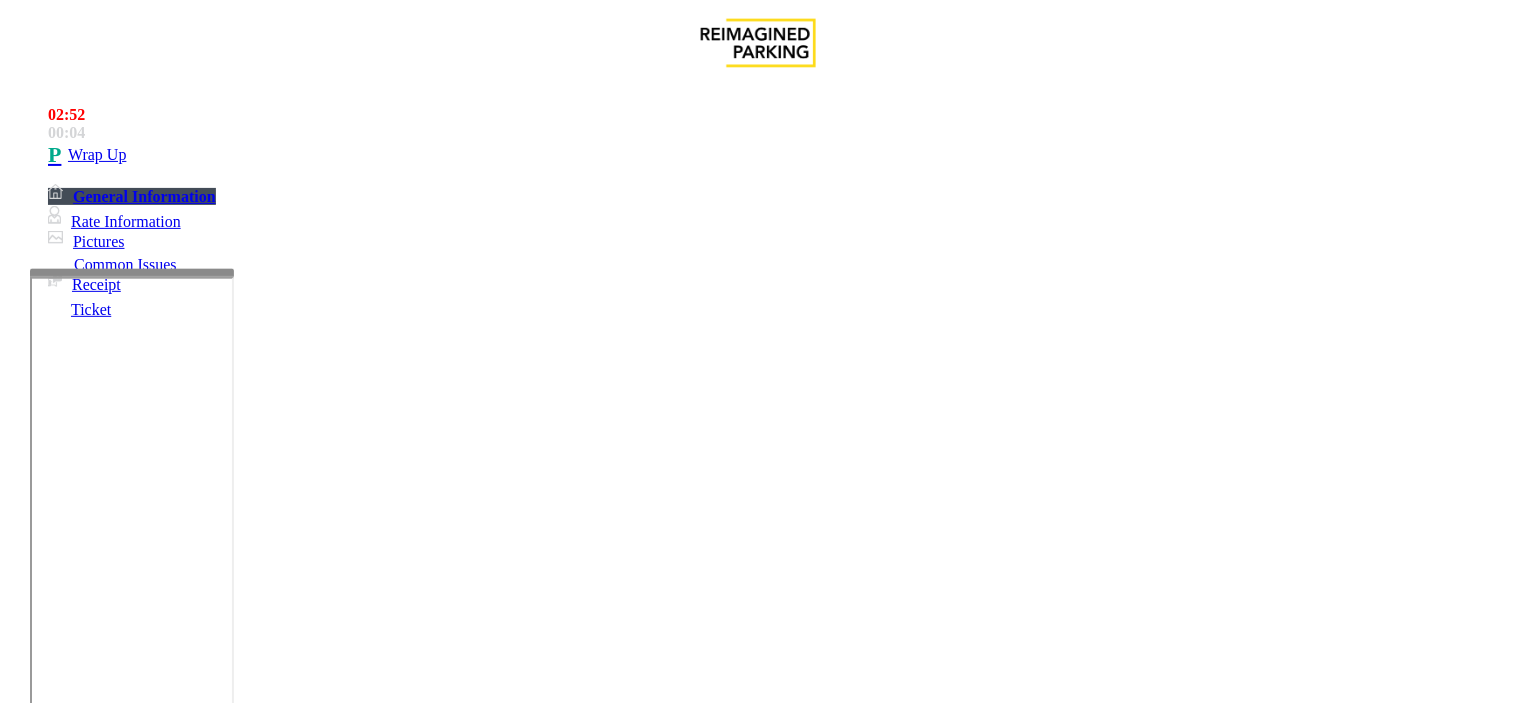 scroll, scrollTop: 0, scrollLeft: 0, axis: both 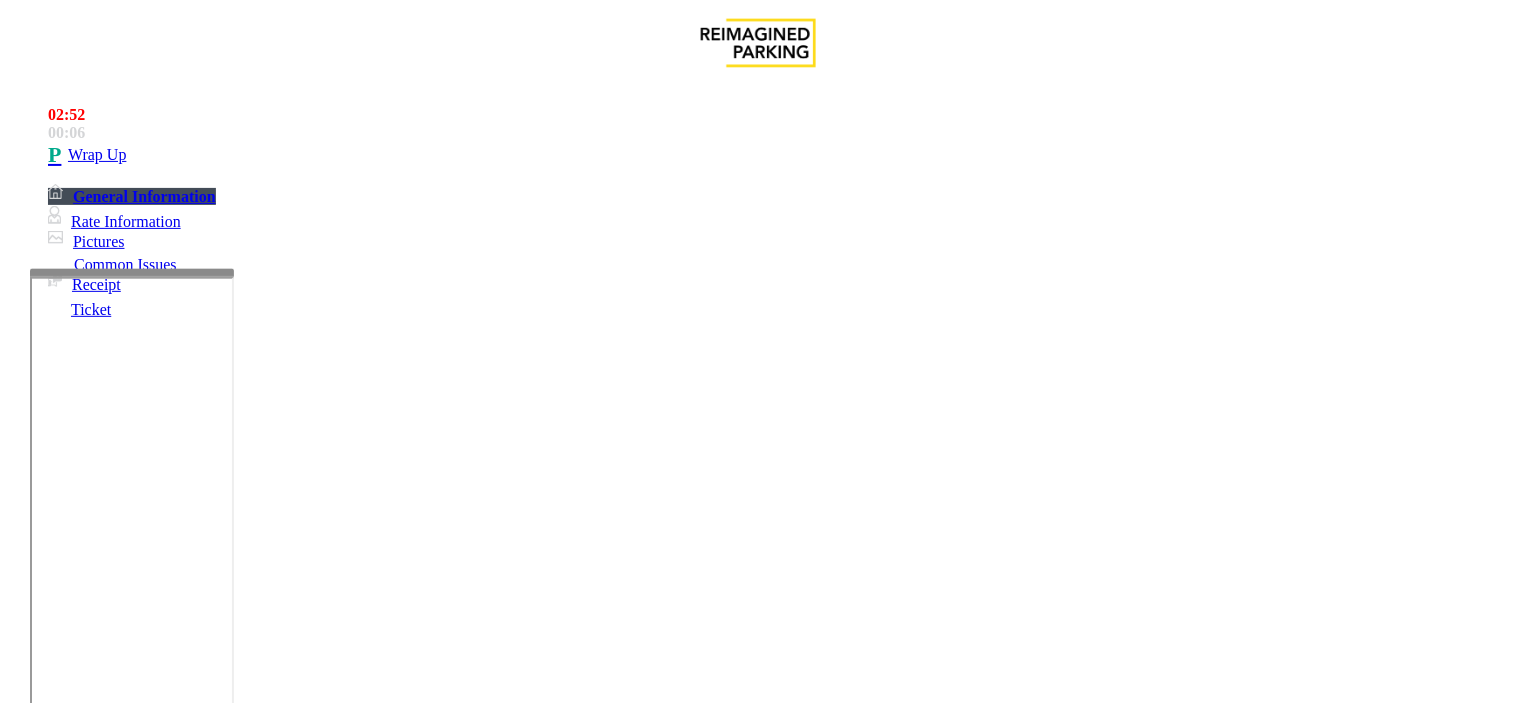 drag, startPoint x: 271, startPoint y: 152, endPoint x: 434, endPoint y: 176, distance: 164.7574 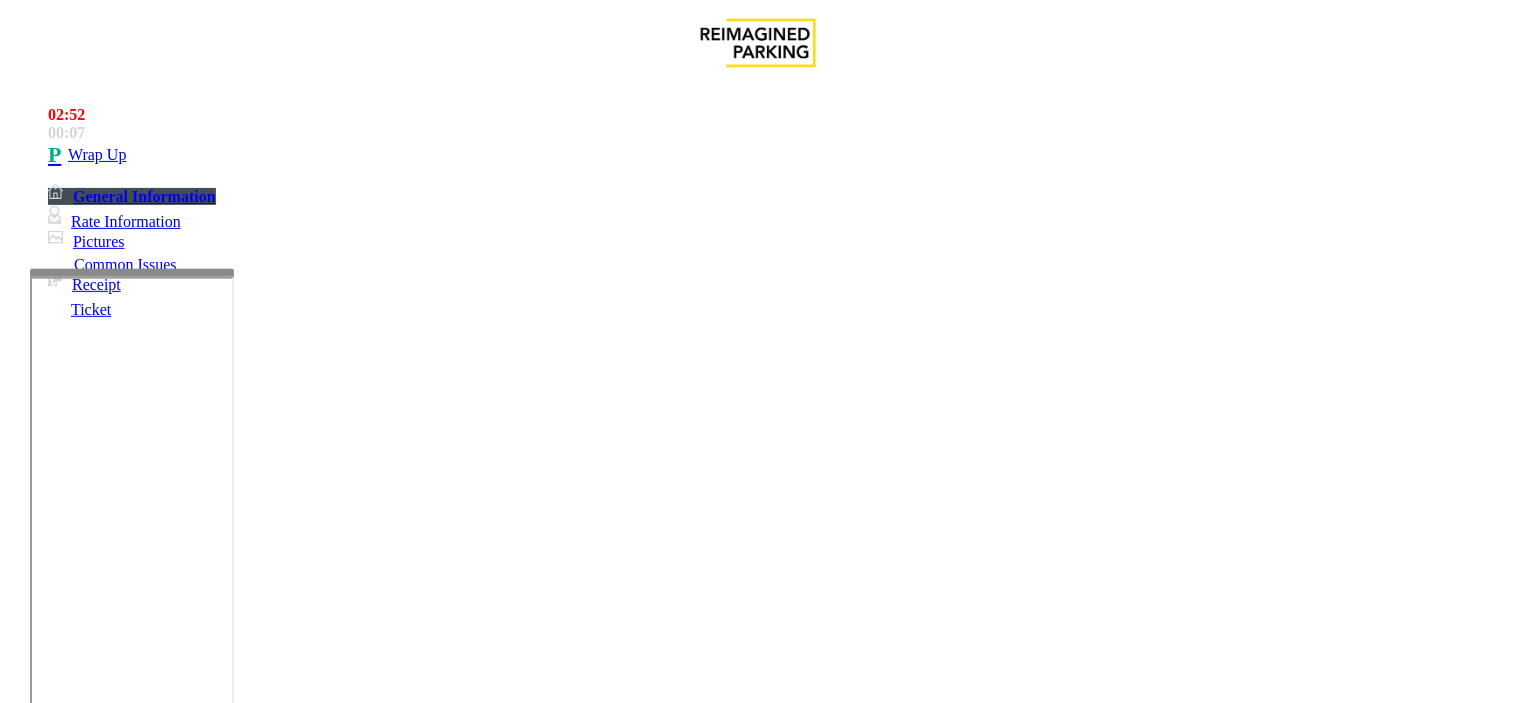 scroll, scrollTop: 111, scrollLeft: 0, axis: vertical 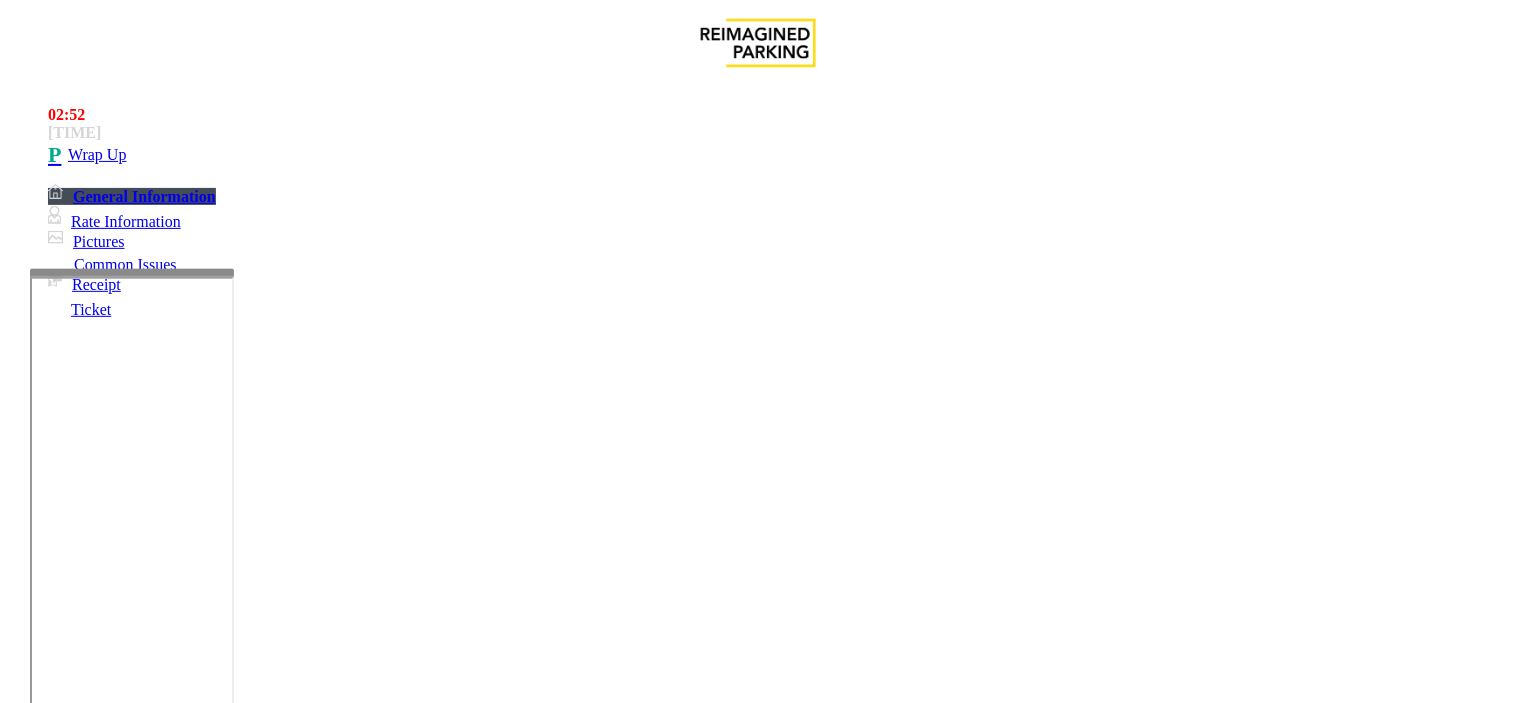 paste on "**********" 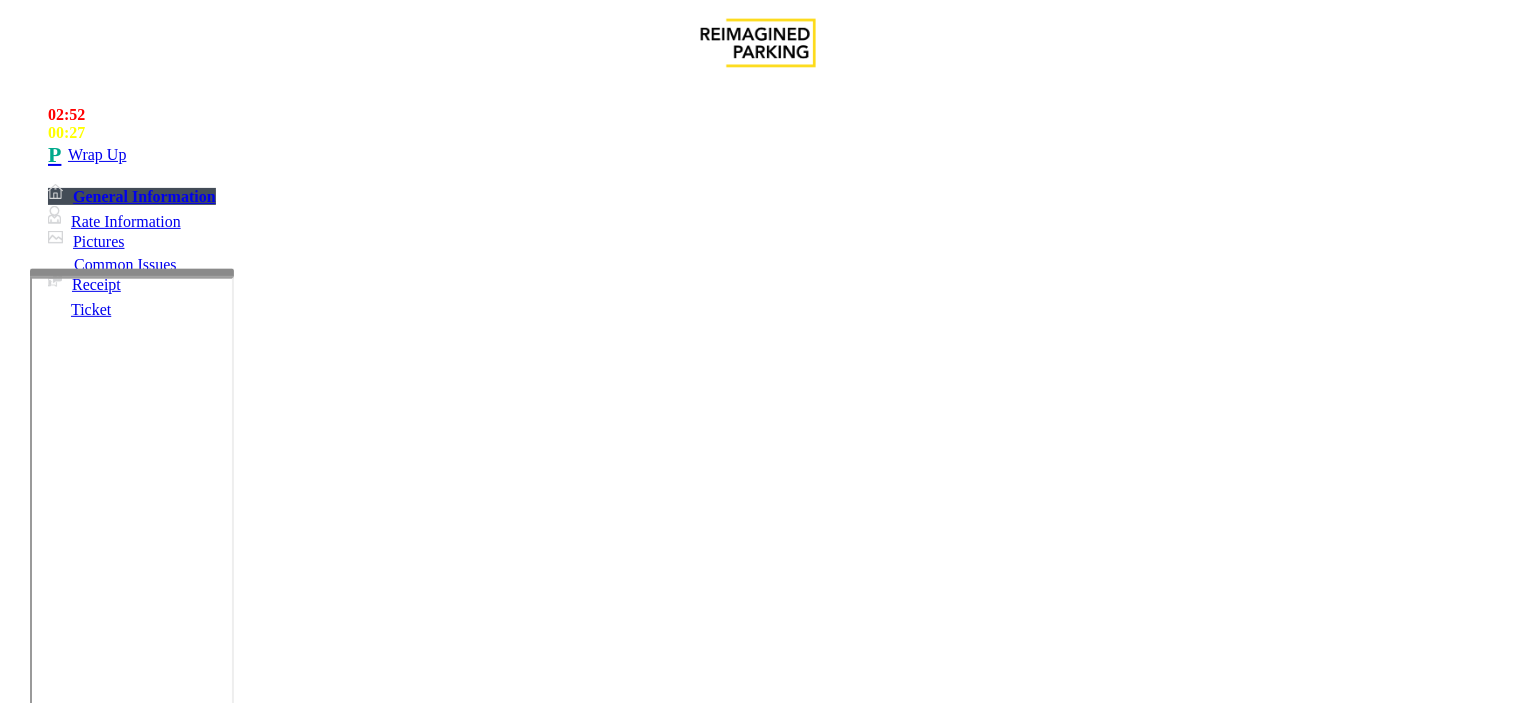 scroll, scrollTop: 8, scrollLeft: 0, axis: vertical 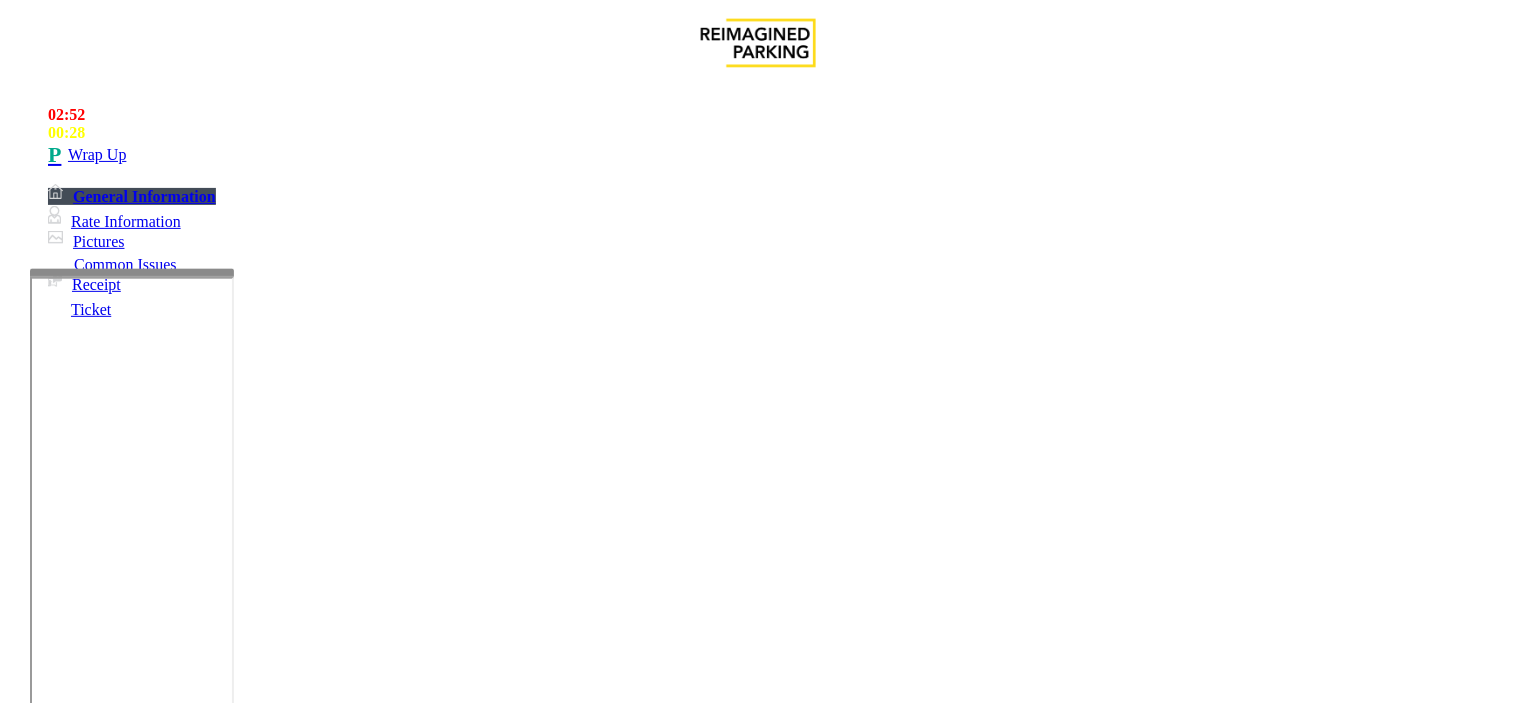 click at bounding box center [246, 1702] 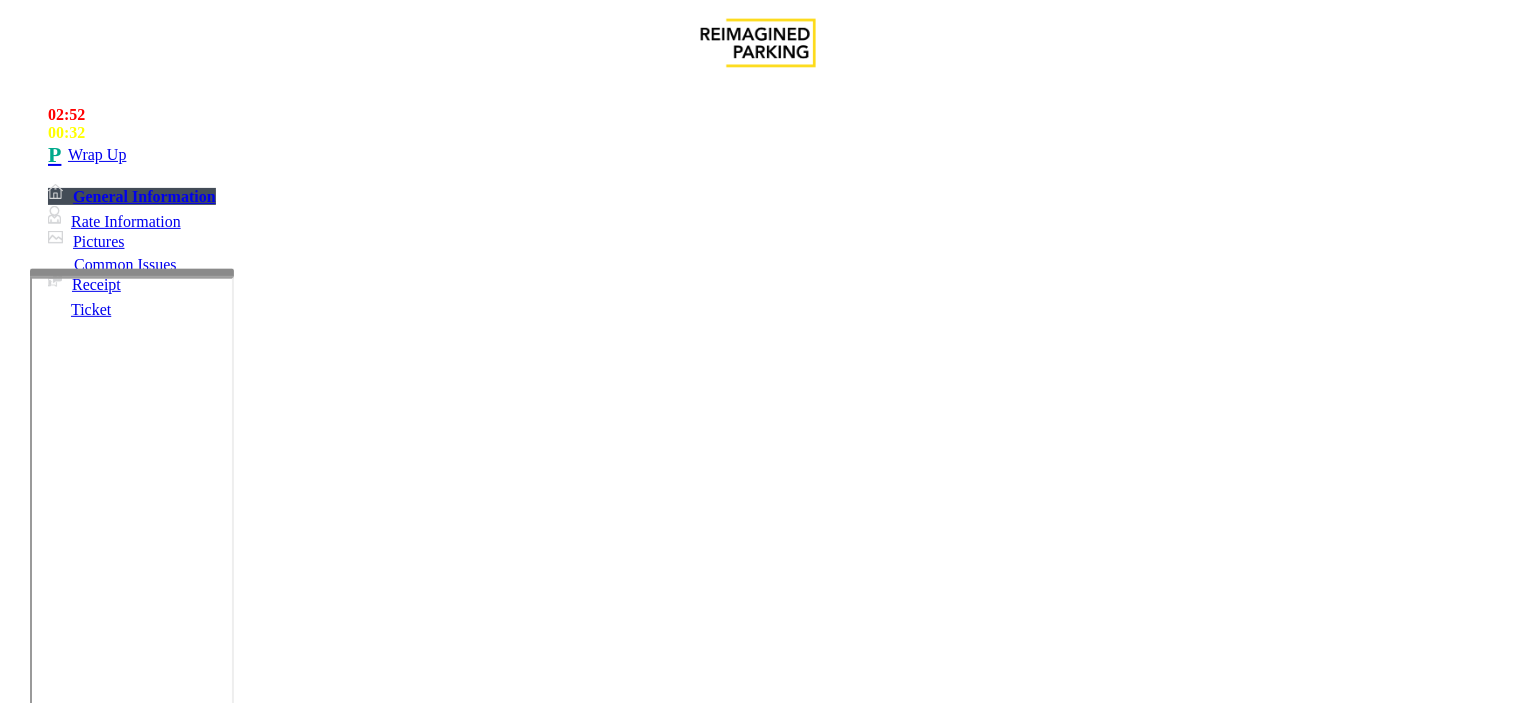scroll, scrollTop: 666, scrollLeft: 0, axis: vertical 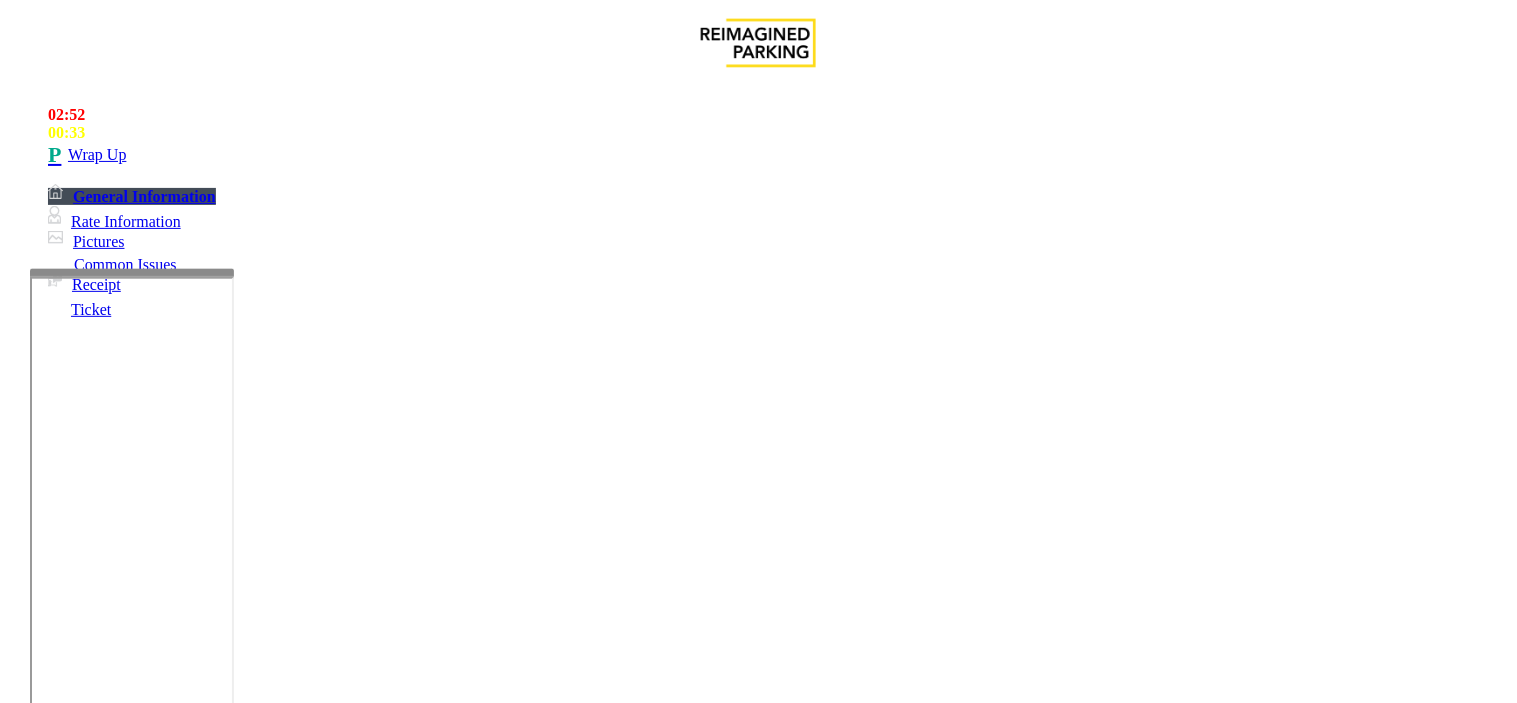 click at bounding box center (246, 1702) 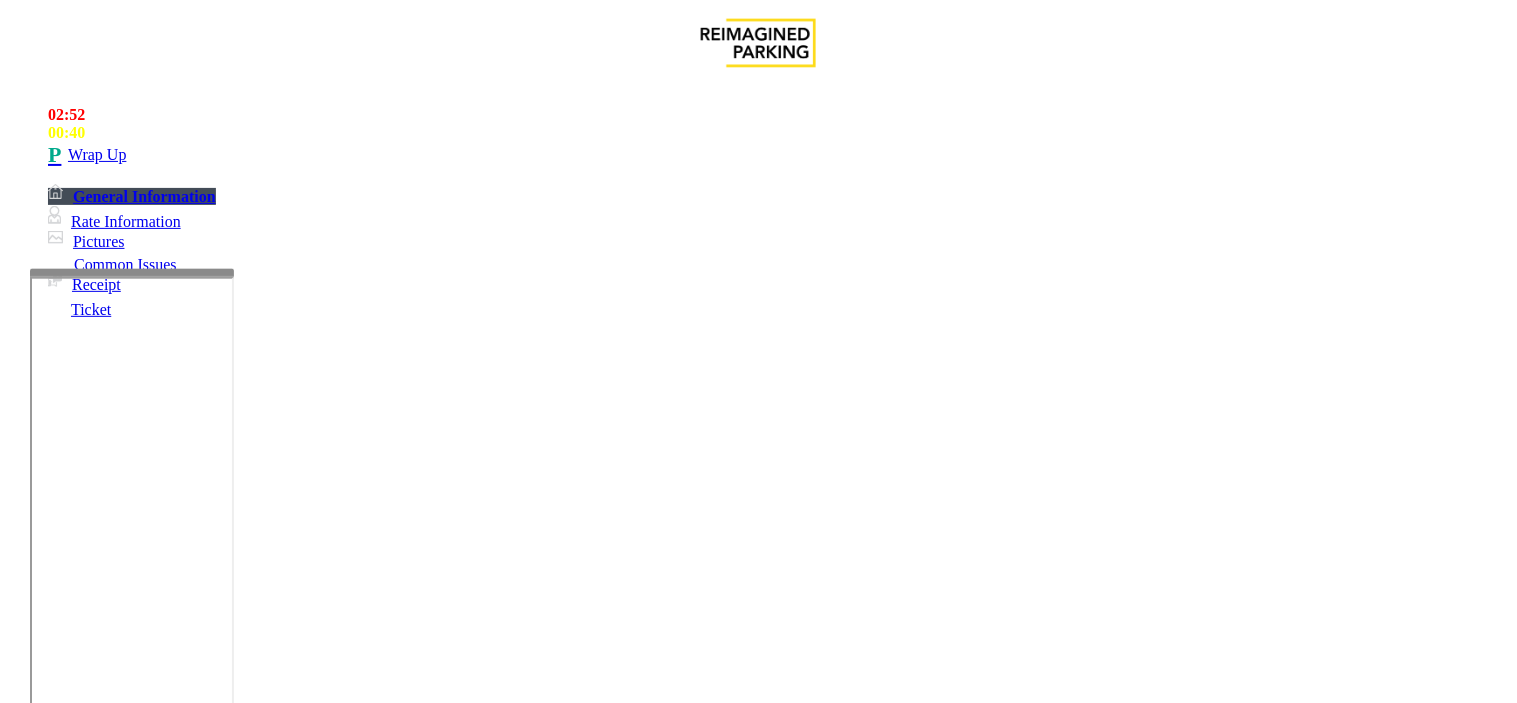 click at bounding box center [246, 1702] 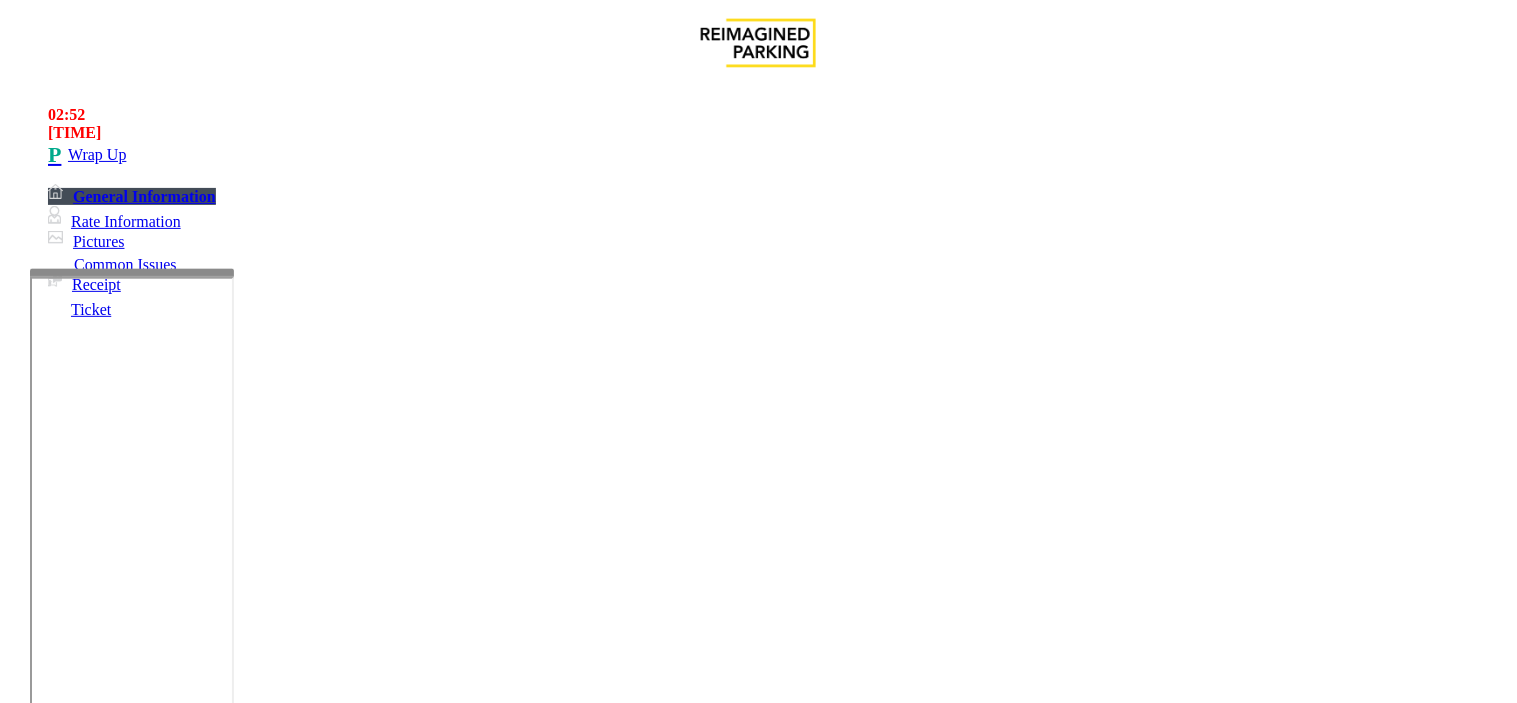scroll, scrollTop: 5, scrollLeft: 0, axis: vertical 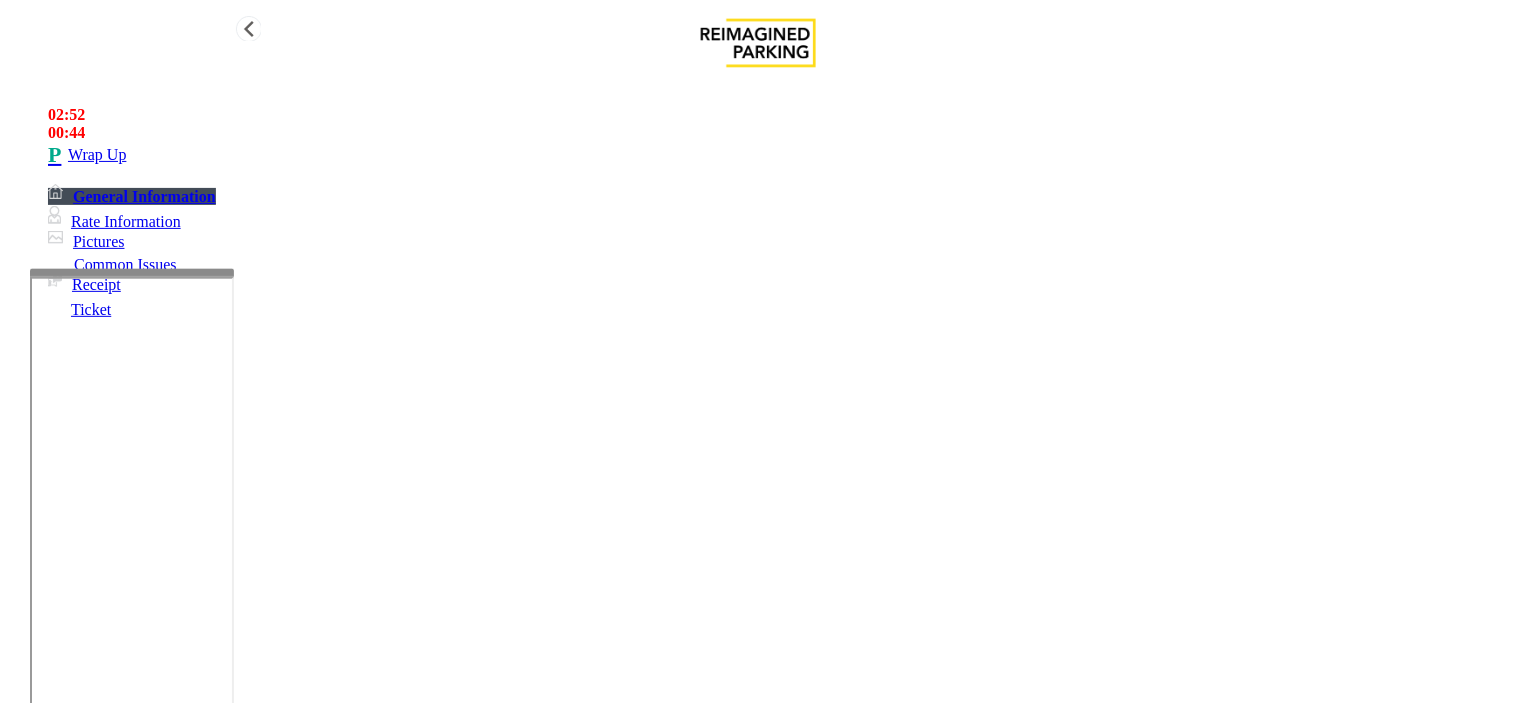 type on "**********" 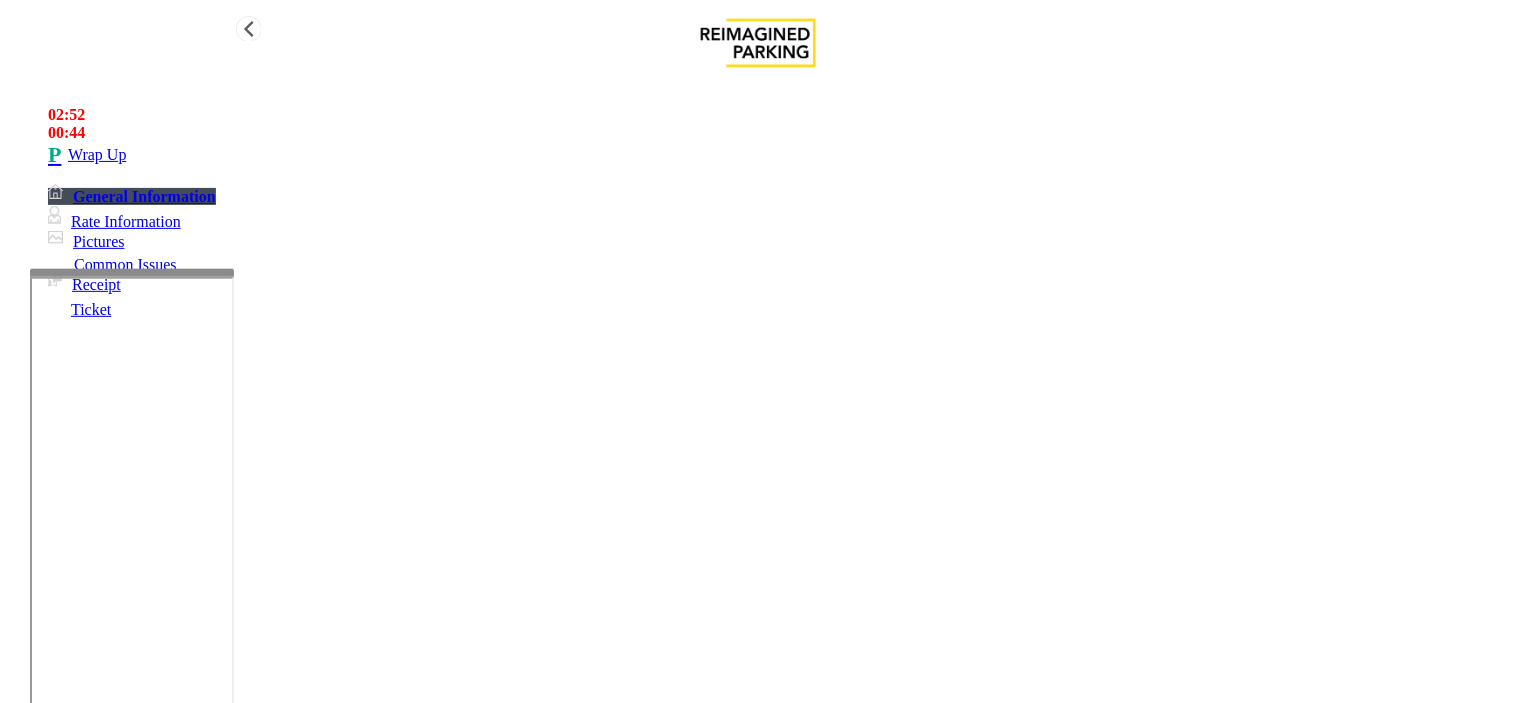 click on "Wrap Up" at bounding box center [778, 155] 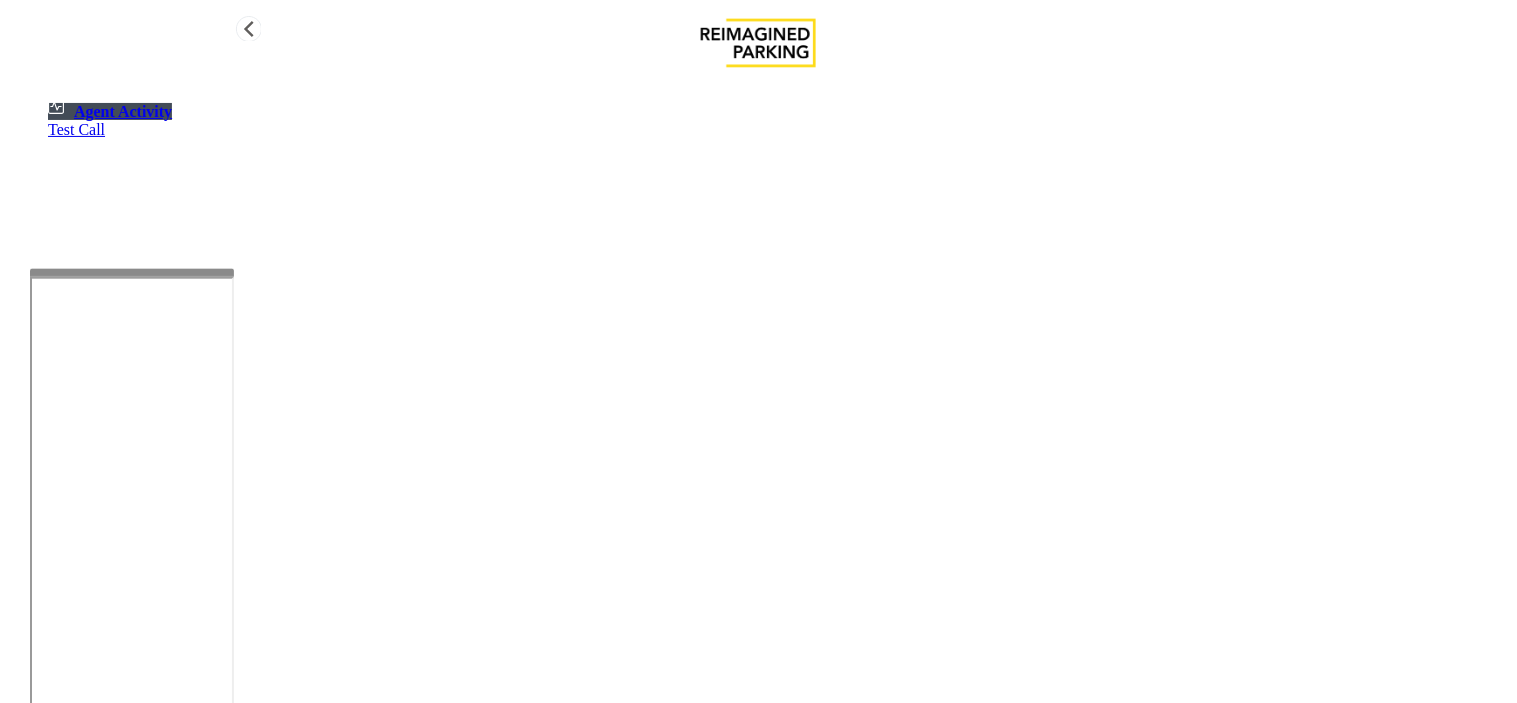 click at bounding box center (79, 1405) 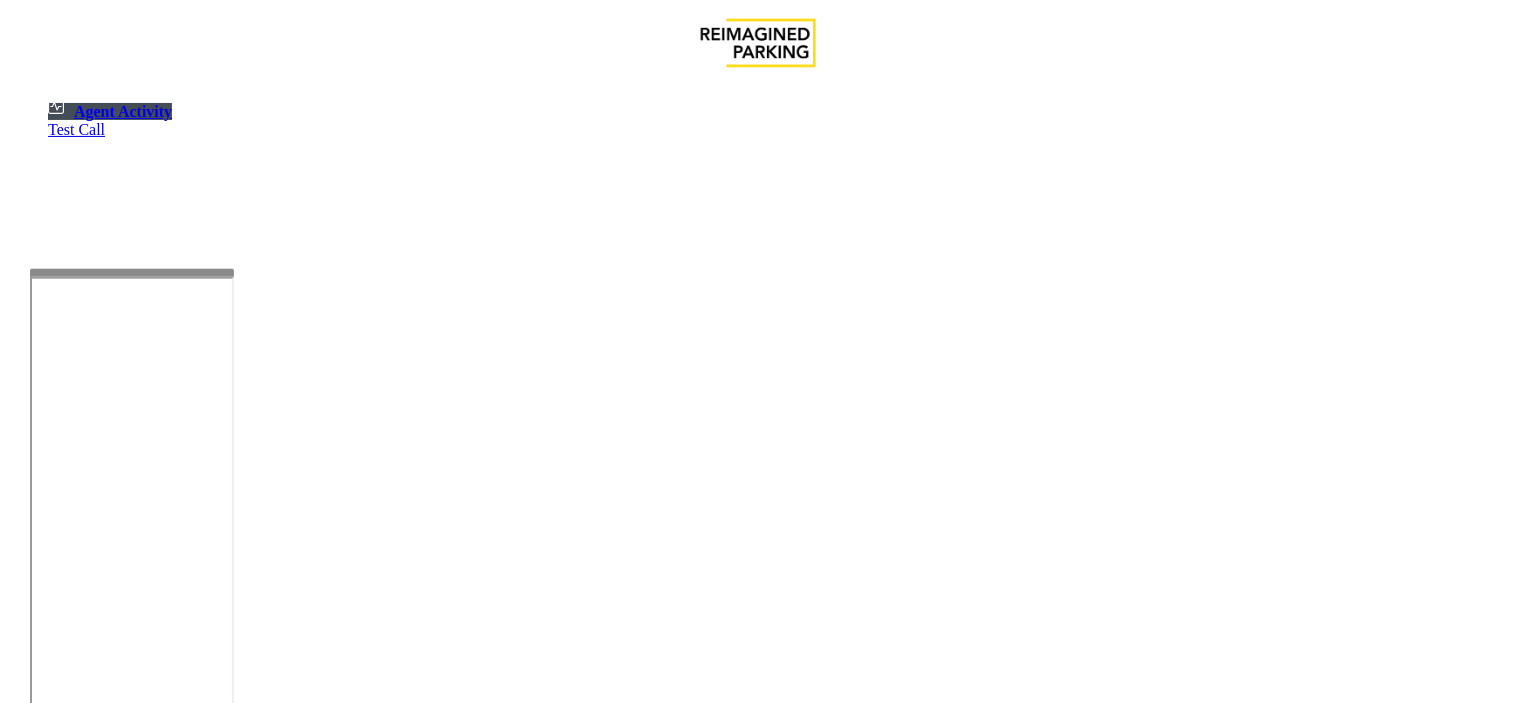 click on "Cancel" at bounding box center [1382, 4439] 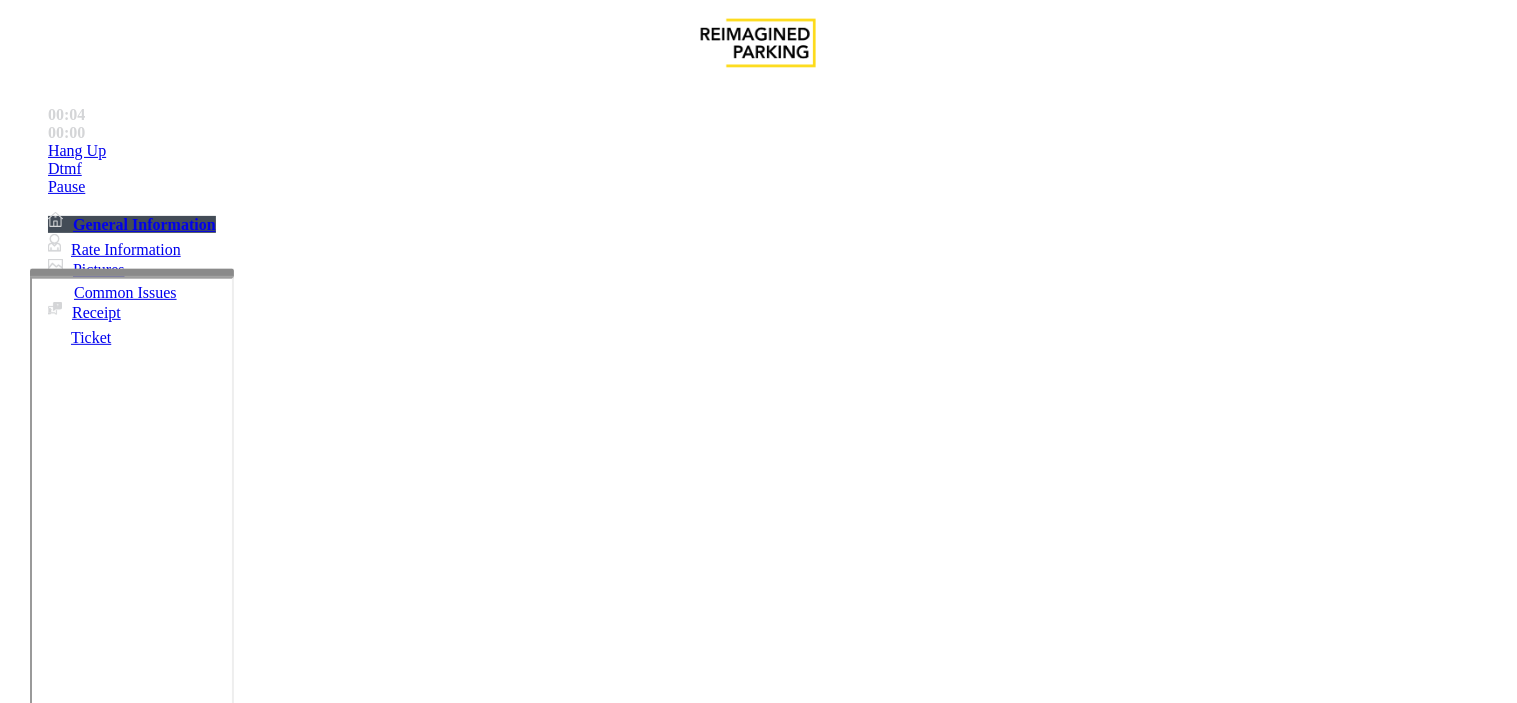 scroll, scrollTop: 888, scrollLeft: 0, axis: vertical 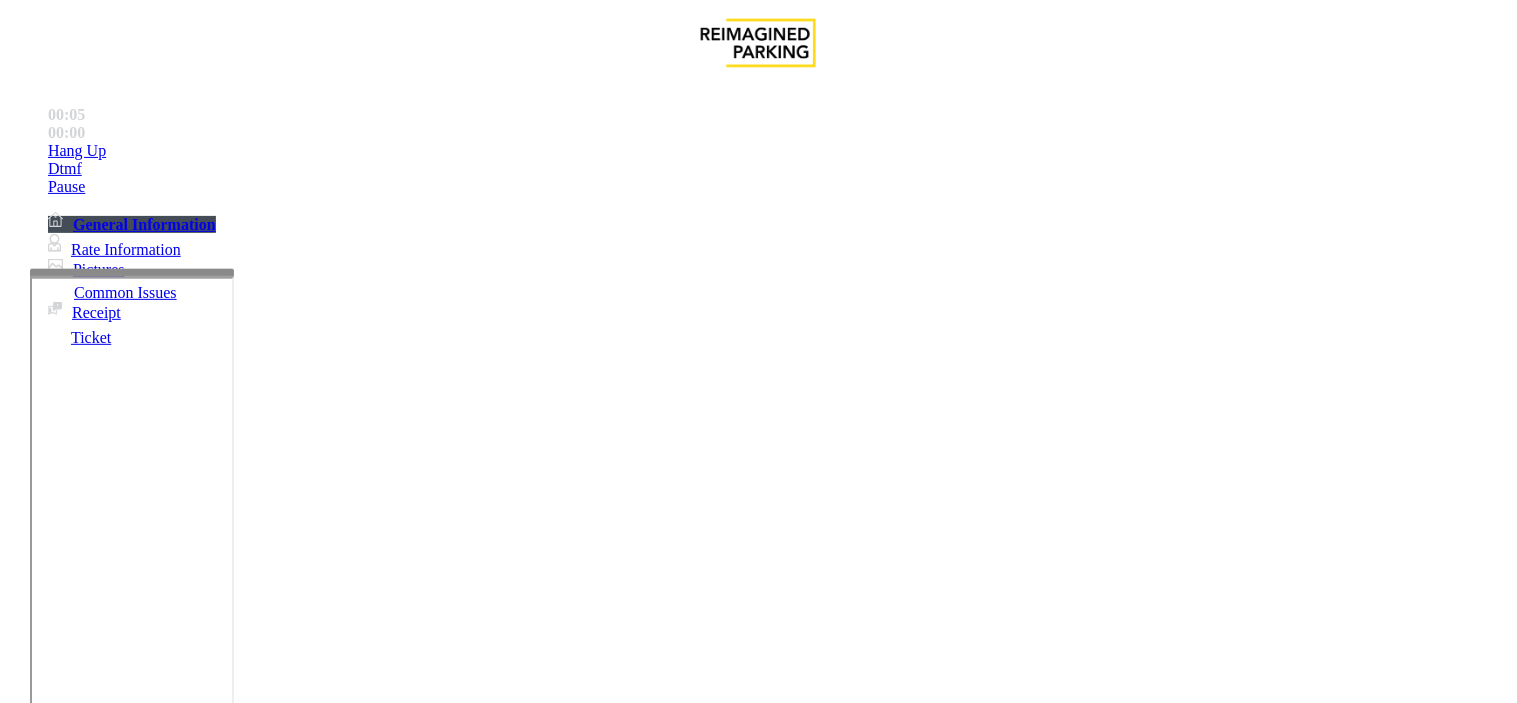 click on "[URL]" at bounding box center [866, 2852] 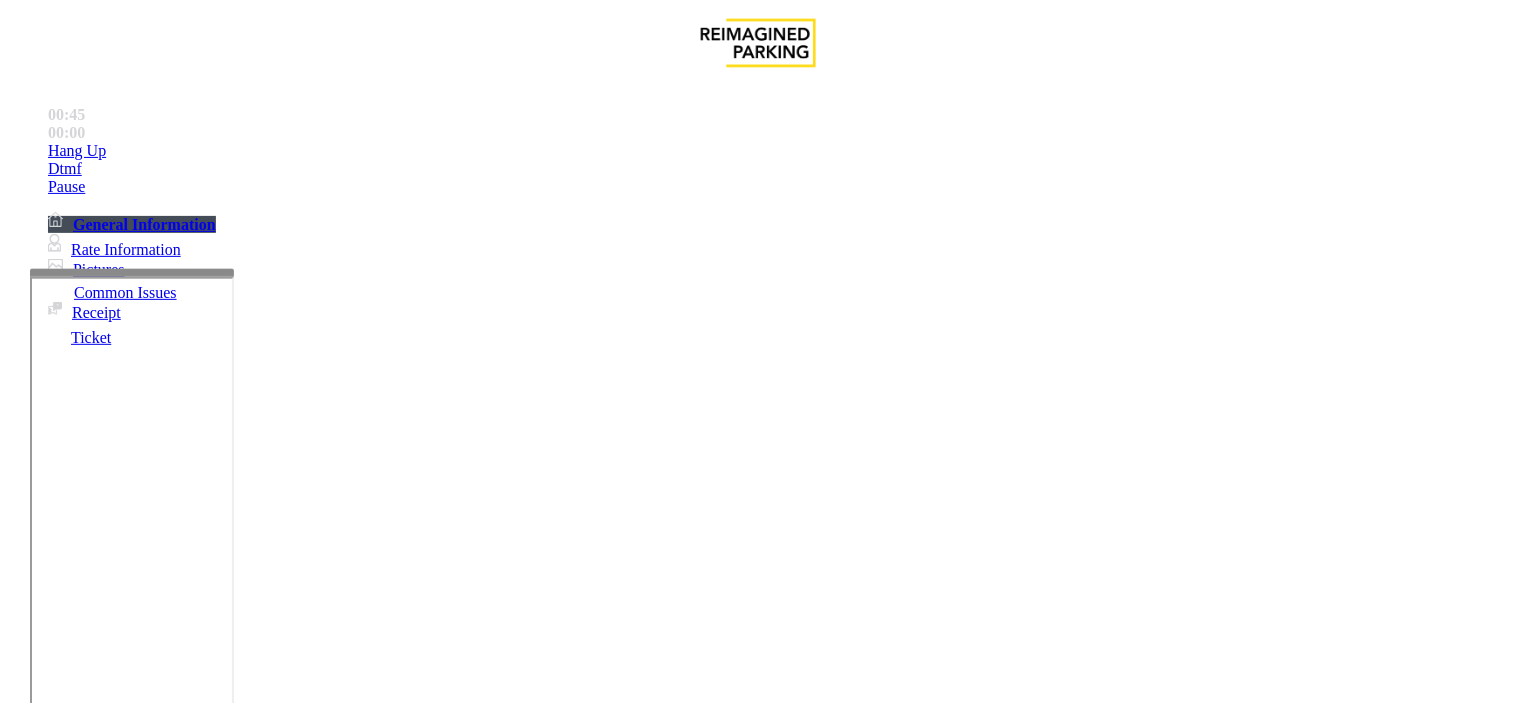 click on "Payment Issue" at bounding box center [303, 1356] 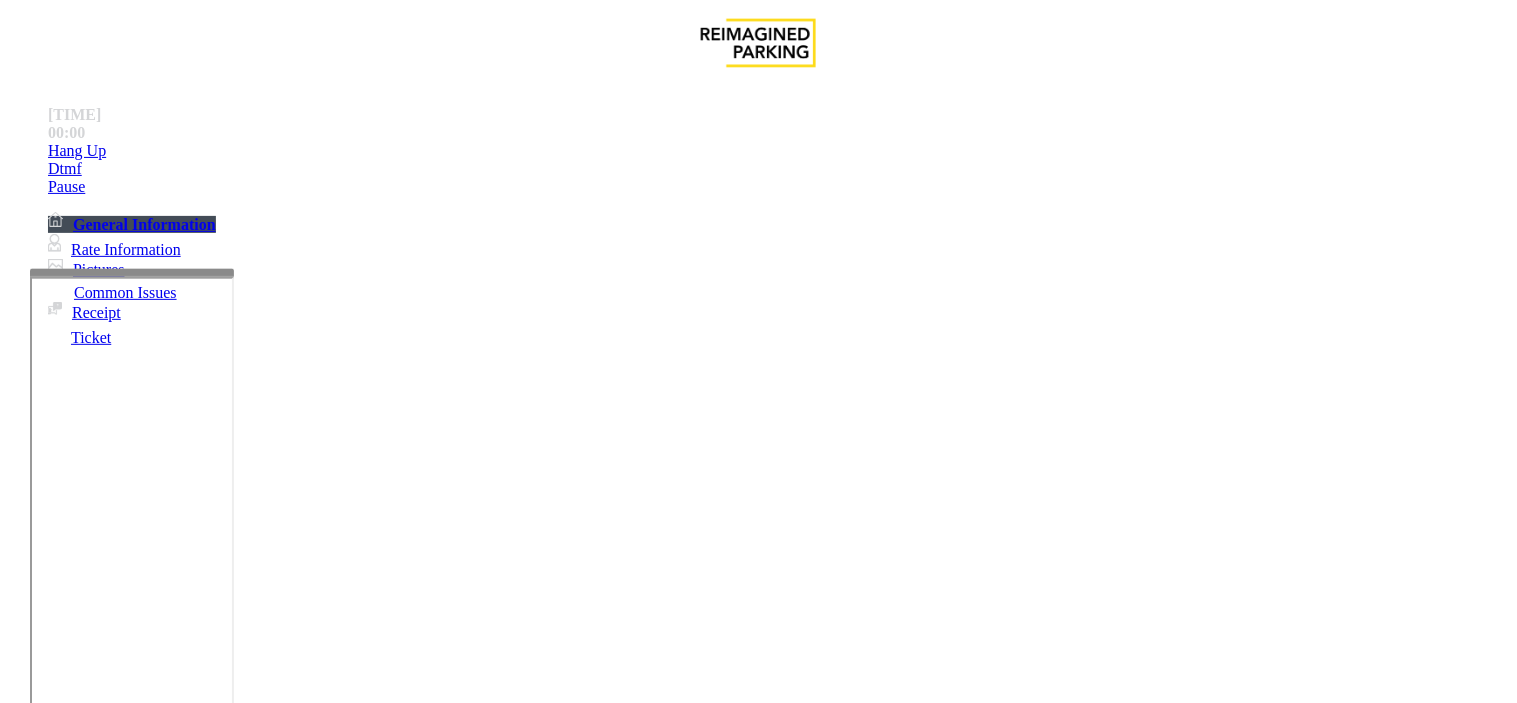 click on "Issue" at bounding box center [42, 1323] 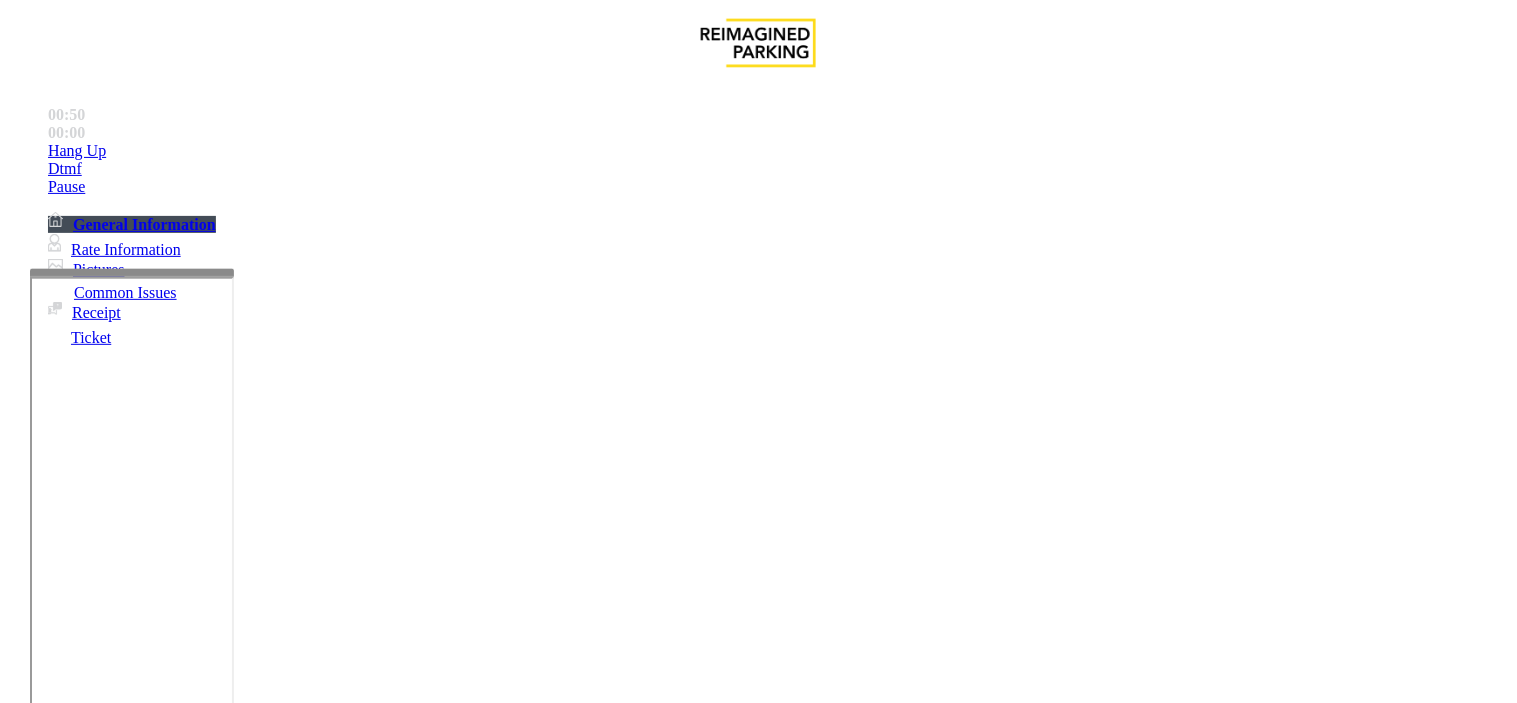 click on "Hardware\Kiosk Issue" at bounding box center (101, 1356) 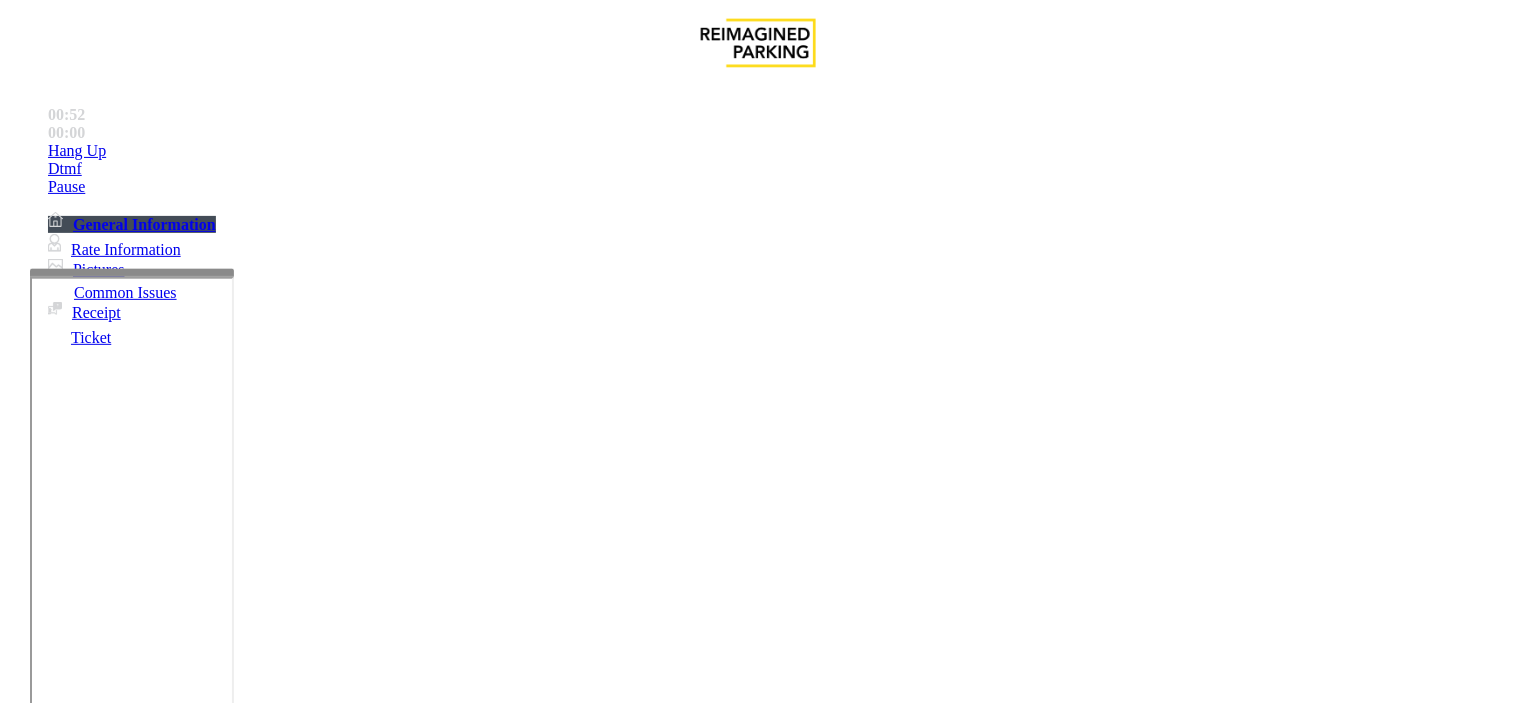 scroll, scrollTop: 10, scrollLeft: 0, axis: vertical 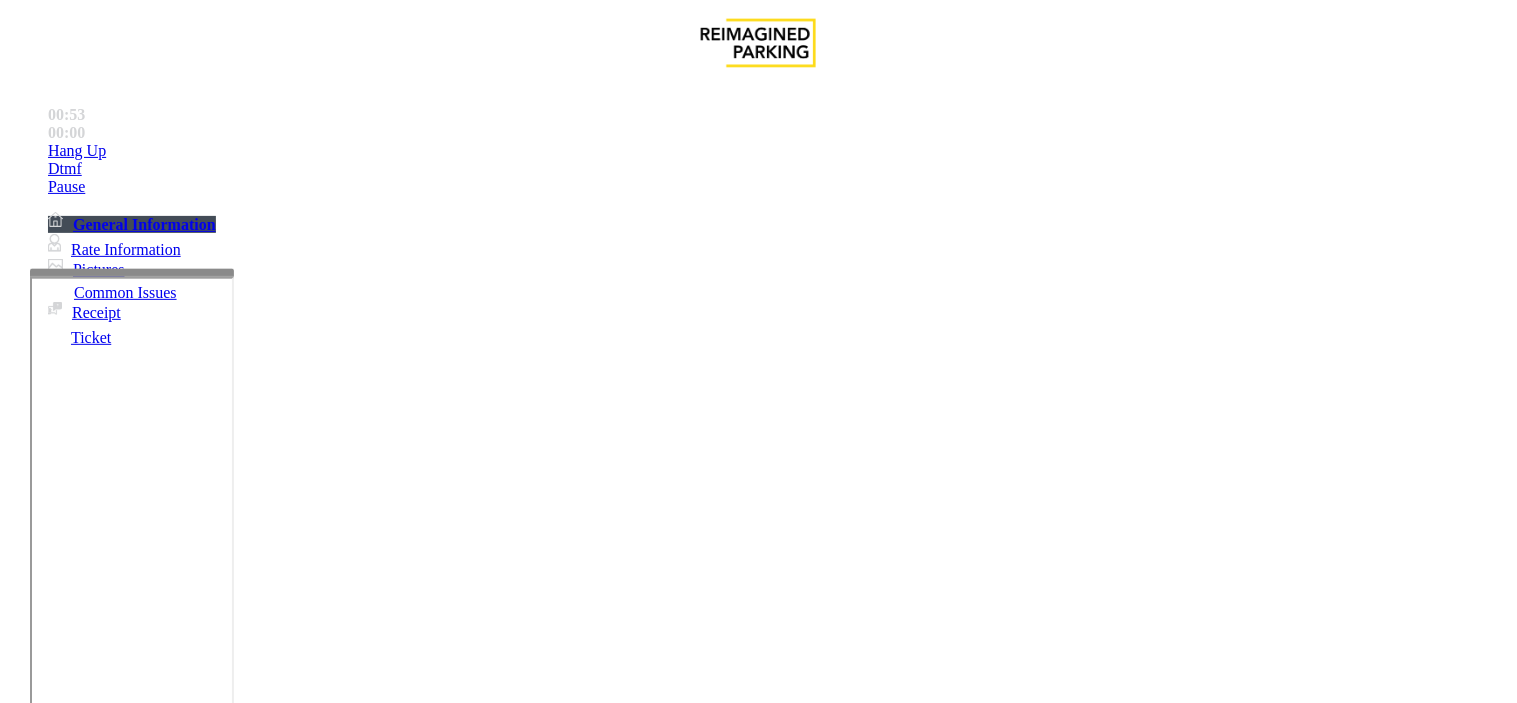 click on "Issue" at bounding box center [42, 1323] 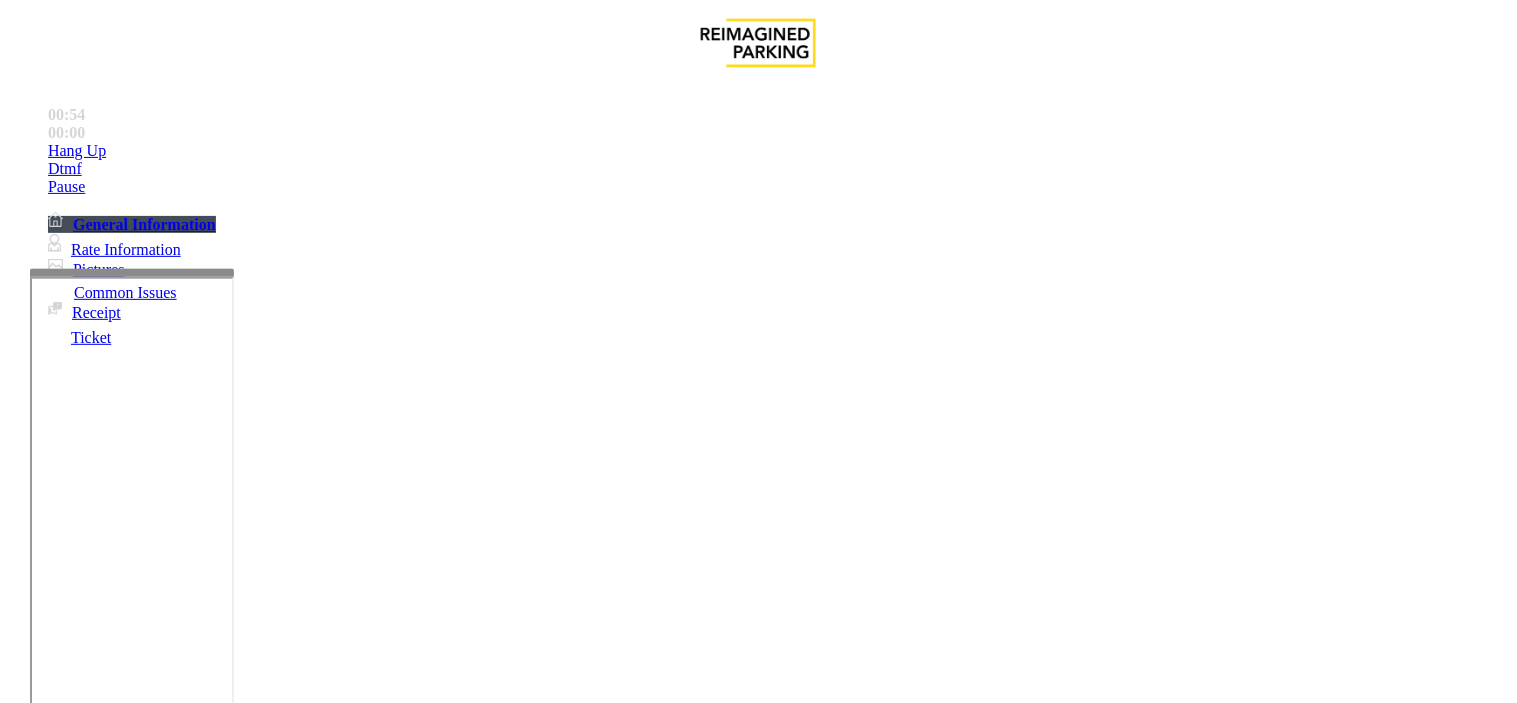 scroll, scrollTop: 0, scrollLeft: 0, axis: both 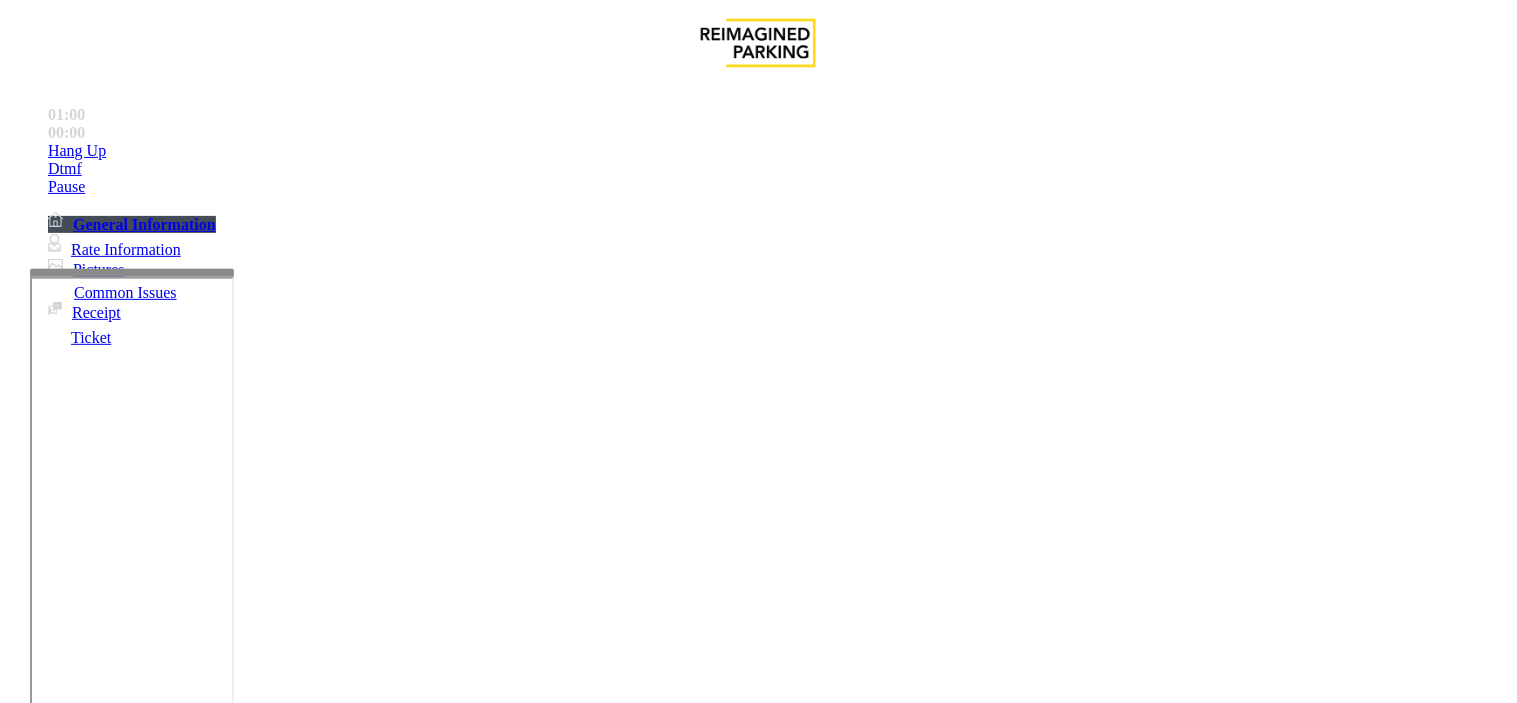 click on "Issue" at bounding box center (42, 1323) 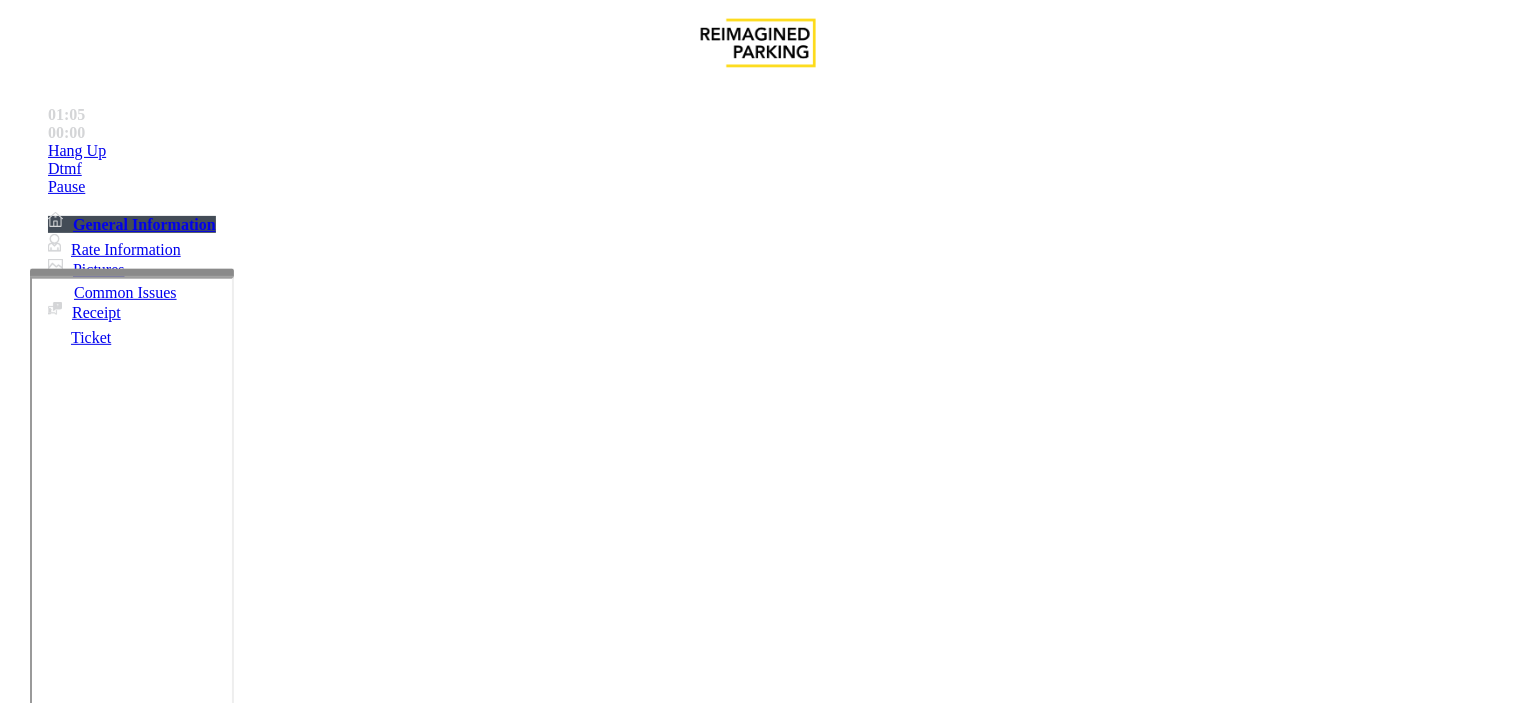 click on "Hardware\Kiosk Issue   LPR Issue   Payment Issue   Monthly Issue   Validation Issue   Other   Services   Intercom Issue/No Response   Note   General   No Assistance Needed" at bounding box center [758, 1359] 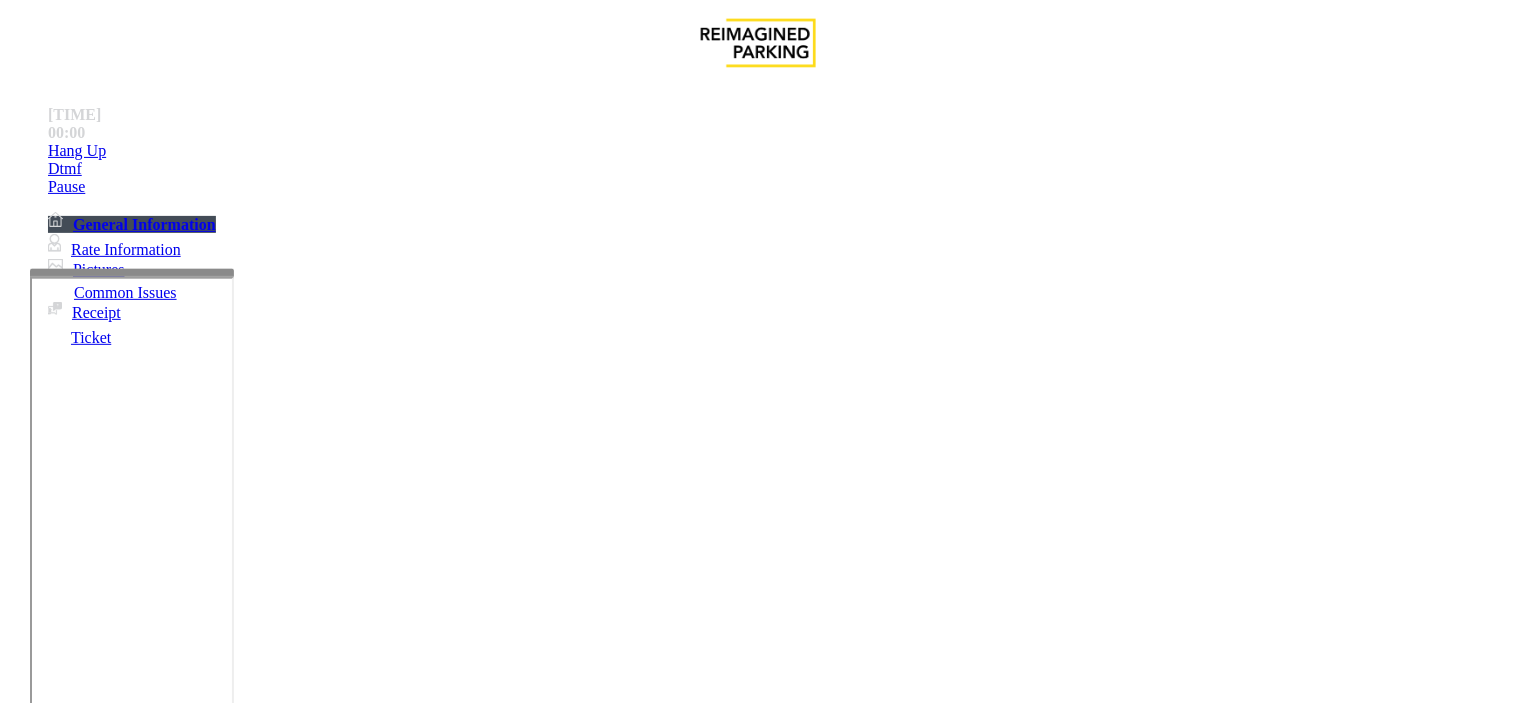 click on "LPR Issue" at bounding box center (213, 1356) 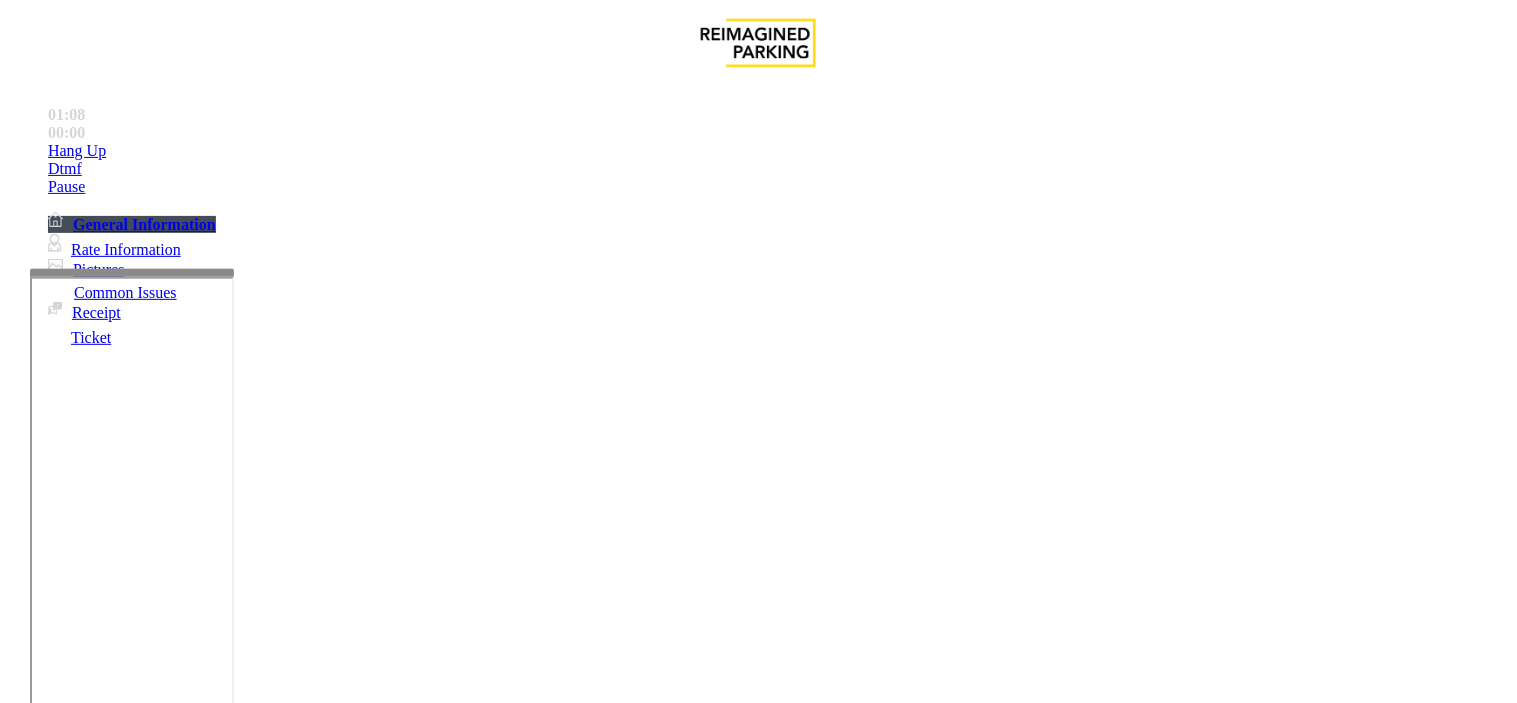 click on "Issue" at bounding box center (42, 1323) 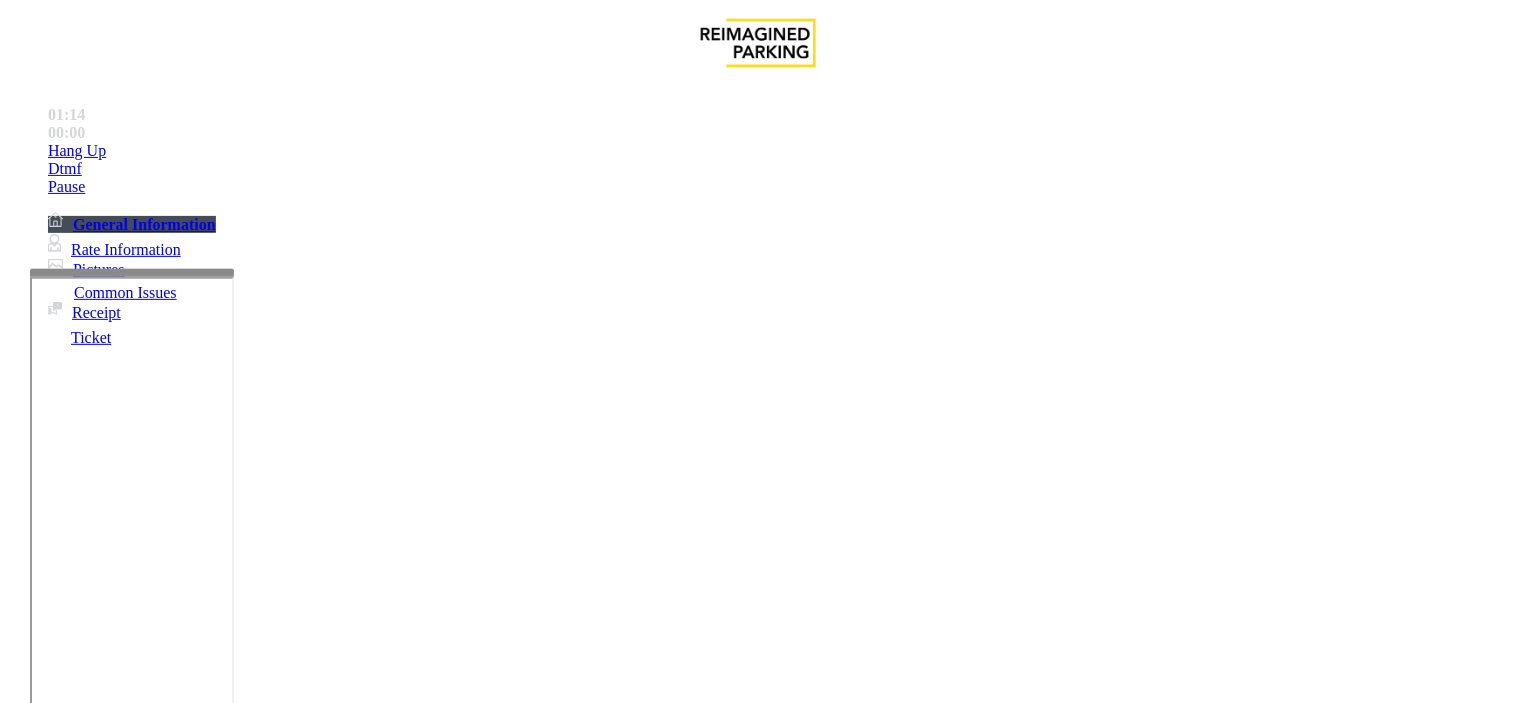 scroll, scrollTop: 888, scrollLeft: 0, axis: vertical 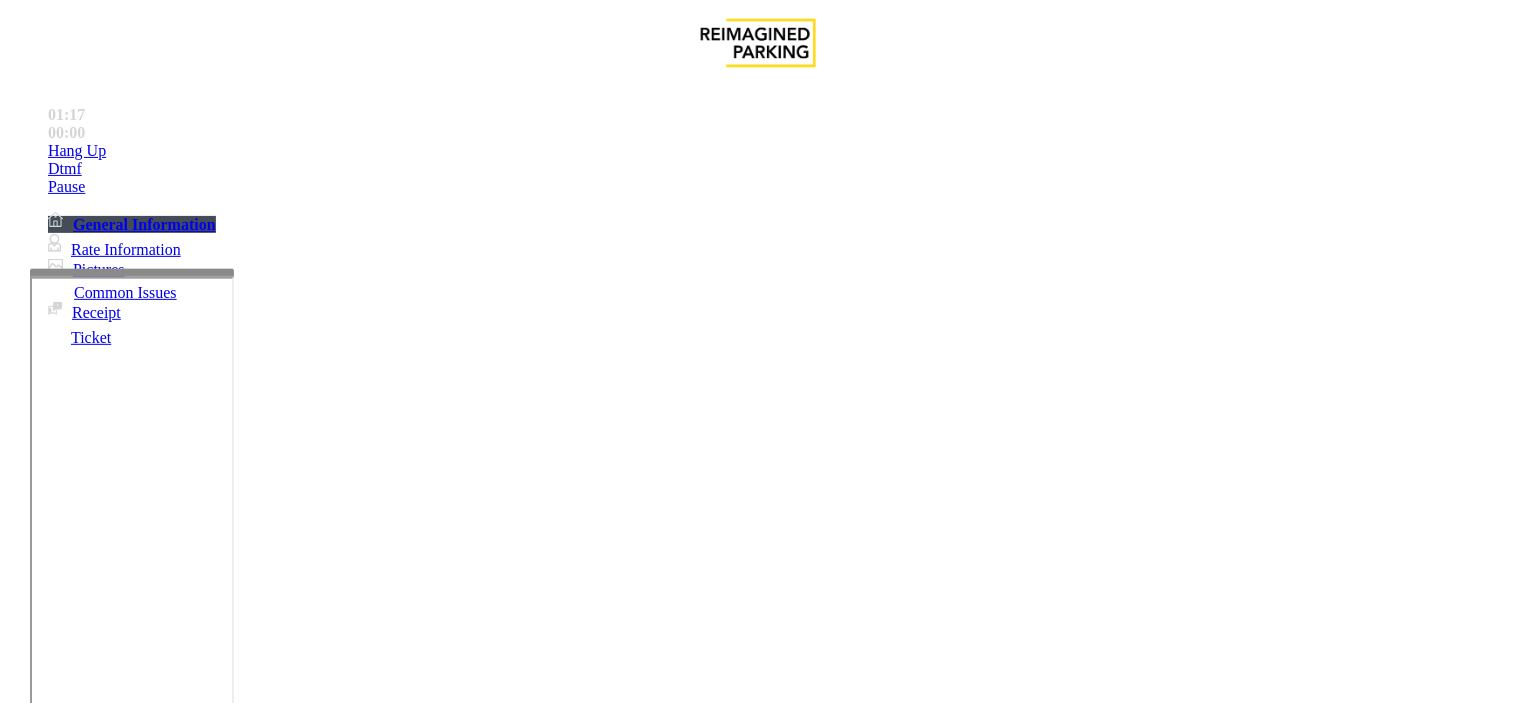 click on "Payment Issue" at bounding box center [303, 1356] 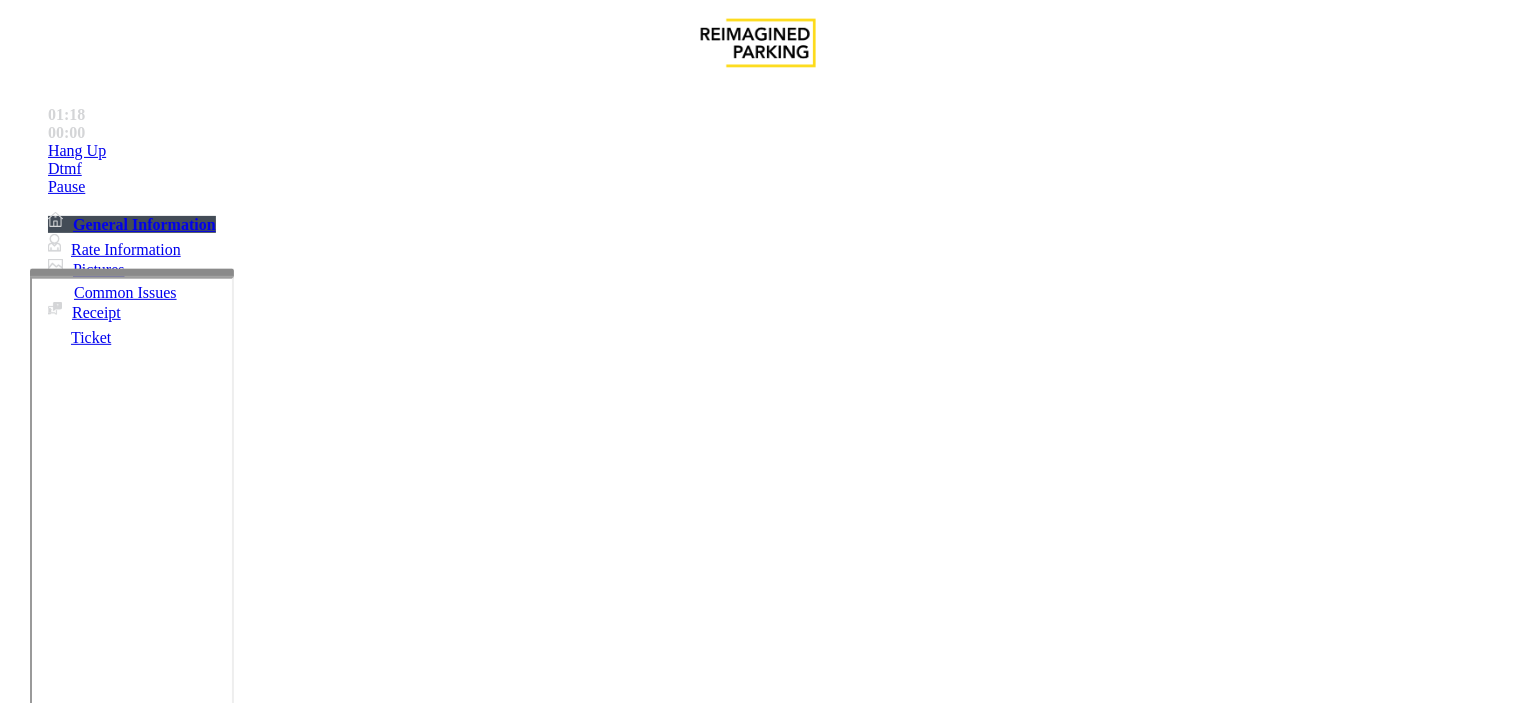 click on "Issue" at bounding box center [42, 1323] 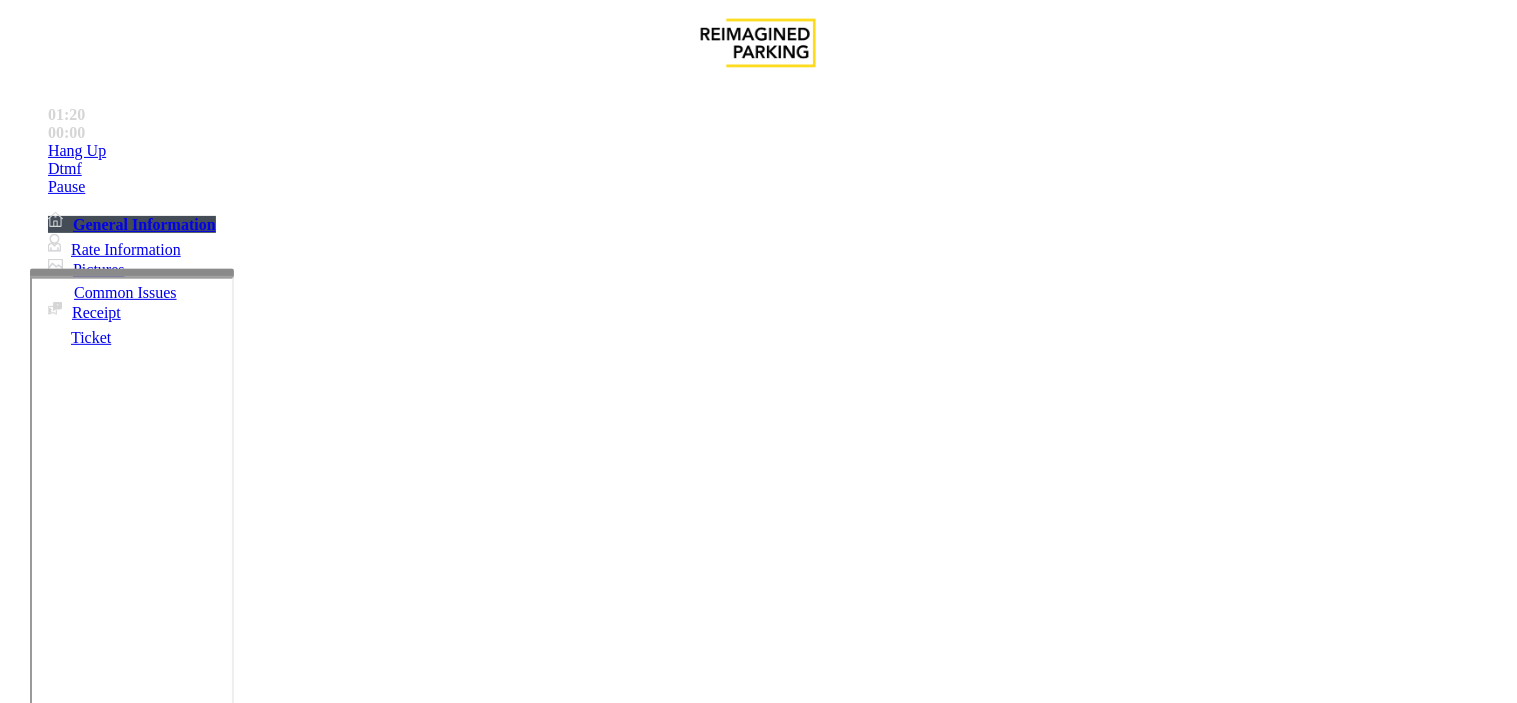 click on "Other" at bounding box center (587, 1356) 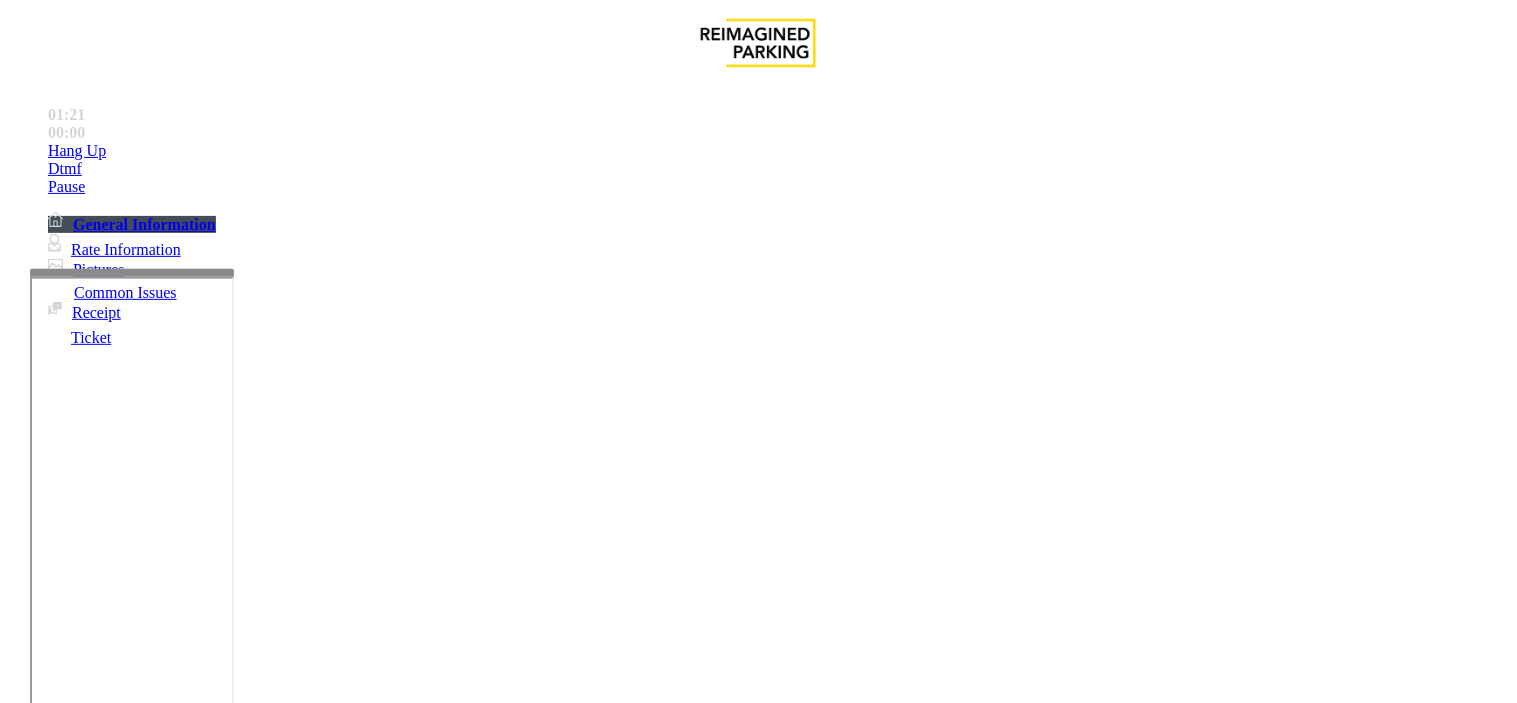 click on "Issue" at bounding box center [42, 1323] 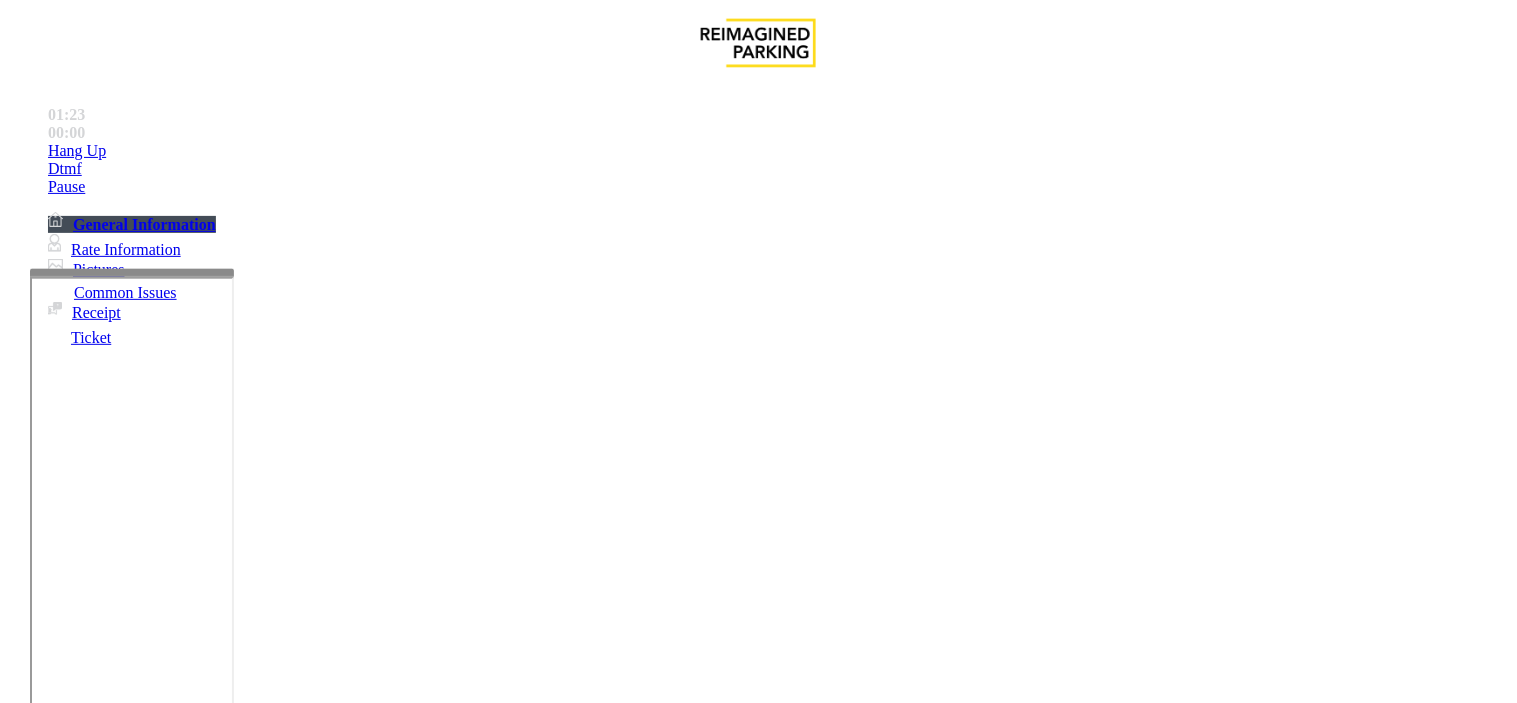 click on "General" at bounding box center [942, 1356] 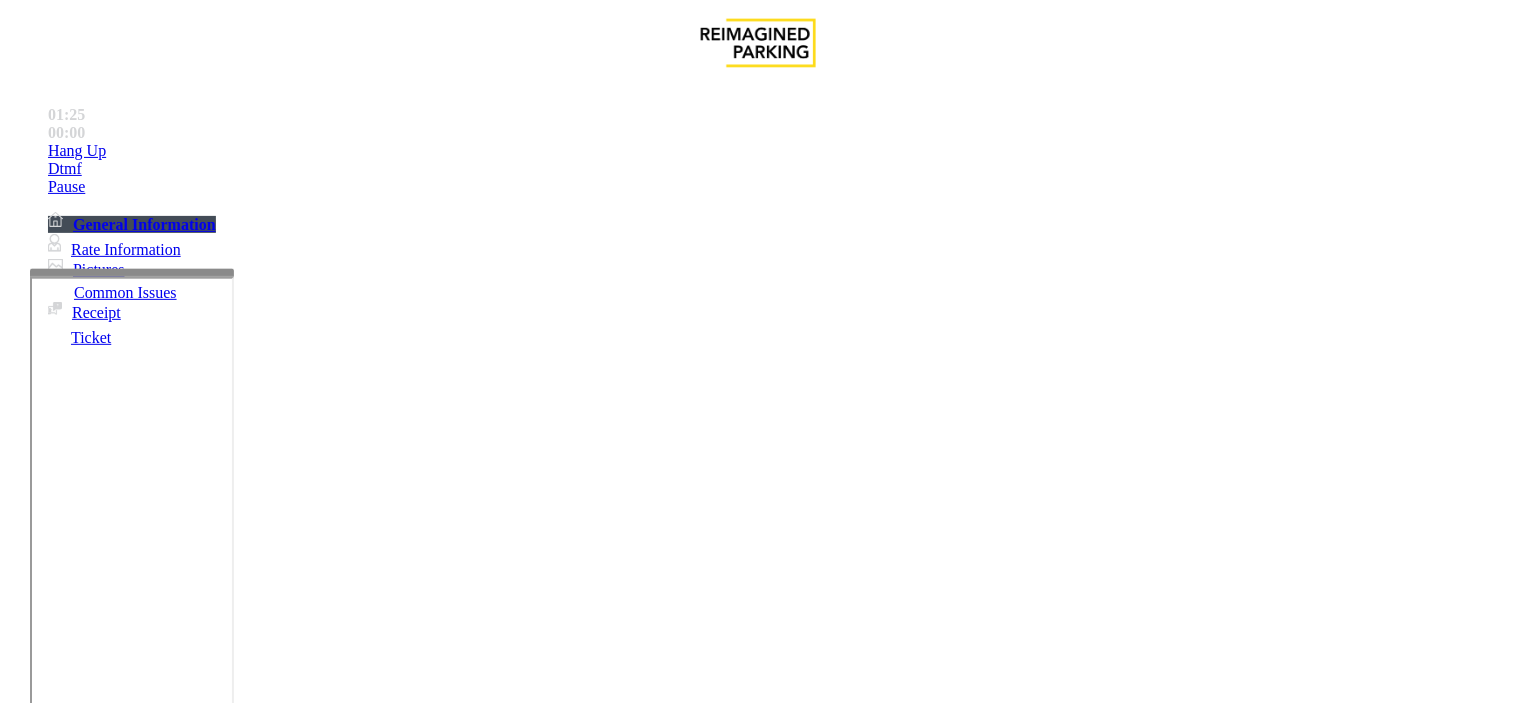 click on "Issue" at bounding box center (42, 1323) 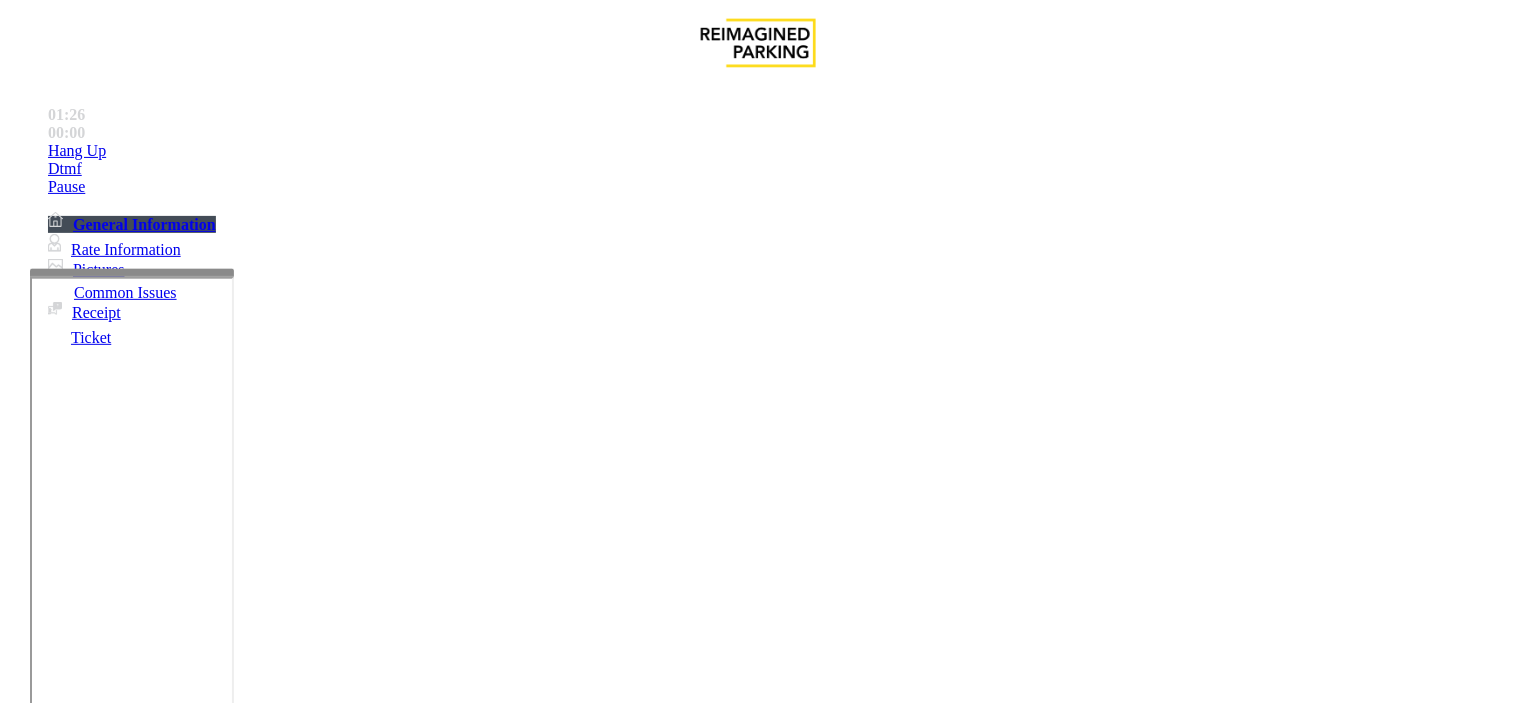 click on "Services" at bounding box center [645, 1356] 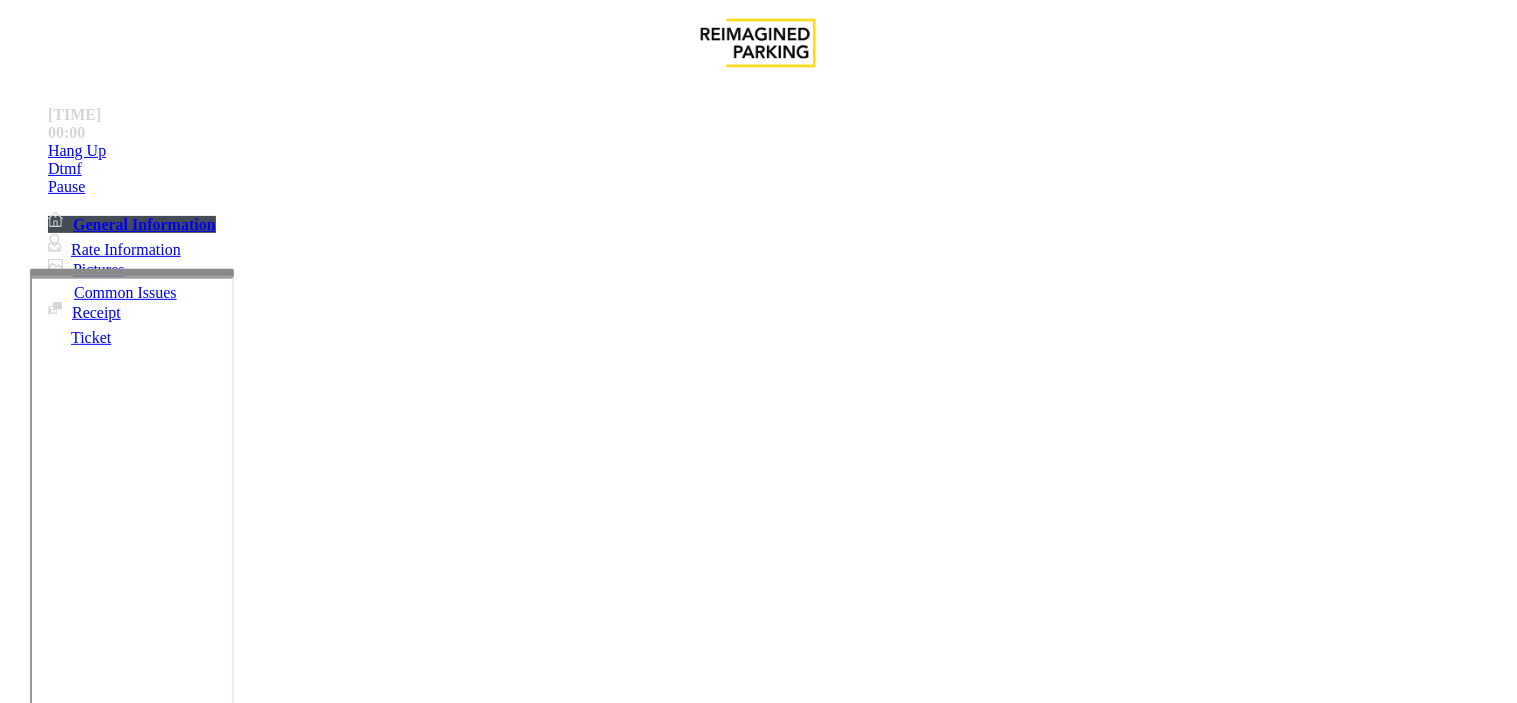 click on "Issue" at bounding box center [42, 1323] 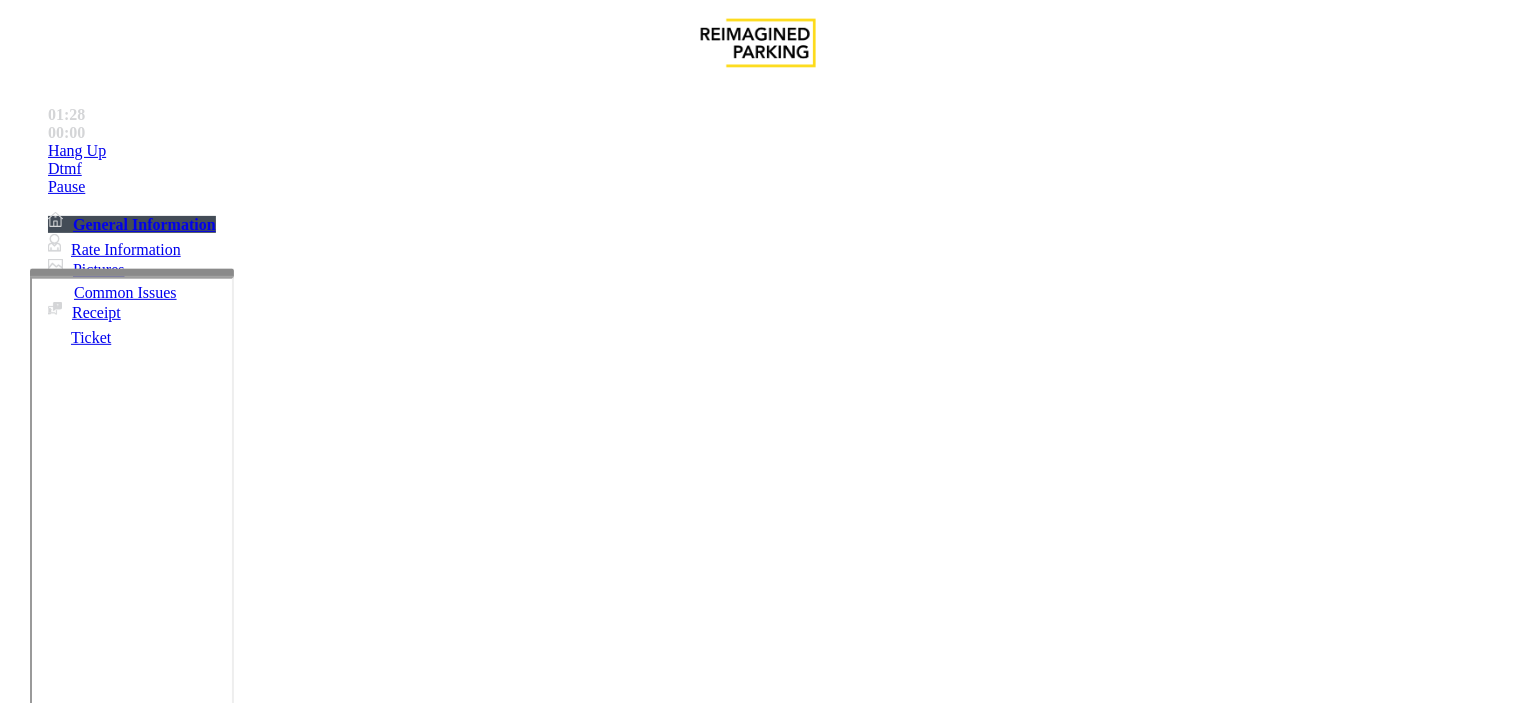 click on "Other" at bounding box center (587, 1356) 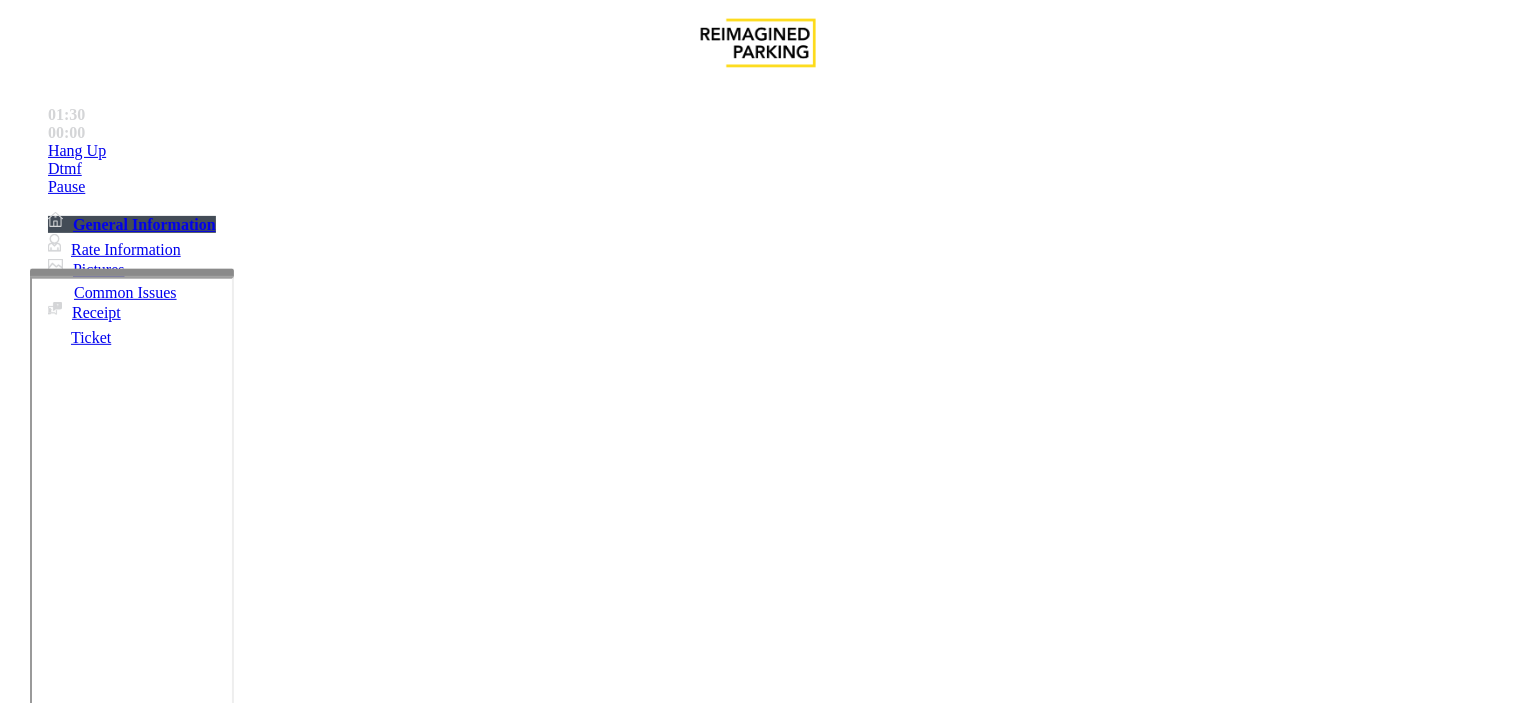 click on "Issue" at bounding box center [42, 1323] 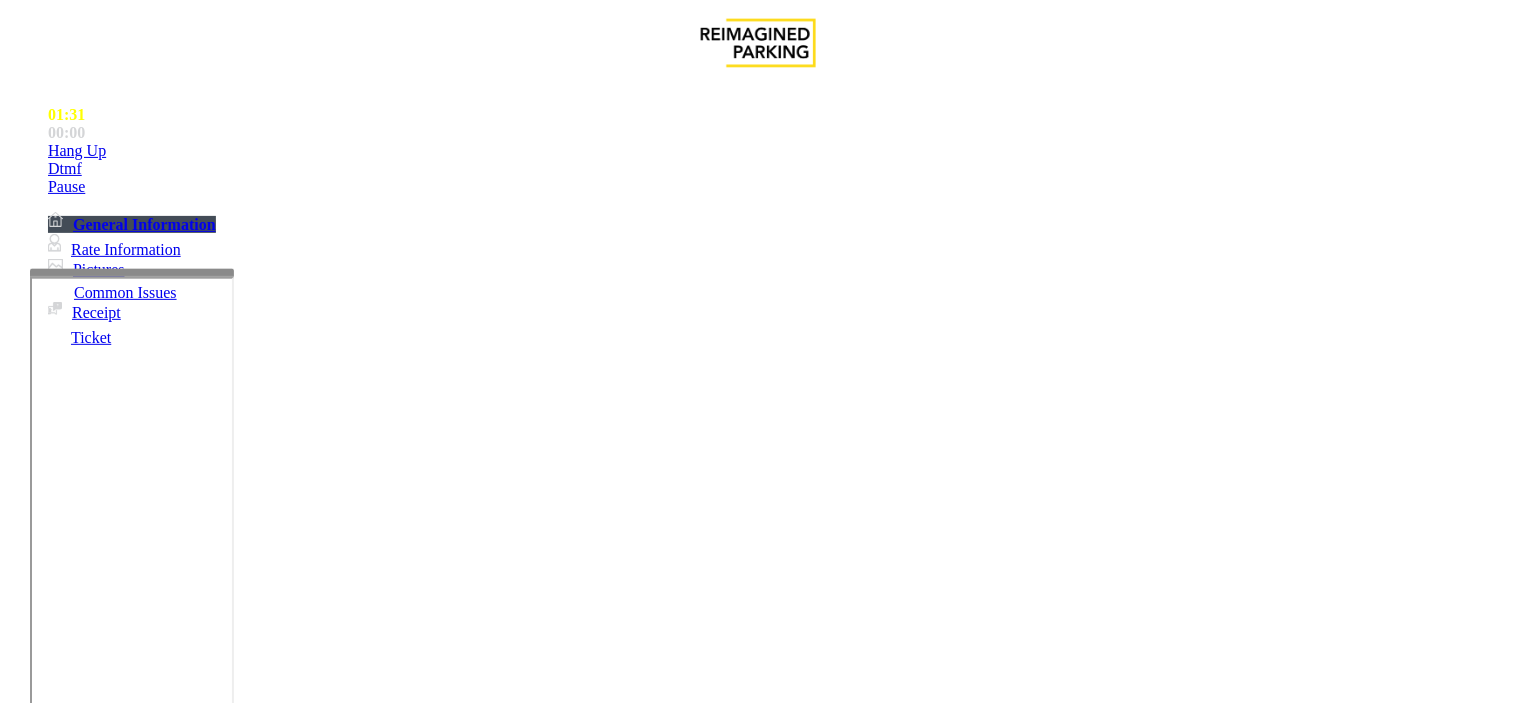click on "Intercom Issue/No Response" at bounding box center [773, 1356] 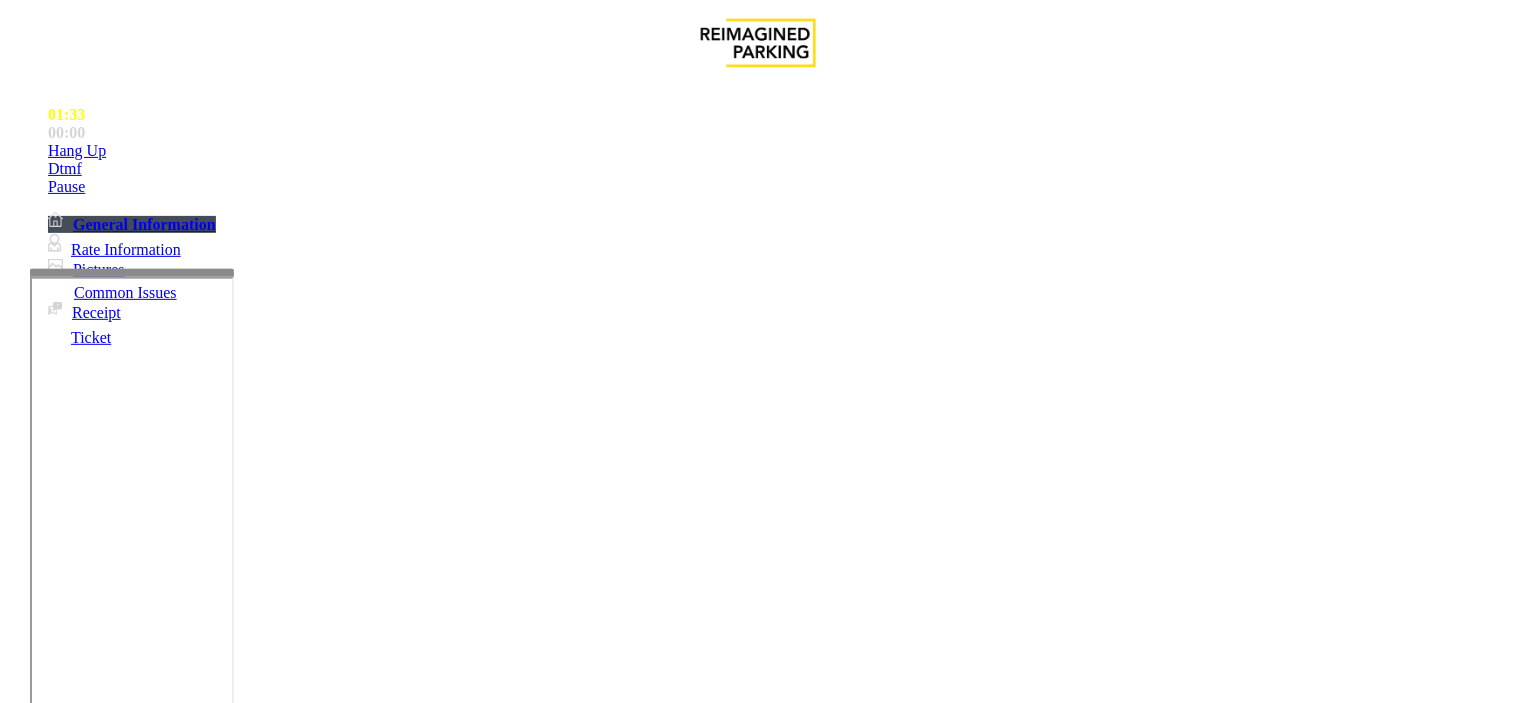 click on "Issue  No Response/Unable to hear parker   Parker Cannot Hear Call Center Agent   Call dropped" at bounding box center [758, 1343] 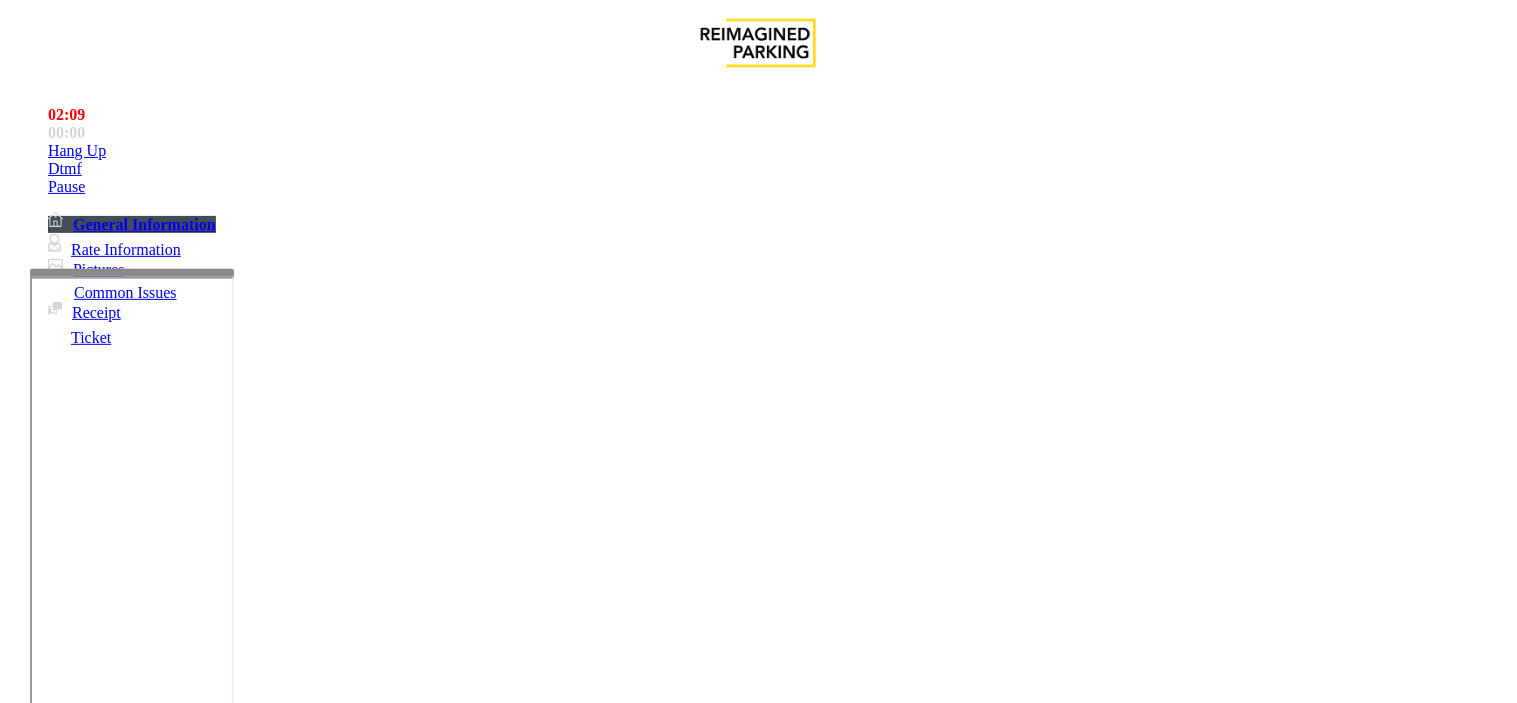 scroll, scrollTop: 666, scrollLeft: 0, axis: vertical 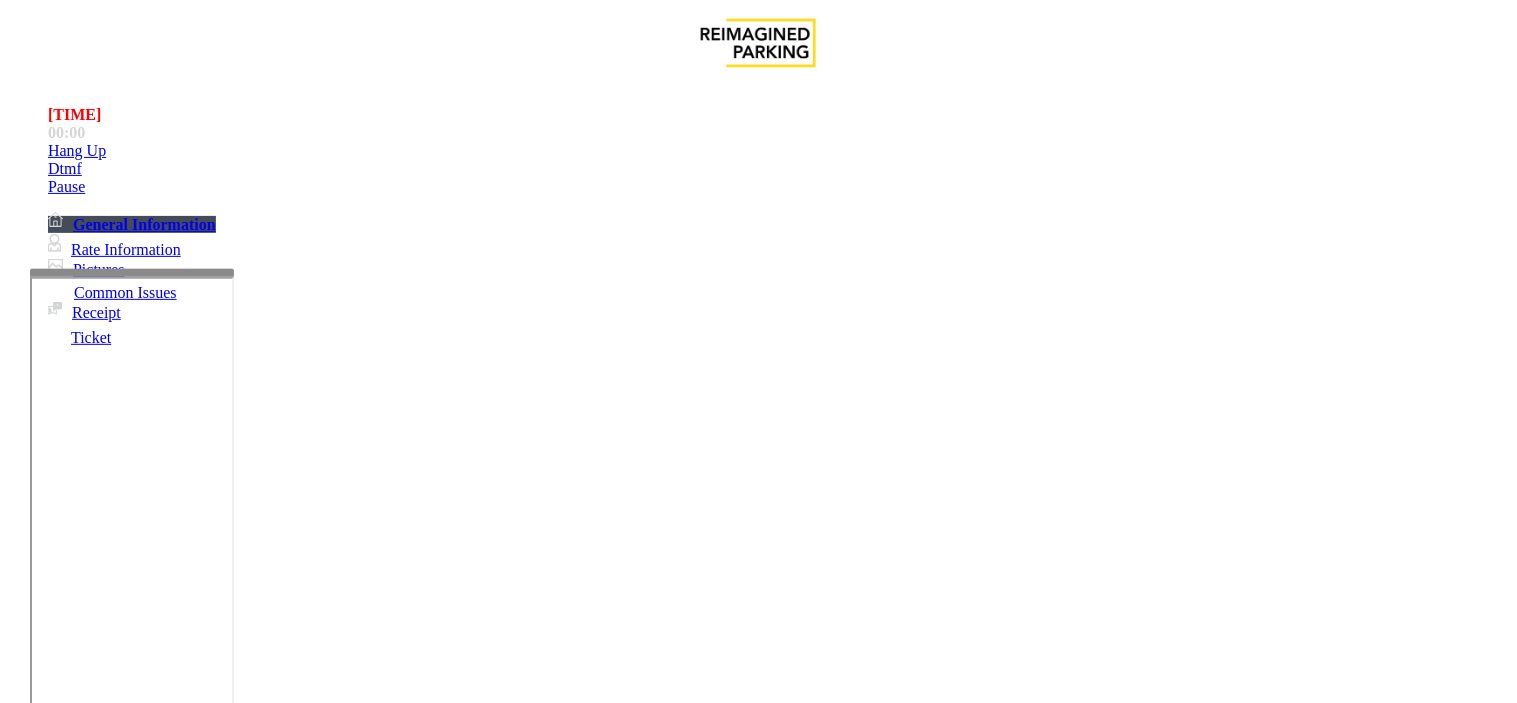 click on "LPR Issue" at bounding box center [213, 1356] 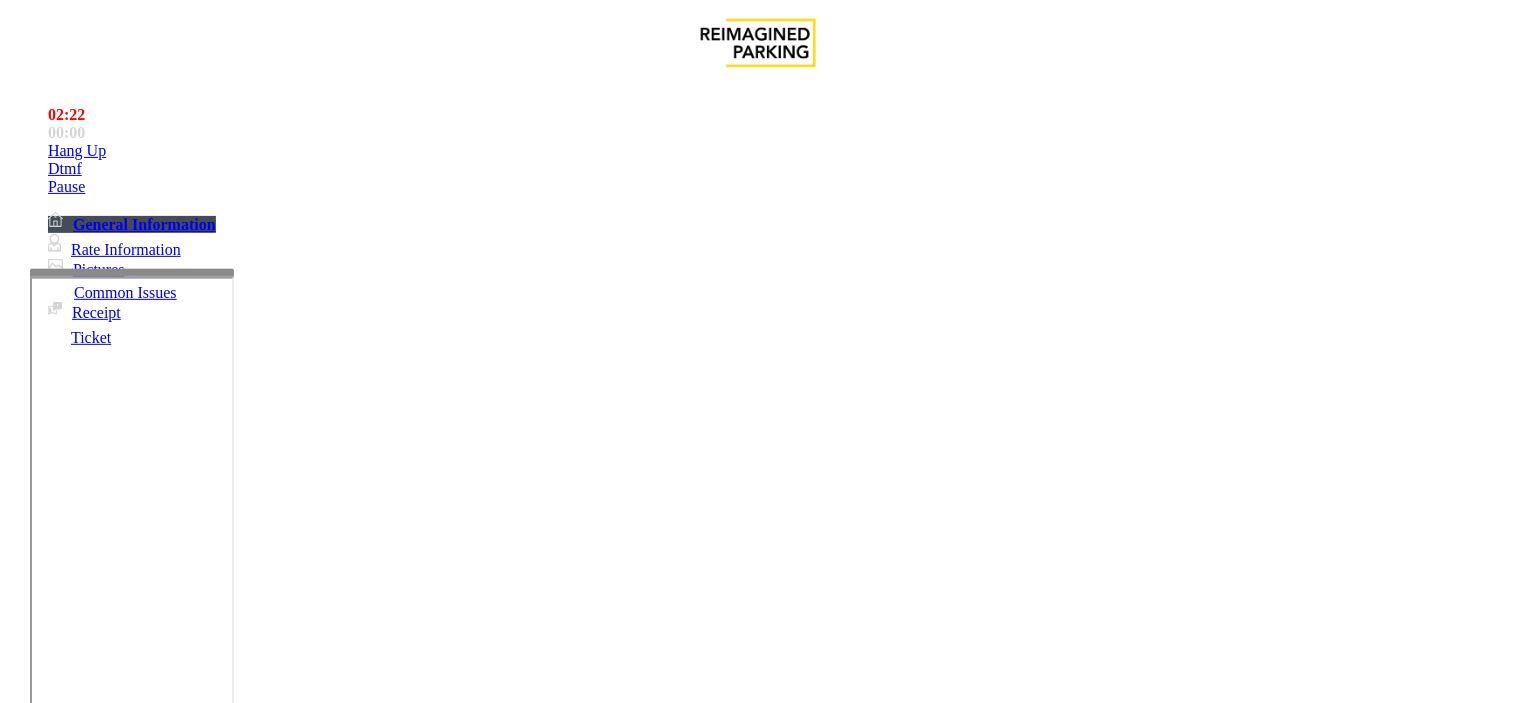 click on "Issue  Camera not working   The Device would not turn on   Grace Period Issue   Session Paid" at bounding box center (758, 1343) 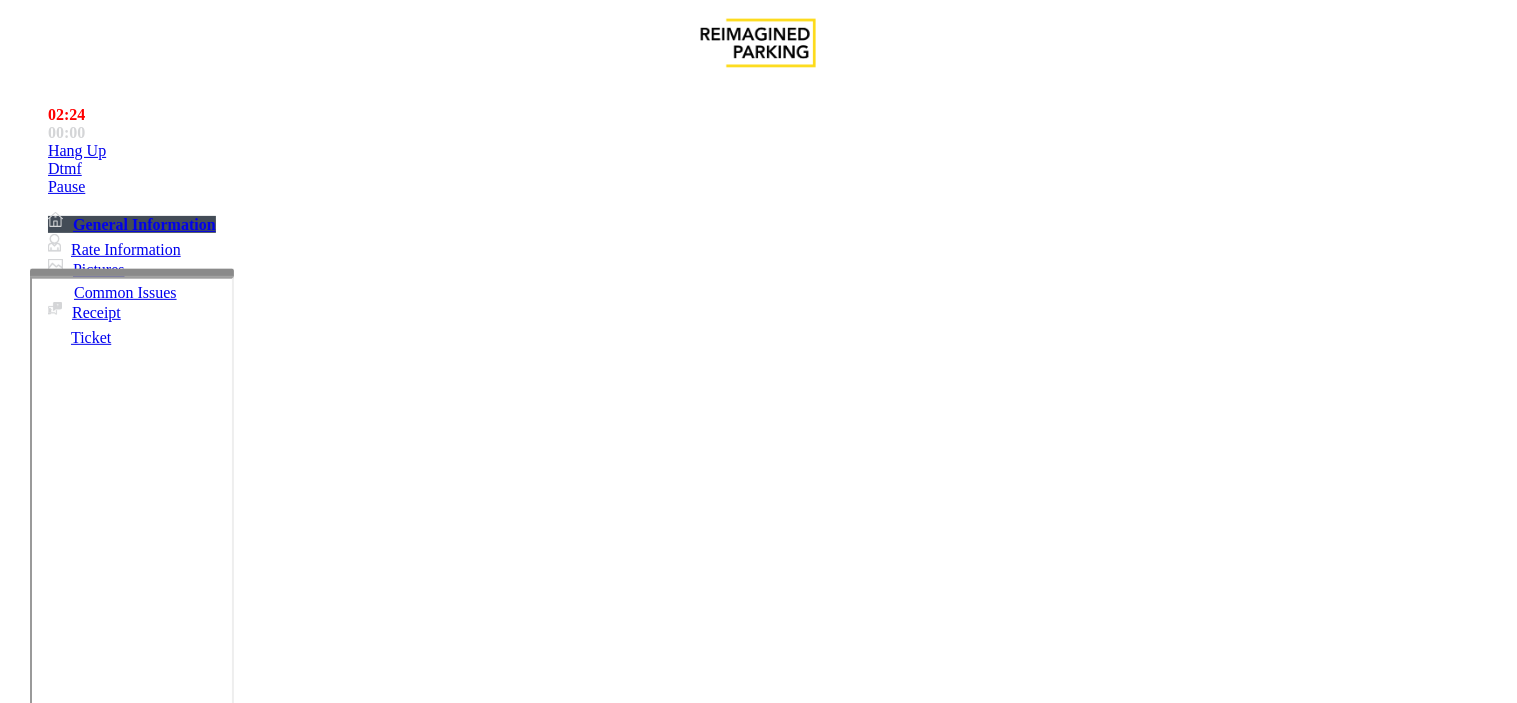 click on "Session Paid" at bounding box center (530, 1356) 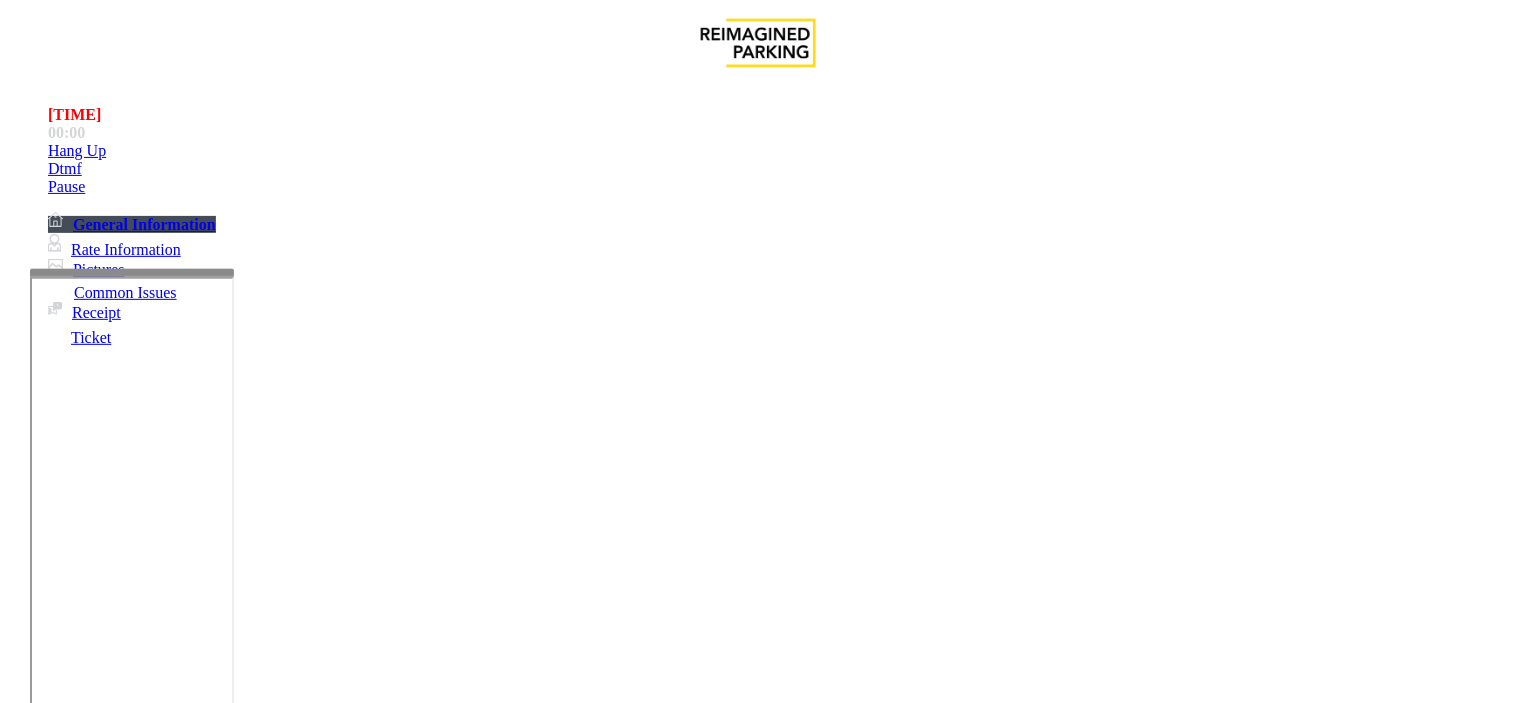 scroll, scrollTop: 222, scrollLeft: 0, axis: vertical 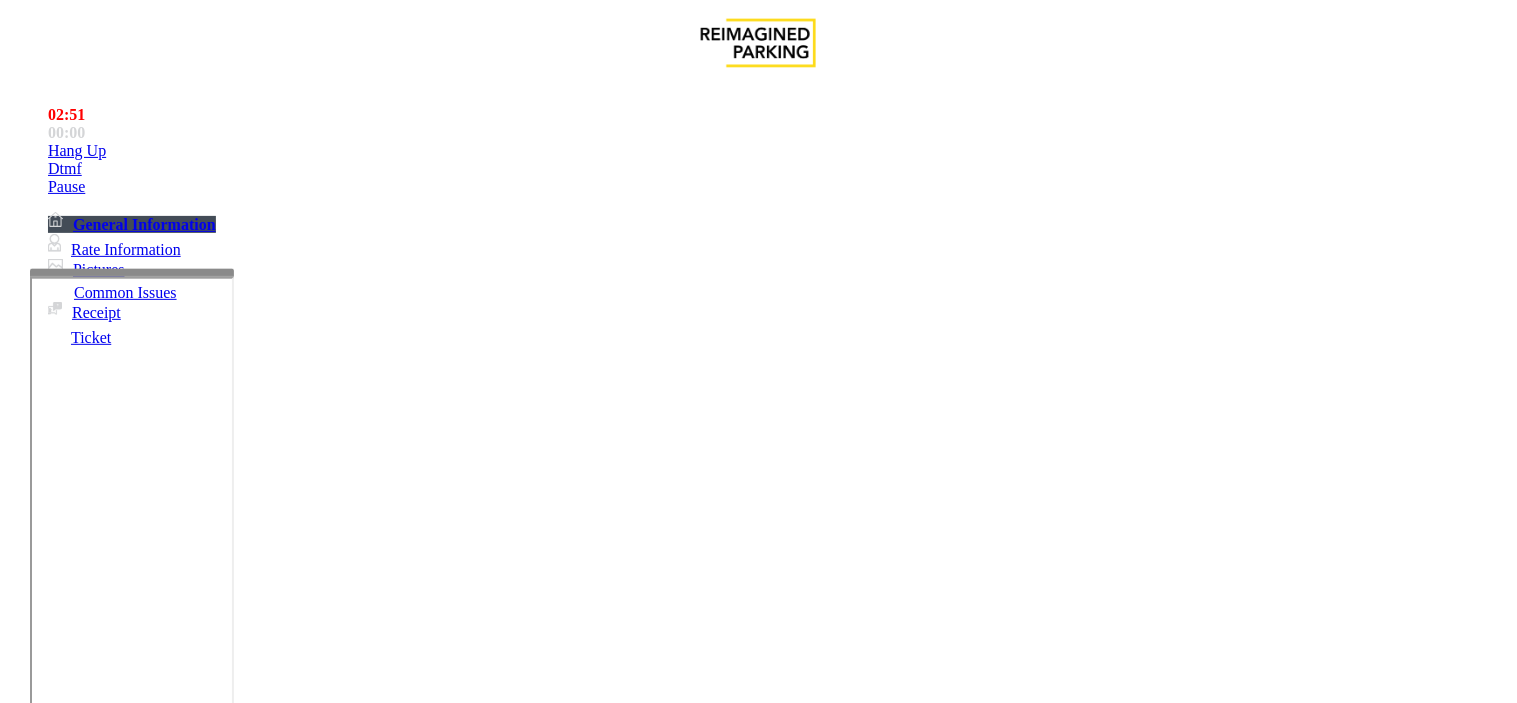 click at bounding box center (246, 1585) 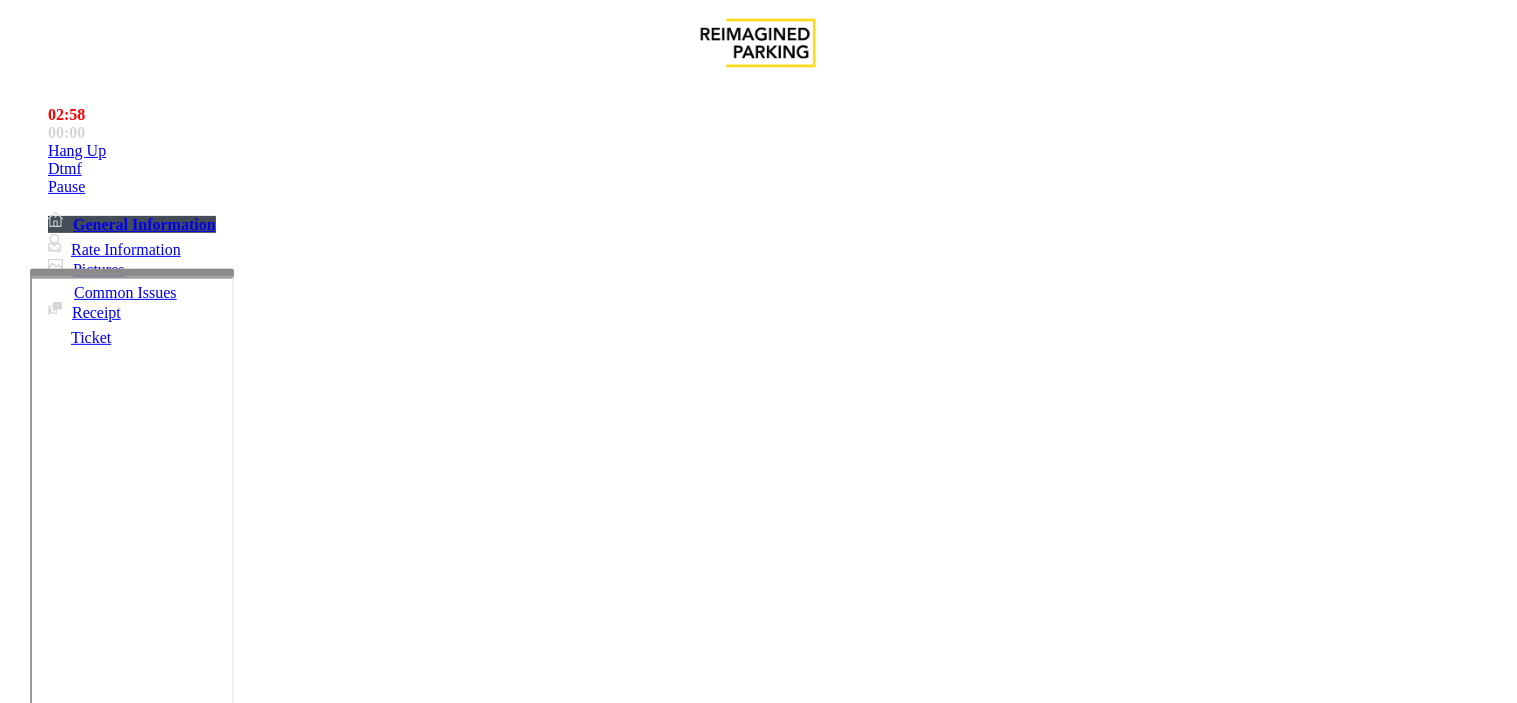 scroll, scrollTop: 0, scrollLeft: 0, axis: both 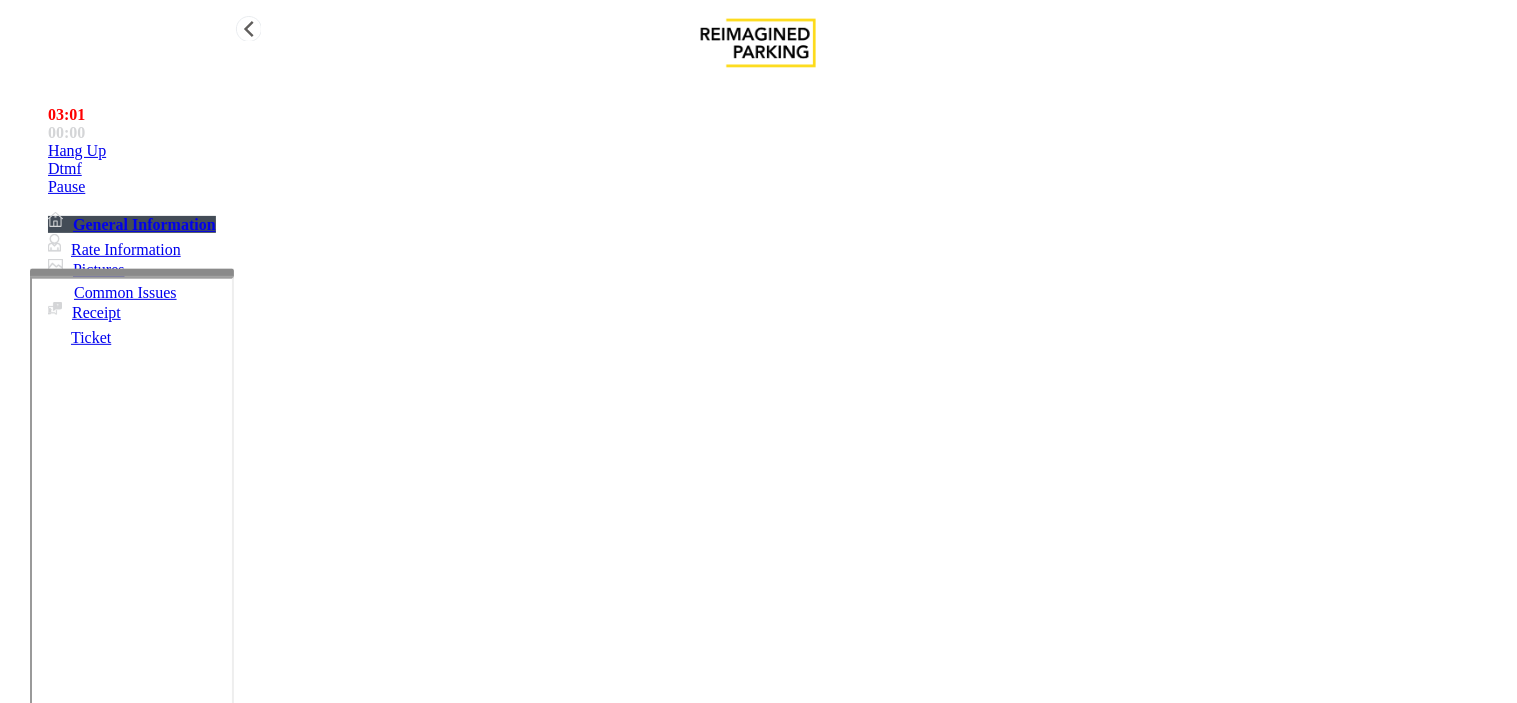 click on "Hang Up" at bounding box center (77, 151) 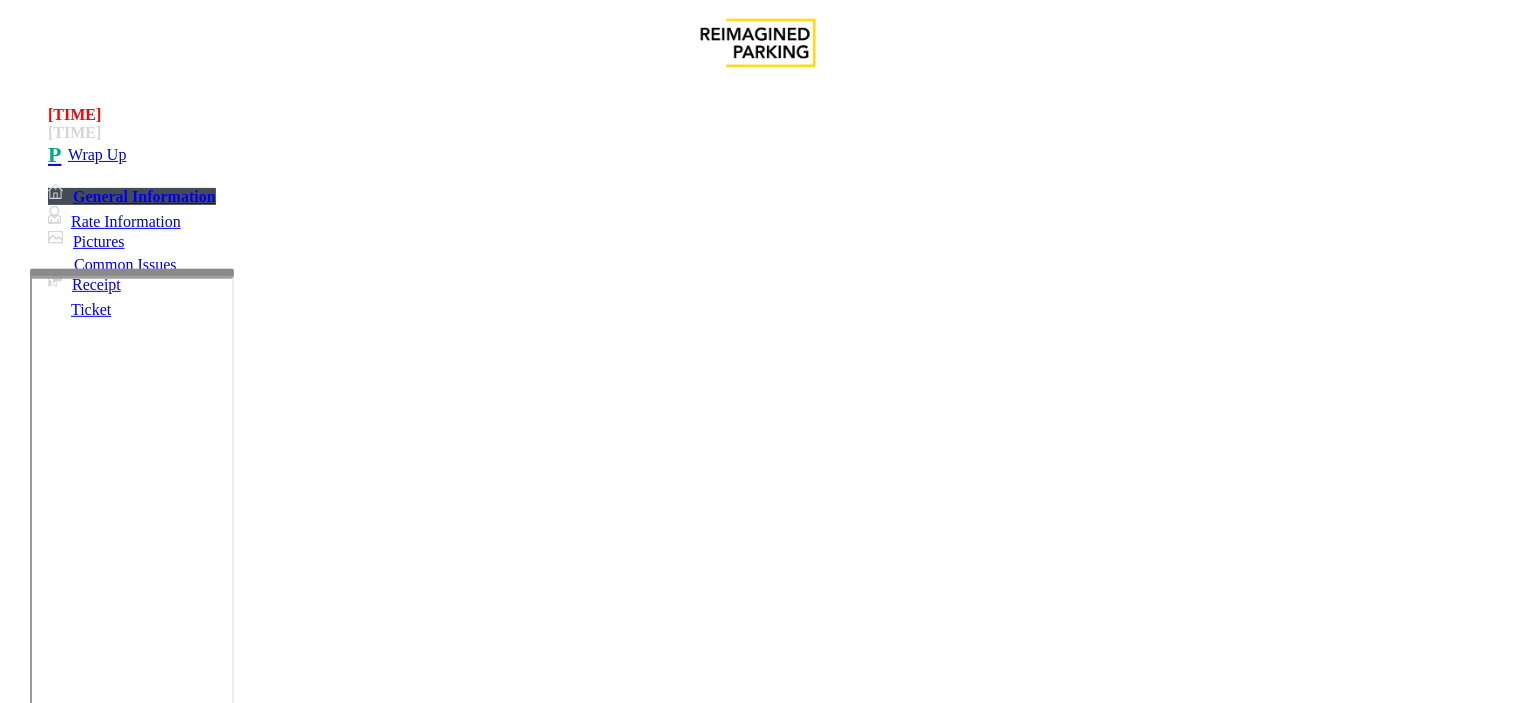 click at bounding box center [246, 1585] 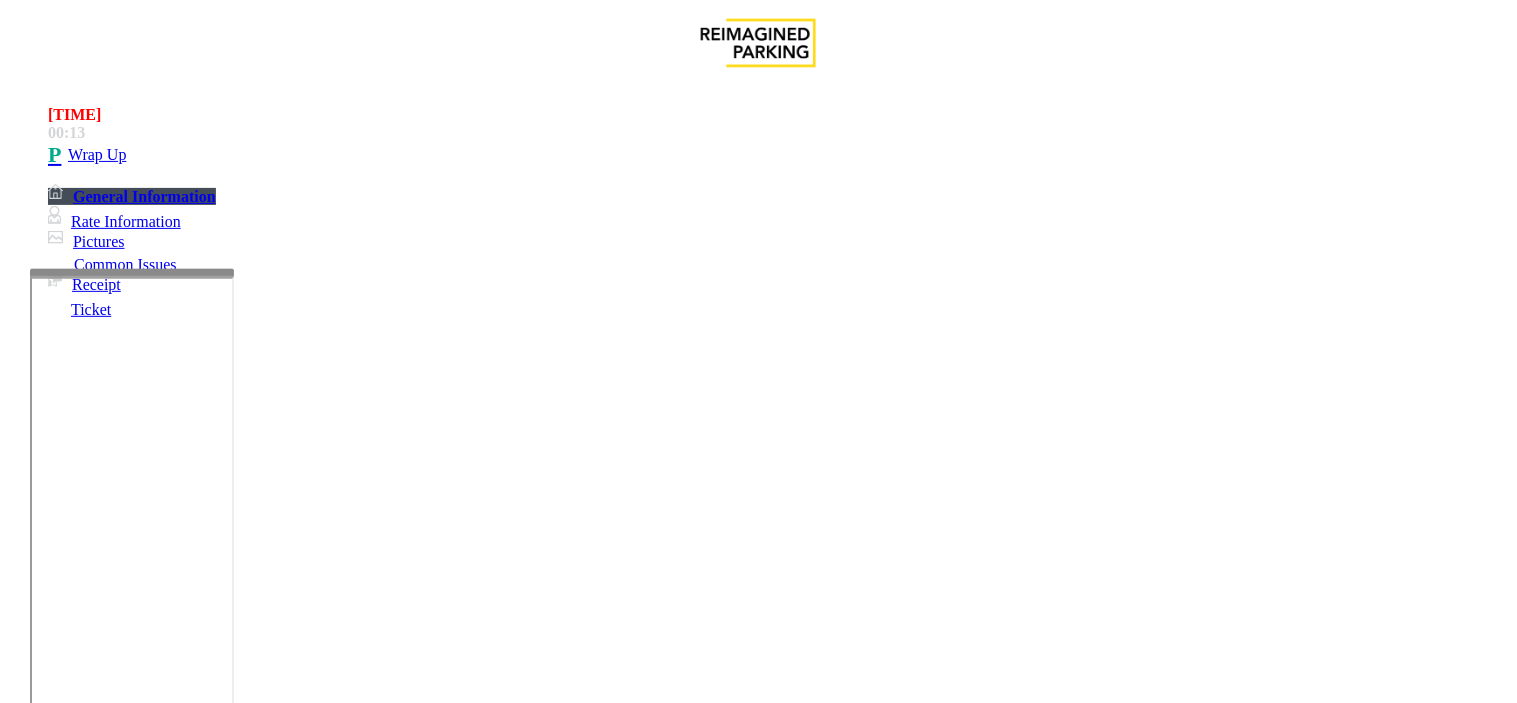 click at bounding box center [246, 1585] 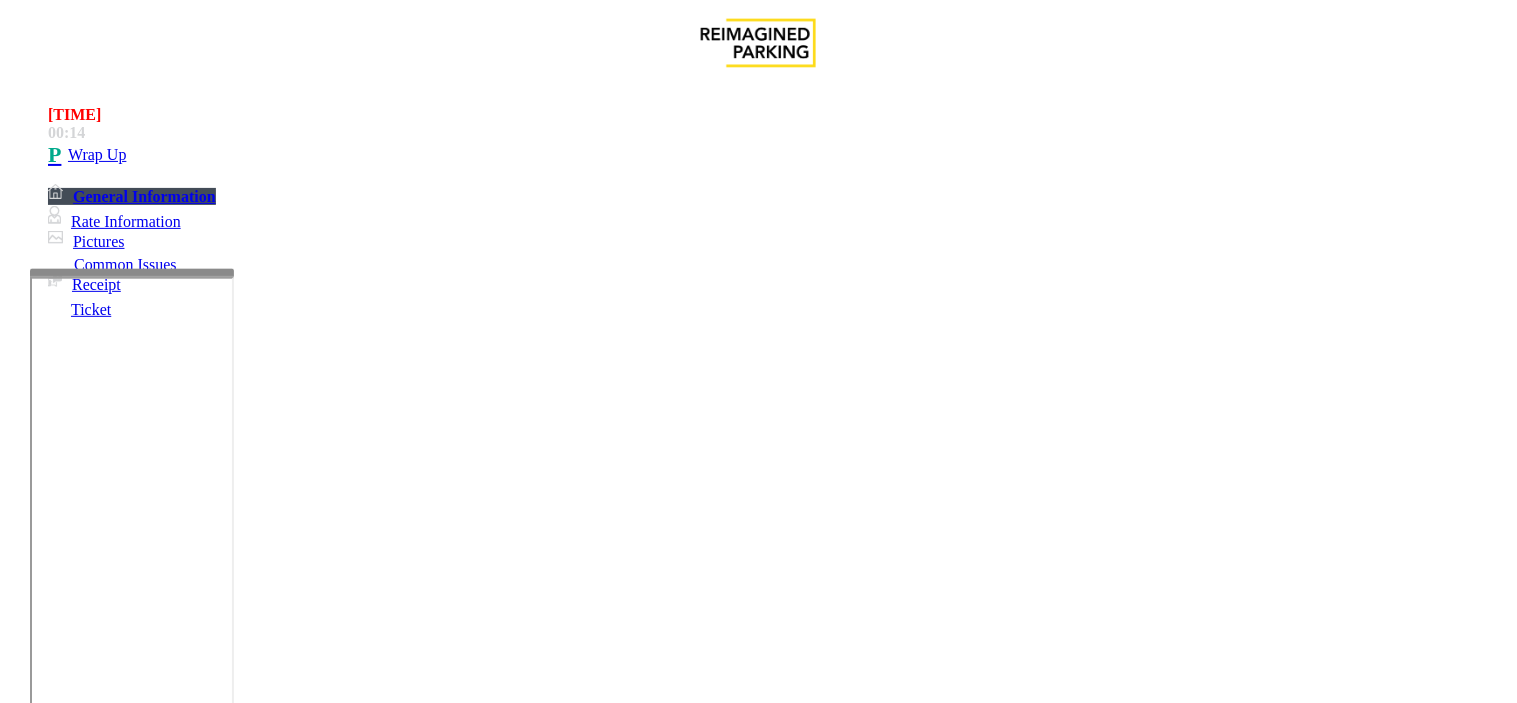 paste on "**********" 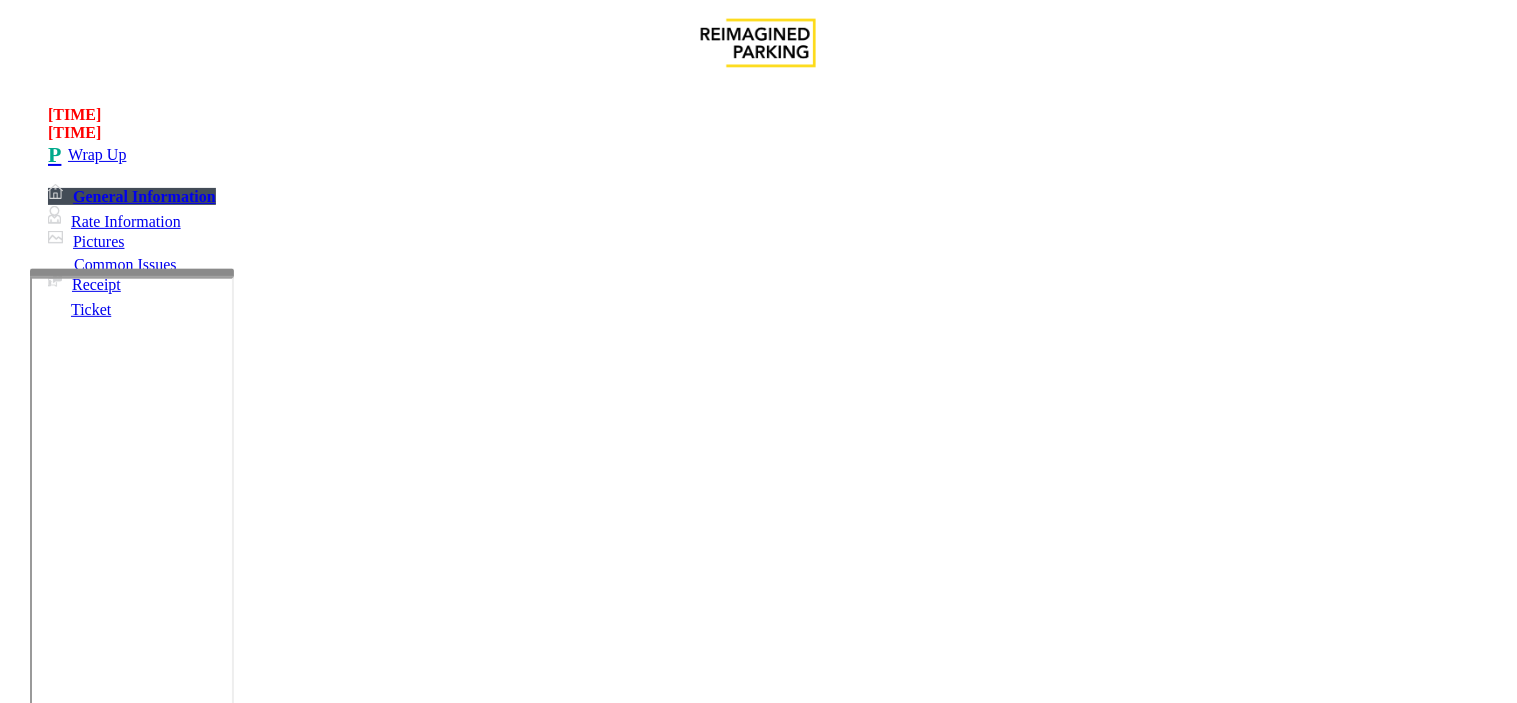 scroll, scrollTop: 0, scrollLeft: 0, axis: both 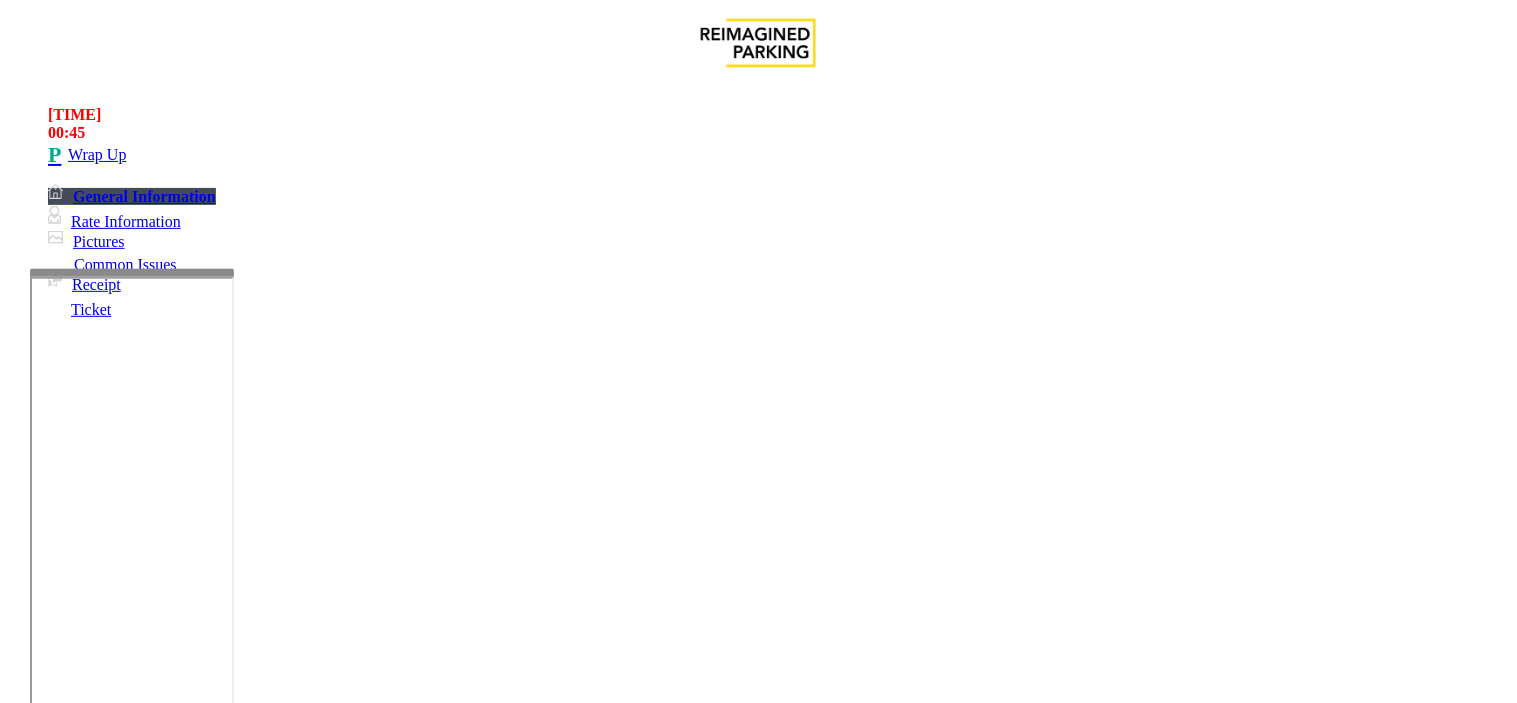 drag, startPoint x: 394, startPoint y: 528, endPoint x: 325, endPoint y: 528, distance: 69 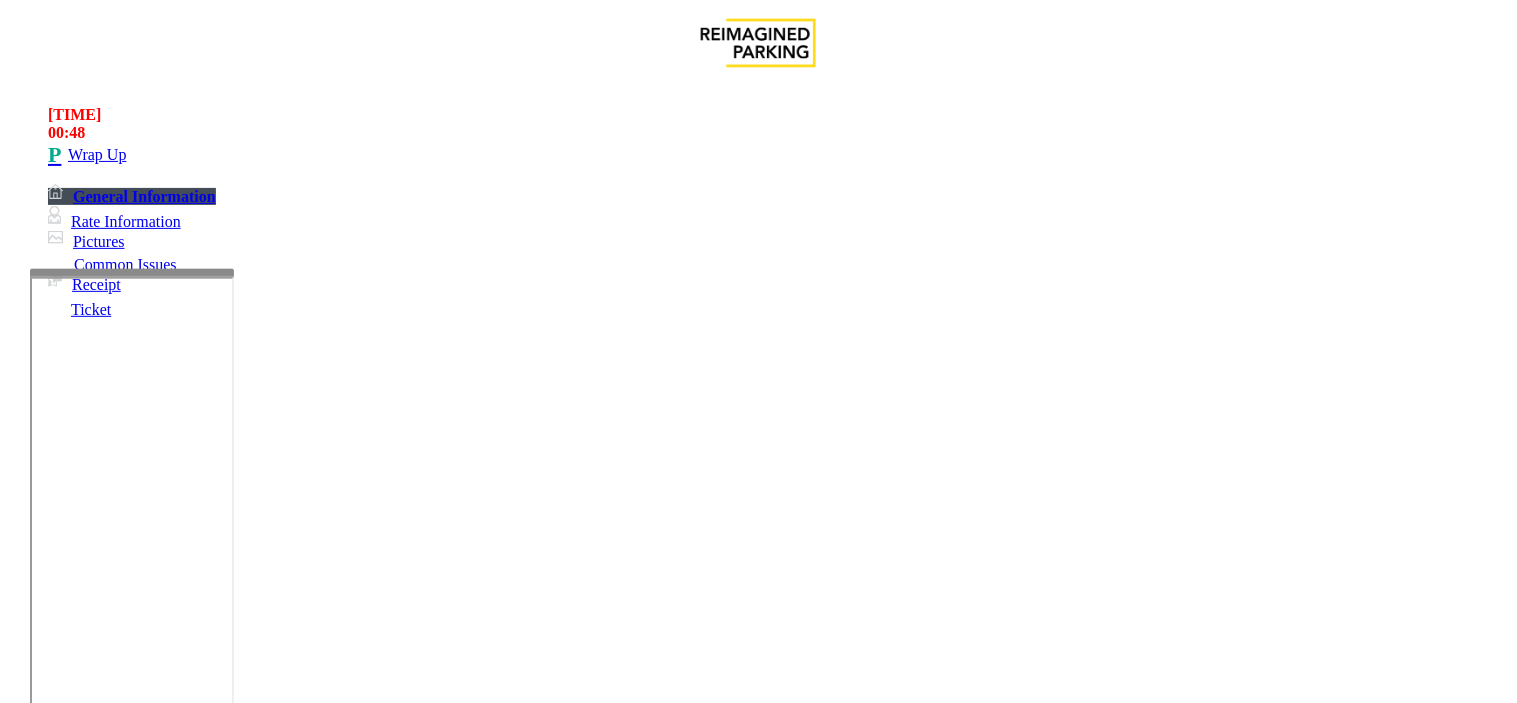 scroll, scrollTop: 14, scrollLeft: 0, axis: vertical 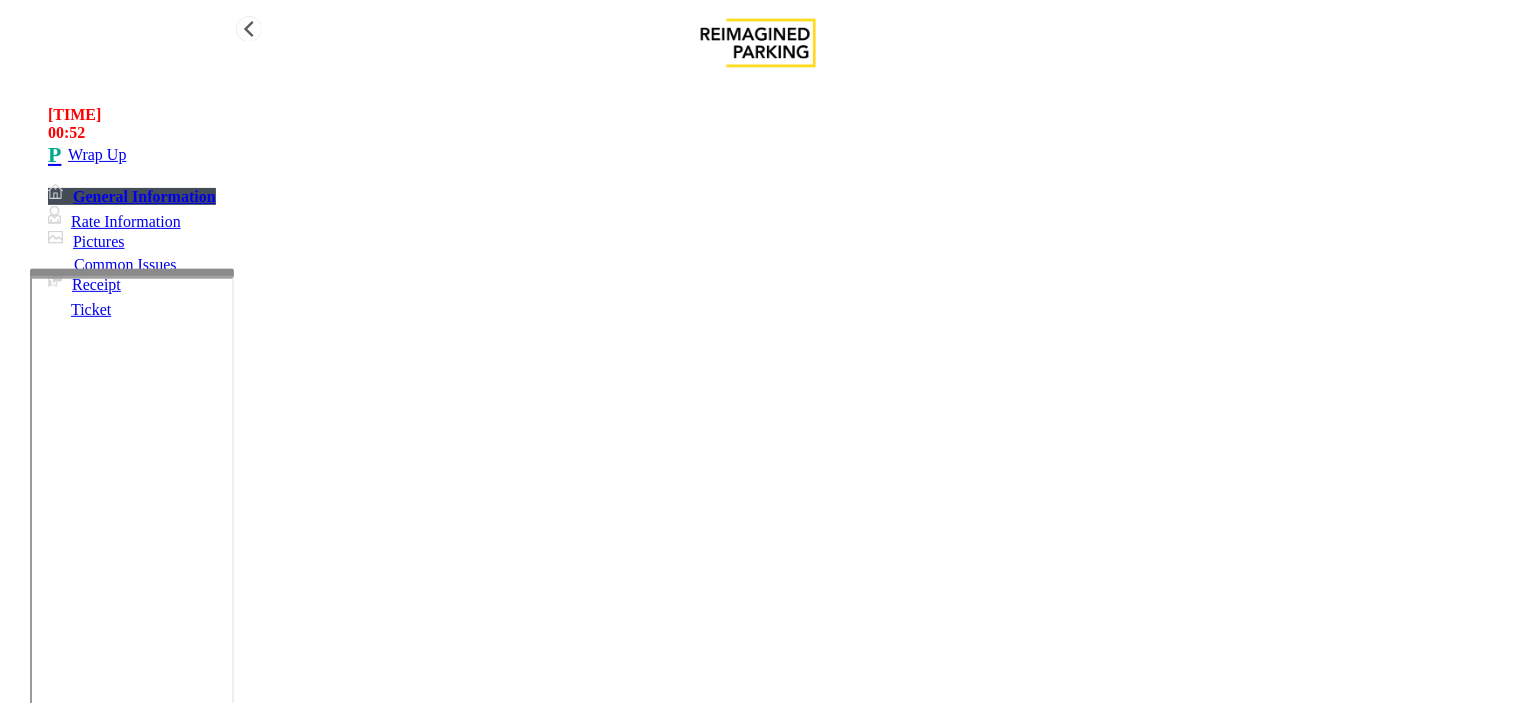type on "**********" 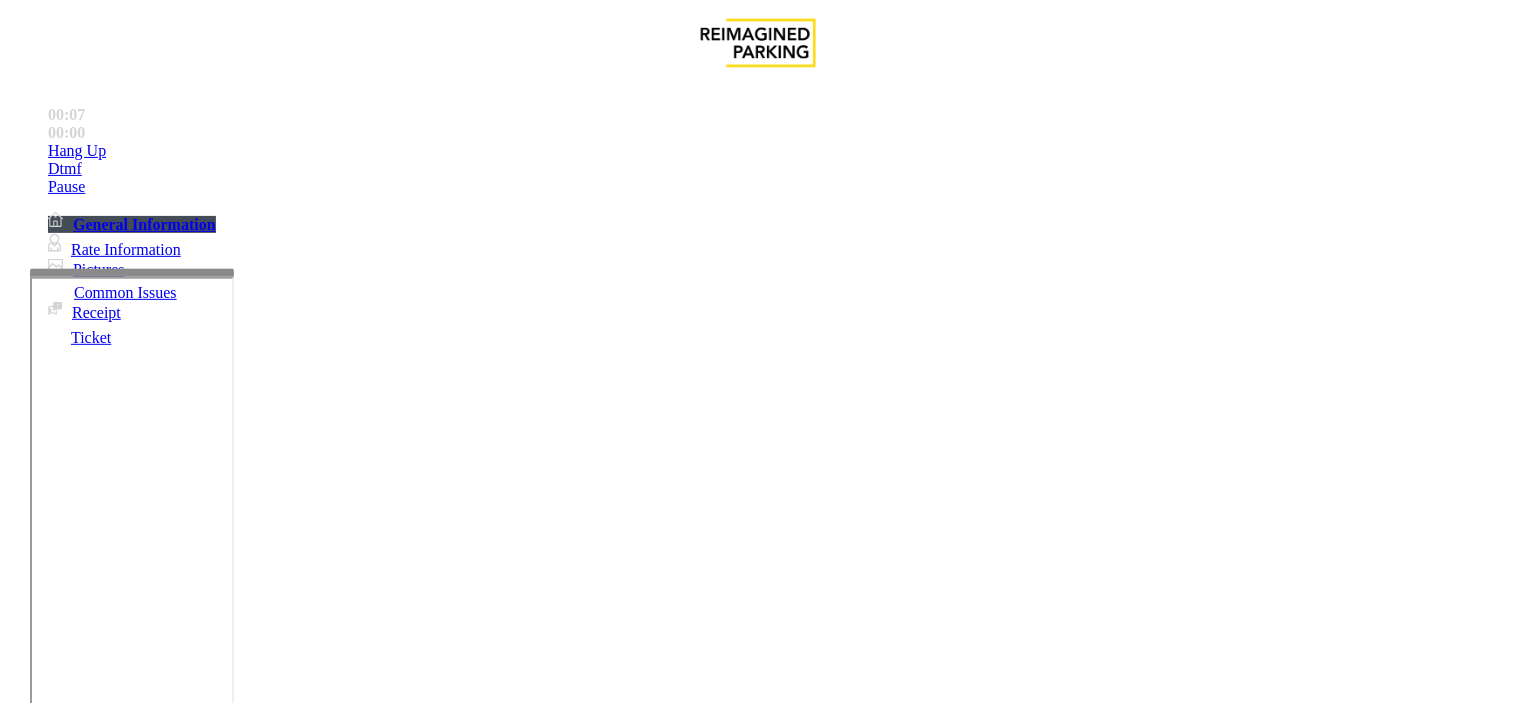 scroll, scrollTop: 333, scrollLeft: 0, axis: vertical 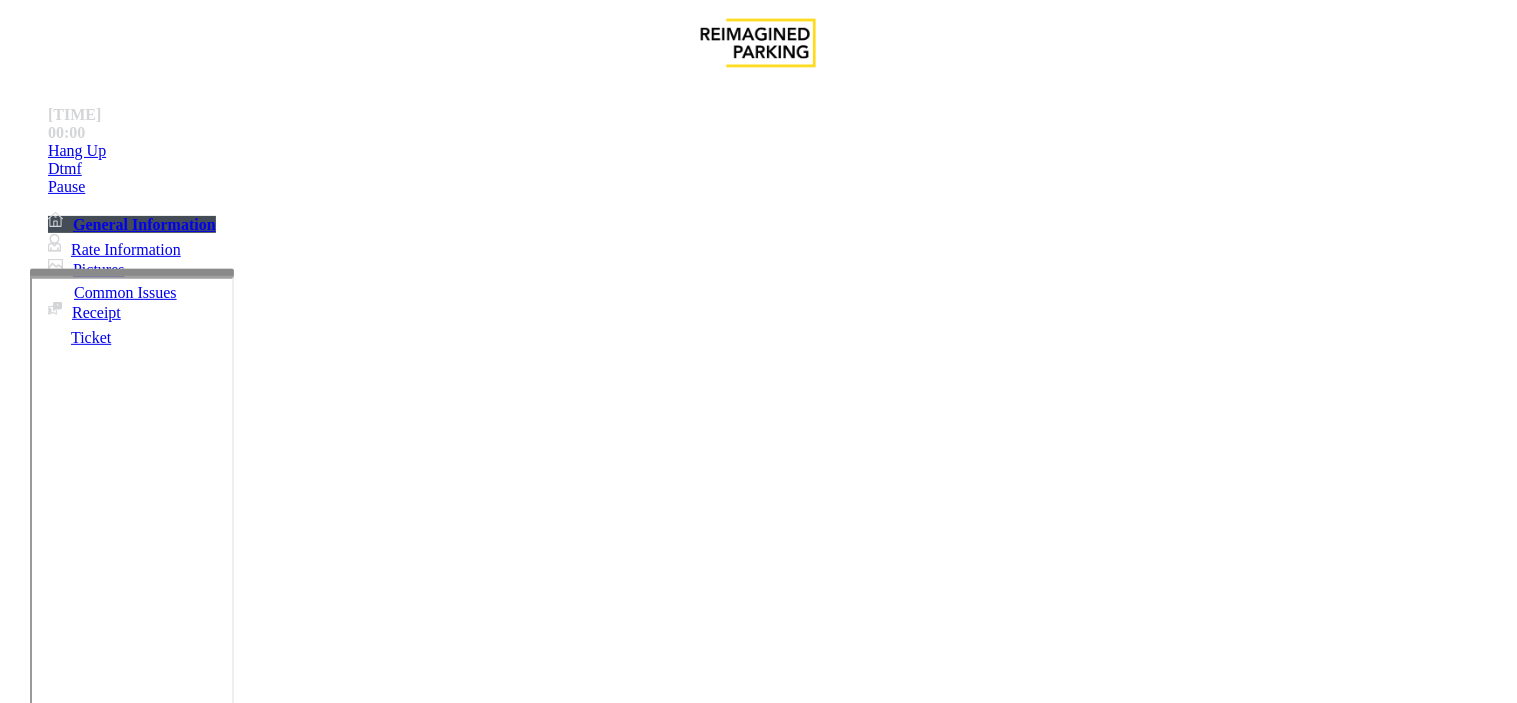 click on "Intercom Issue/No Response" at bounding box center (1098, 1356) 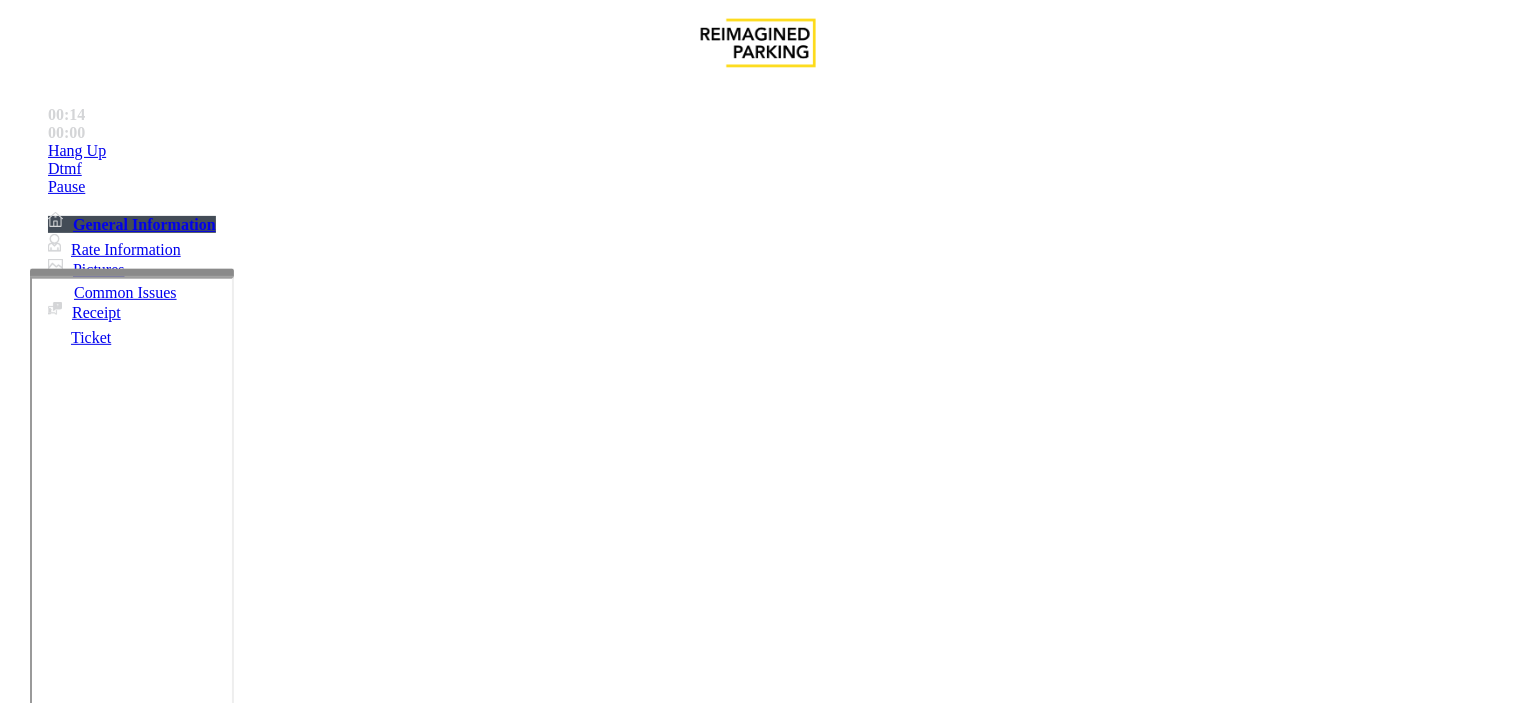 click on "Issue  -  Intercom Issue/No Response No Response/Unable to hear parker Notes:                      Send alerts to manager  Vend Gate Not Allowed  Steps to Resolve" at bounding box center [758, 1442] 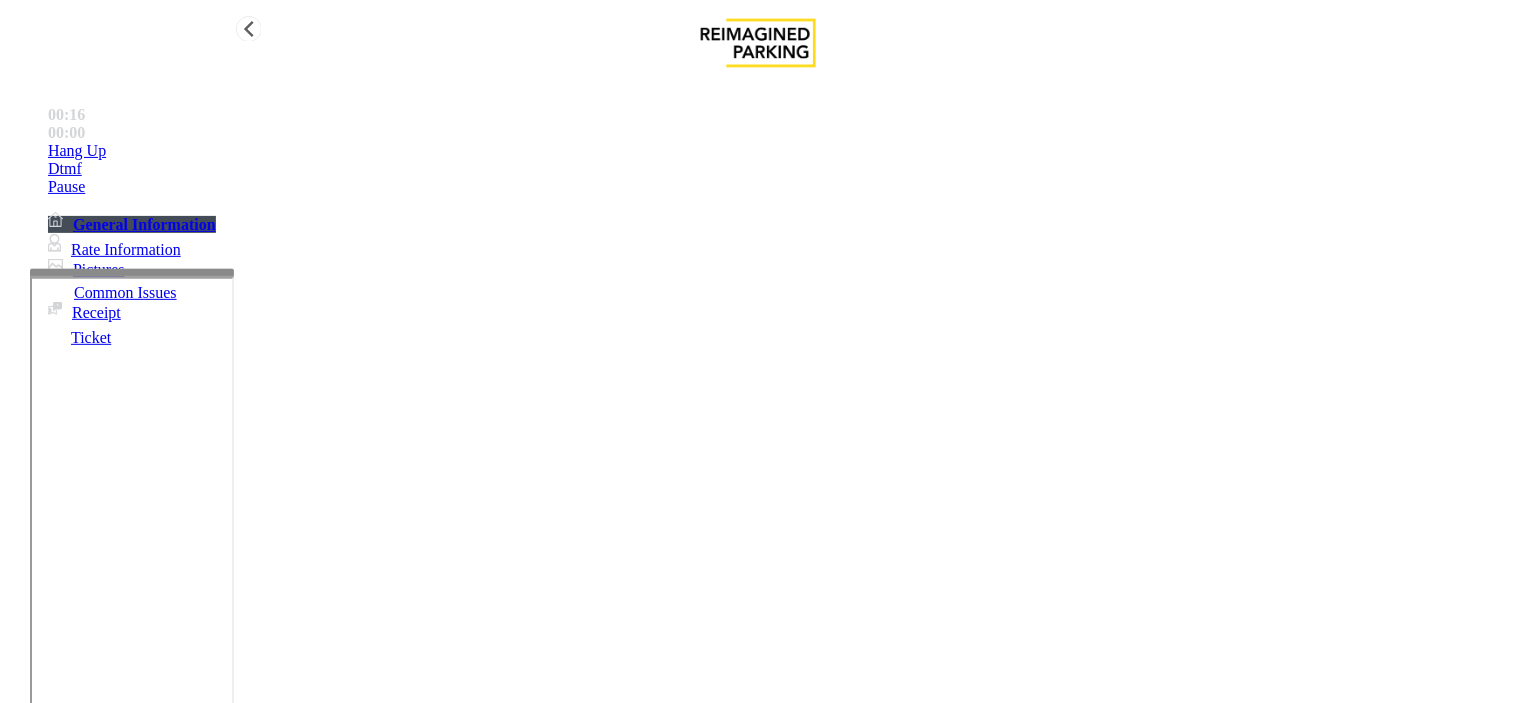 click on "Hang Up" at bounding box center (778, 151) 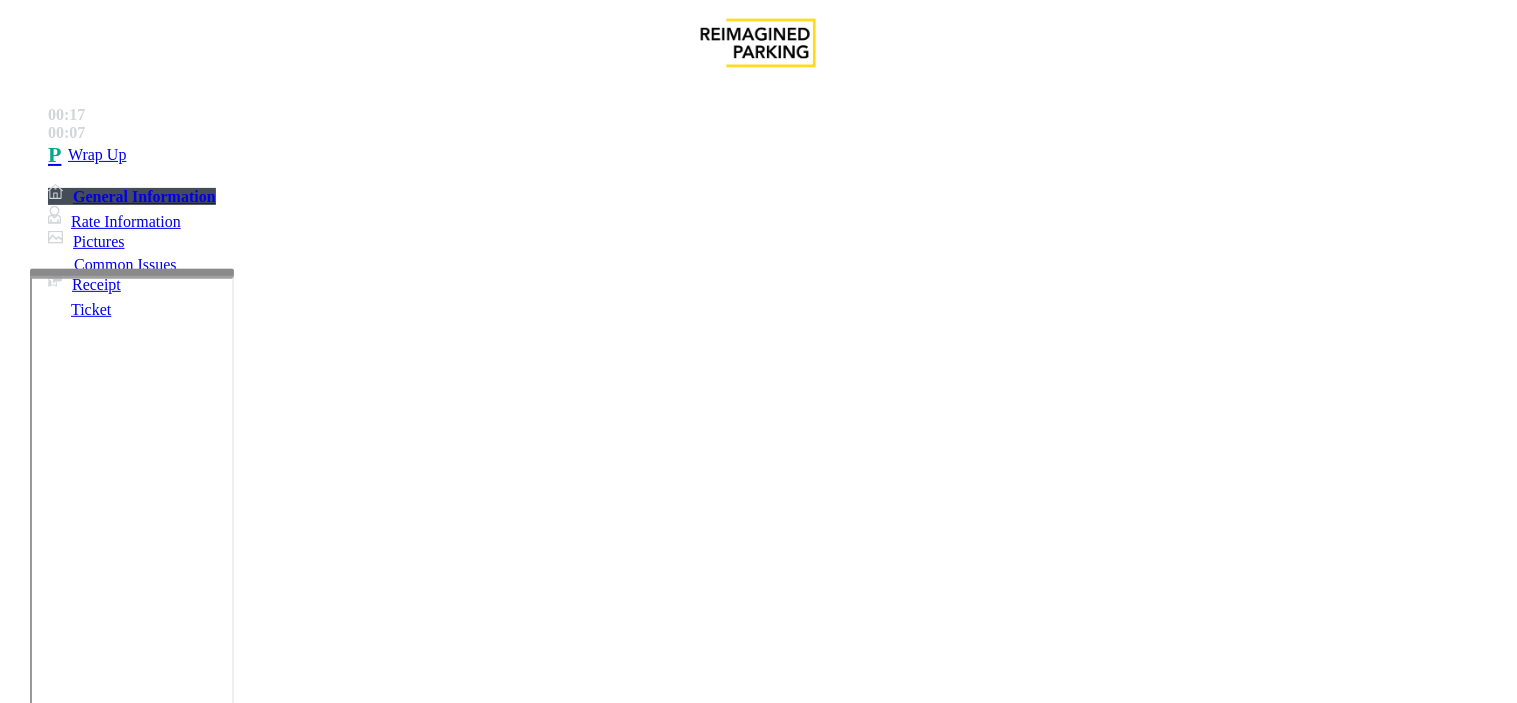 drag, startPoint x: 262, startPoint y: 148, endPoint x: 585, endPoint y: 182, distance: 324.78455 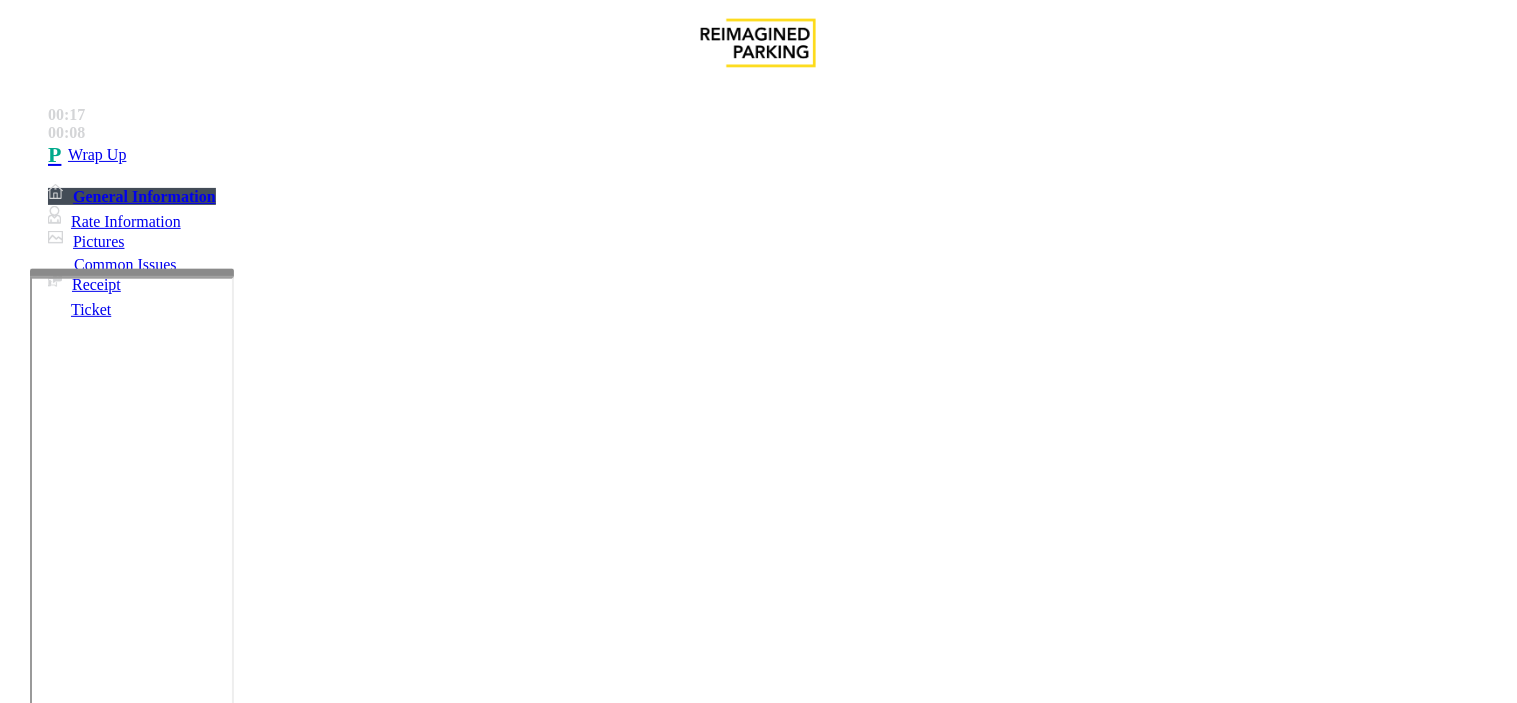 click at bounding box center [254, 1404] 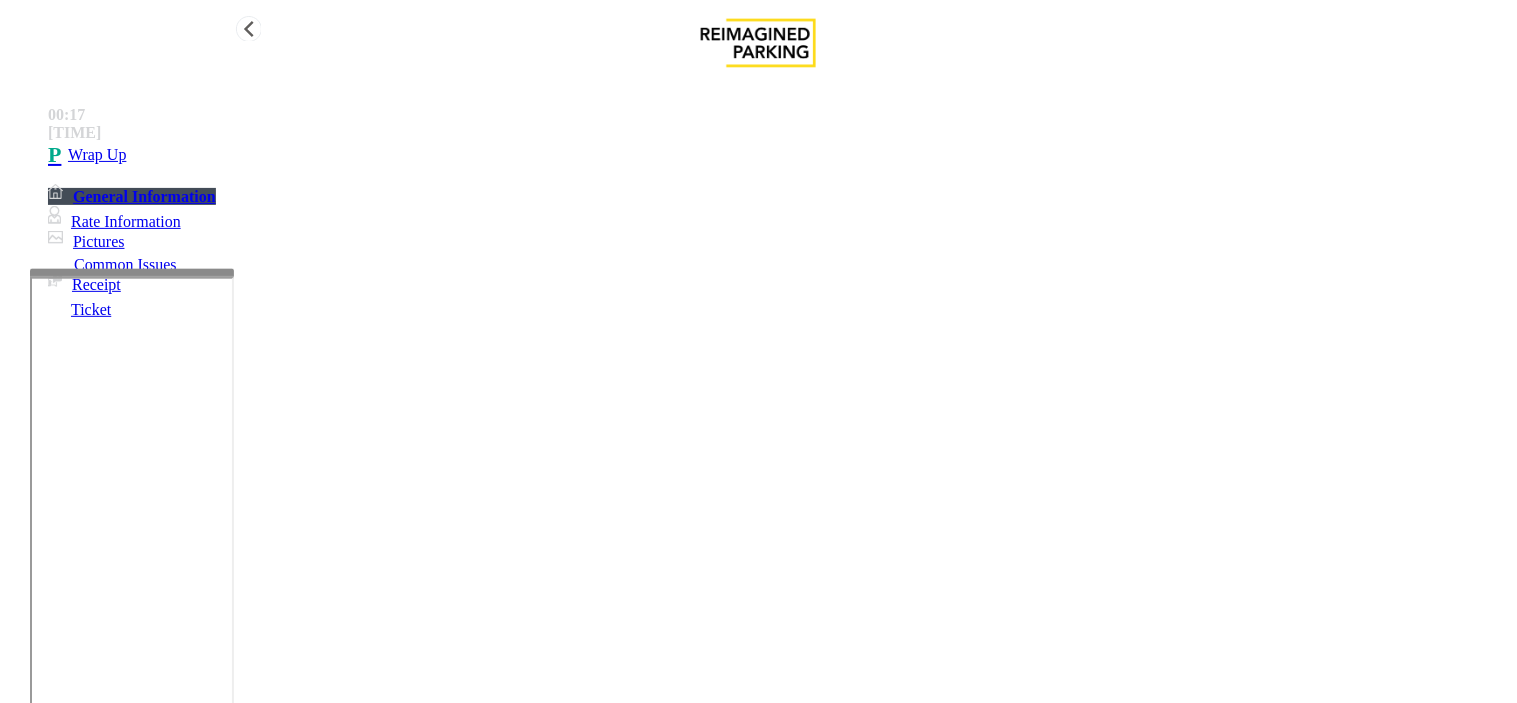 type on "**********" 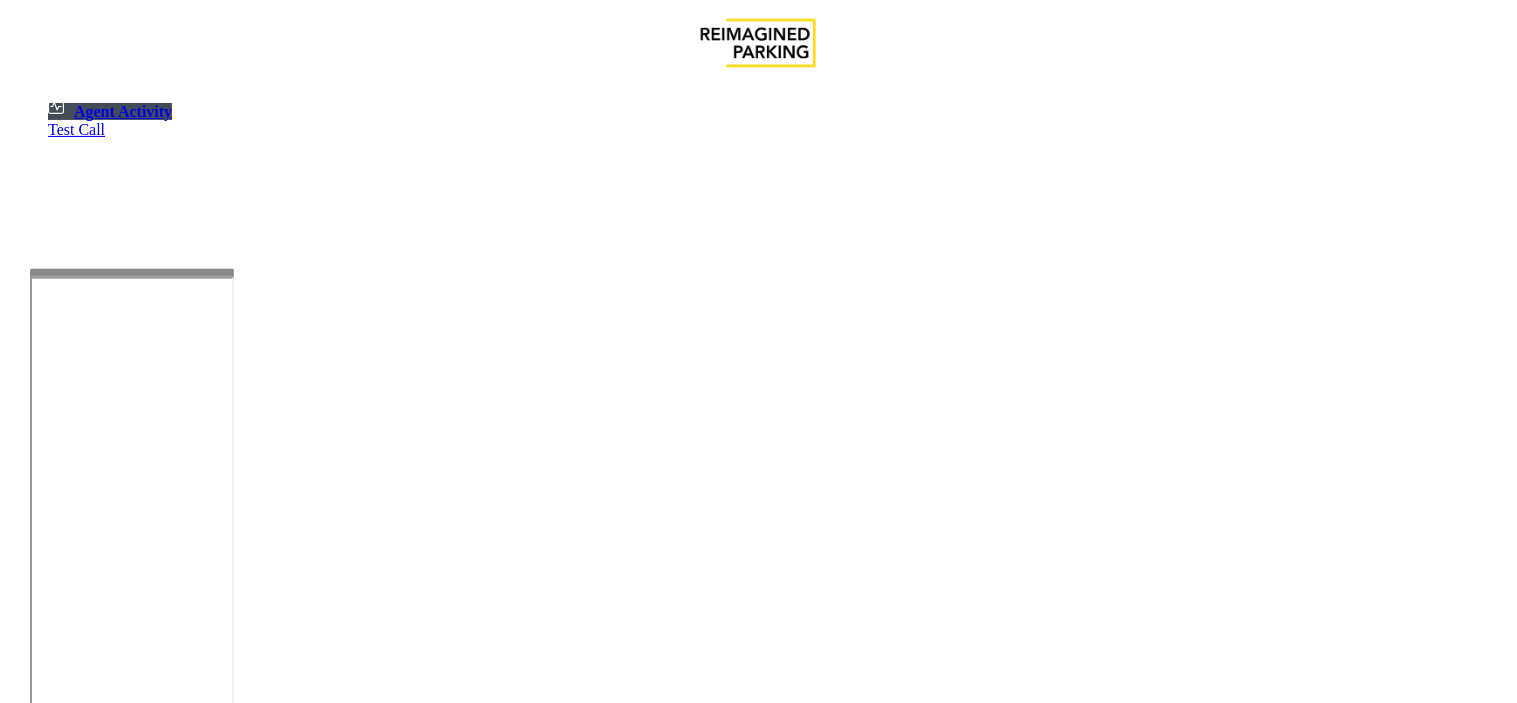 click at bounding box center [79, 1405] 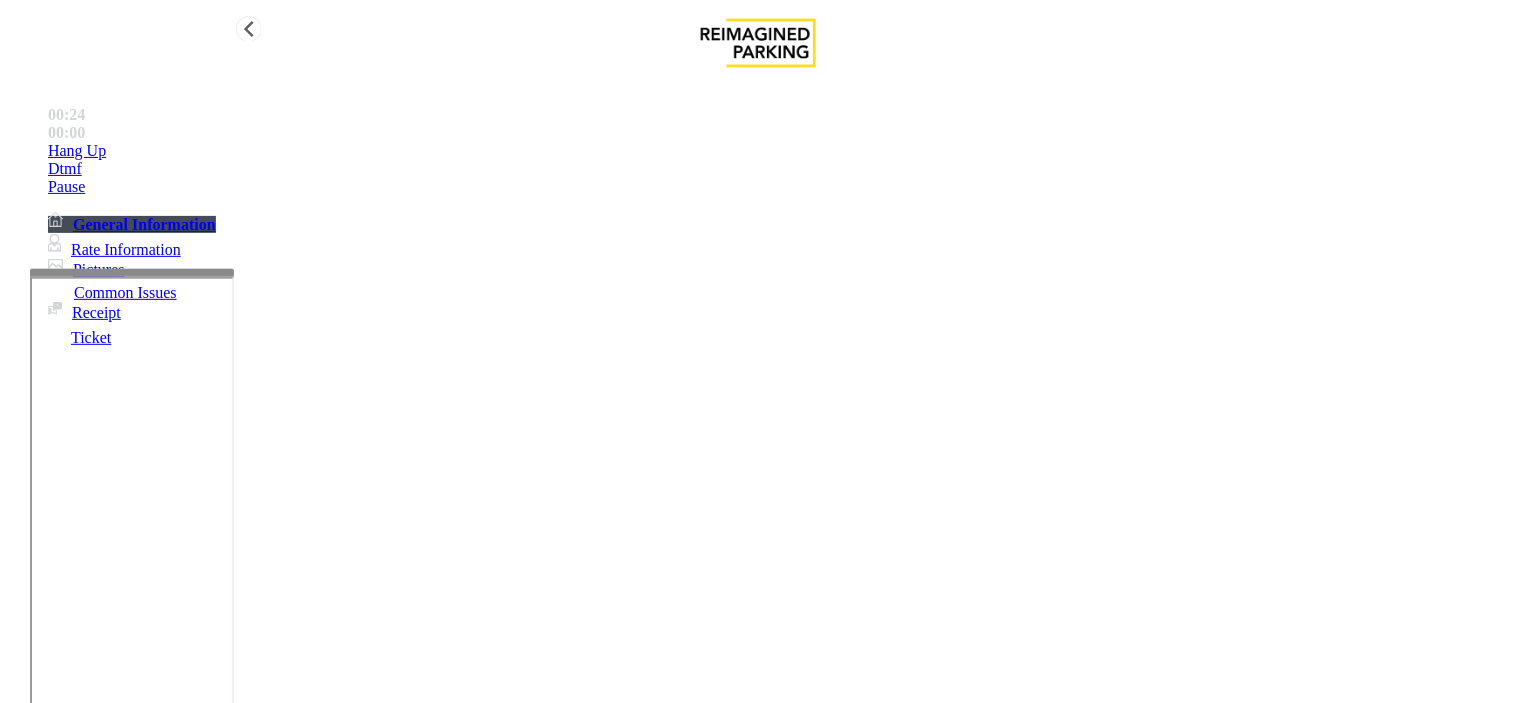 click on "Hang Up" at bounding box center (77, 151) 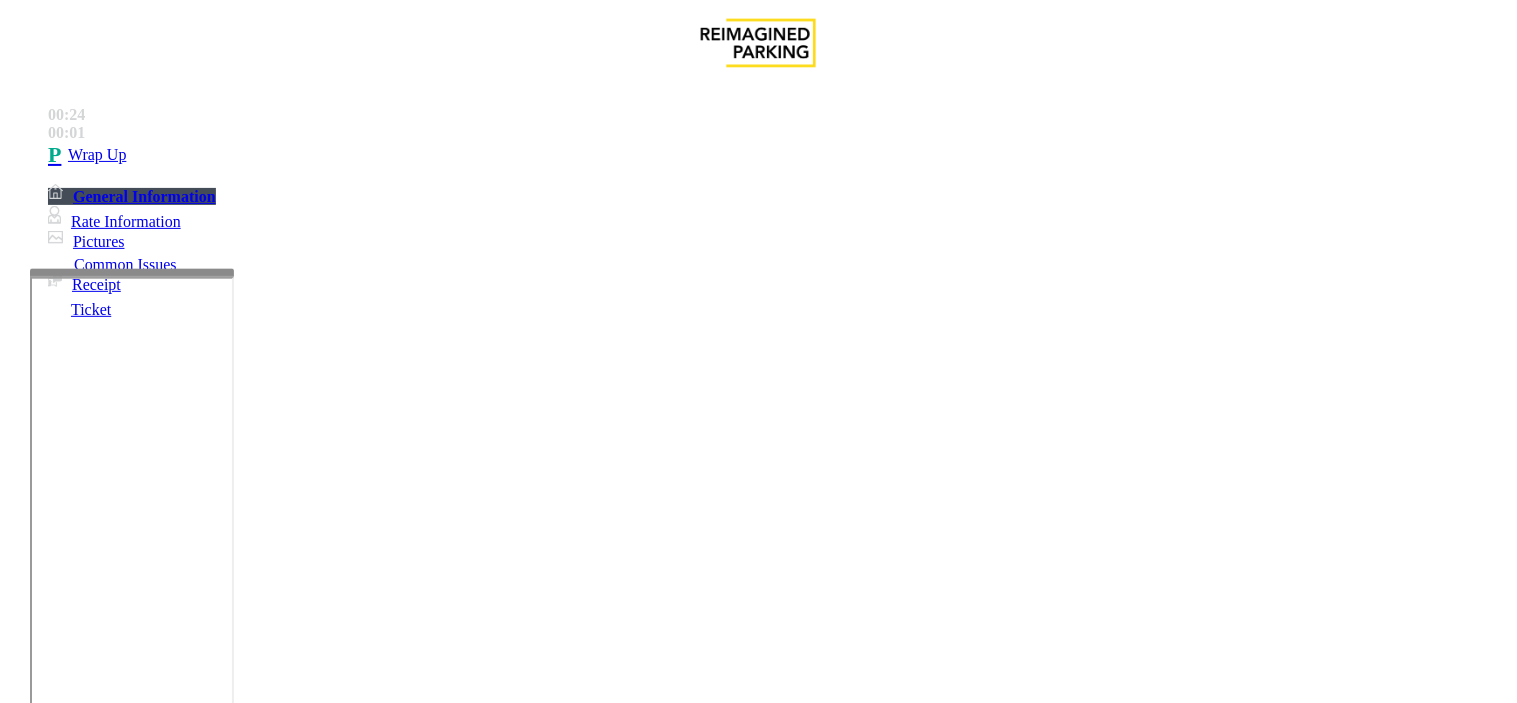 click on "Intercom Issue/No Response" at bounding box center [929, 1356] 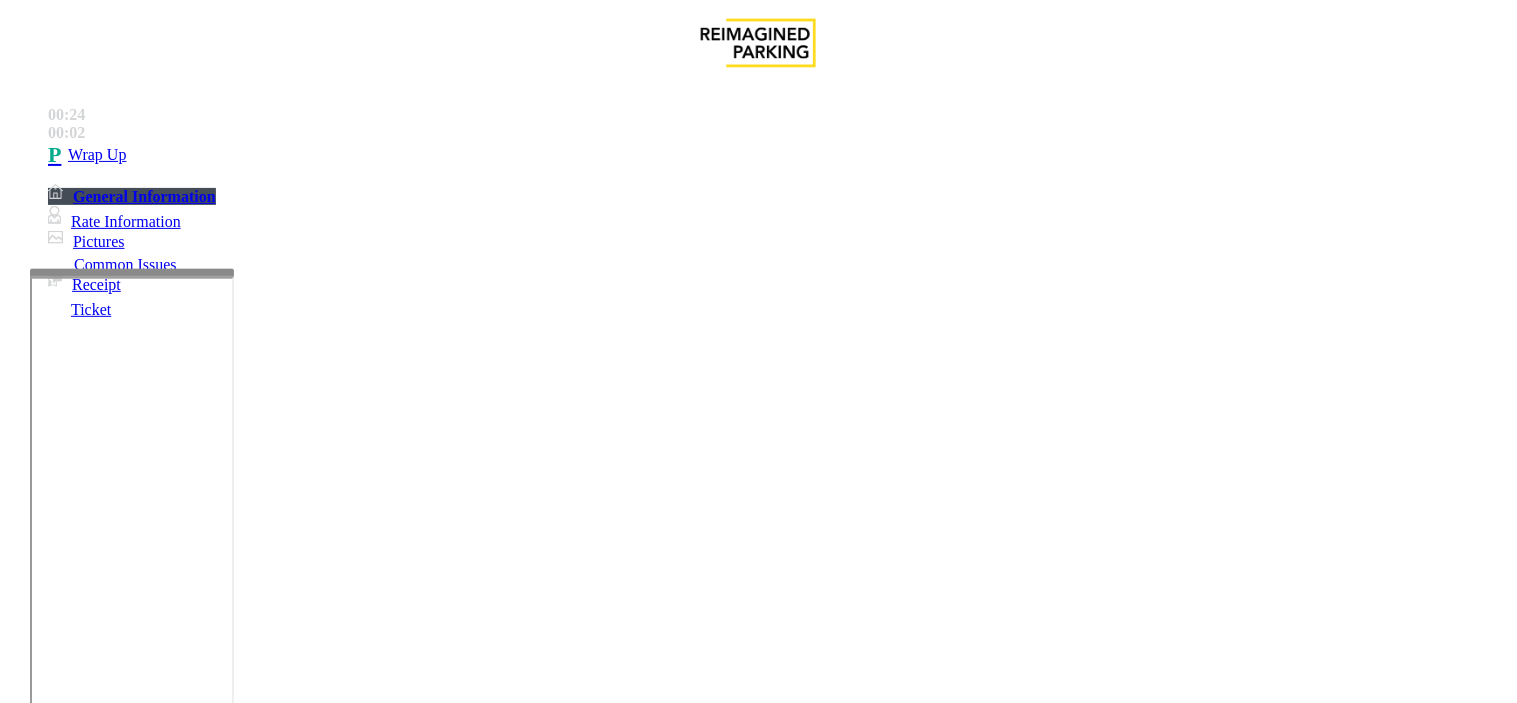 click on "No Response/Unable to hear parker" at bounding box center [142, 1356] 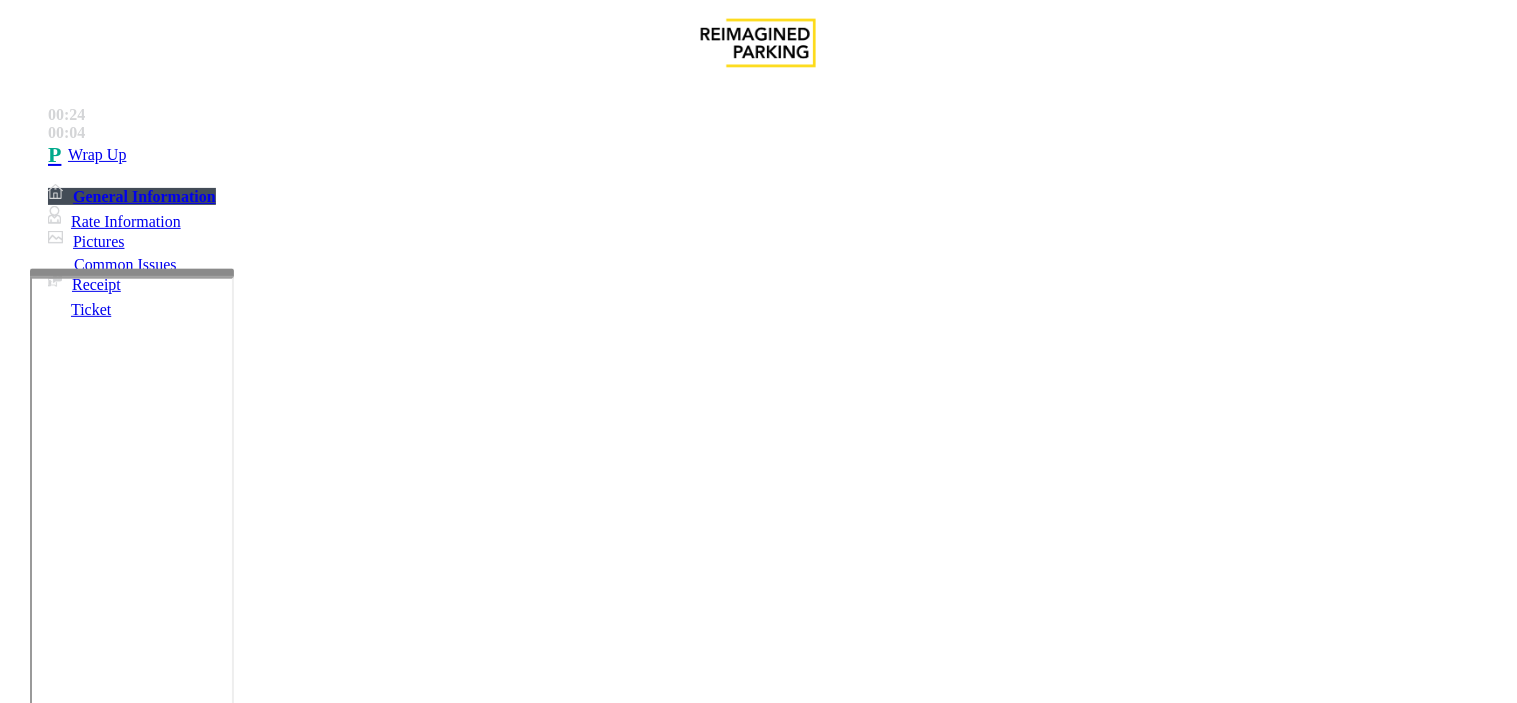 drag, startPoint x: 268, startPoint y: 151, endPoint x: 603, endPoint y: 180, distance: 336.25287 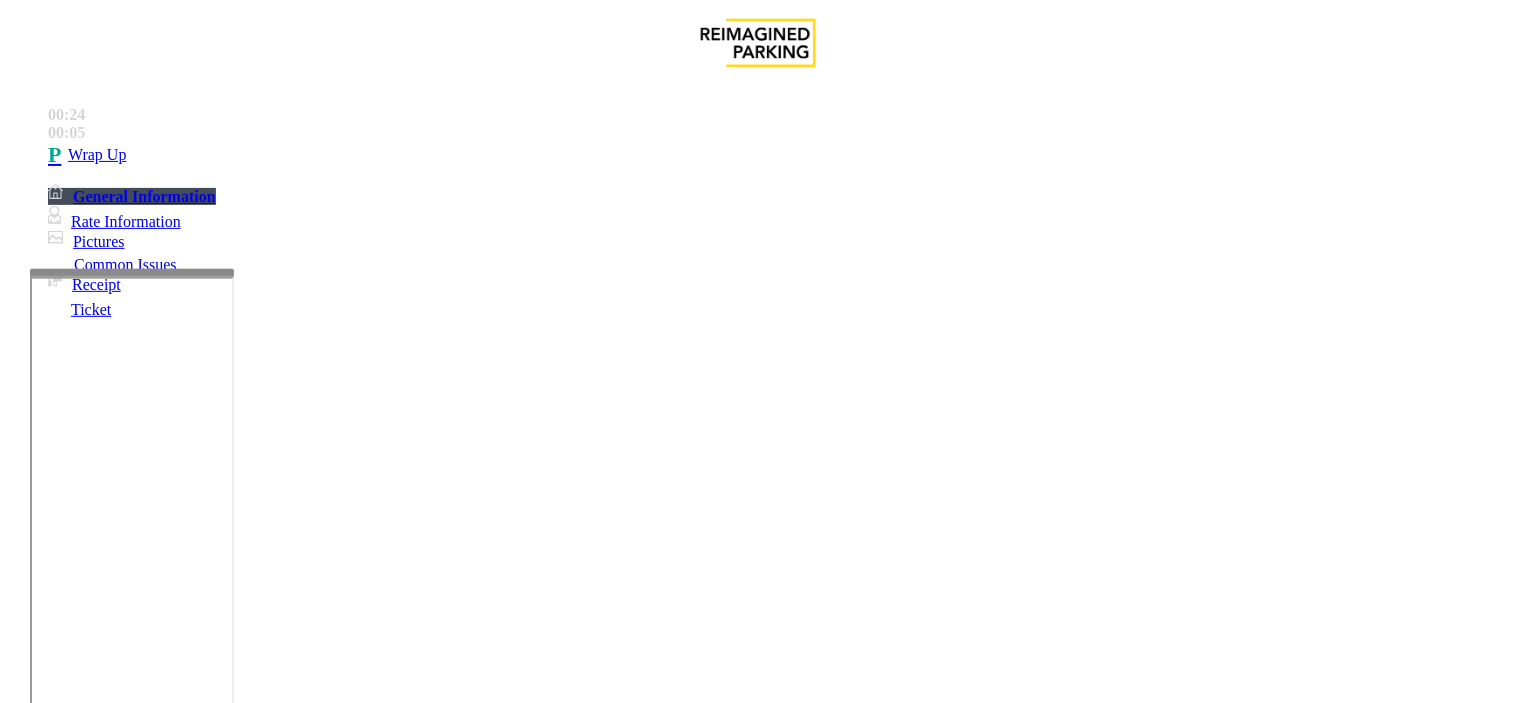click at bounding box center [254, 1404] 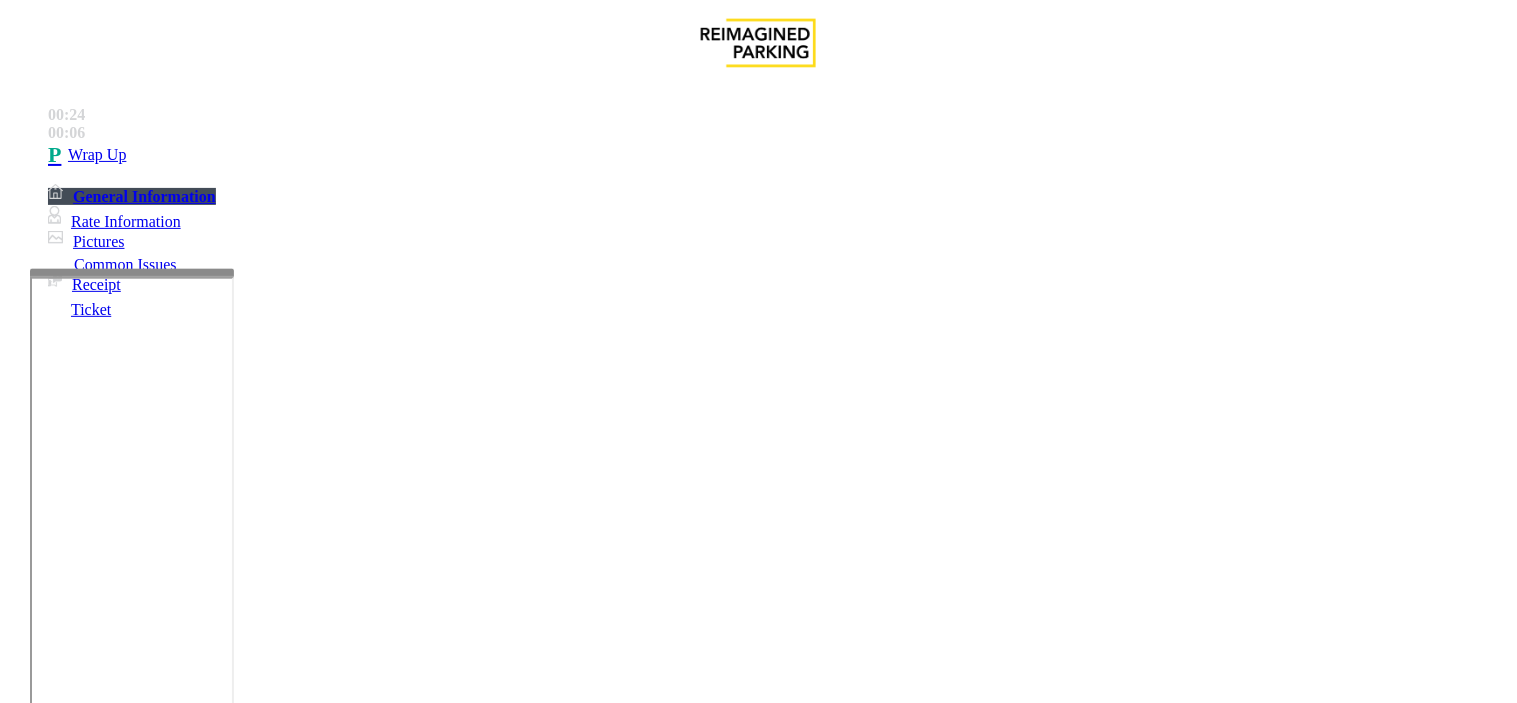 paste on "**********" 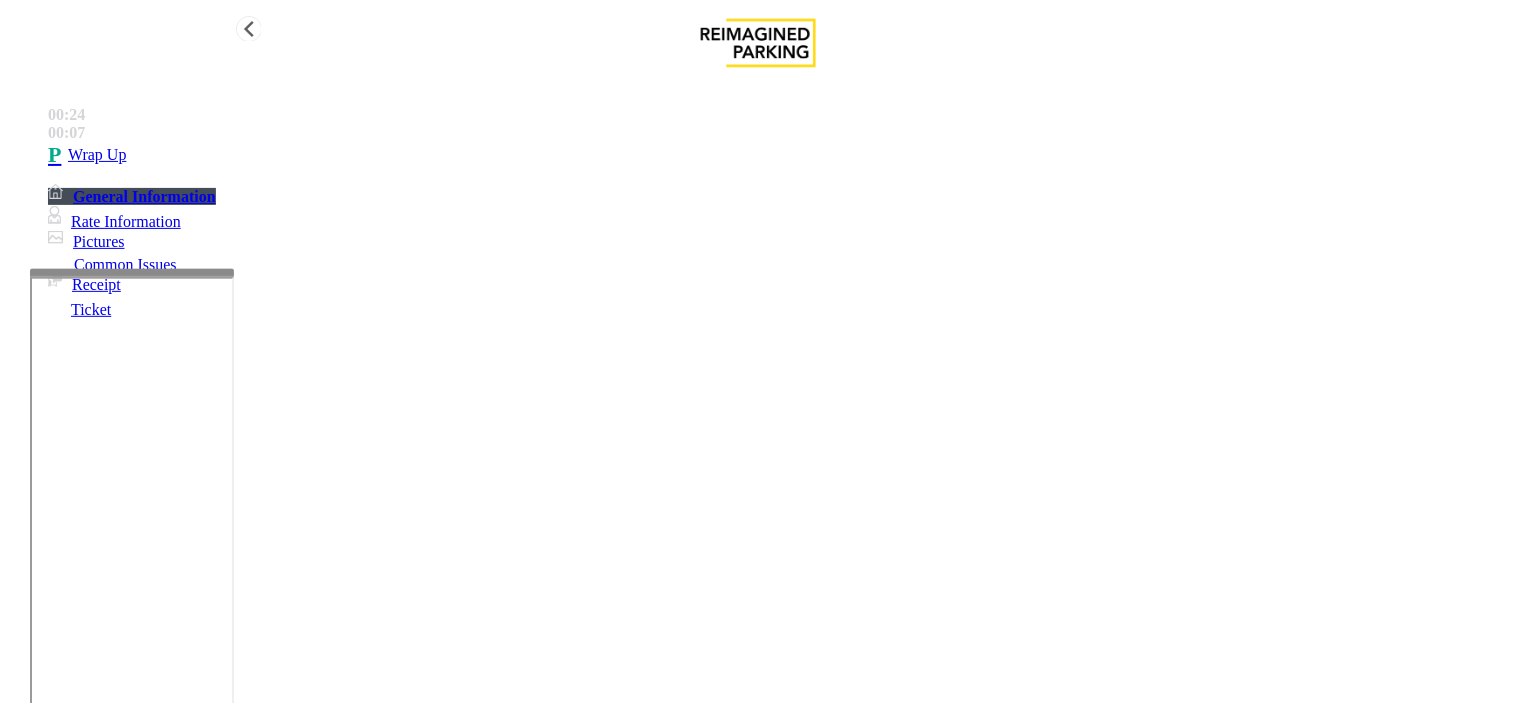 type on "**********" 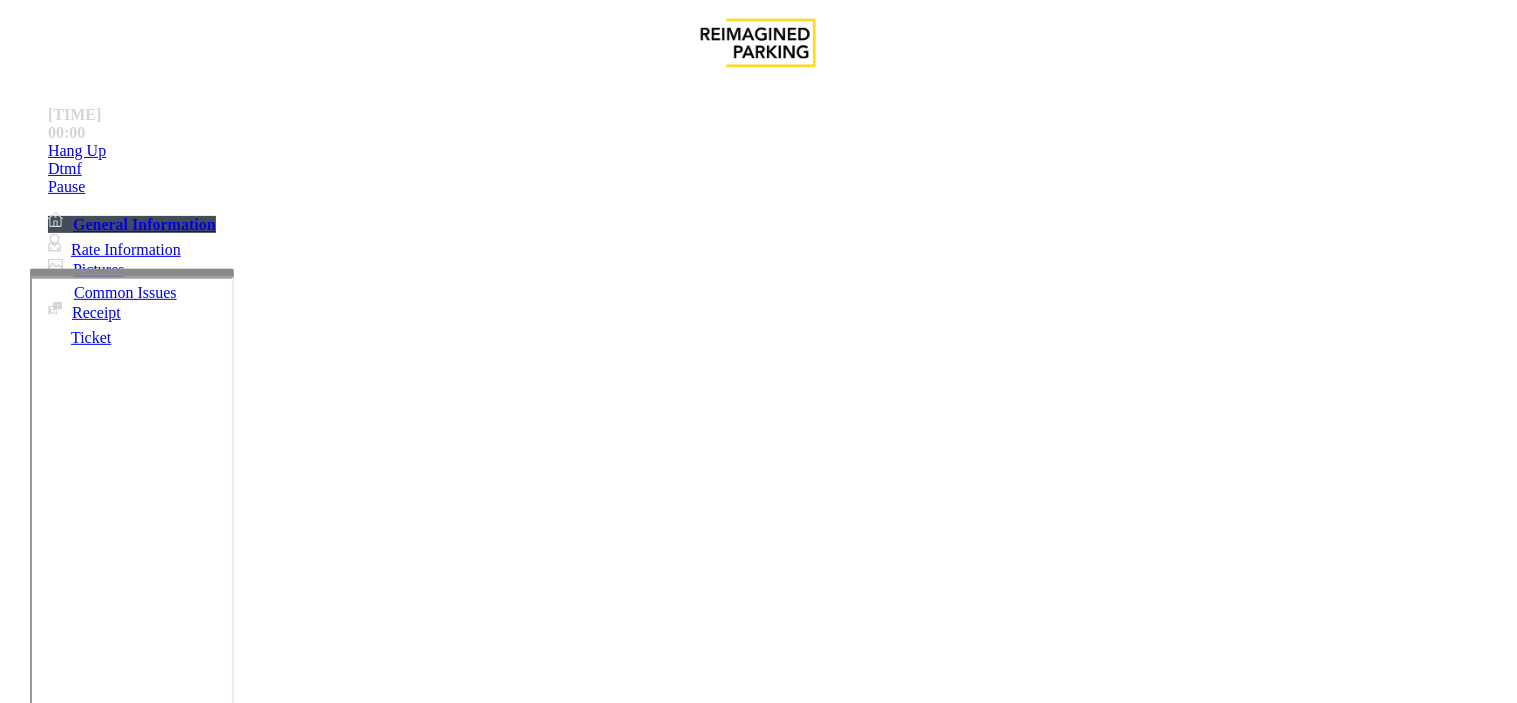 scroll, scrollTop: 333, scrollLeft: 0, axis: vertical 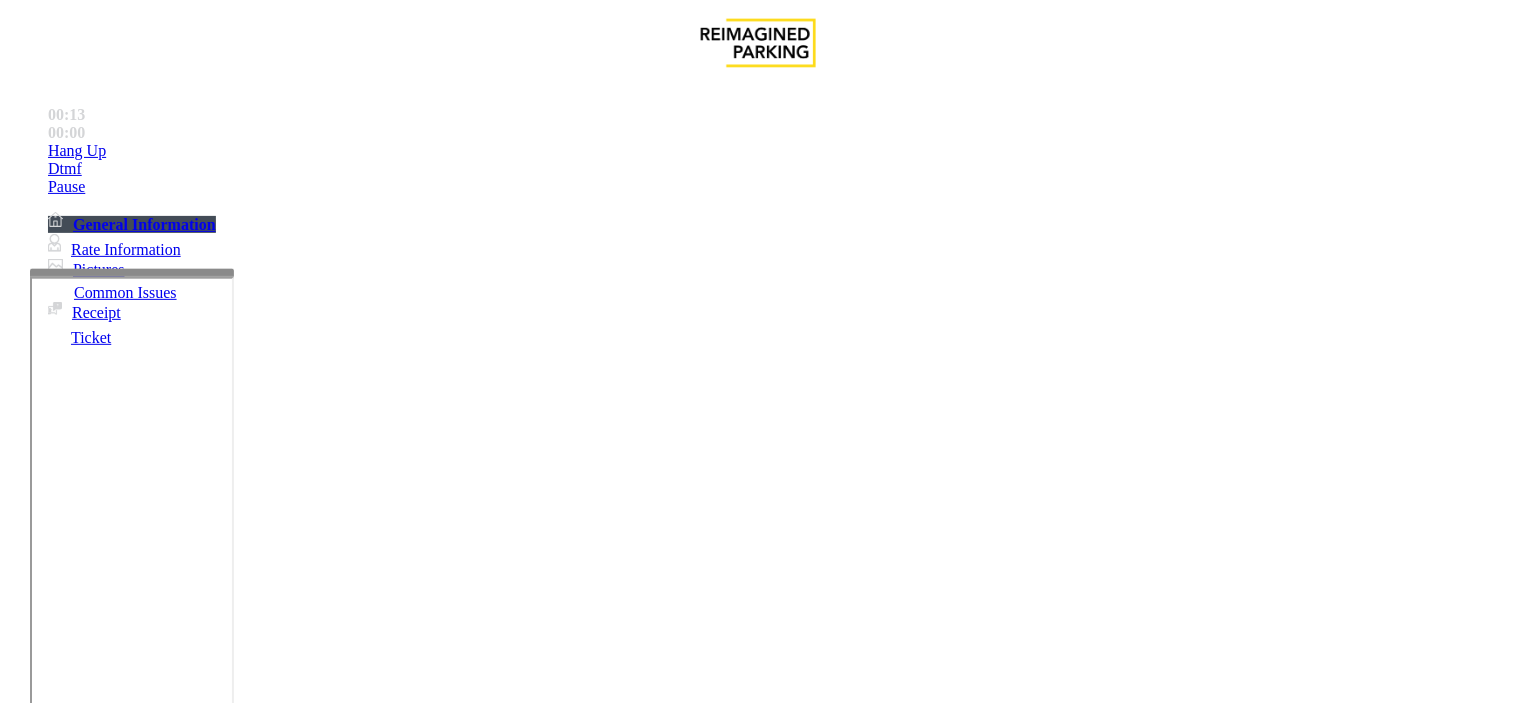 click on "Disabled Card" at bounding box center [78, 1356] 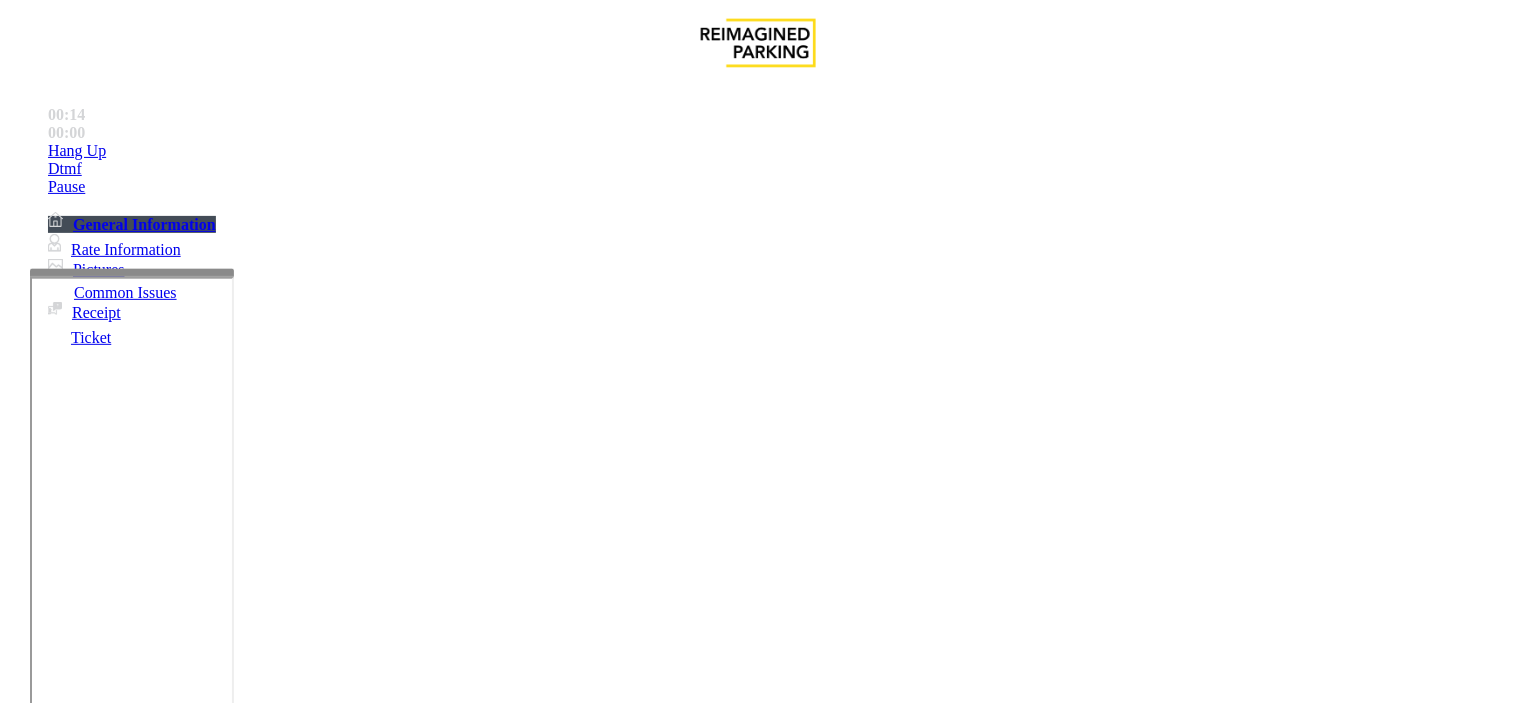 click at bounding box center [96, 1378] 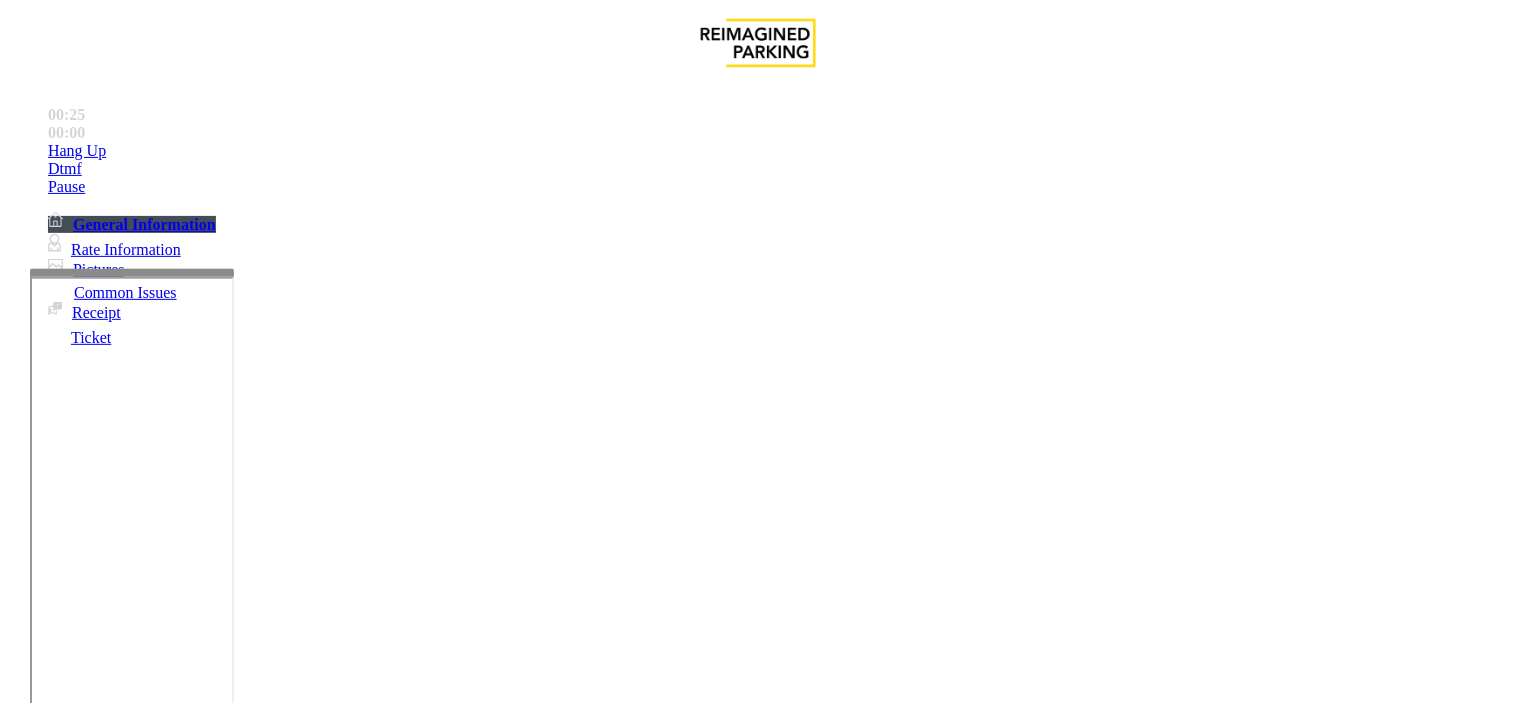 type on "********" 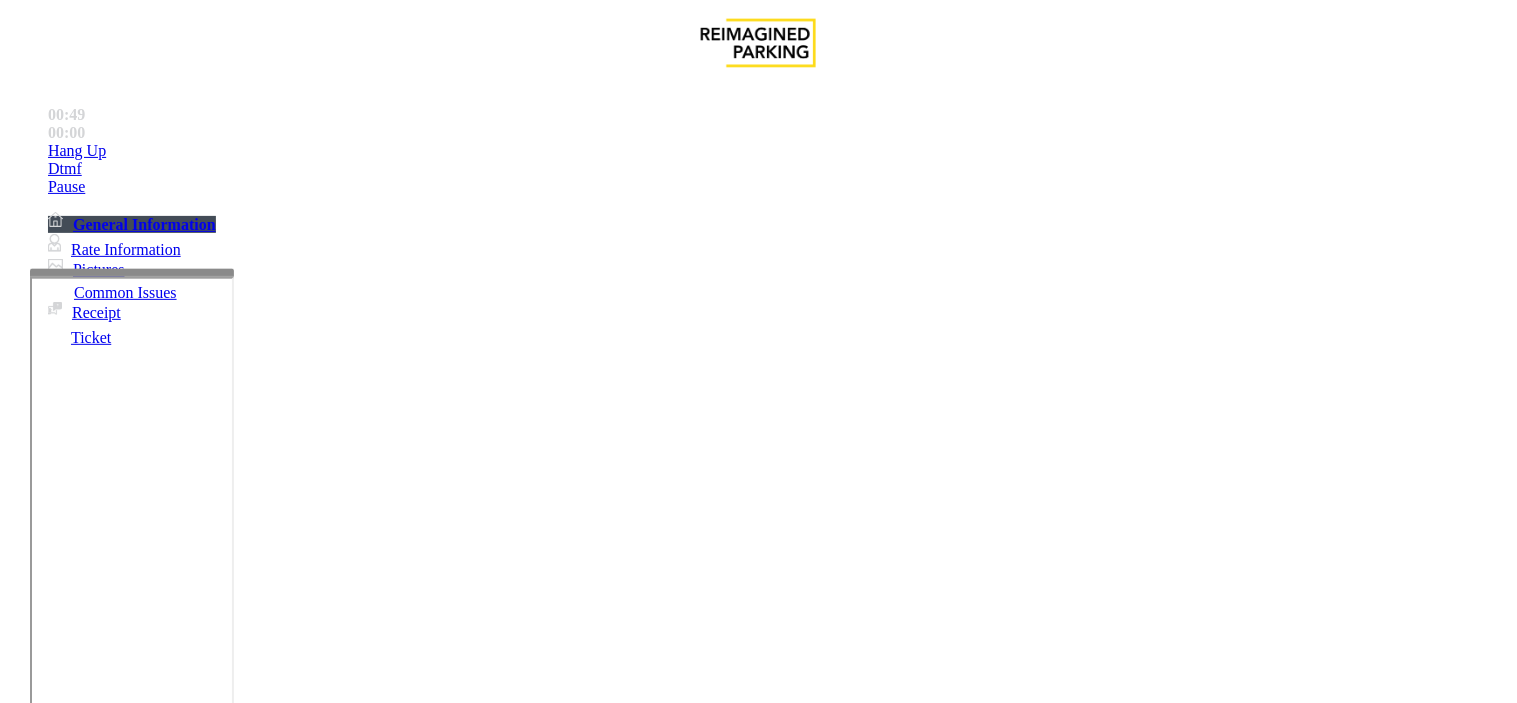 type on "******" 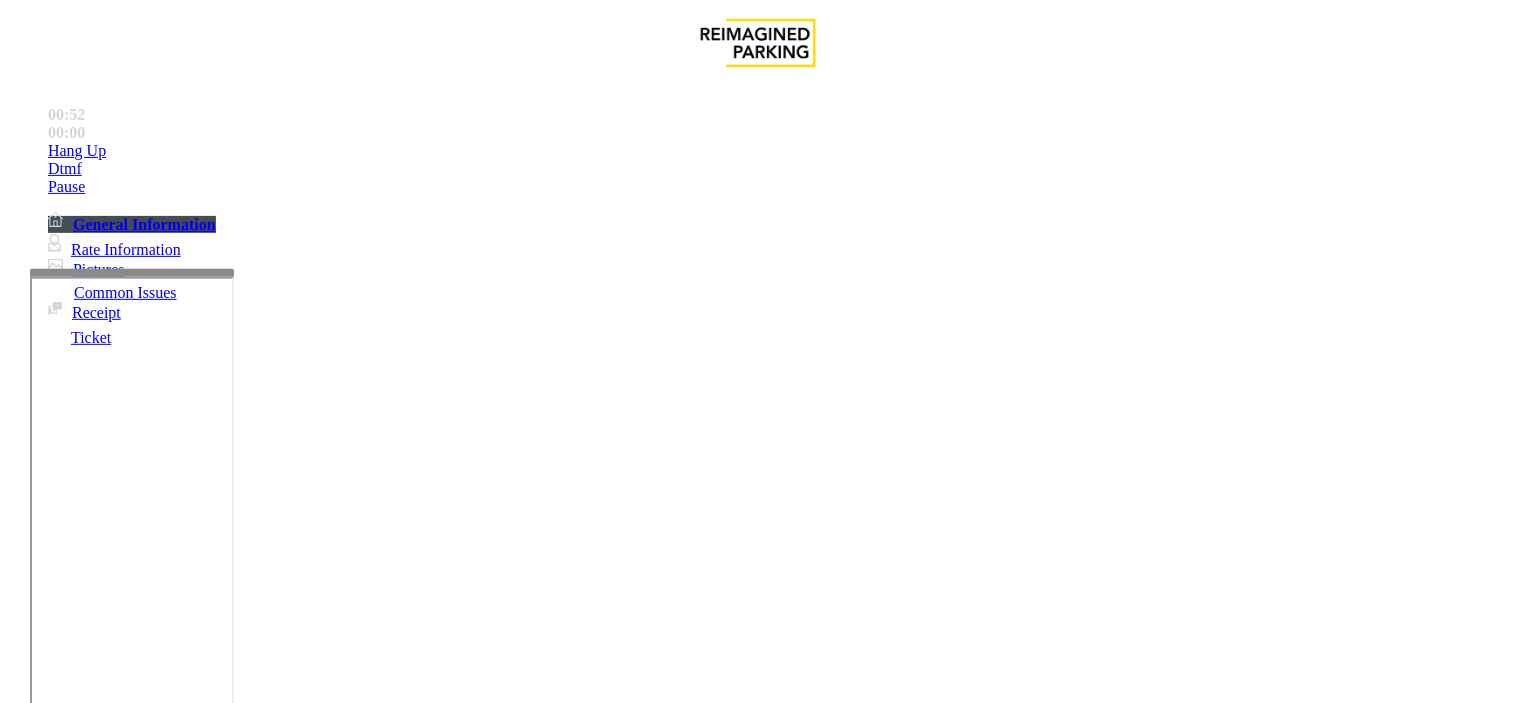 scroll, scrollTop: 555, scrollLeft: 0, axis: vertical 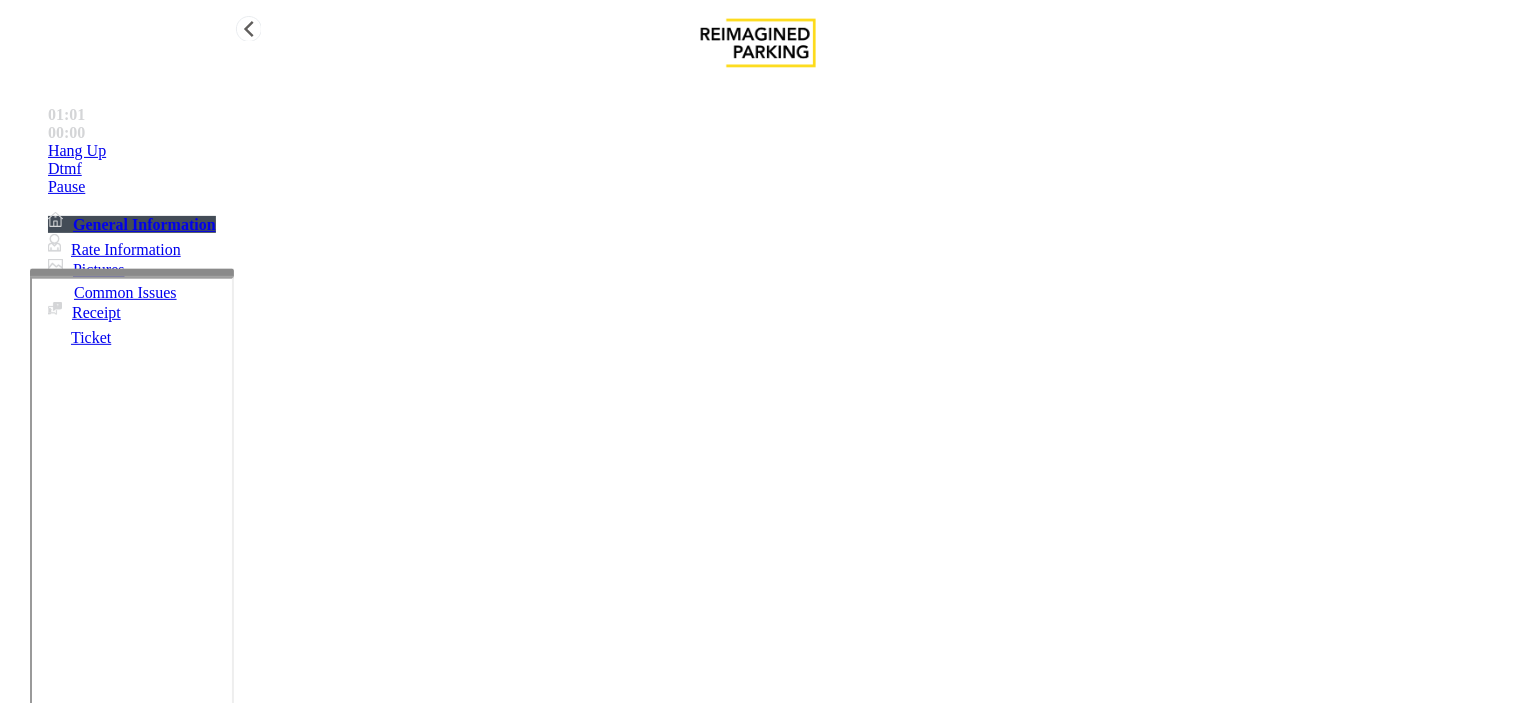 click on "Hang Up" at bounding box center (778, 151) 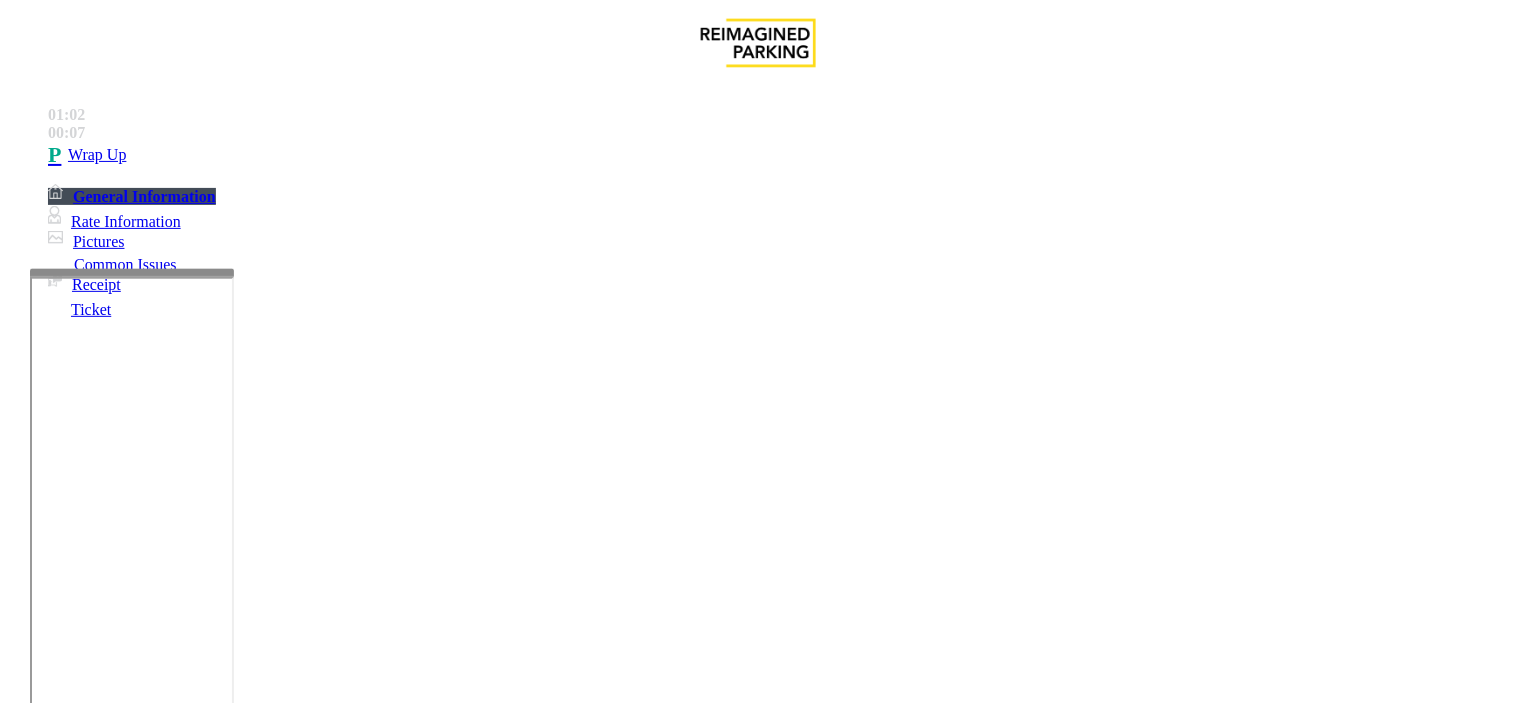 drag, startPoint x: 267, startPoint y: 154, endPoint x: 427, endPoint y: 191, distance: 164.22241 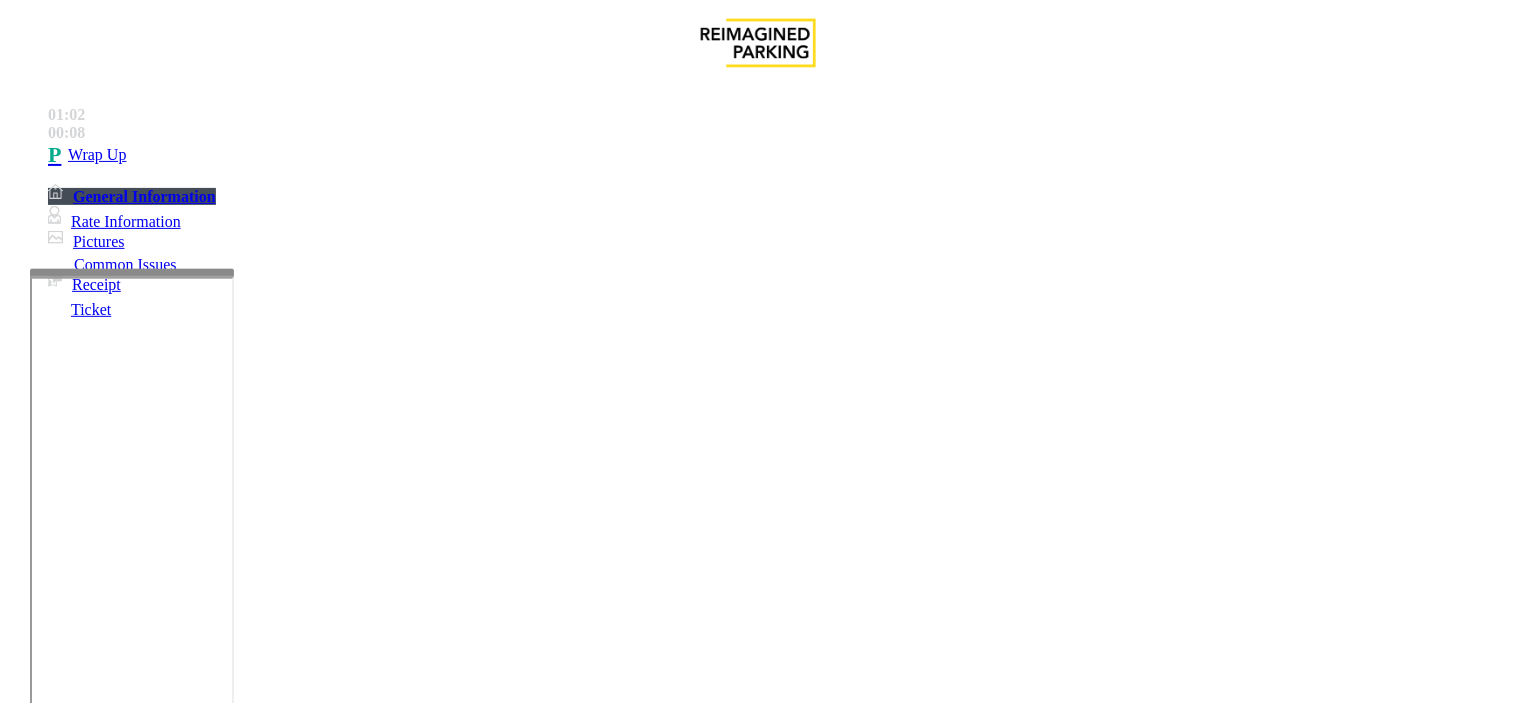 click at bounding box center (246, 1558) 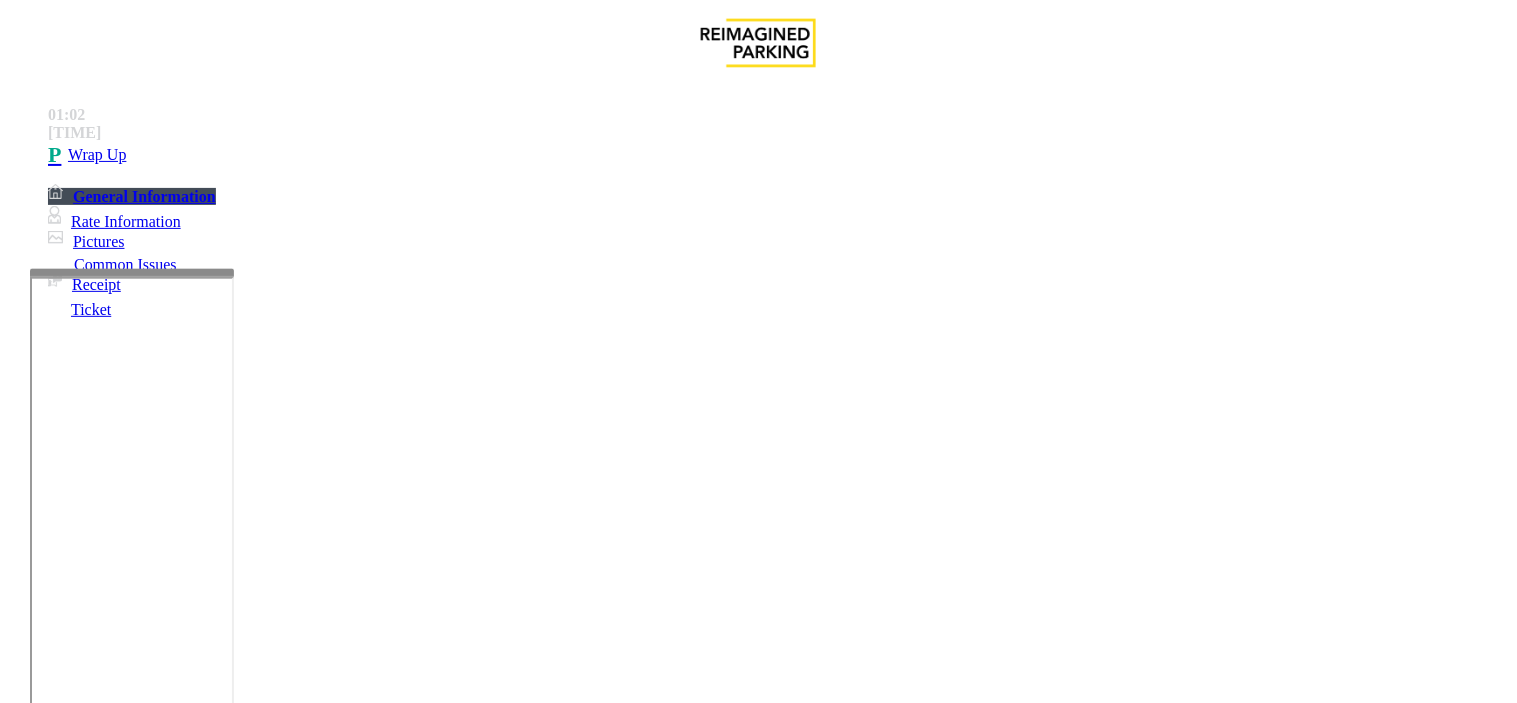 paste on "**********" 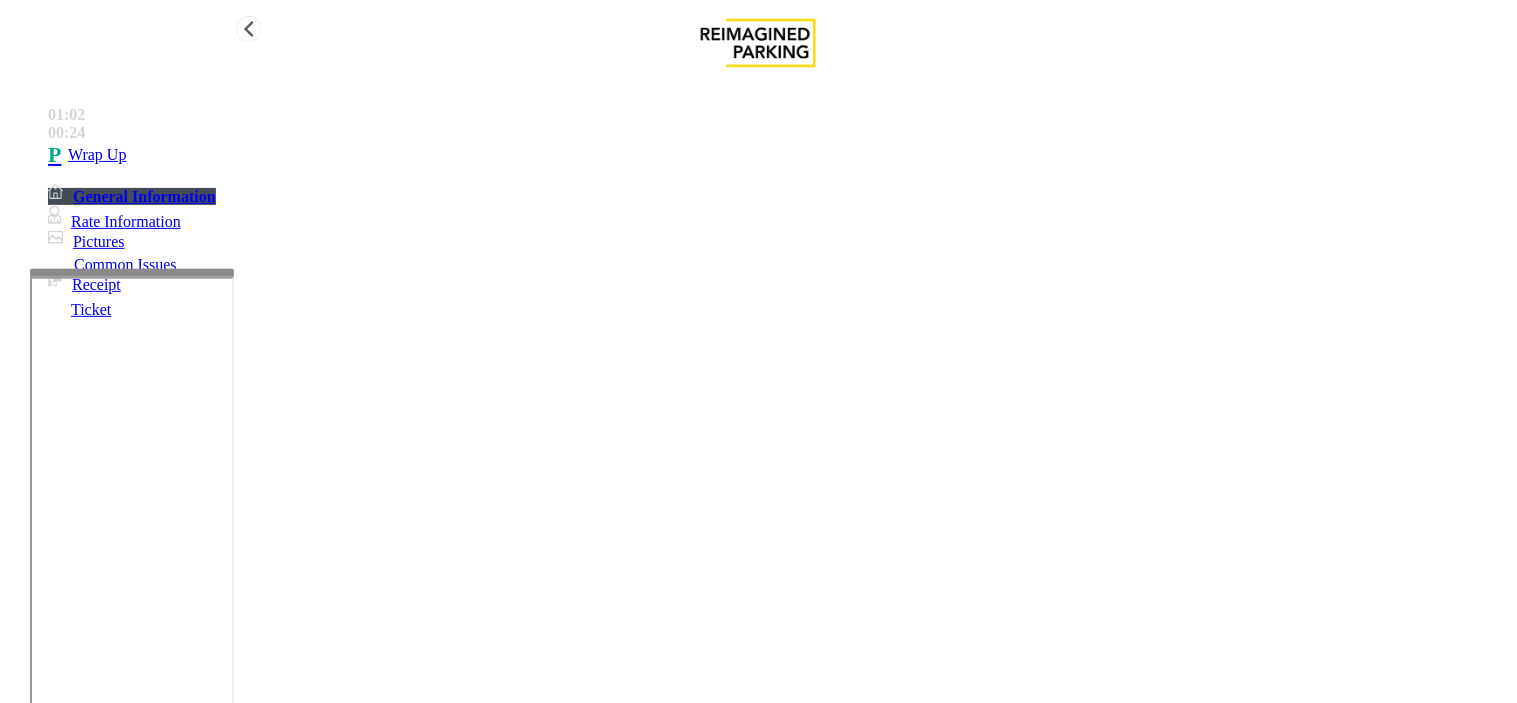 type on "**********" 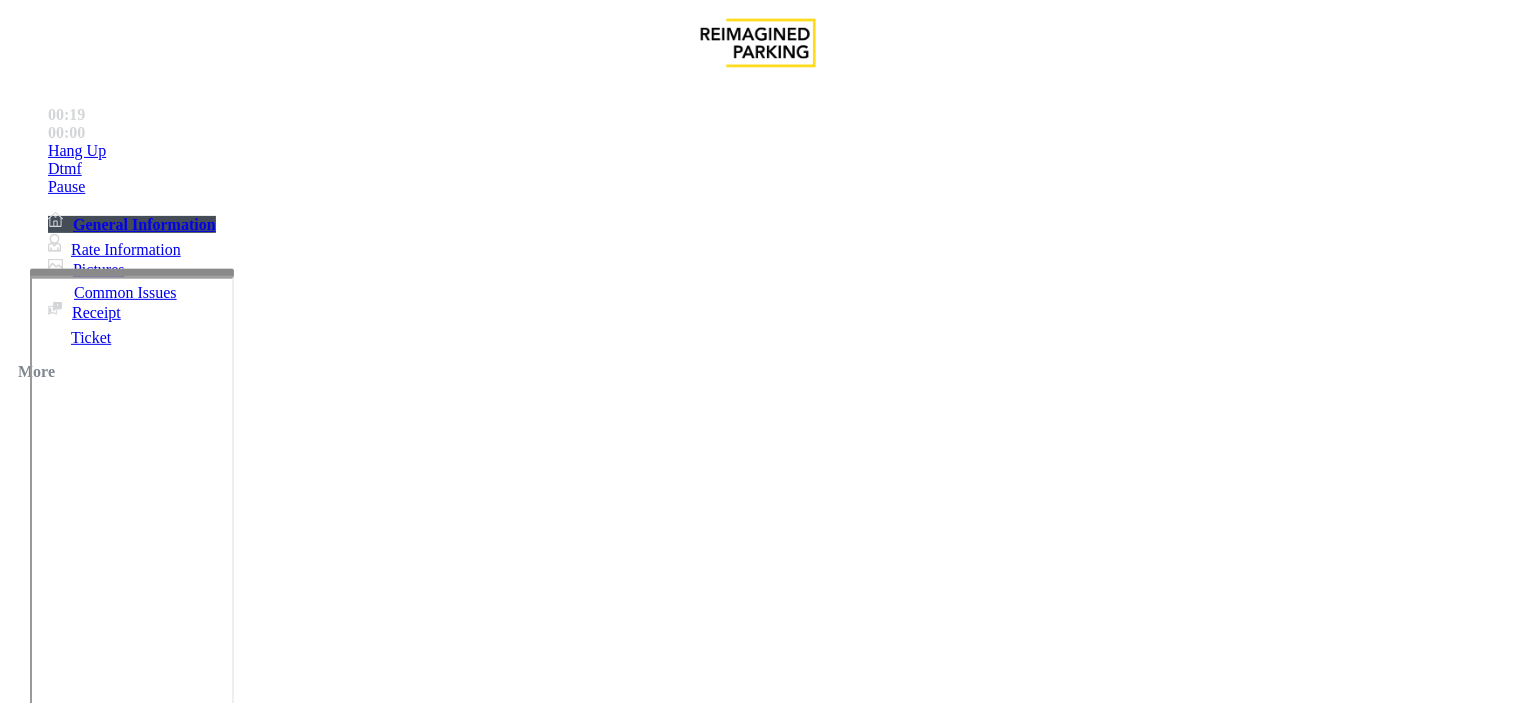 scroll, scrollTop: 222, scrollLeft: 0, axis: vertical 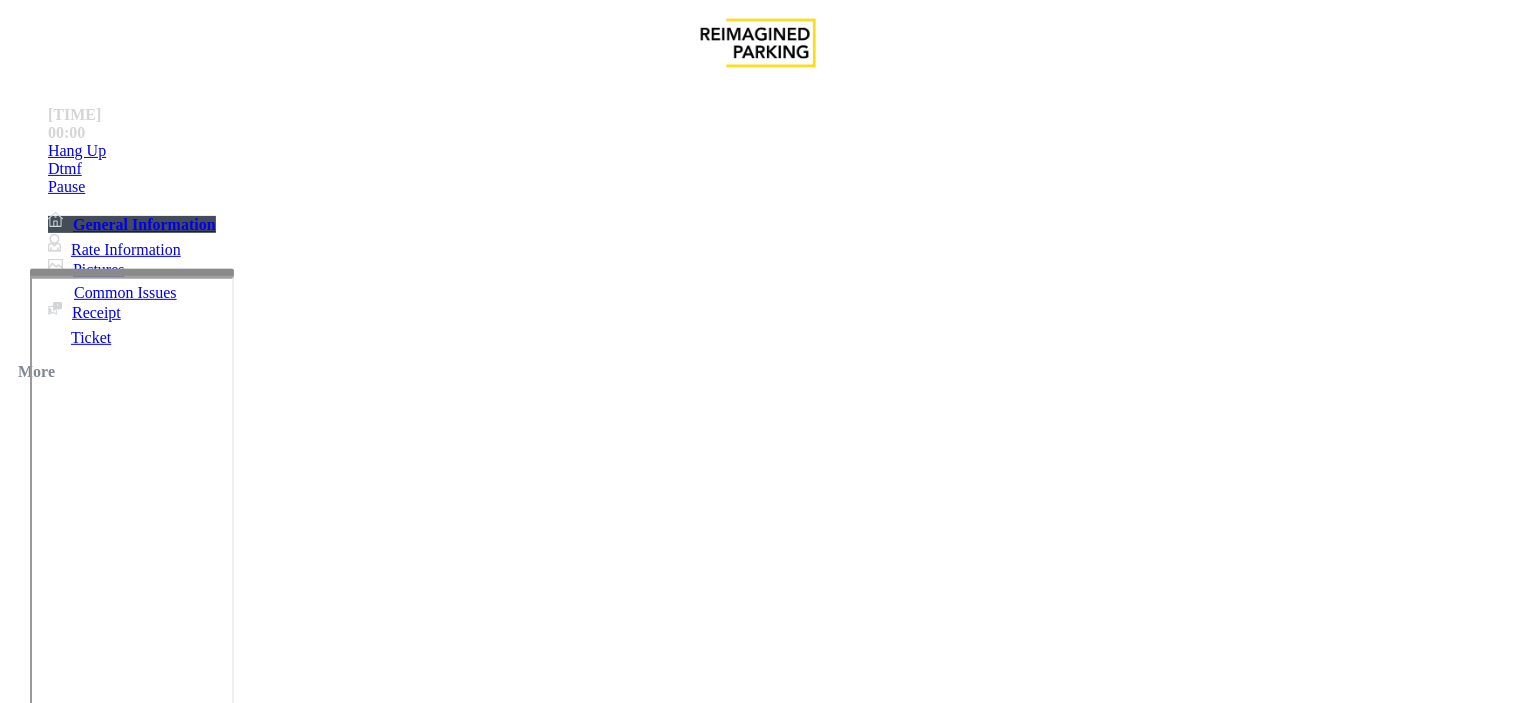 click on "Monthly Issue" at bounding box center [268, 1356] 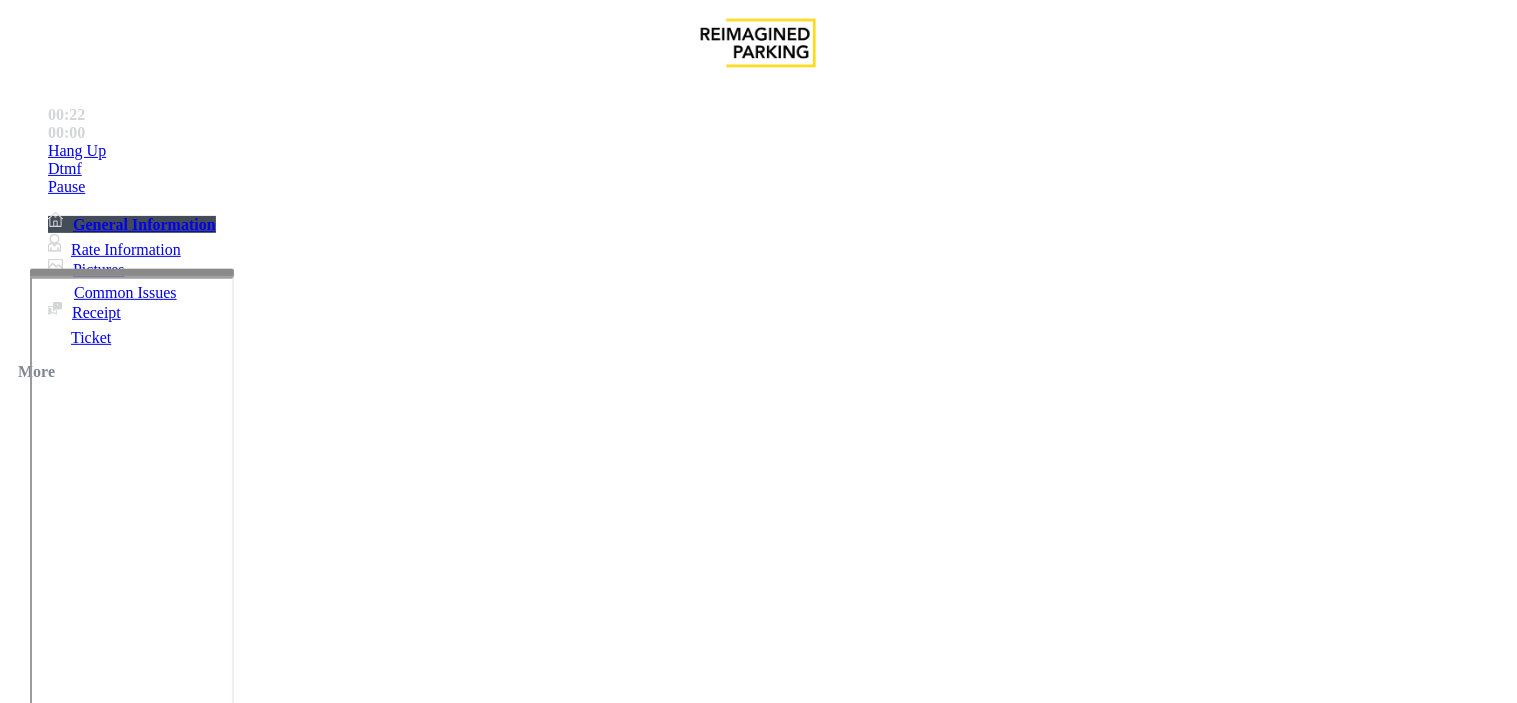 click on "Issue" at bounding box center (42, 1323) 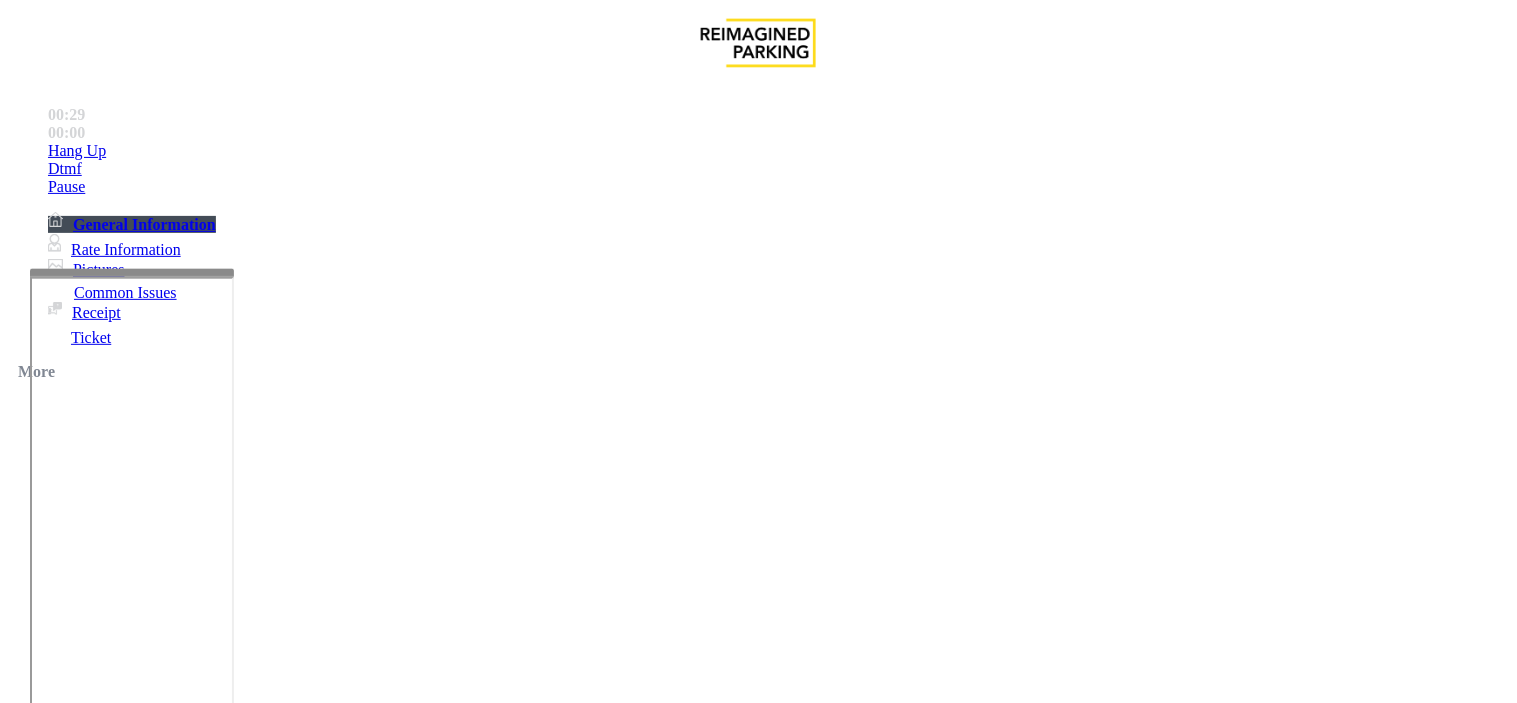 scroll, scrollTop: 2666, scrollLeft: 0, axis: vertical 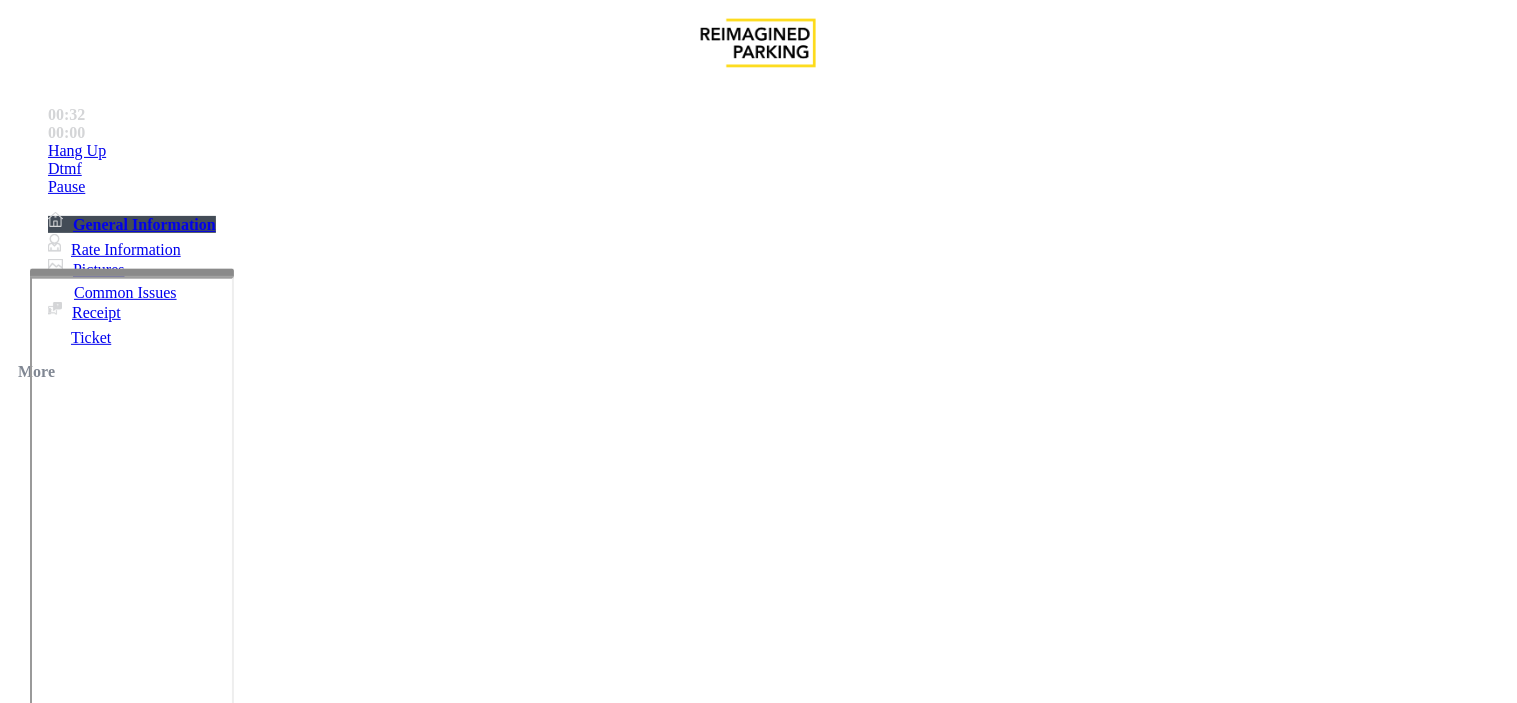 click on "Payment Issue" at bounding box center (167, 1356) 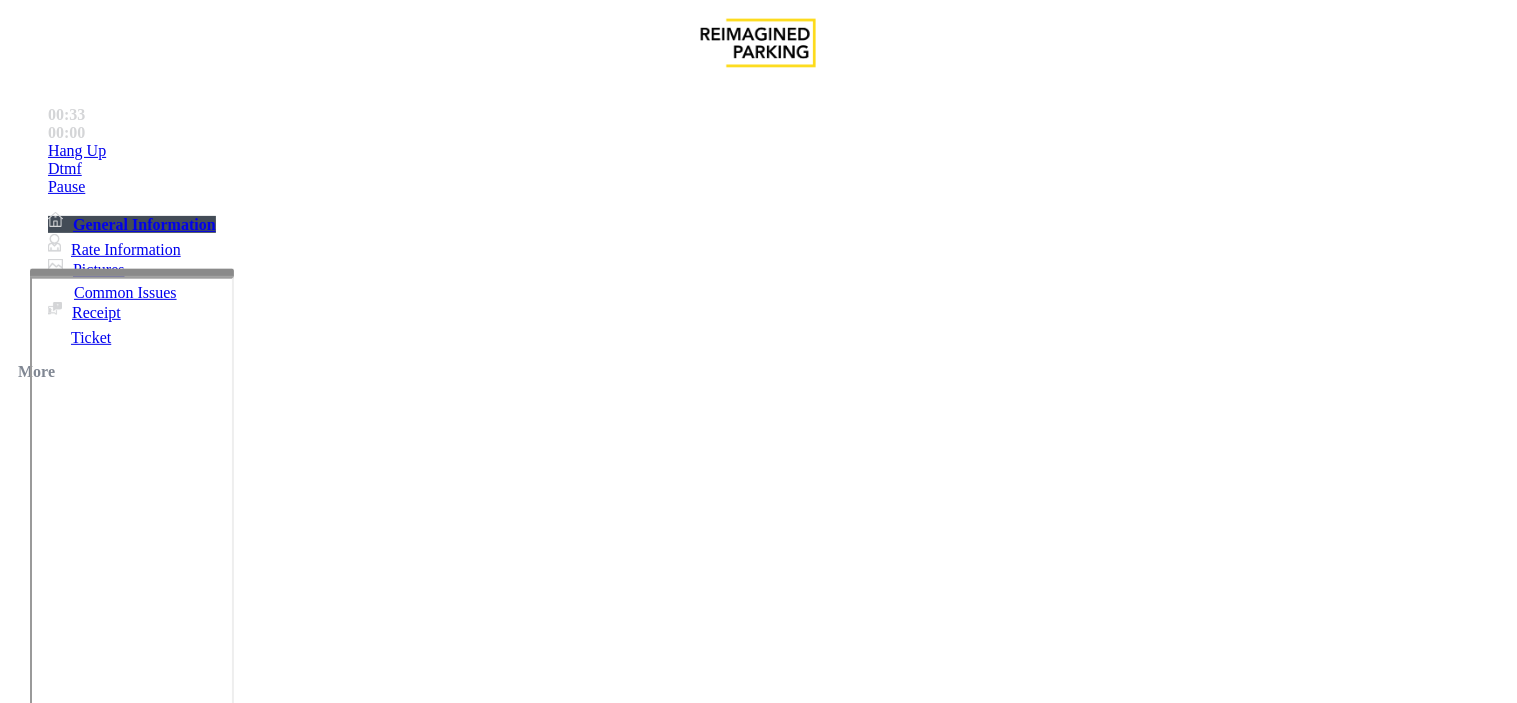 click on "Credit Card Not Reading" at bounding box center (109, 1356) 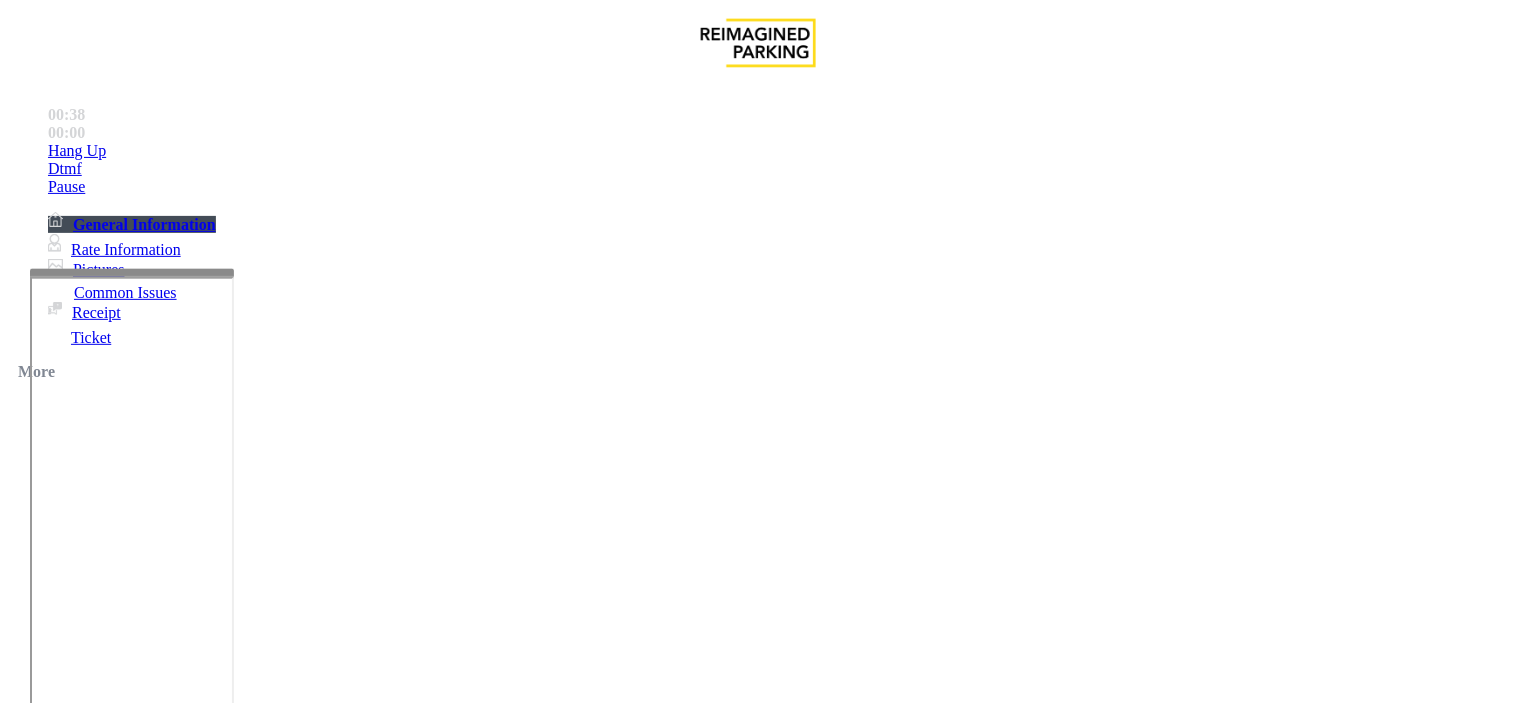 scroll, scrollTop: 2777, scrollLeft: 0, axis: vertical 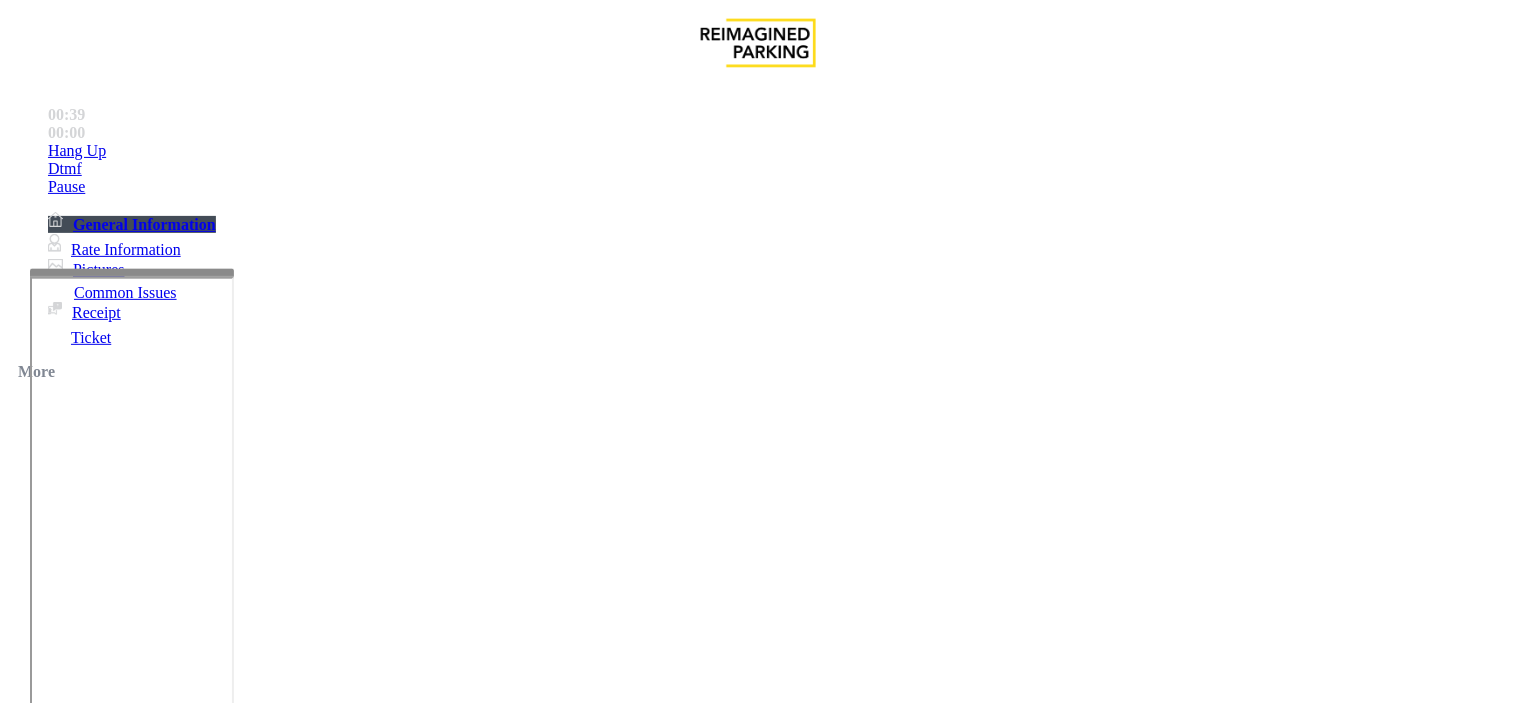 click at bounding box center [96, 1378] 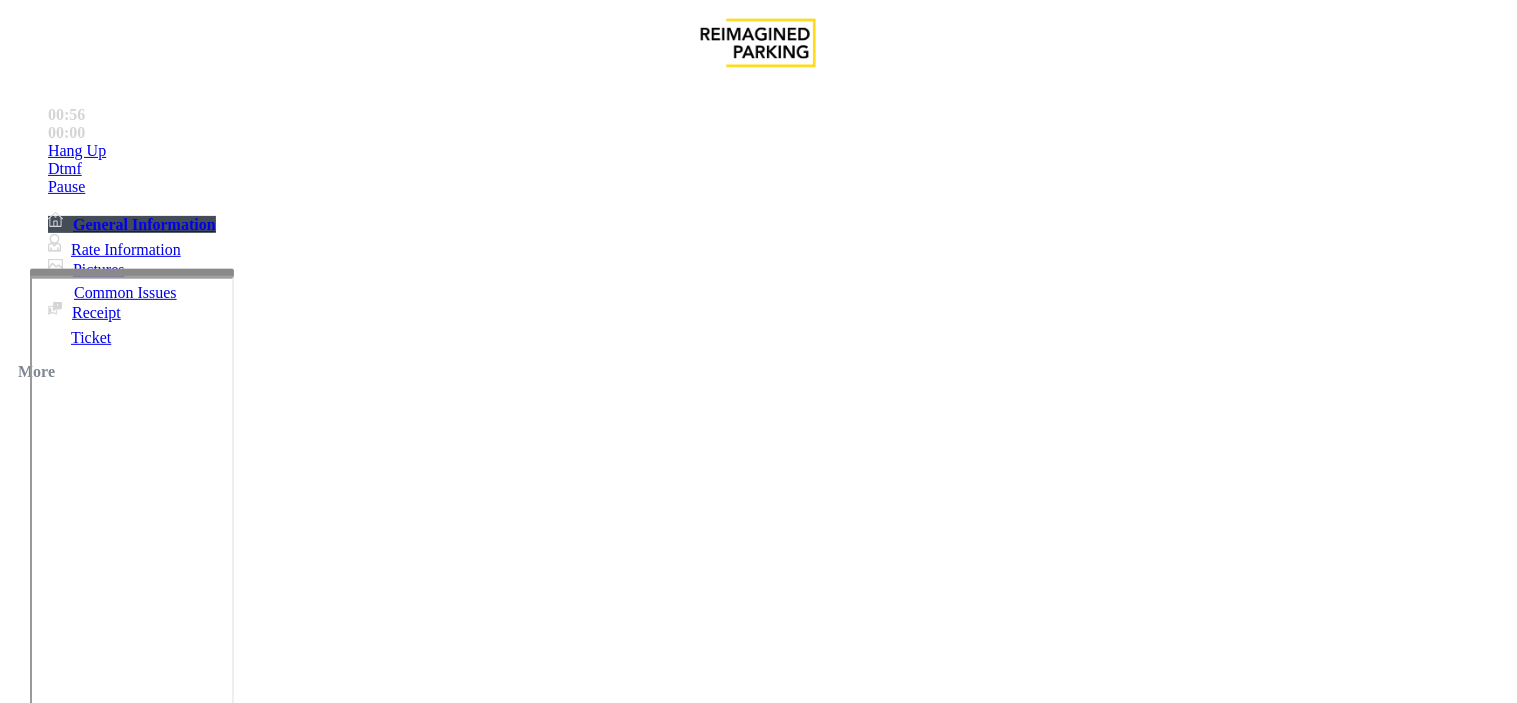 click on "**********" at bounding box center [96, 1378] 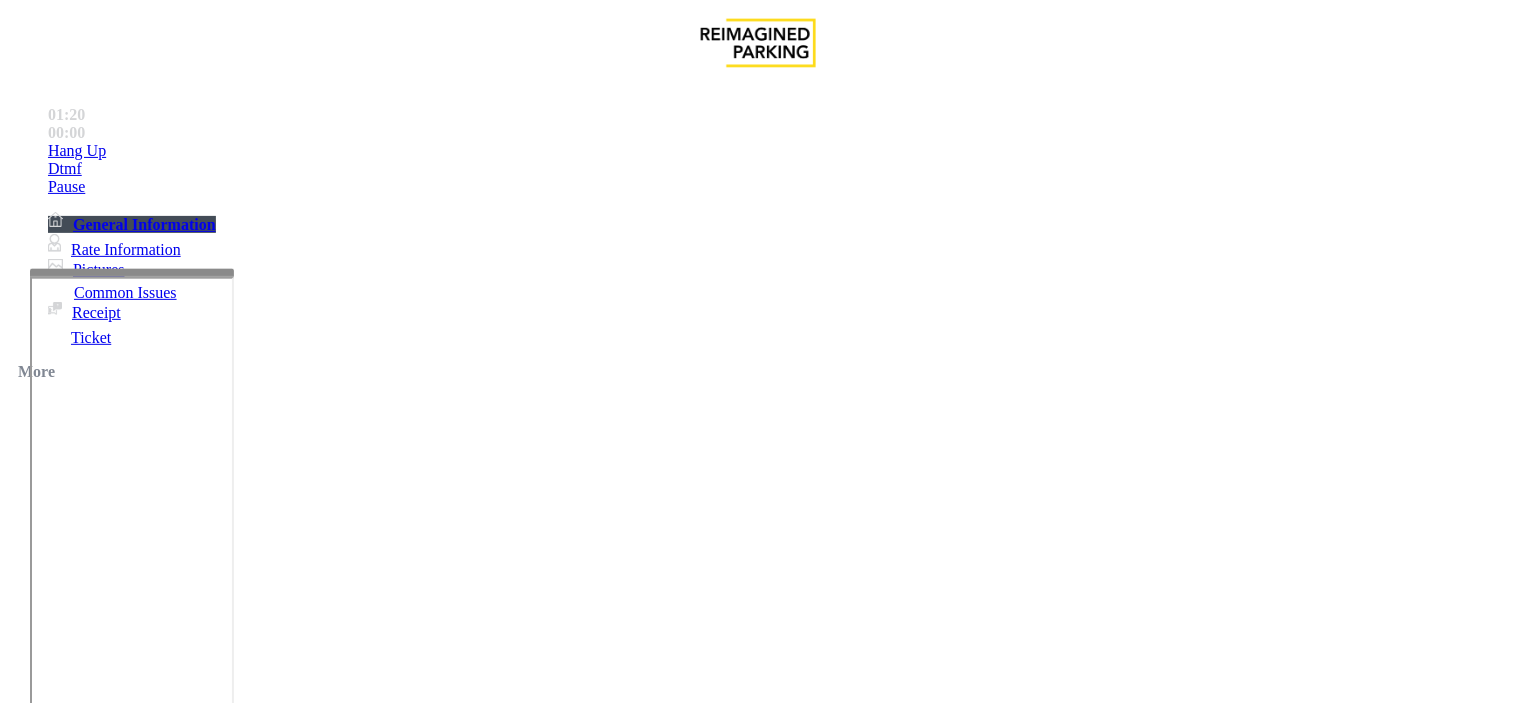scroll, scrollTop: 3000, scrollLeft: 0, axis: vertical 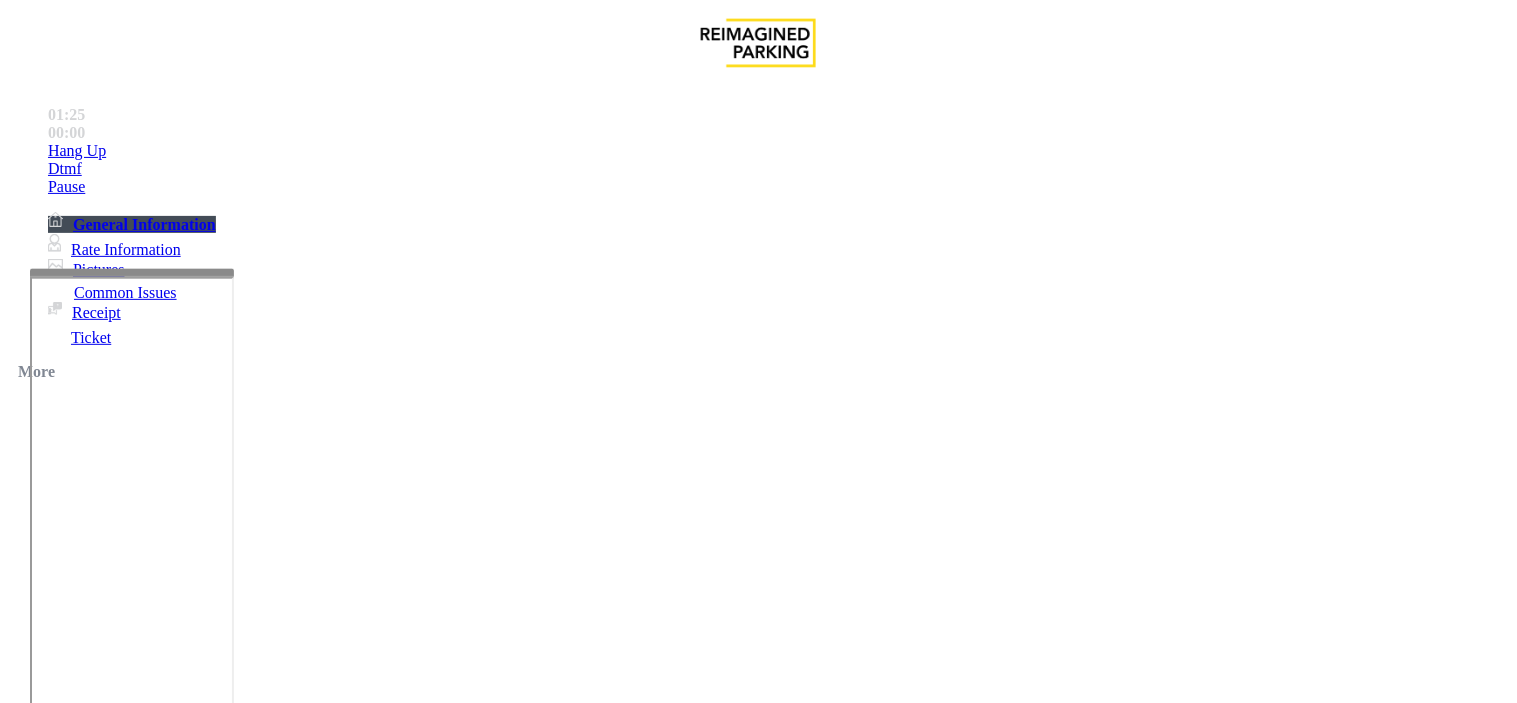 type on "**********" 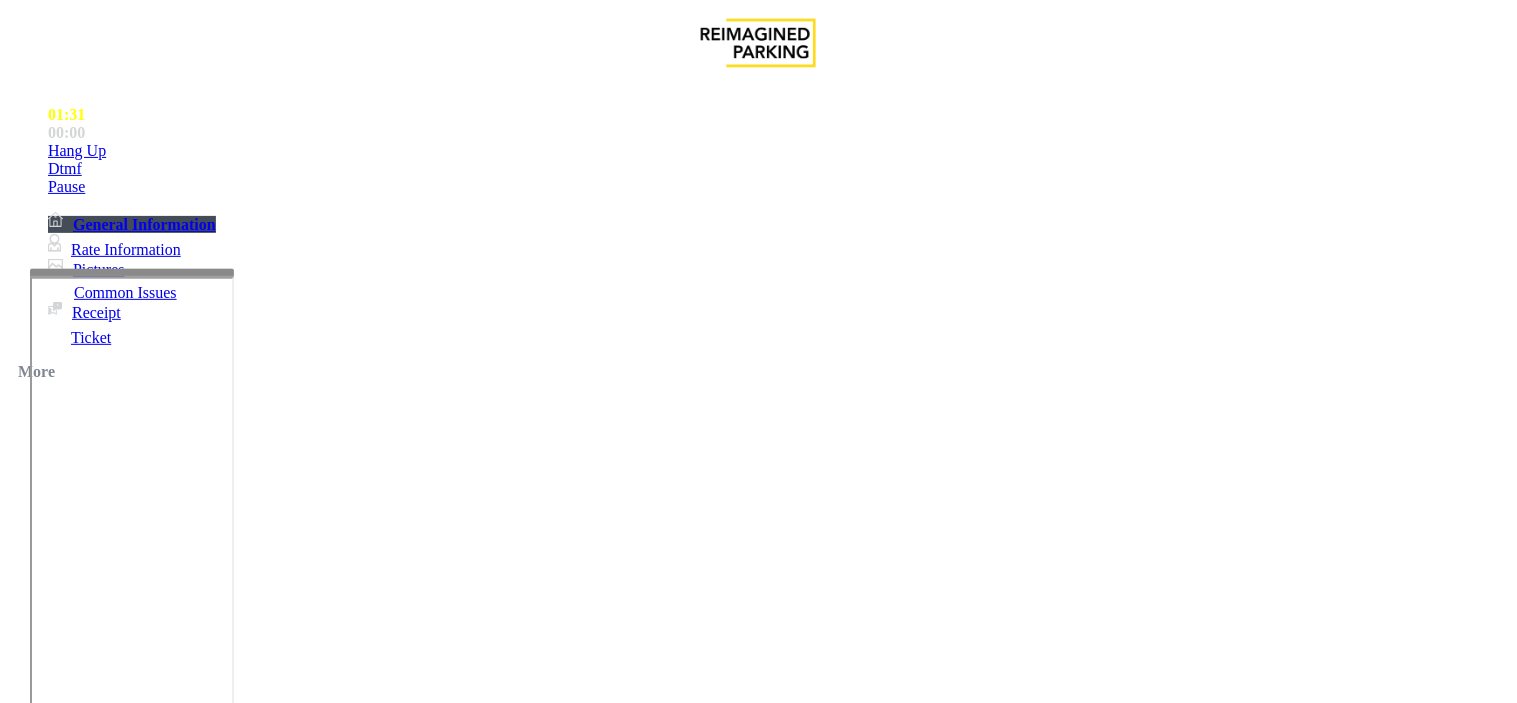 click at bounding box center (246, 1704) 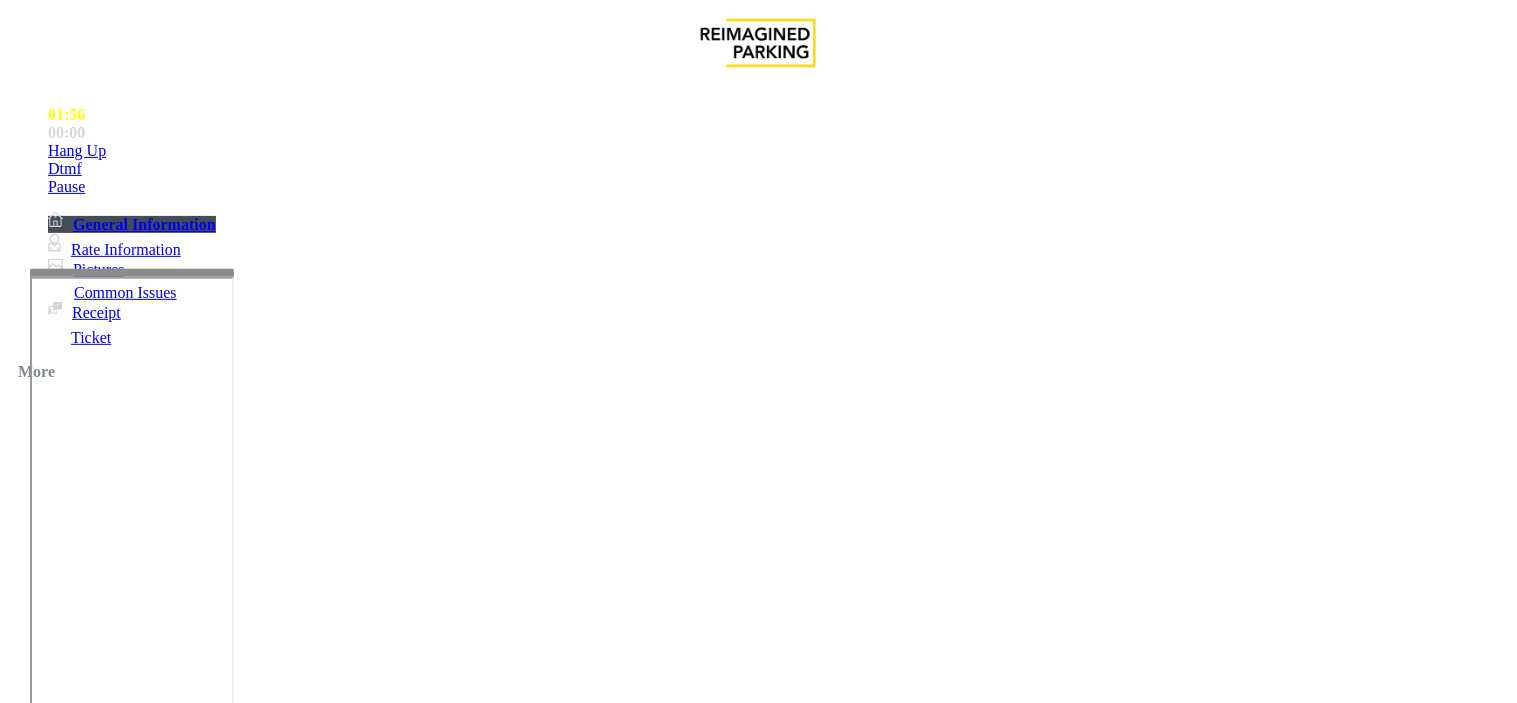type on "**********" 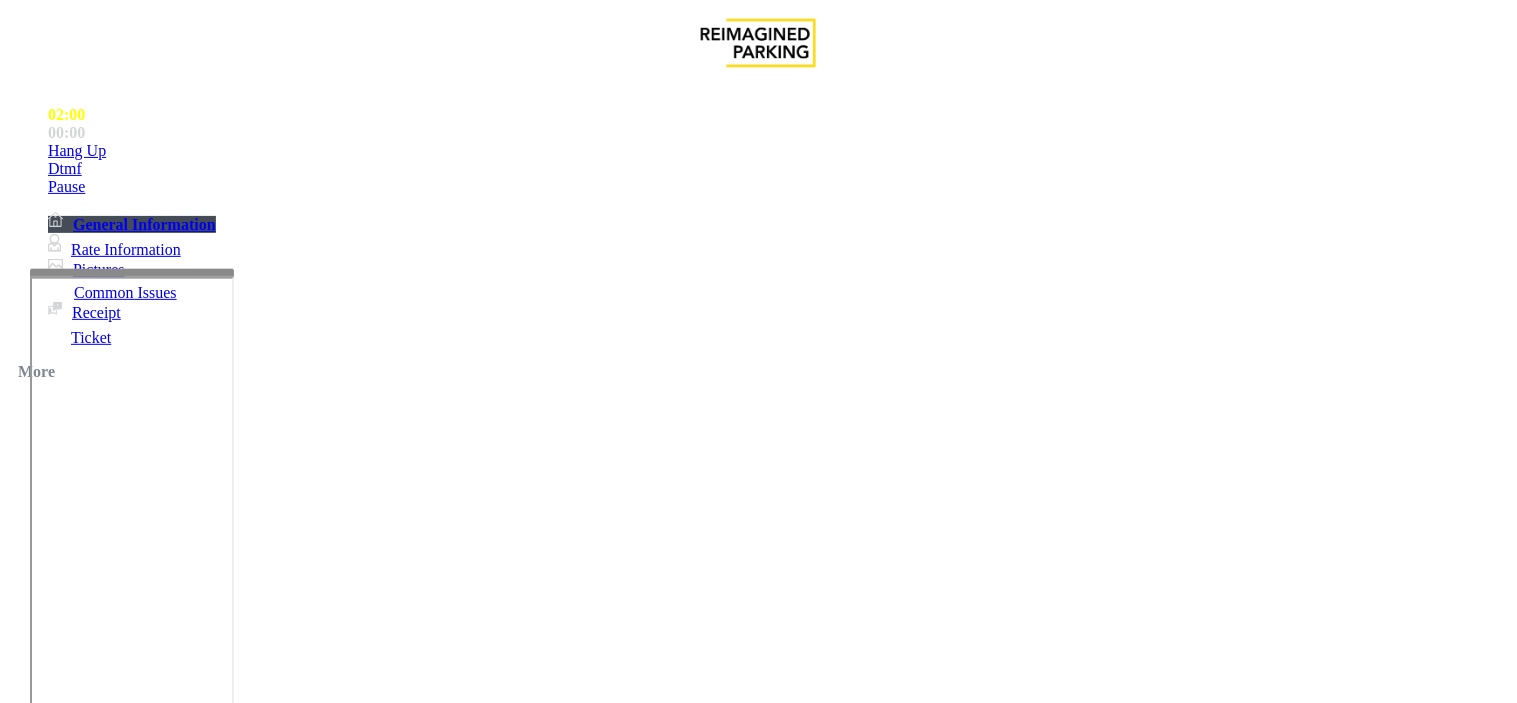 click at bounding box center (96, 1405) 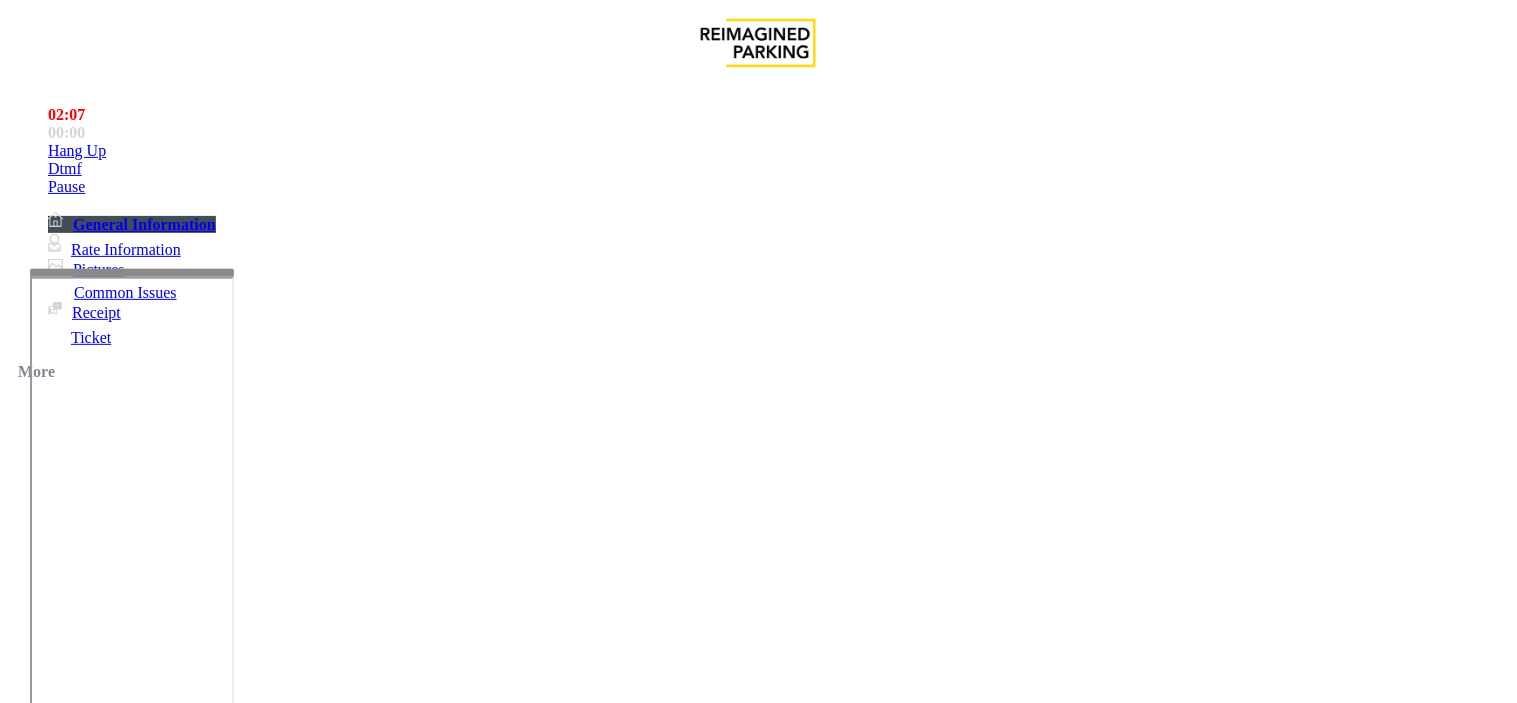 click at bounding box center (96, 1405) 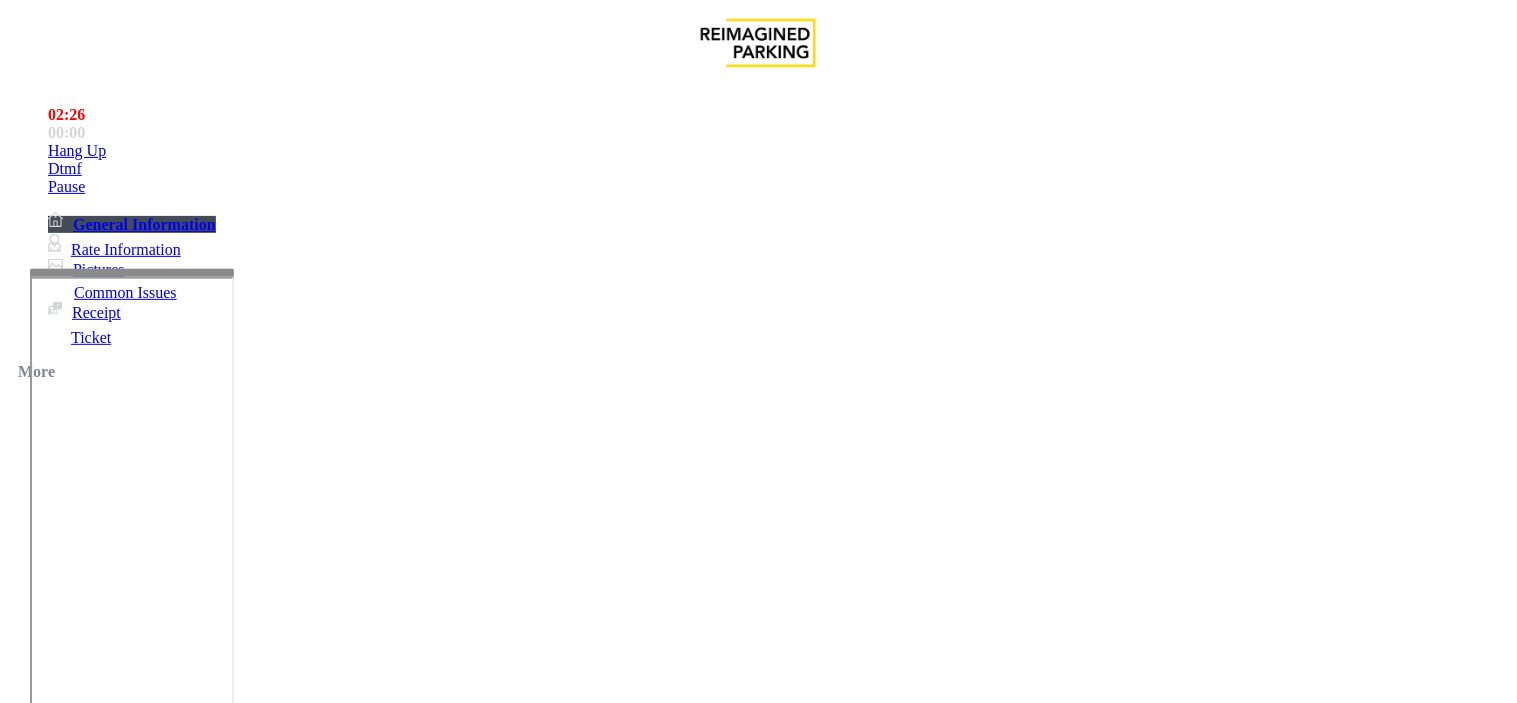 scroll, scrollTop: 111, scrollLeft: 0, axis: vertical 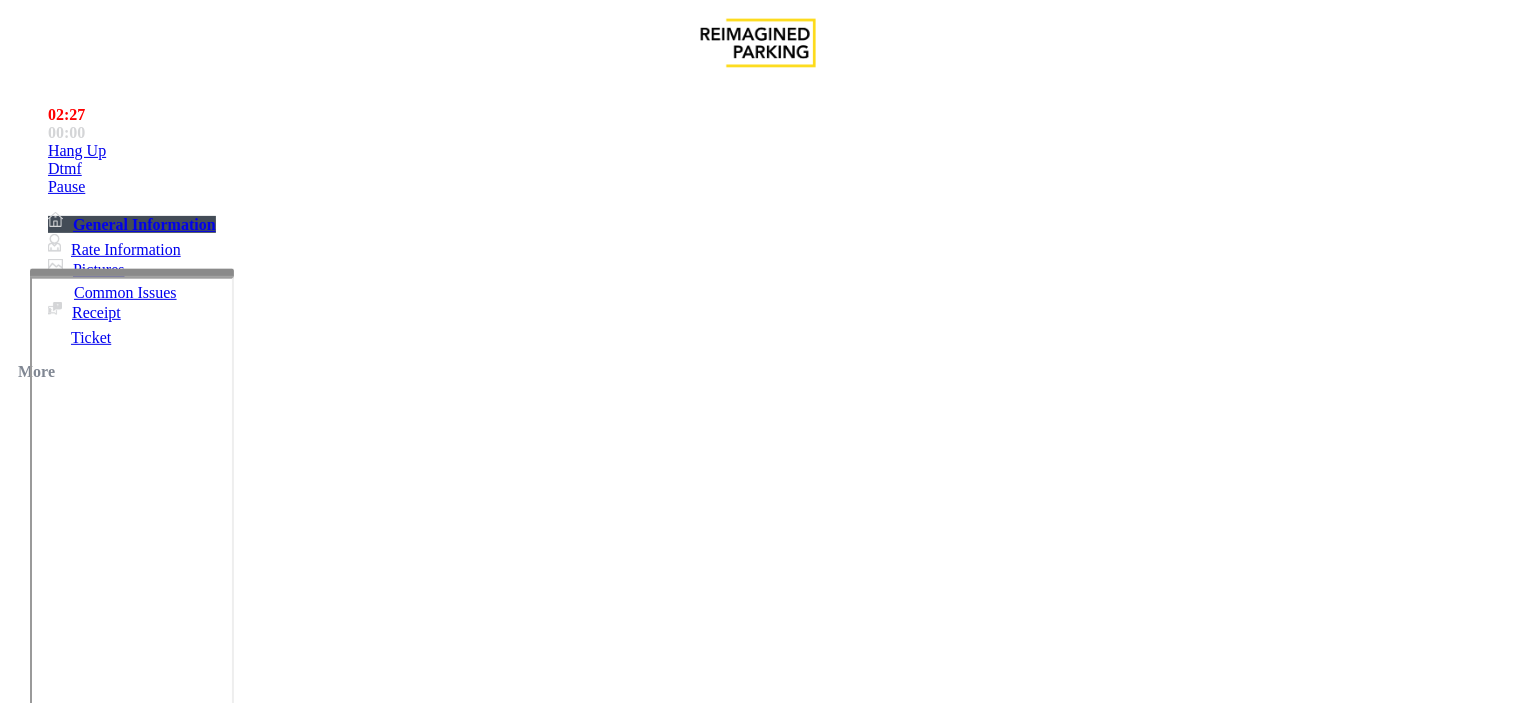 type on "**********" 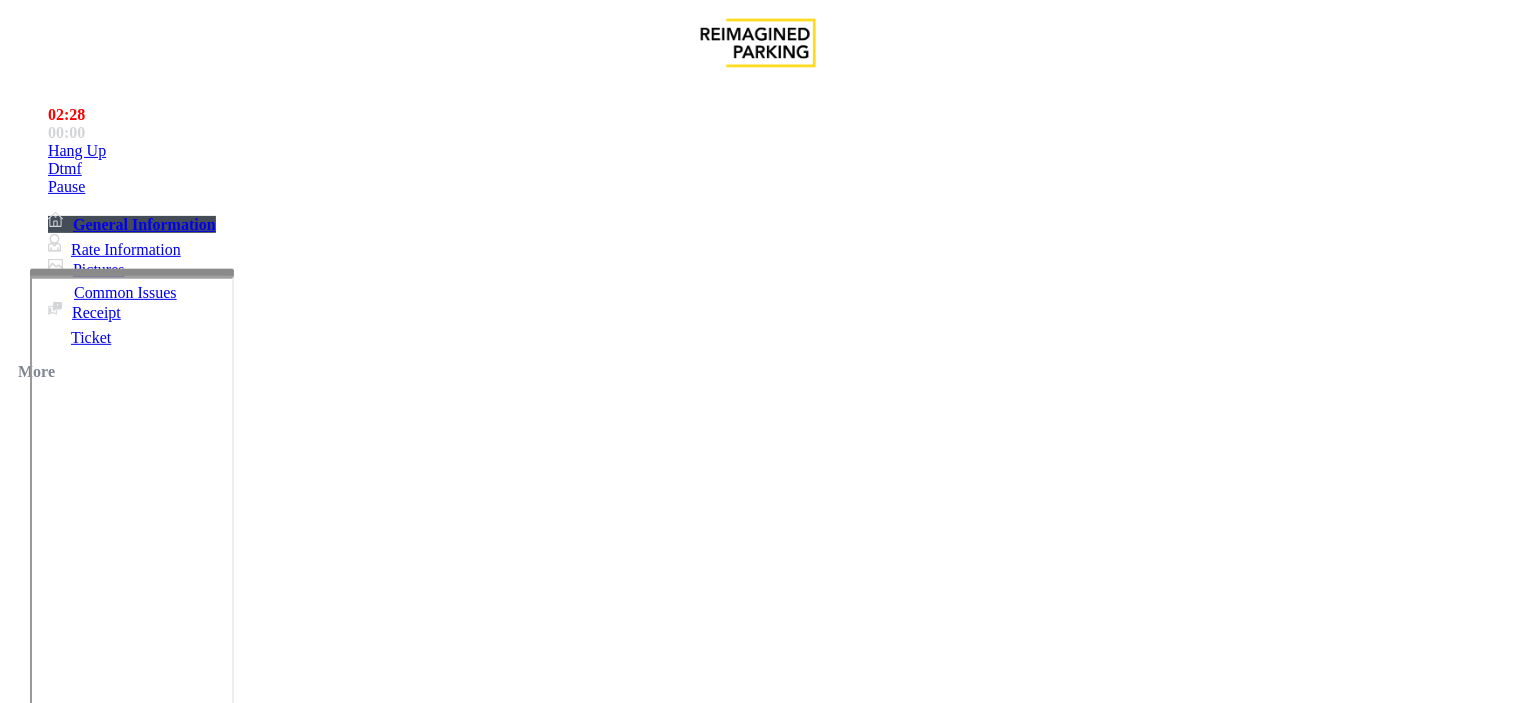 scroll, scrollTop: 2333, scrollLeft: 0, axis: vertical 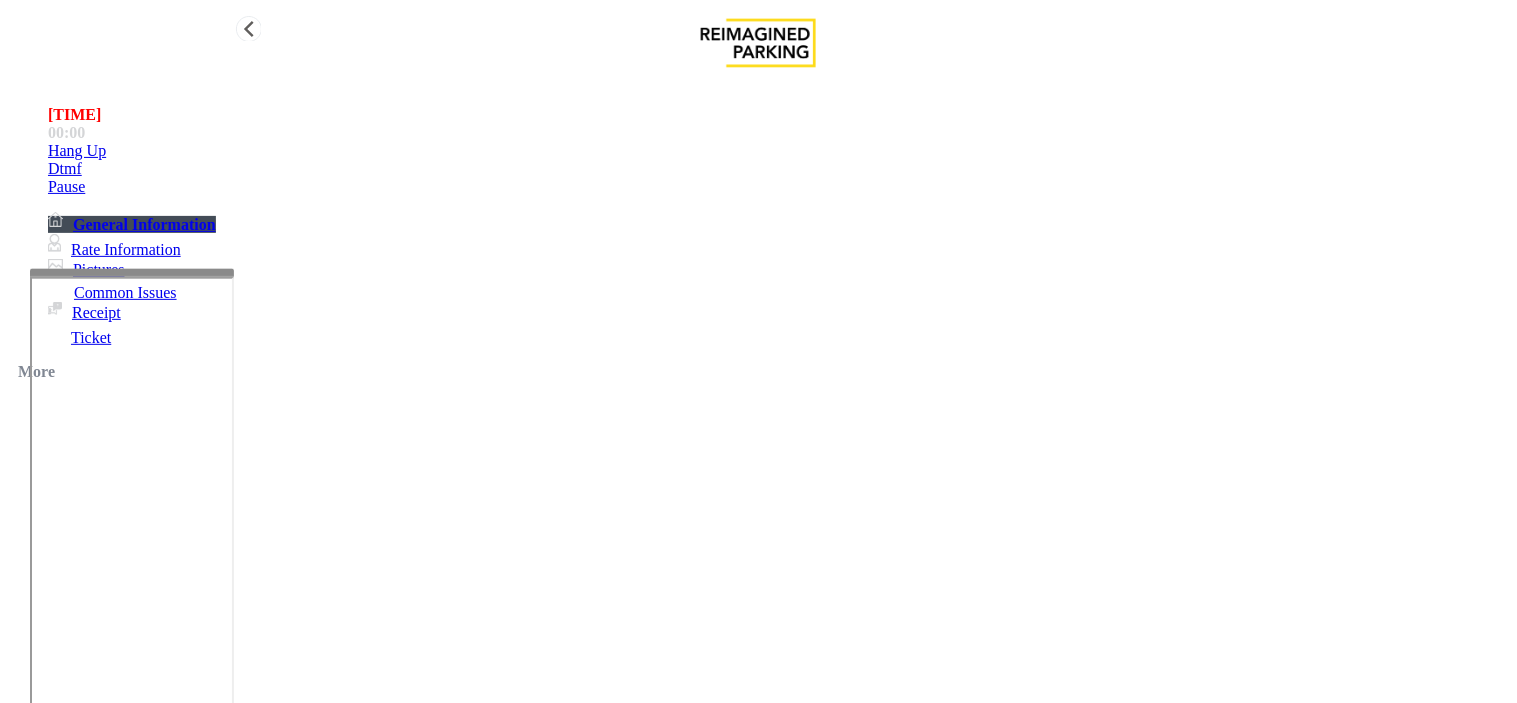 click on "Hang Up" at bounding box center (77, 151) 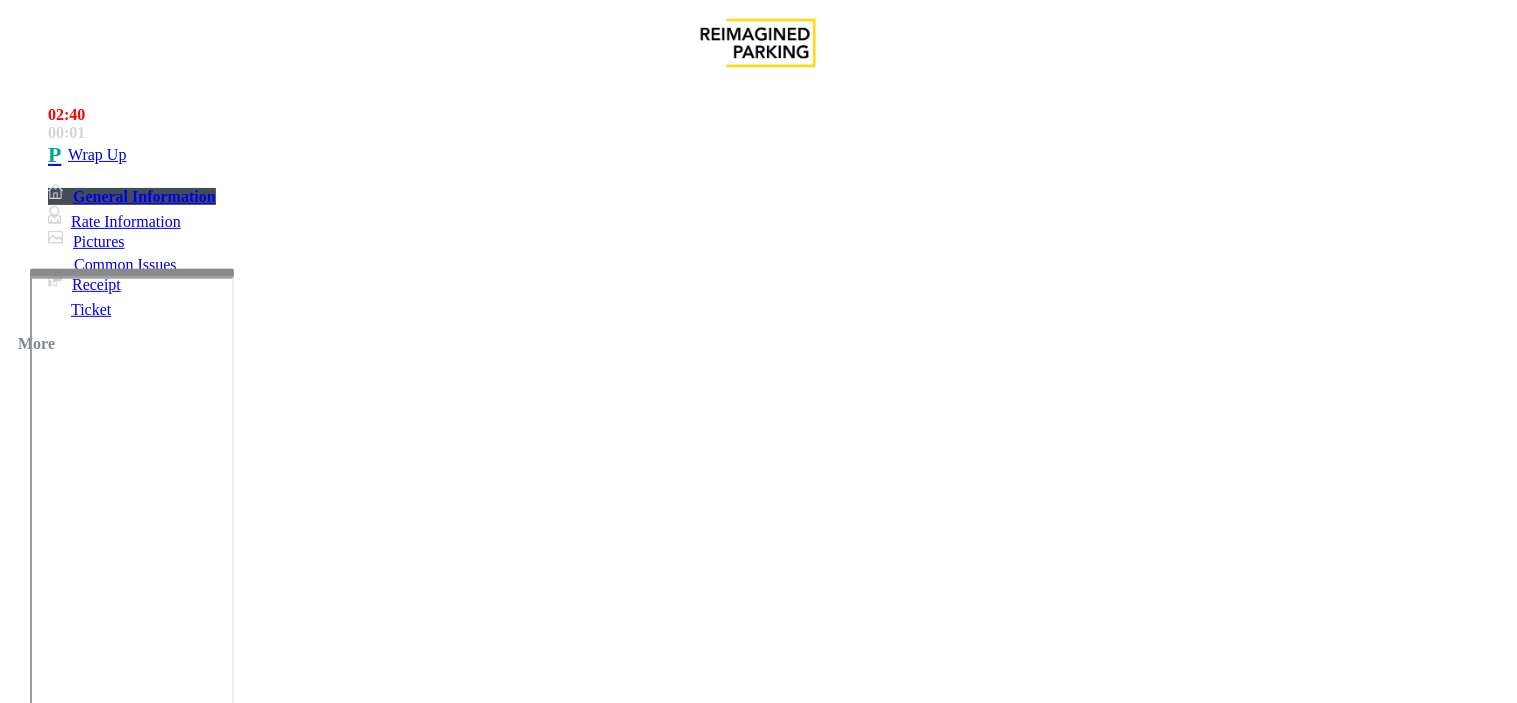 click at bounding box center [246, 1704] 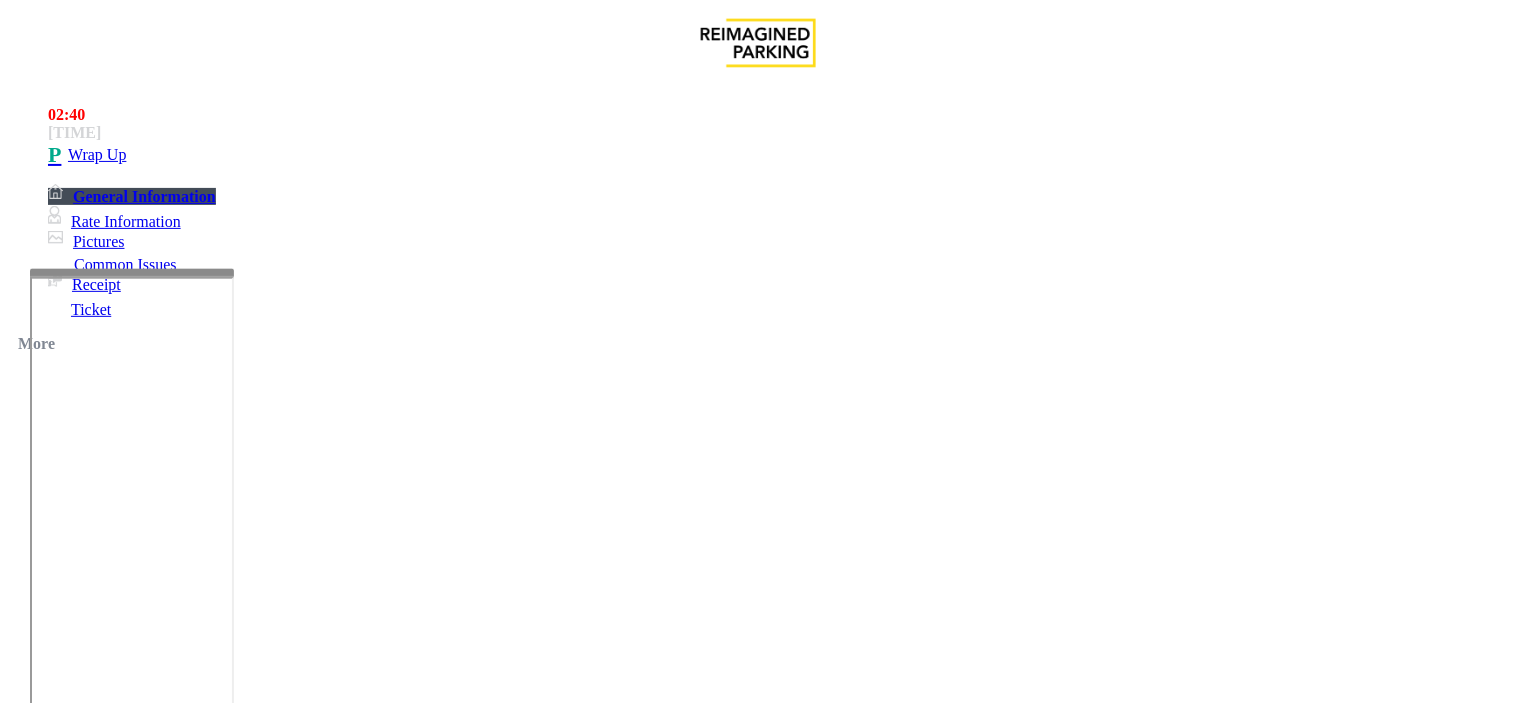 scroll, scrollTop: 0, scrollLeft: 0, axis: both 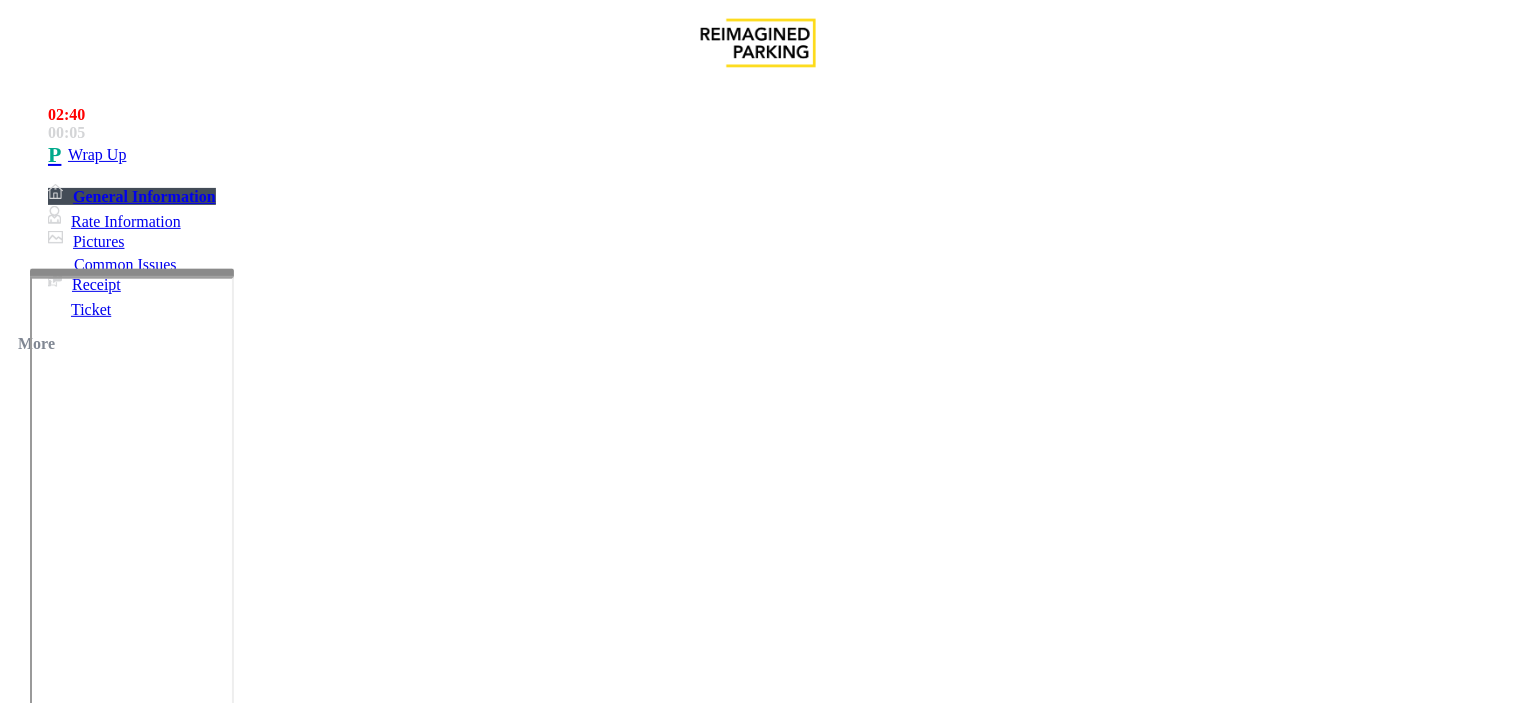 drag, startPoint x: 266, startPoint y: 160, endPoint x: 520, endPoint y: 186, distance: 255.32724 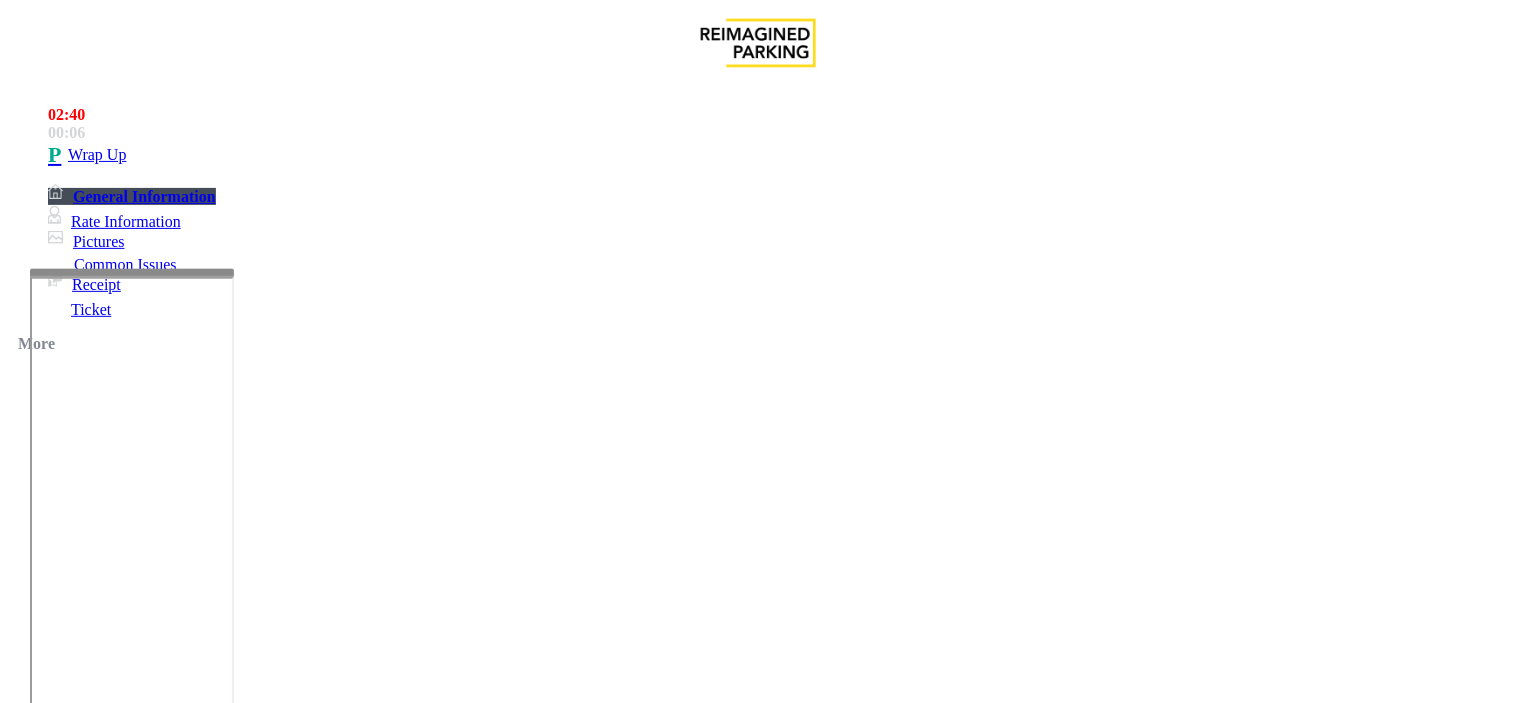 scroll, scrollTop: 222, scrollLeft: 0, axis: vertical 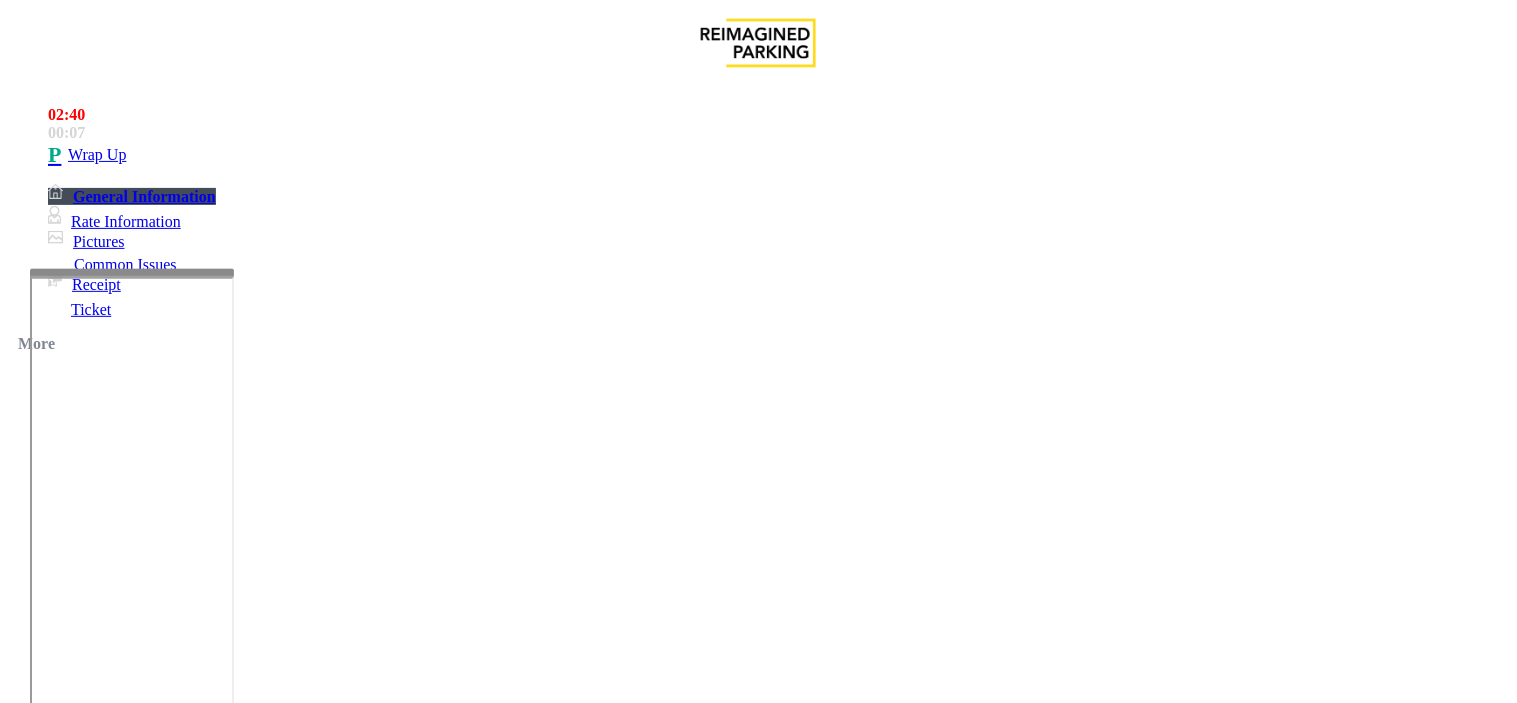 click at bounding box center [246, 1704] 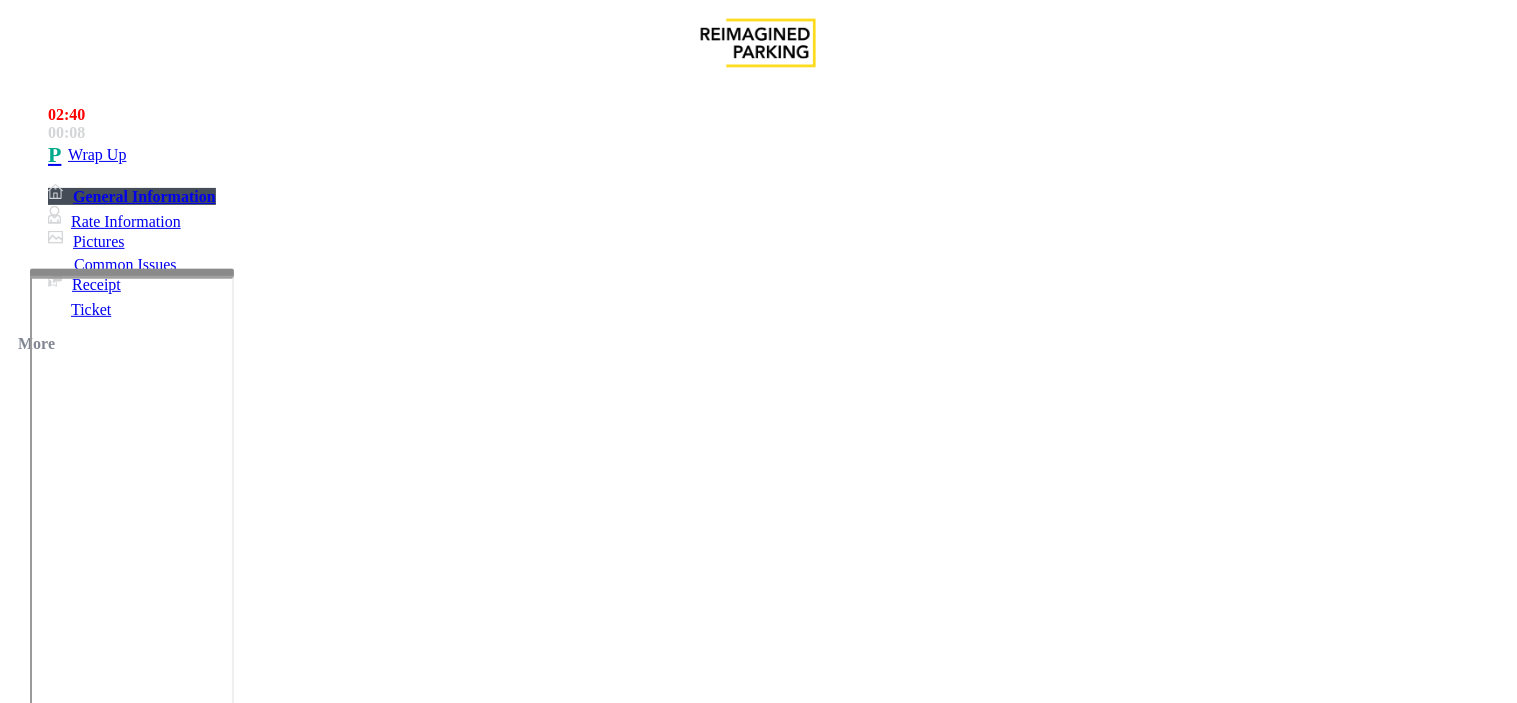 paste on "**********" 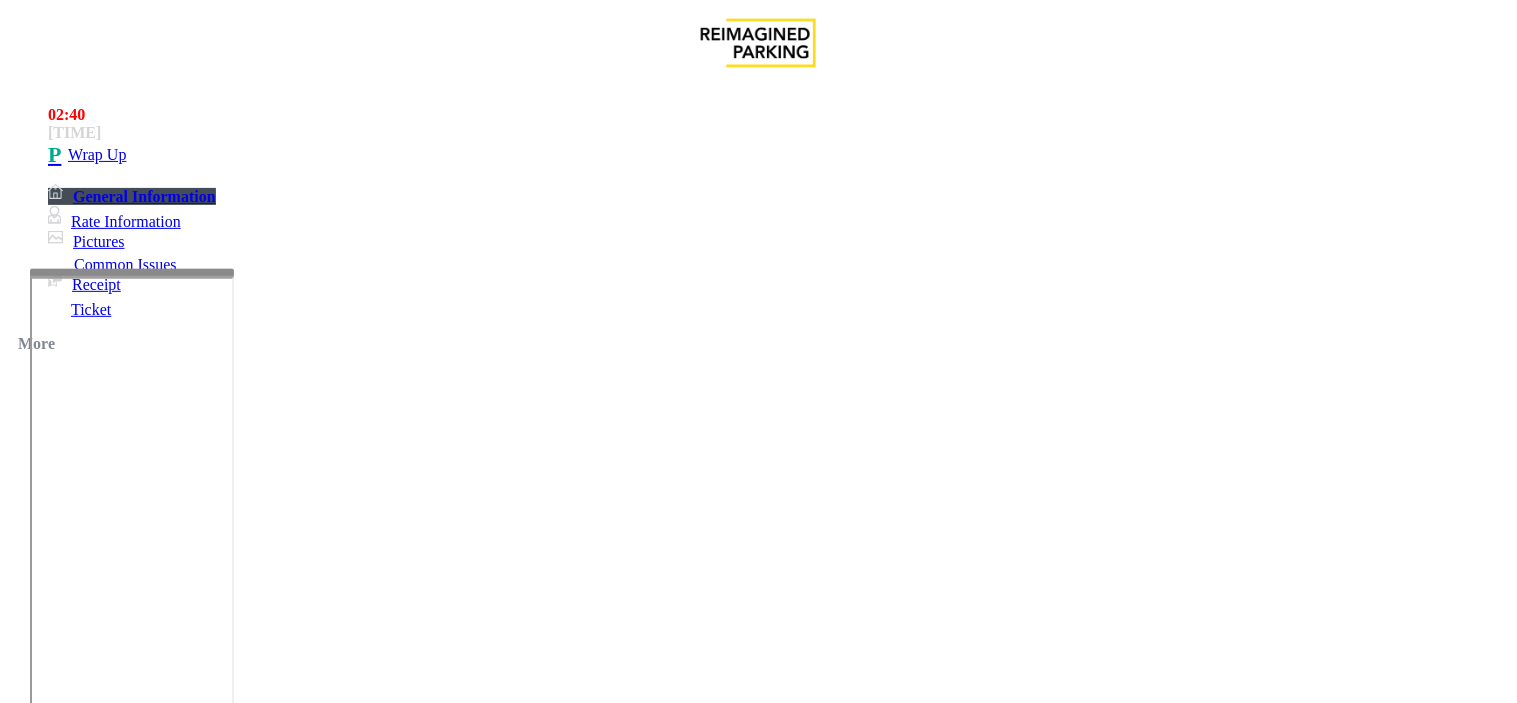 scroll, scrollTop: 56, scrollLeft: 0, axis: vertical 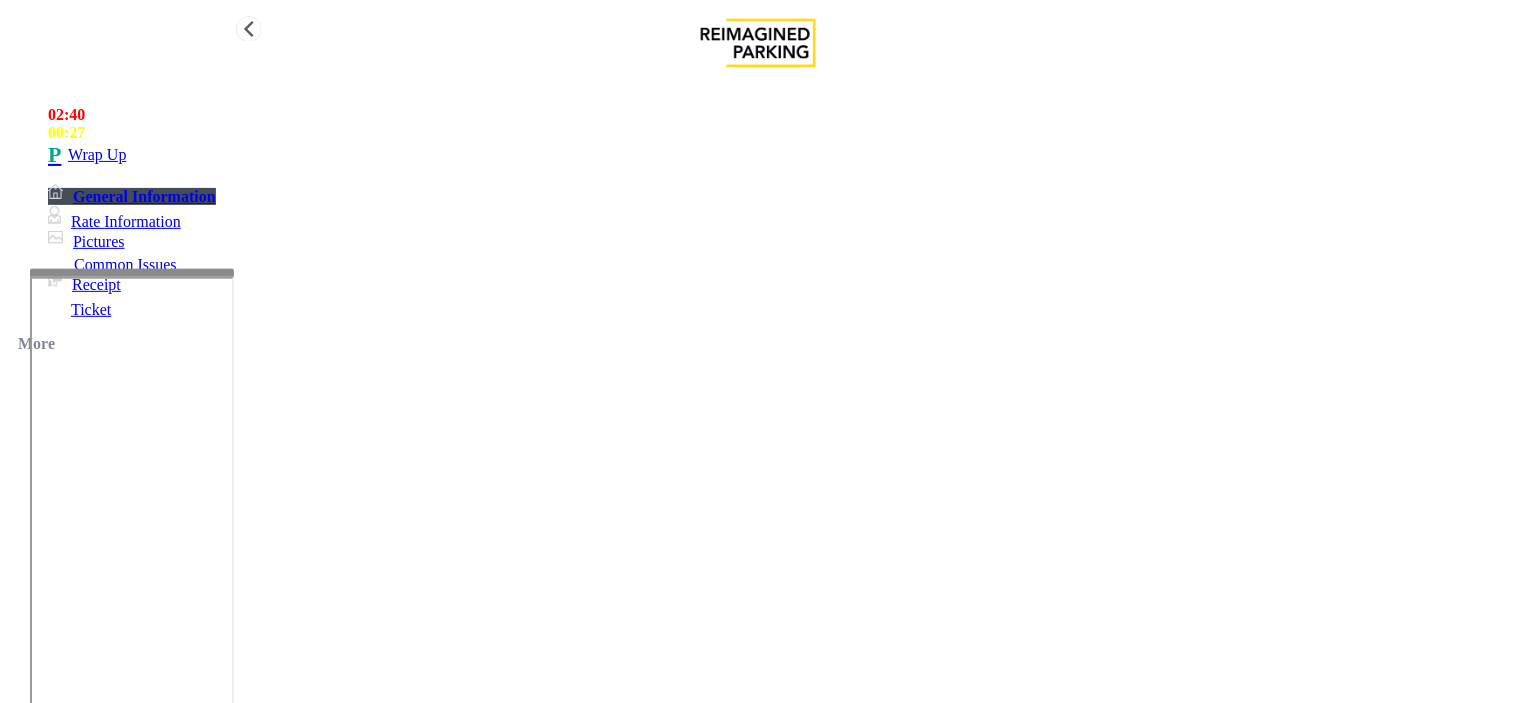 type on "**********" 